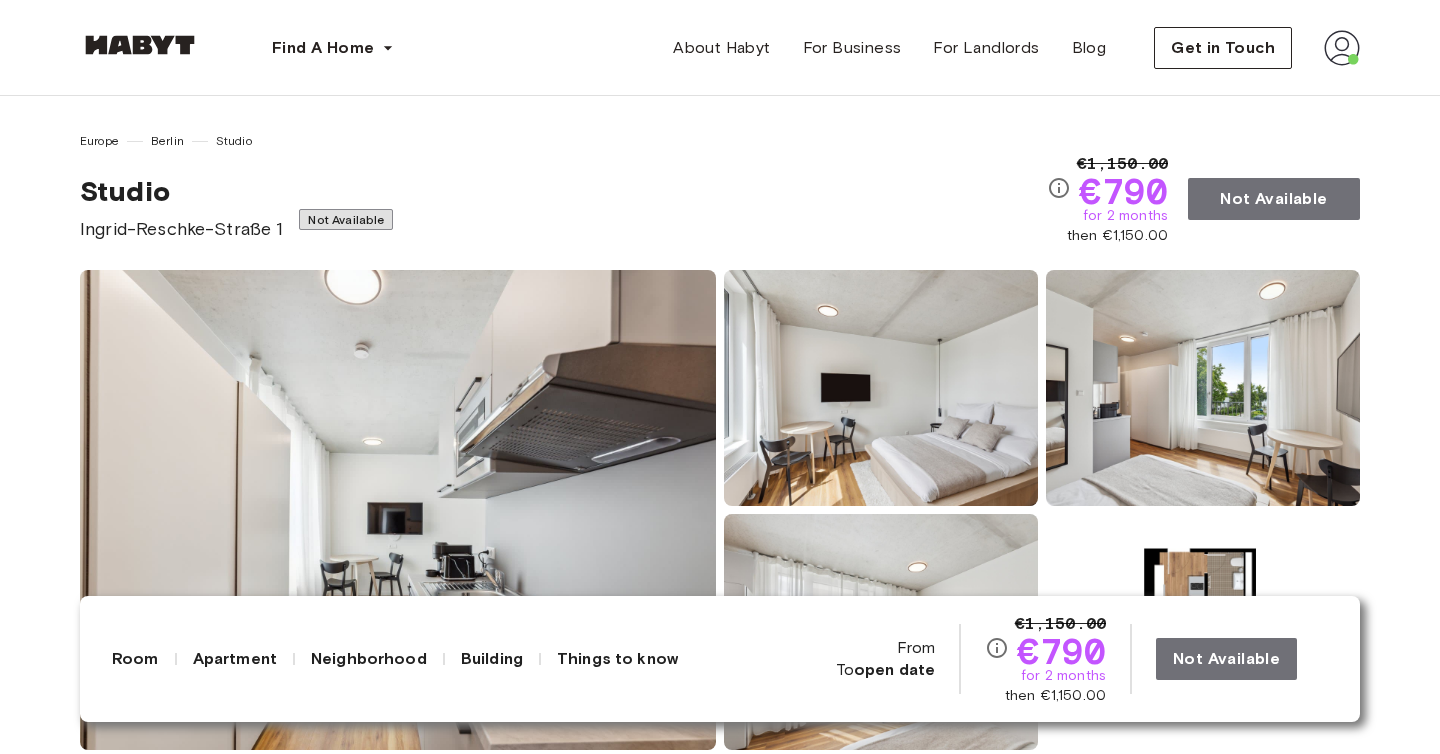 scroll, scrollTop: 716, scrollLeft: 0, axis: vertical 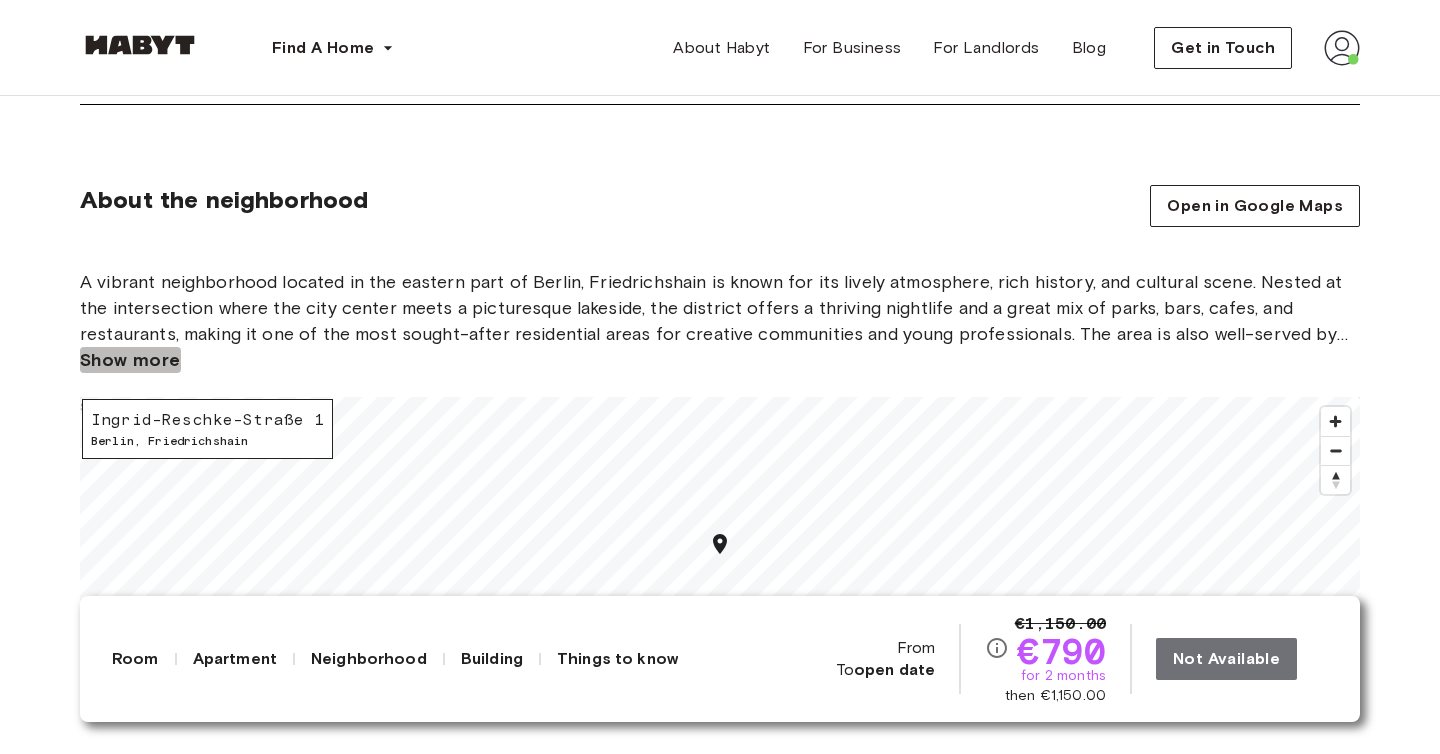 click on "Show more" at bounding box center (130, 360) 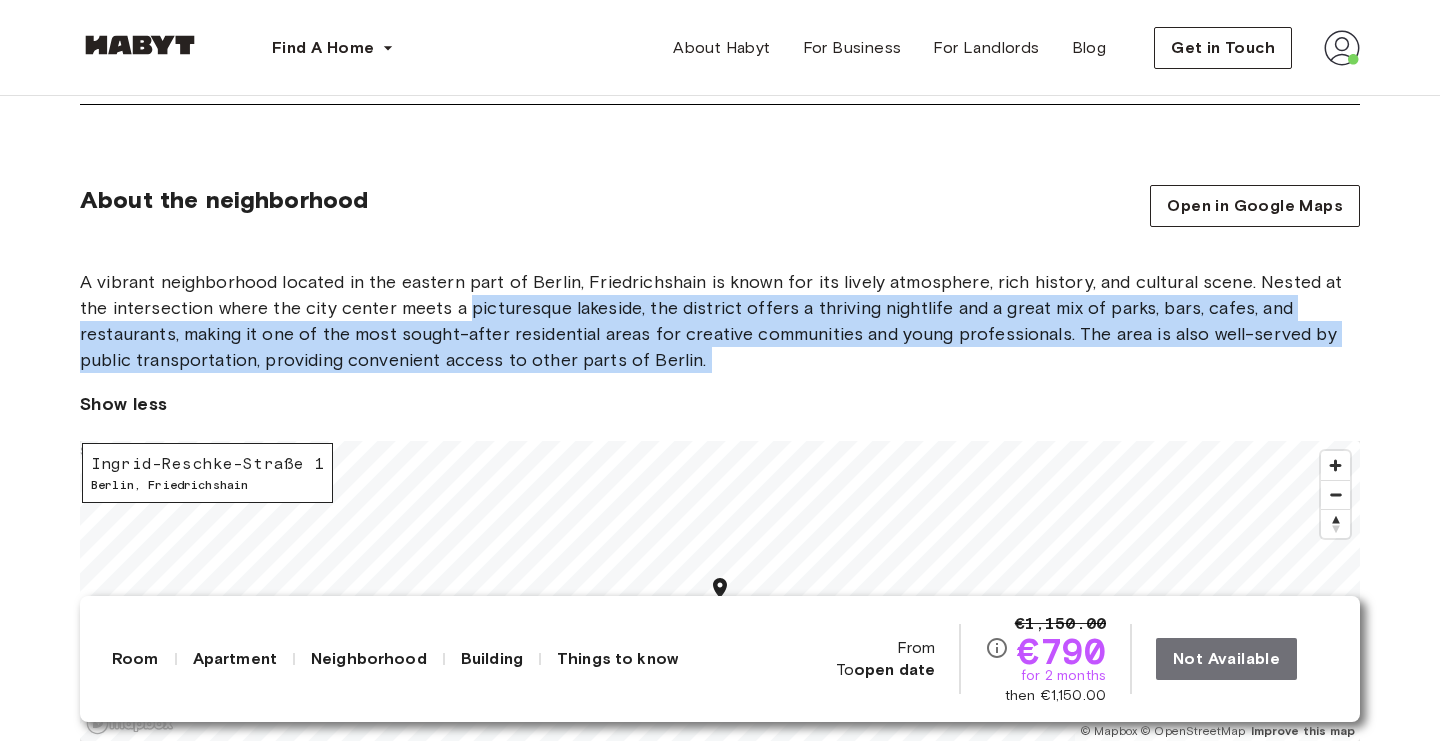 drag, startPoint x: 433, startPoint y: 314, endPoint x: 462, endPoint y: 414, distance: 104.120125 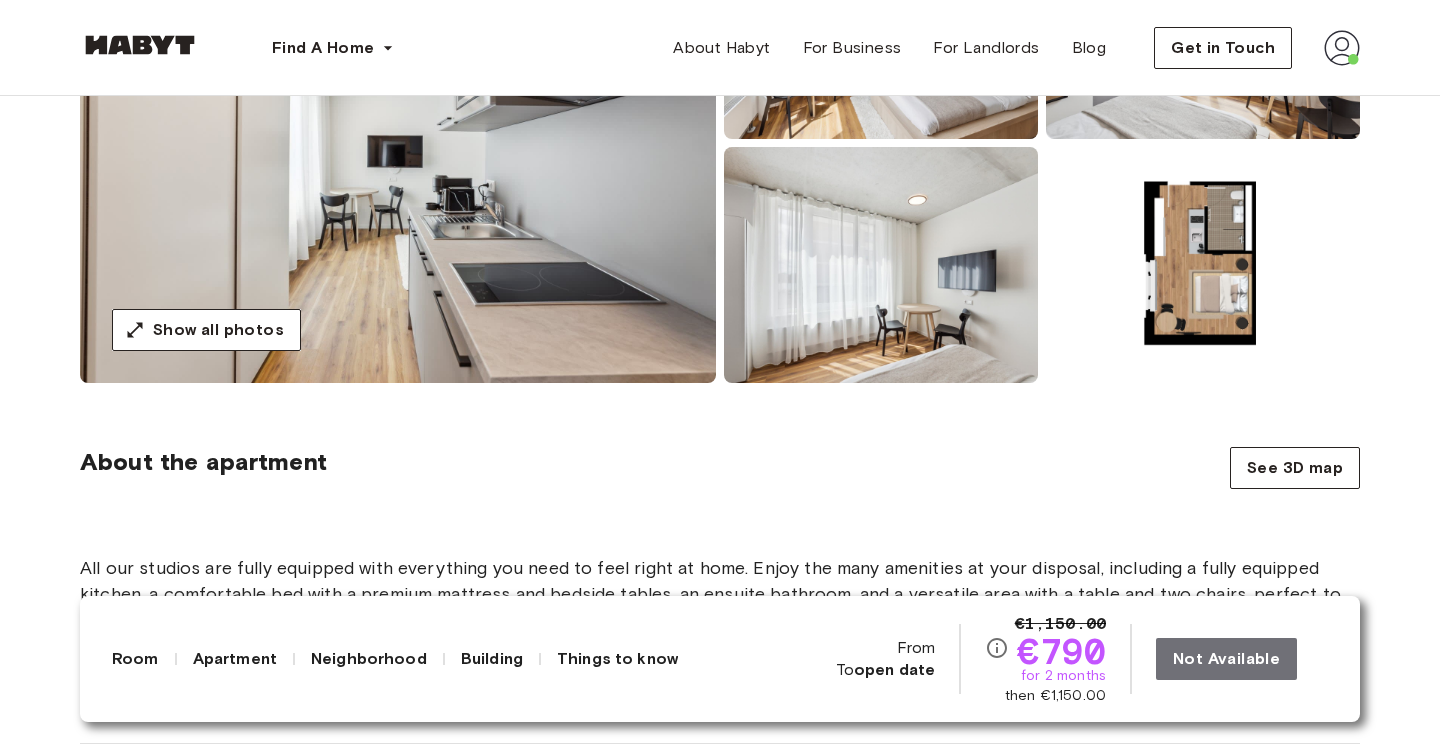 scroll, scrollTop: 0, scrollLeft: 0, axis: both 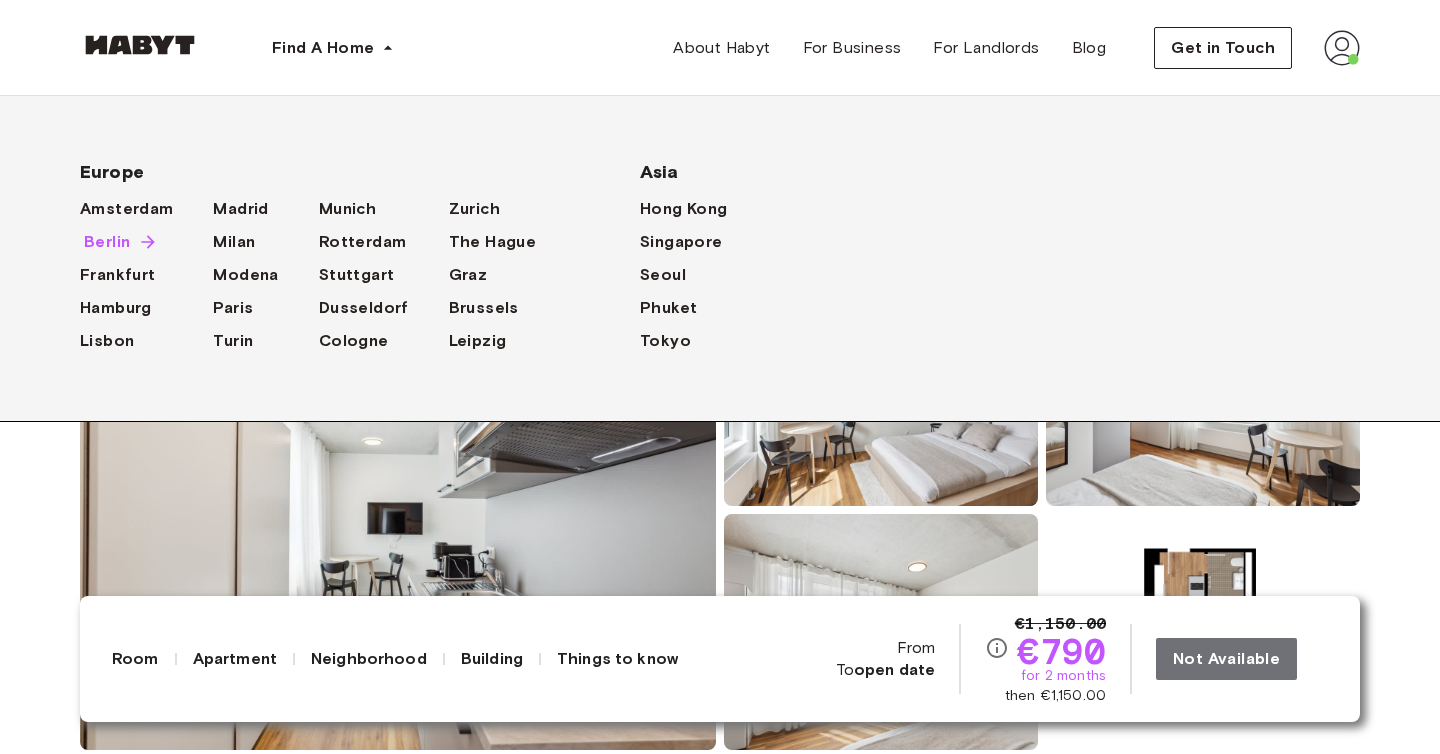 click on "Berlin" at bounding box center (107, 242) 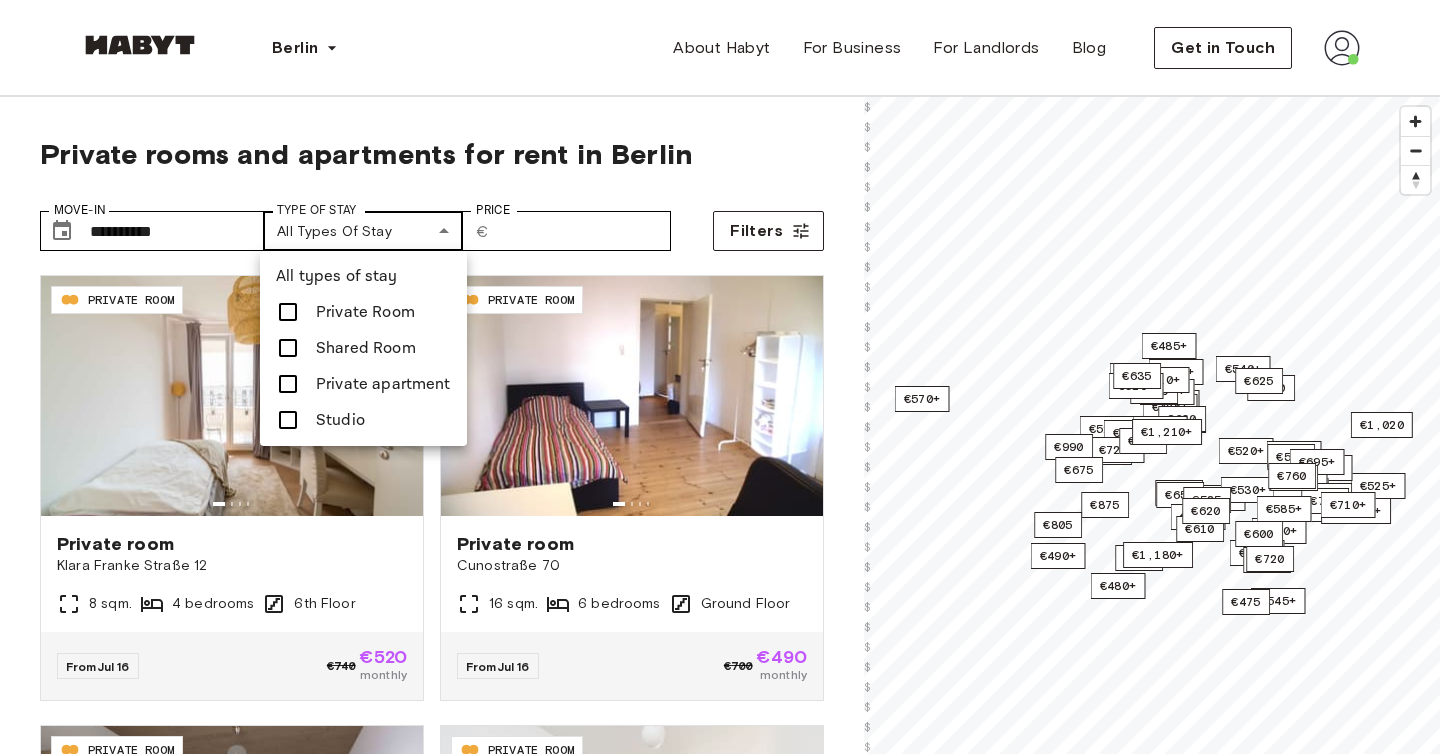 click on "**********" at bounding box center [720, 2384] 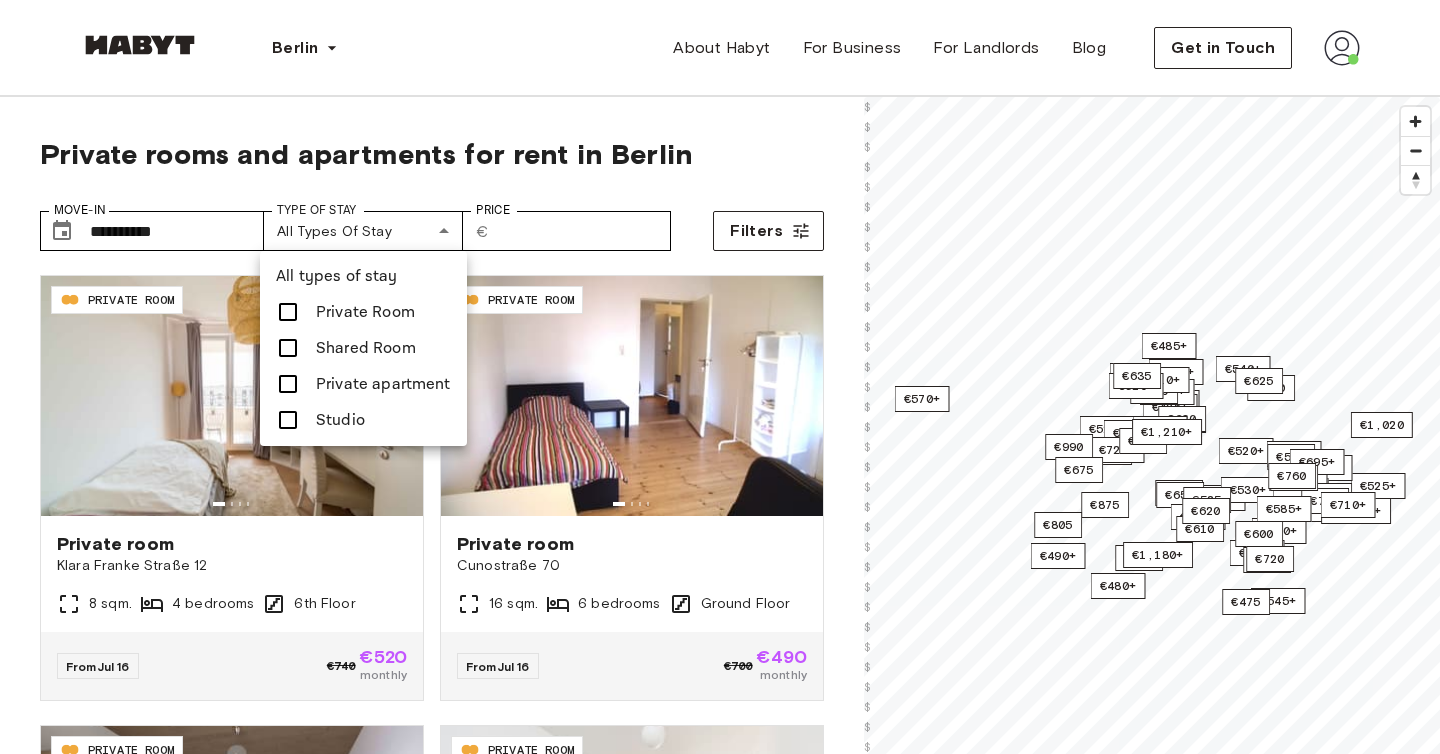 click on "Studio" at bounding box center [363, 420] 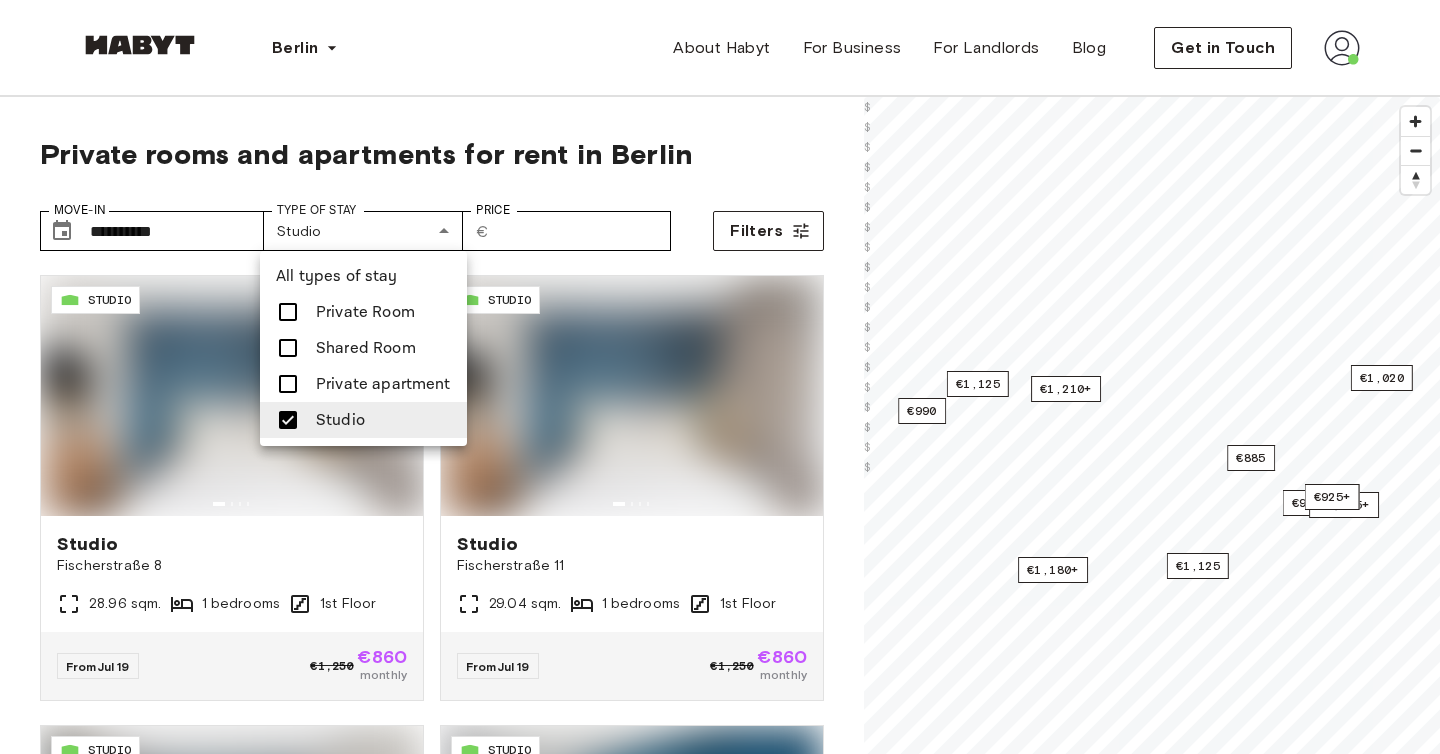 click at bounding box center [720, 377] 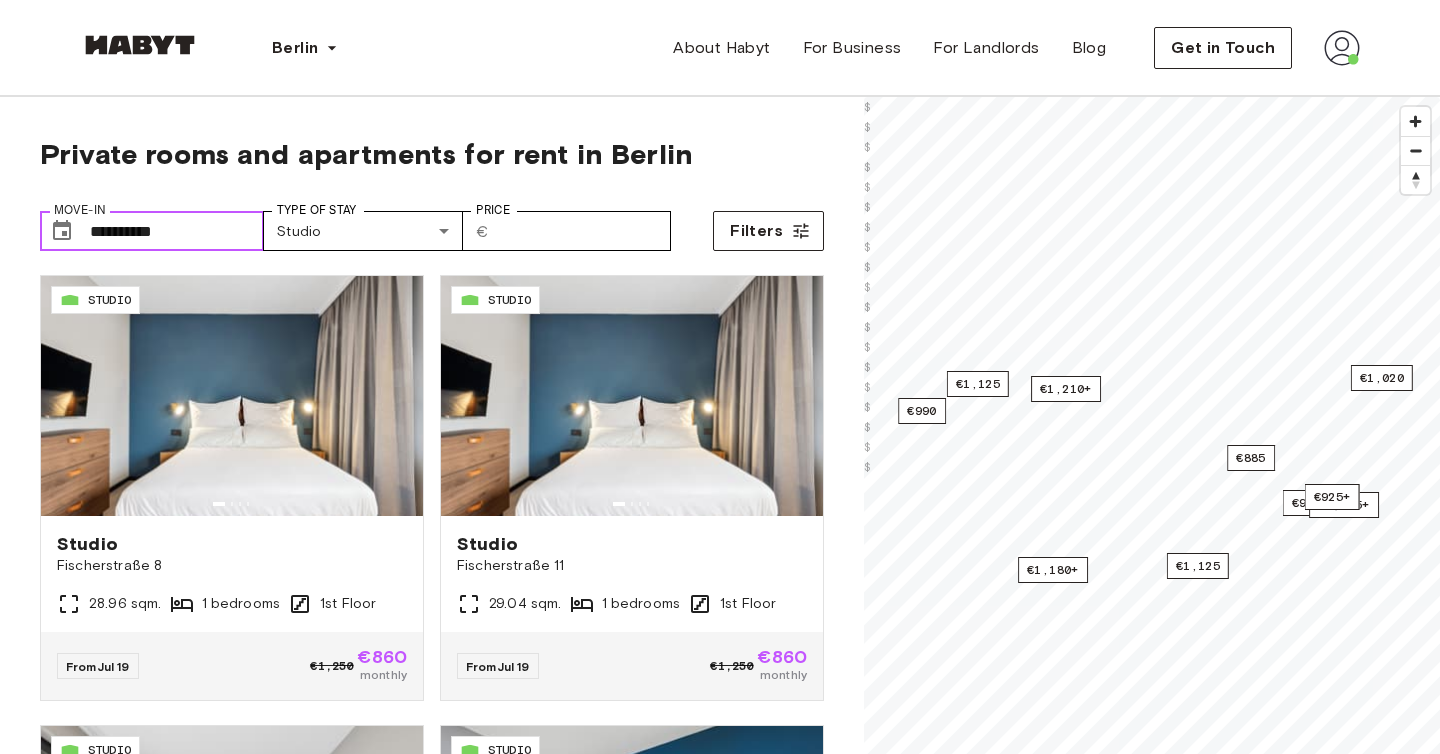 click on "**********" at bounding box center [177, 231] 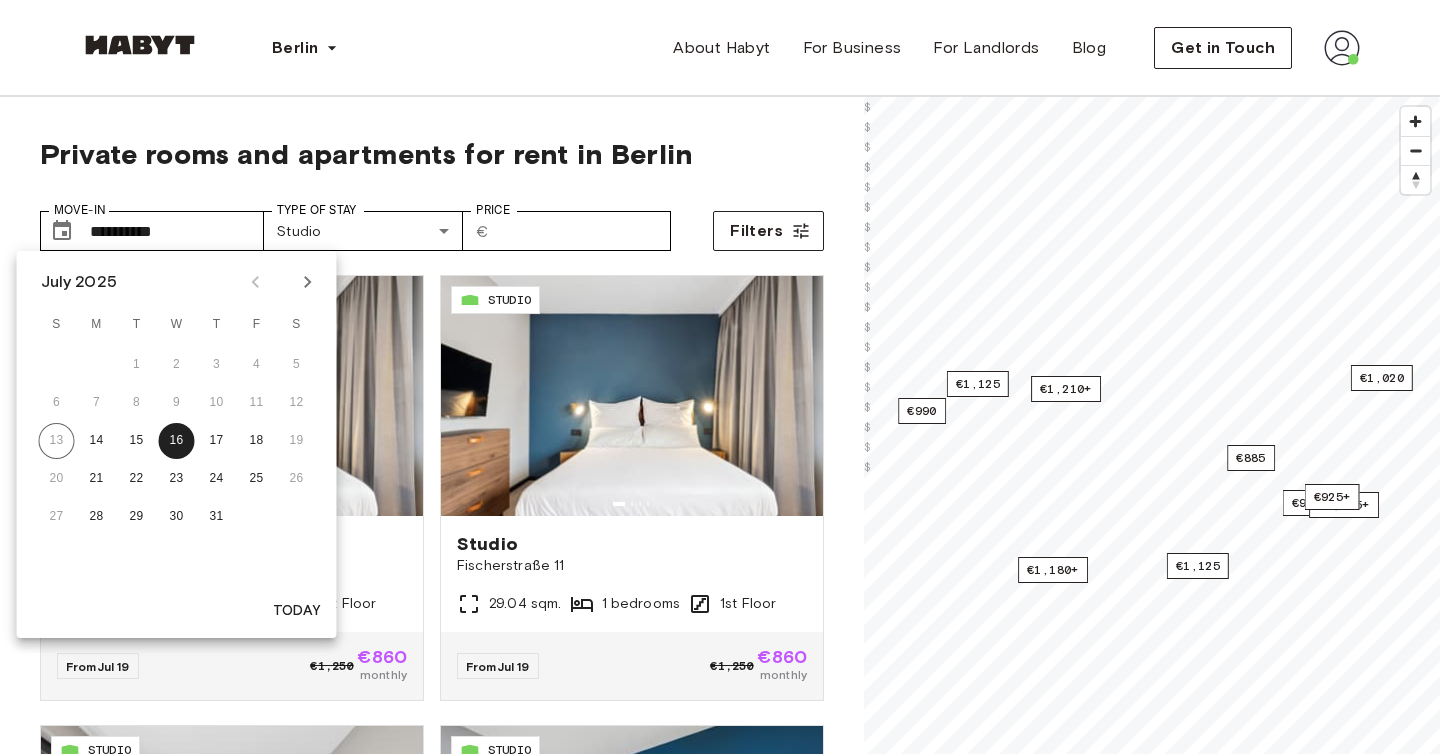 click 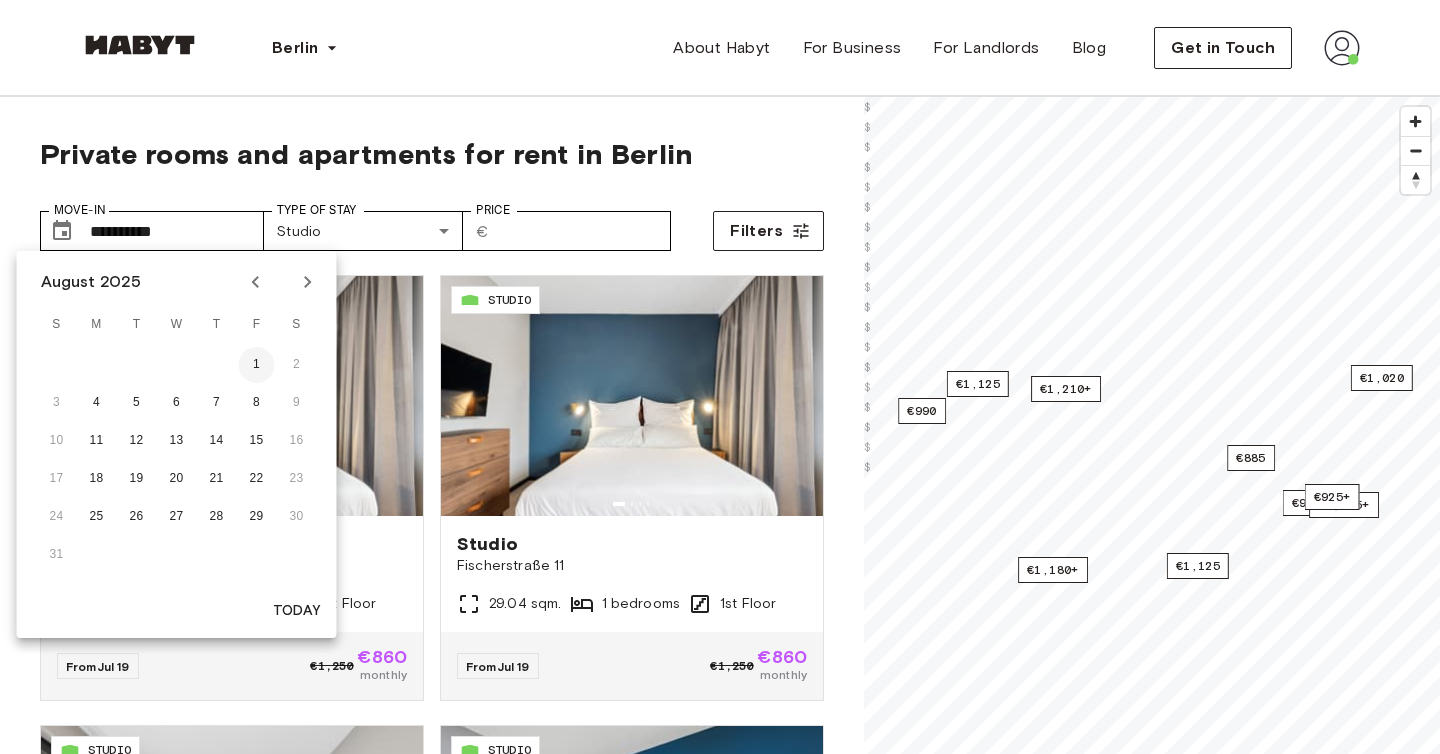 click on "1" at bounding box center [257, 365] 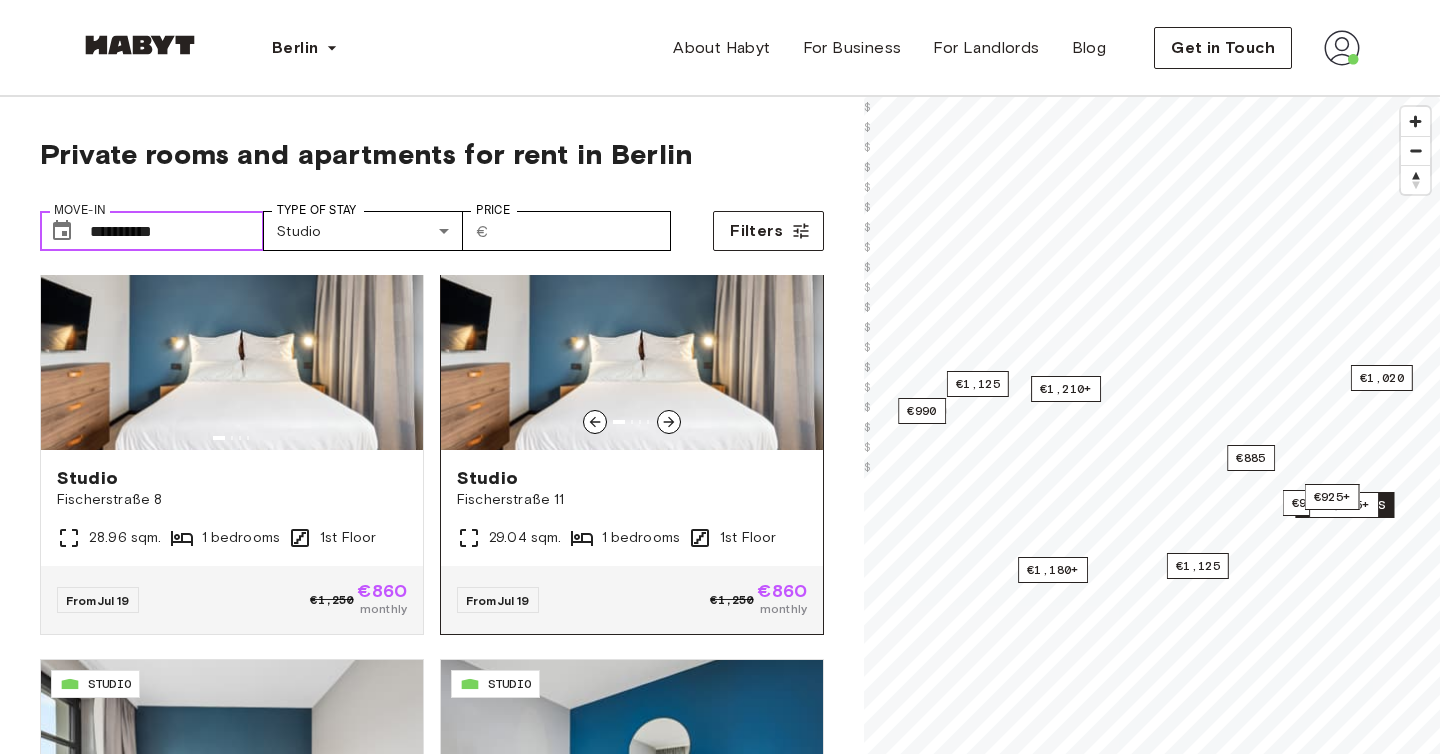 scroll, scrollTop: 64, scrollLeft: 0, axis: vertical 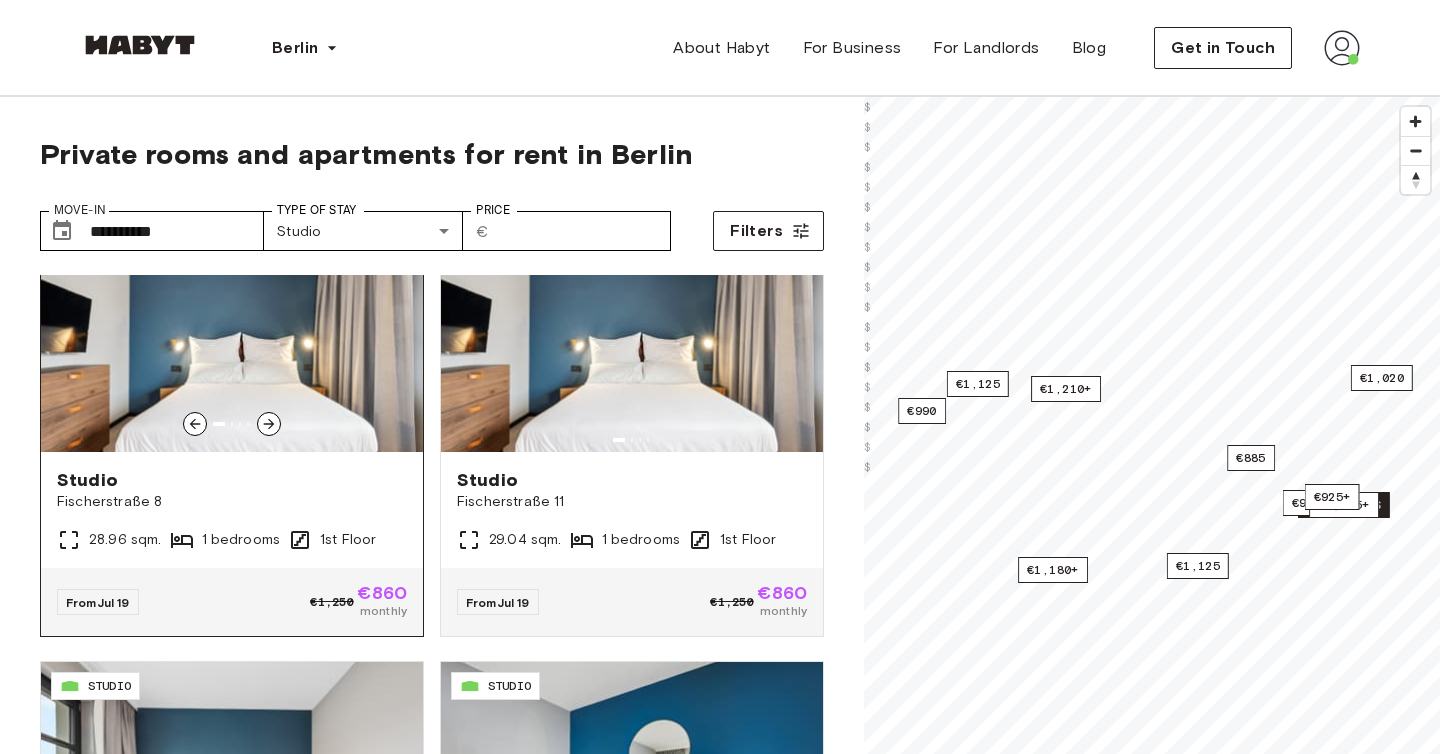 click 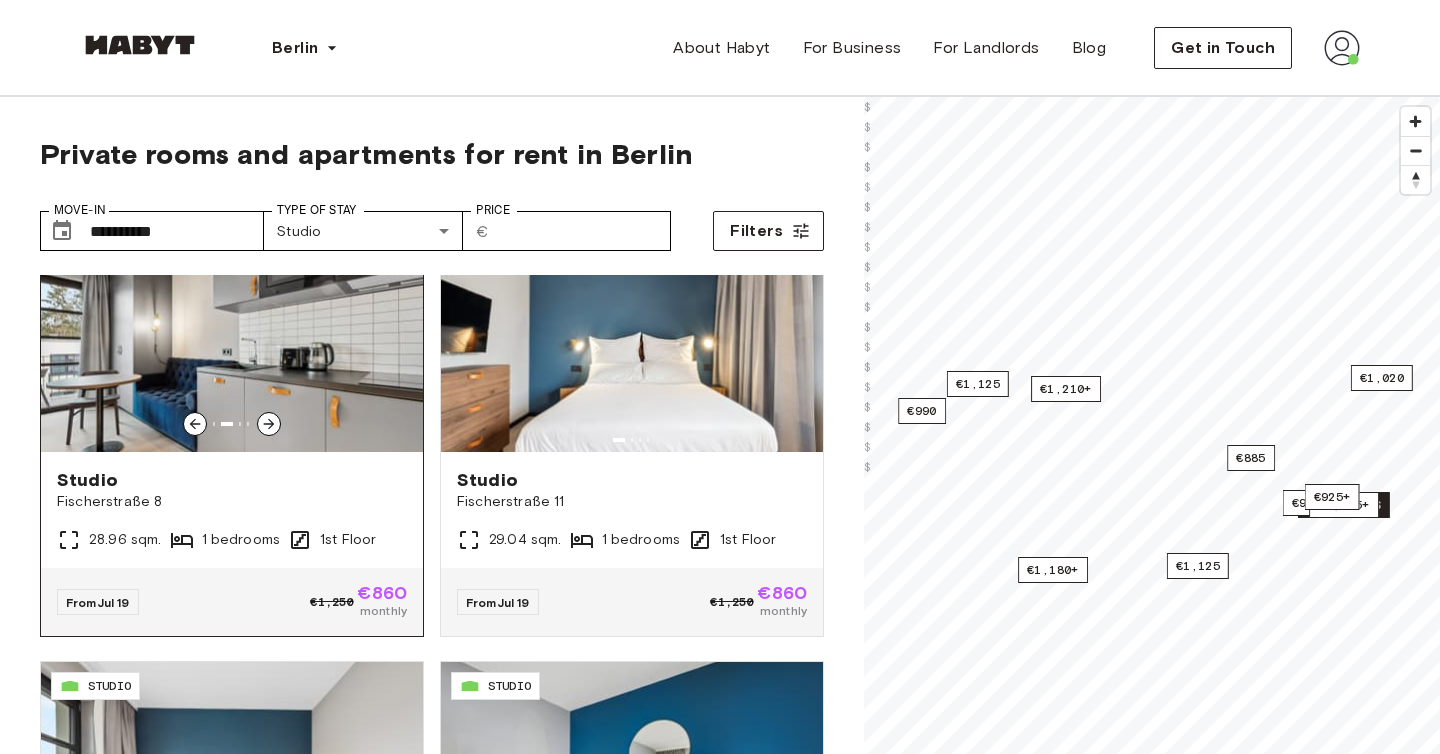 click 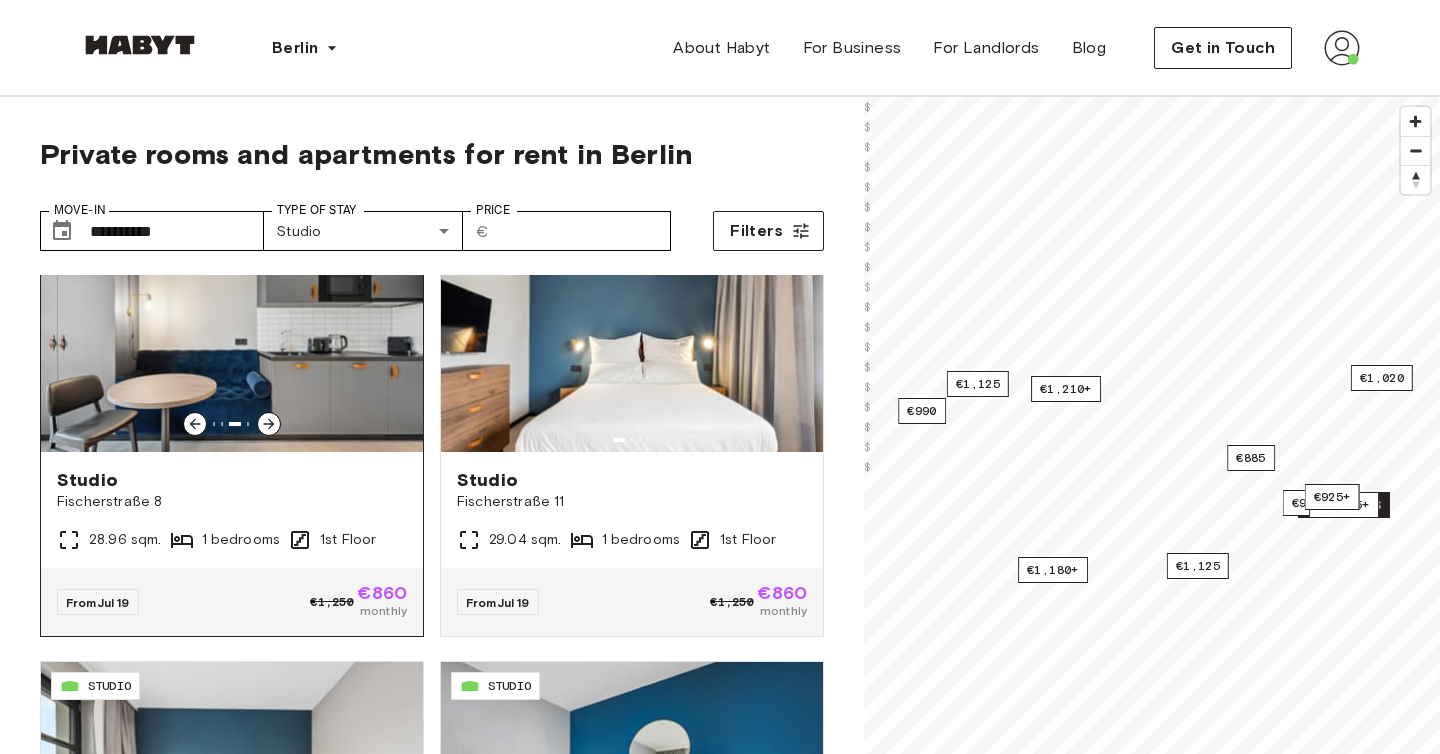 click 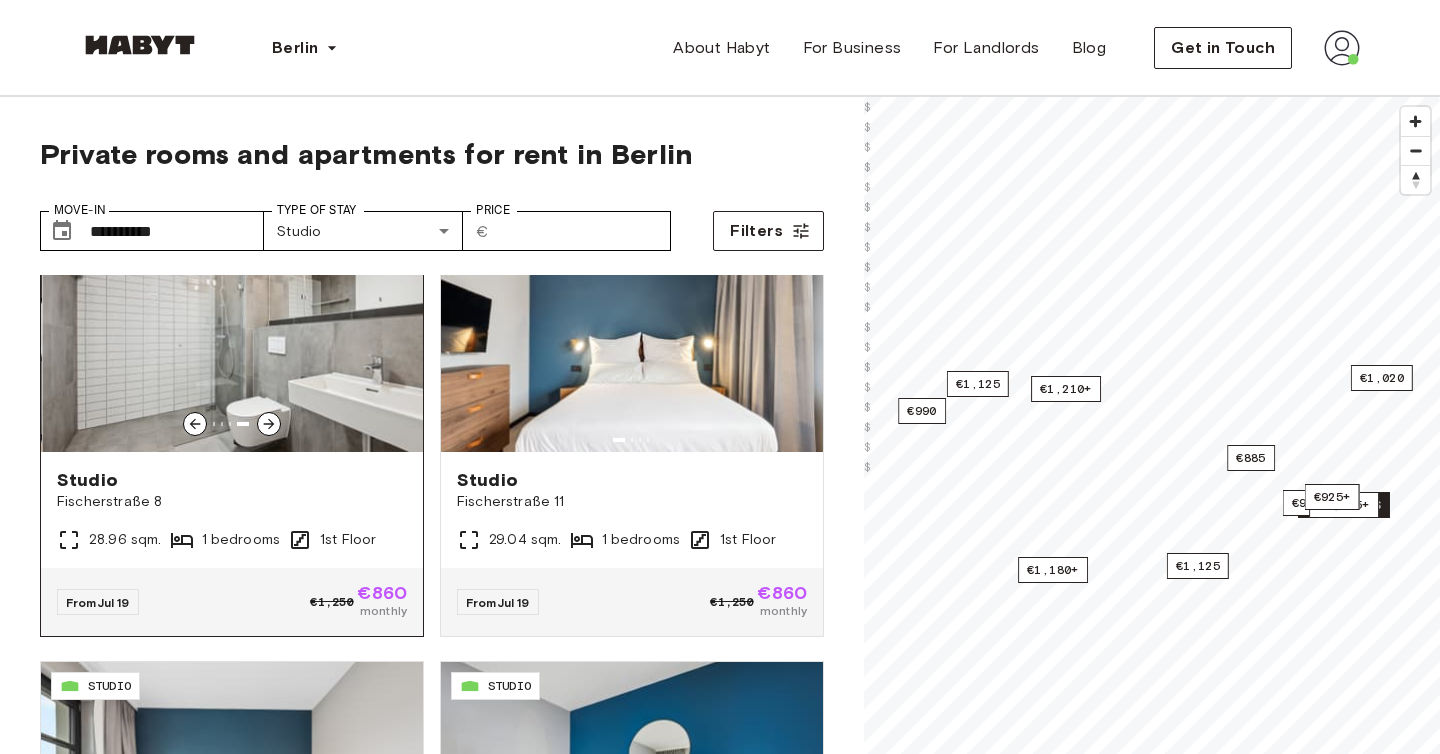 click 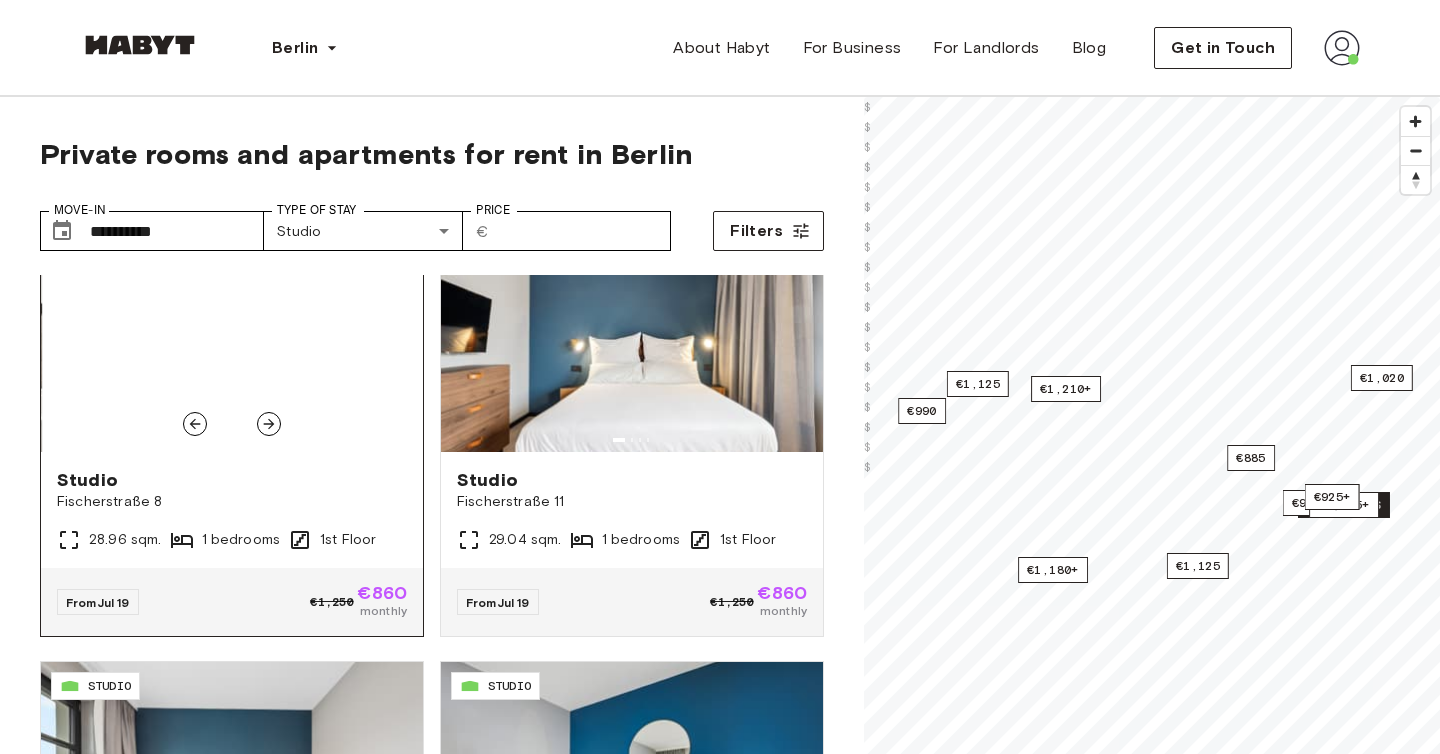 click 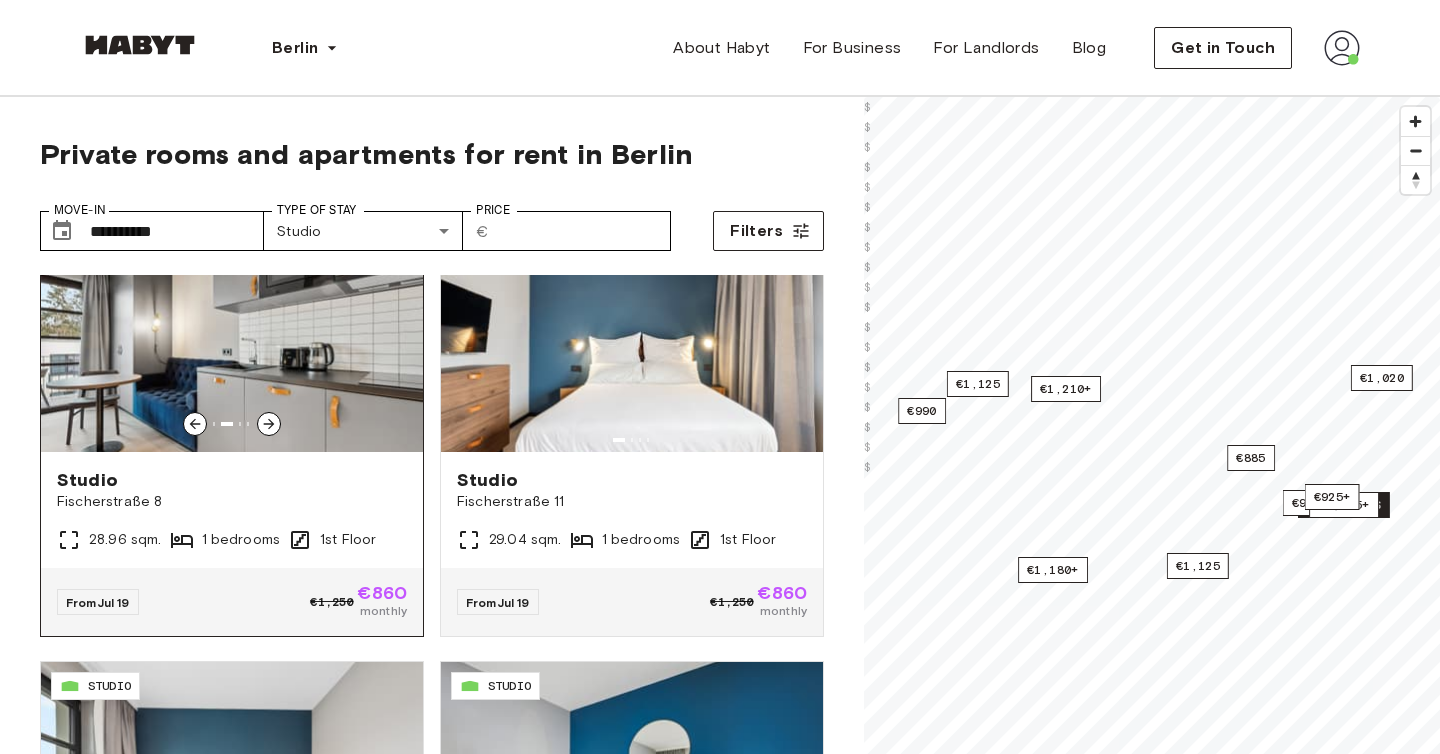 click 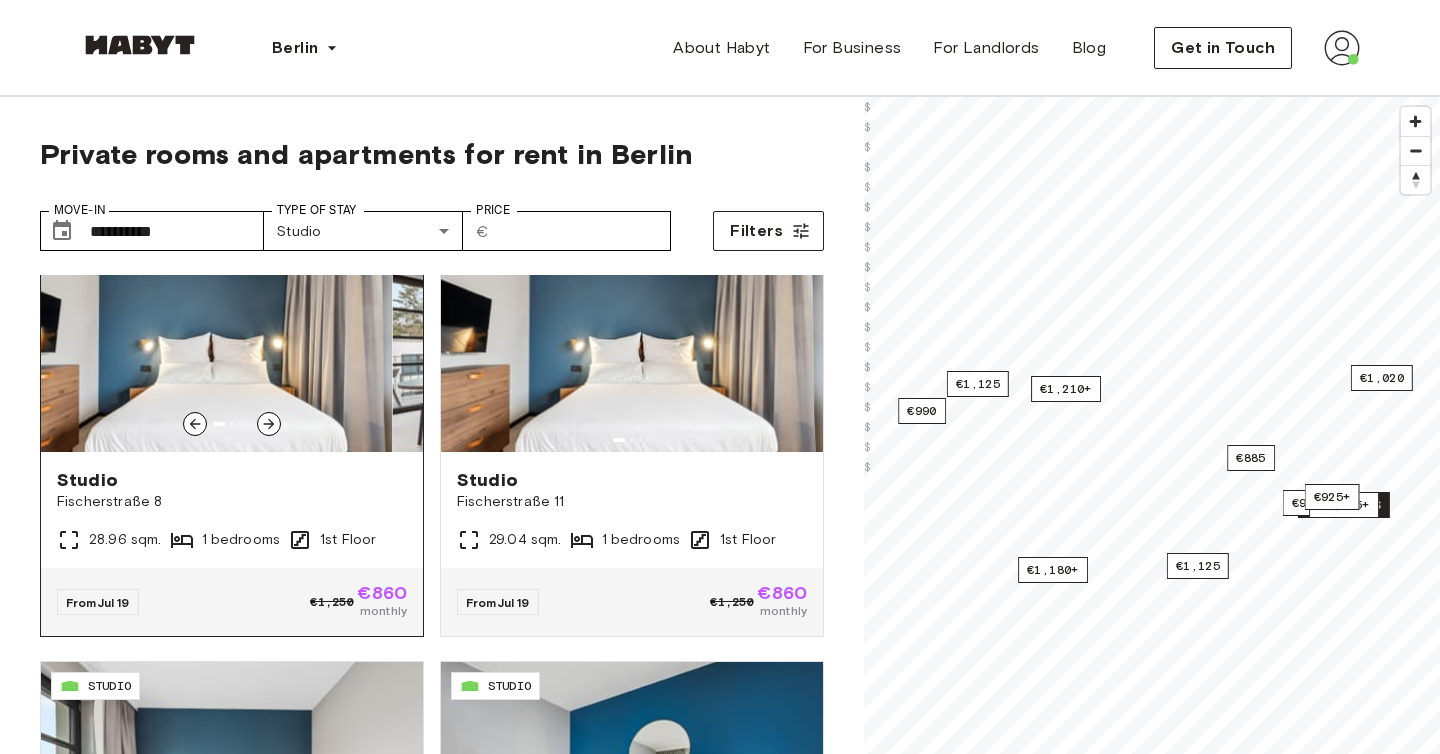 click 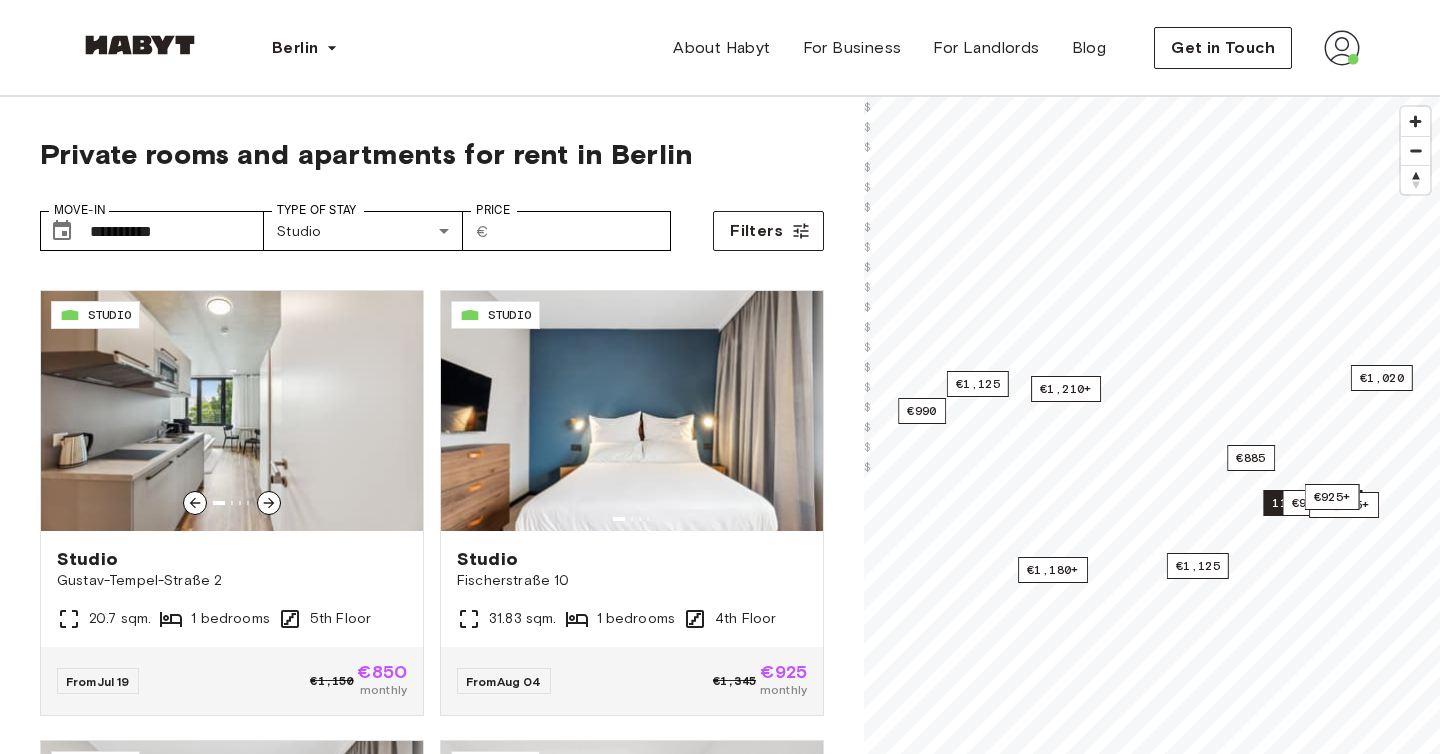 scroll, scrollTop: 855, scrollLeft: 0, axis: vertical 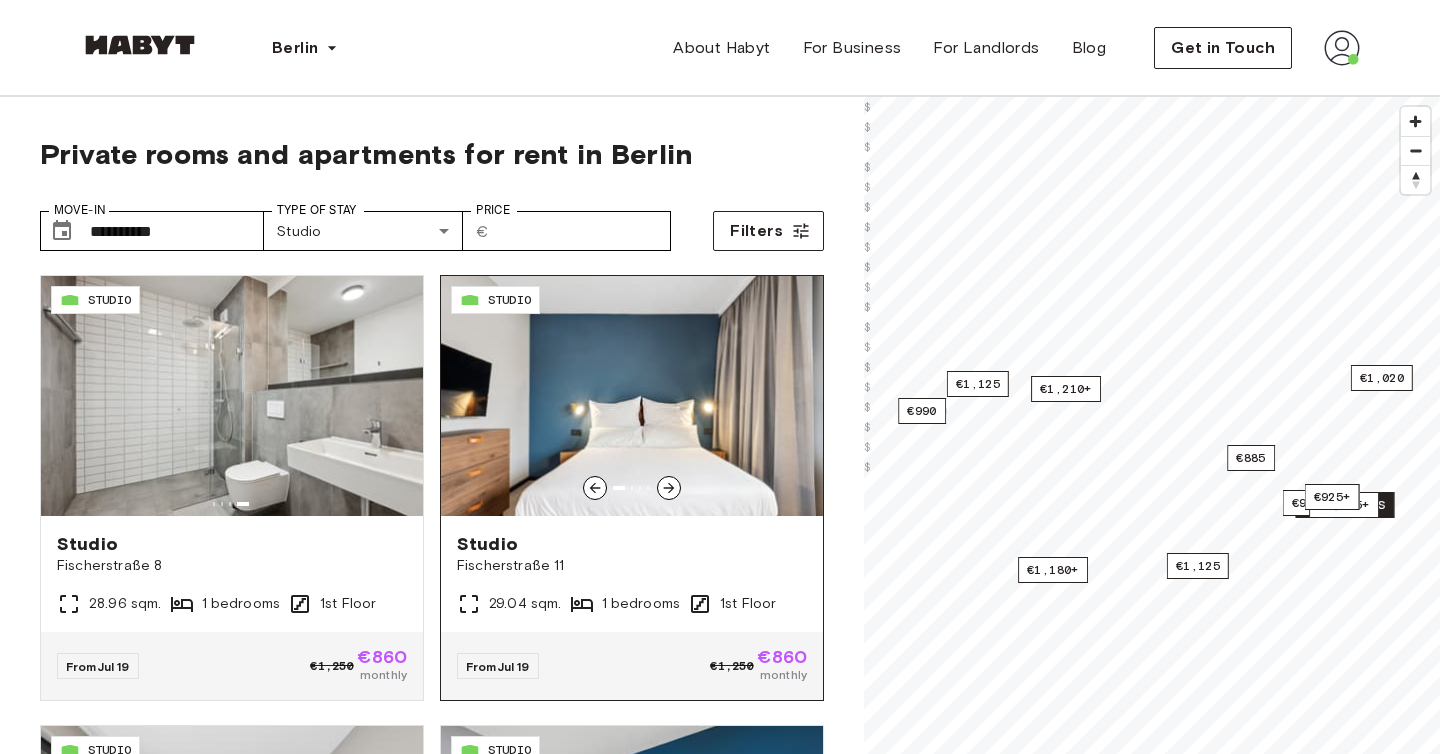 click at bounding box center [632, 396] 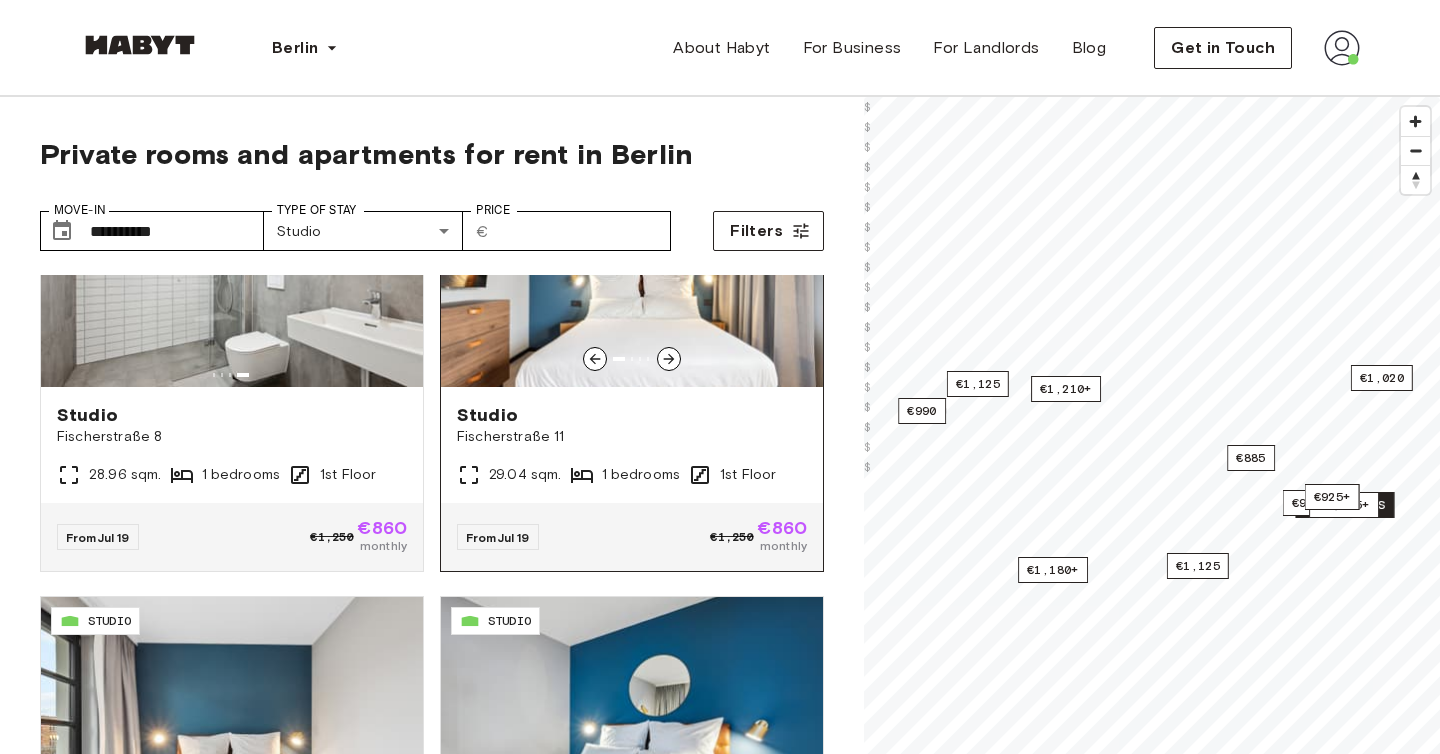 scroll, scrollTop: 134, scrollLeft: 0, axis: vertical 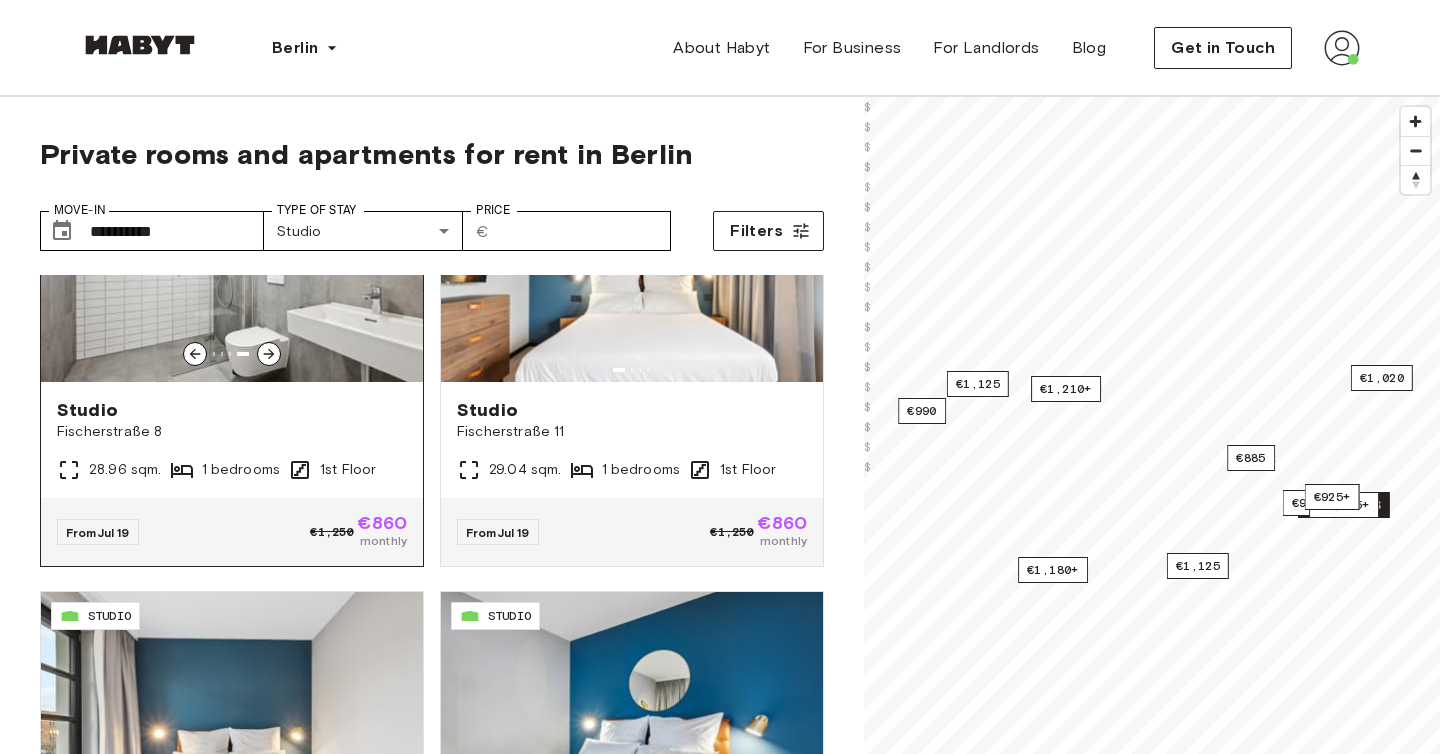 click at bounding box center (232, 262) 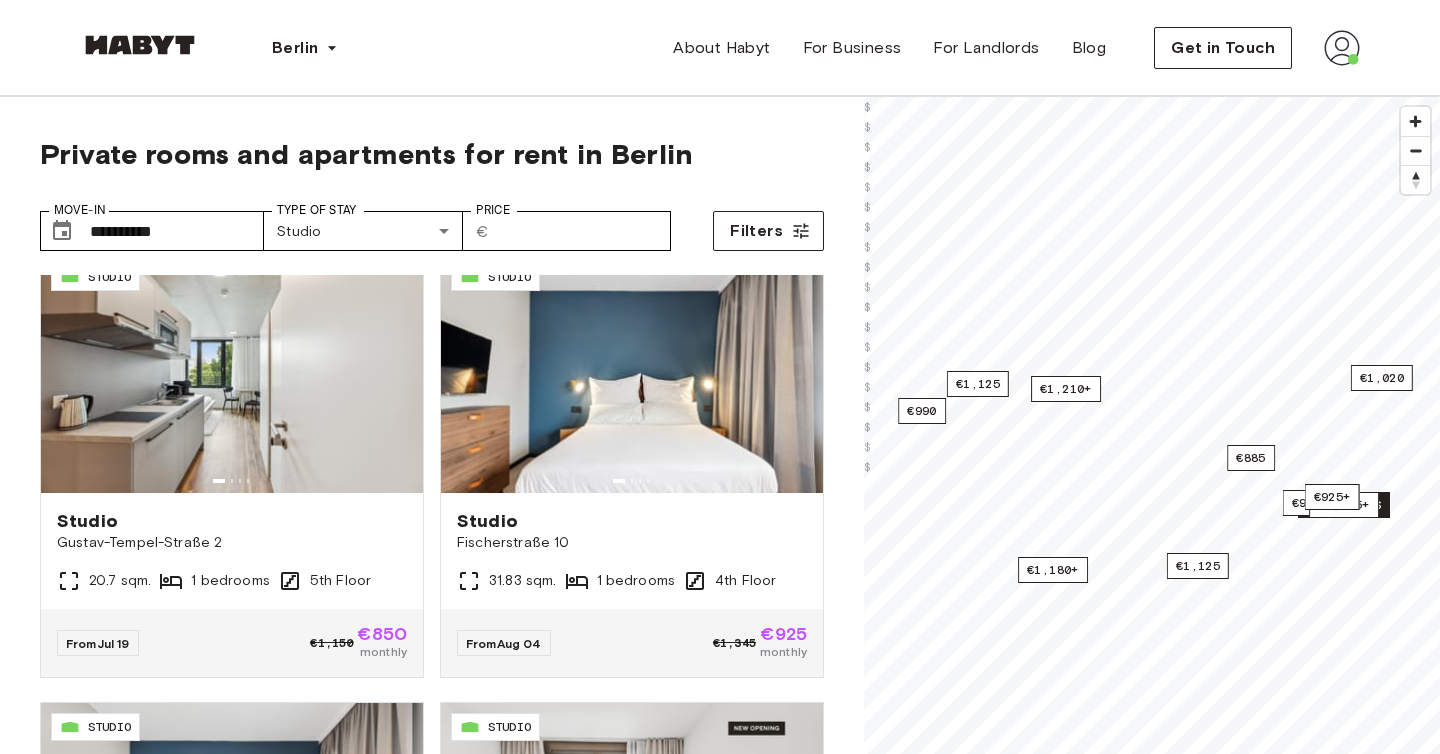 scroll, scrollTop: 962, scrollLeft: 0, axis: vertical 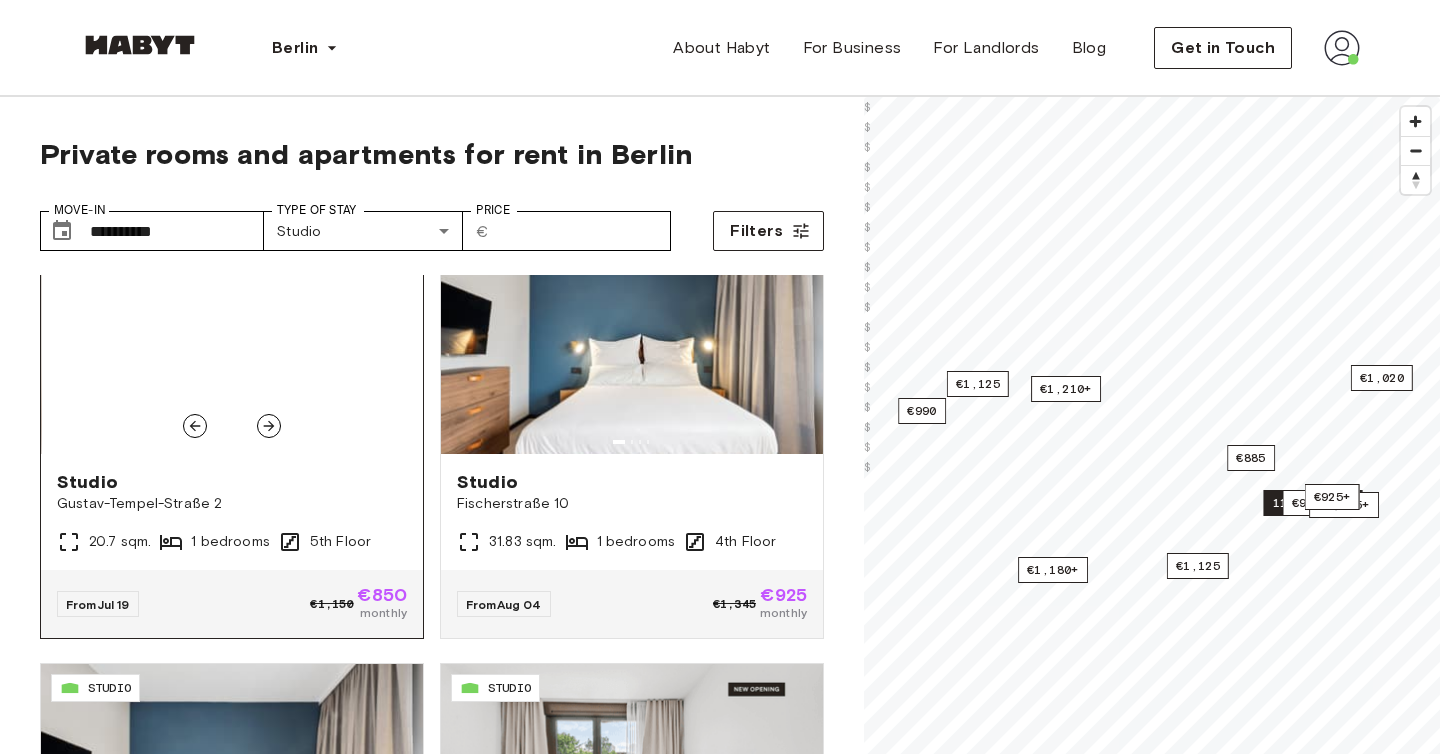 click at bounding box center (232, 334) 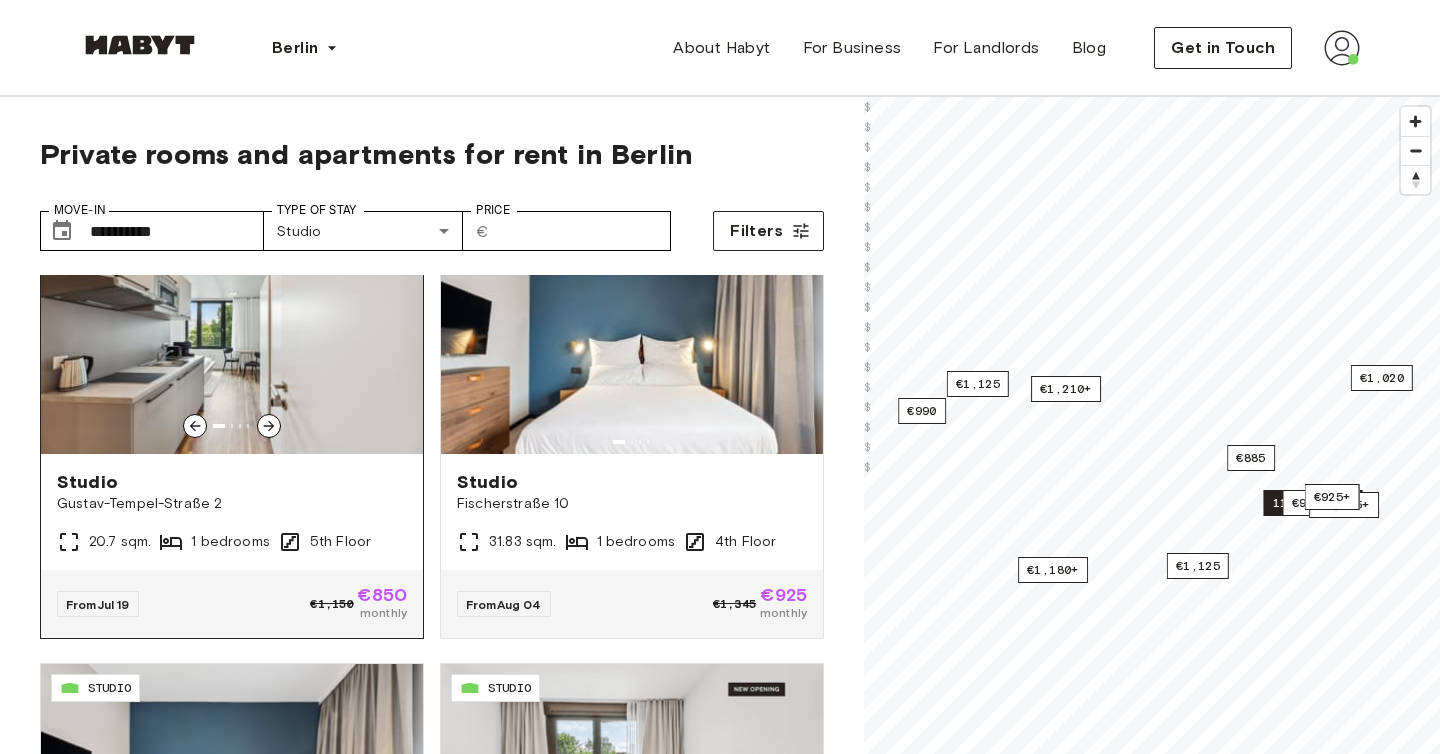 click on "Studio Gustav-Tempel-Straße 2 20.7 sqm. 1 bedrooms 5th Floor" at bounding box center (232, 512) 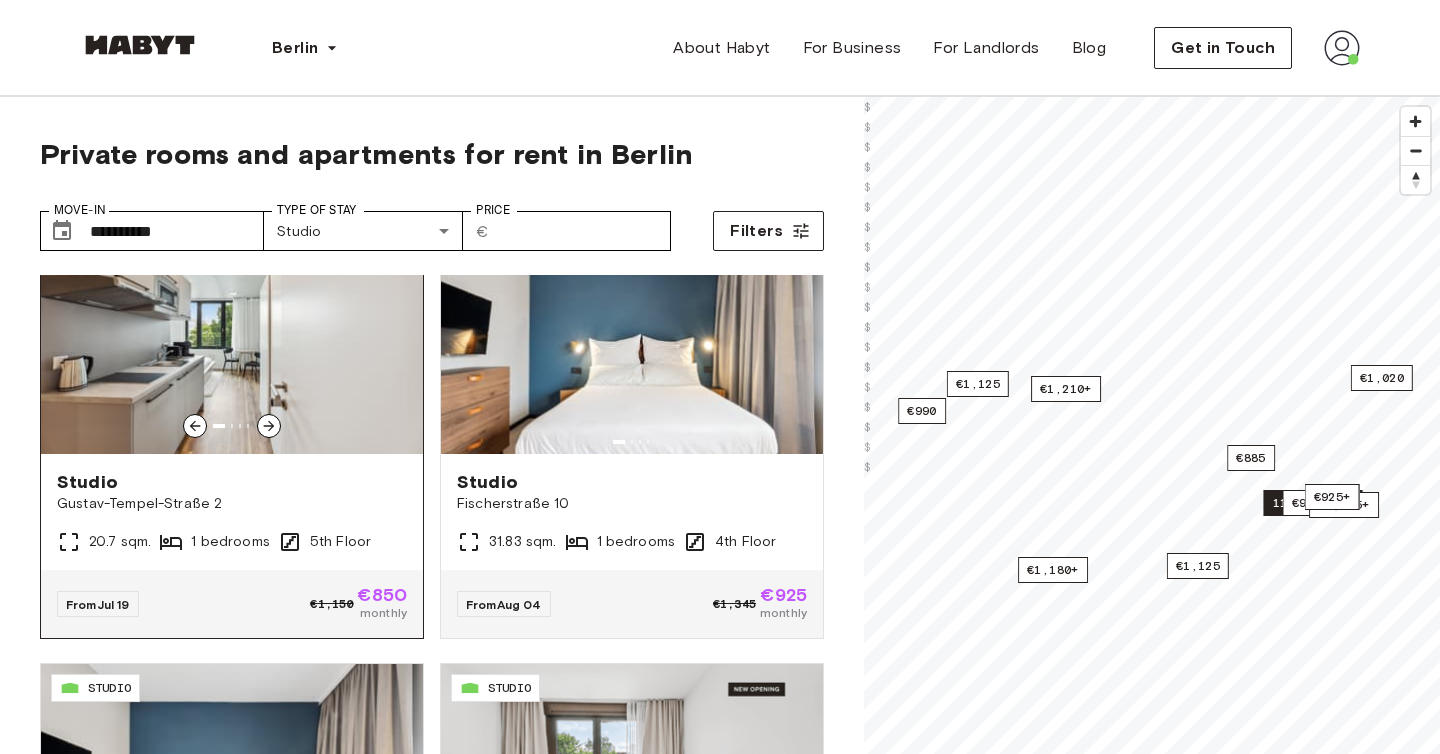 click at bounding box center (232, 334) 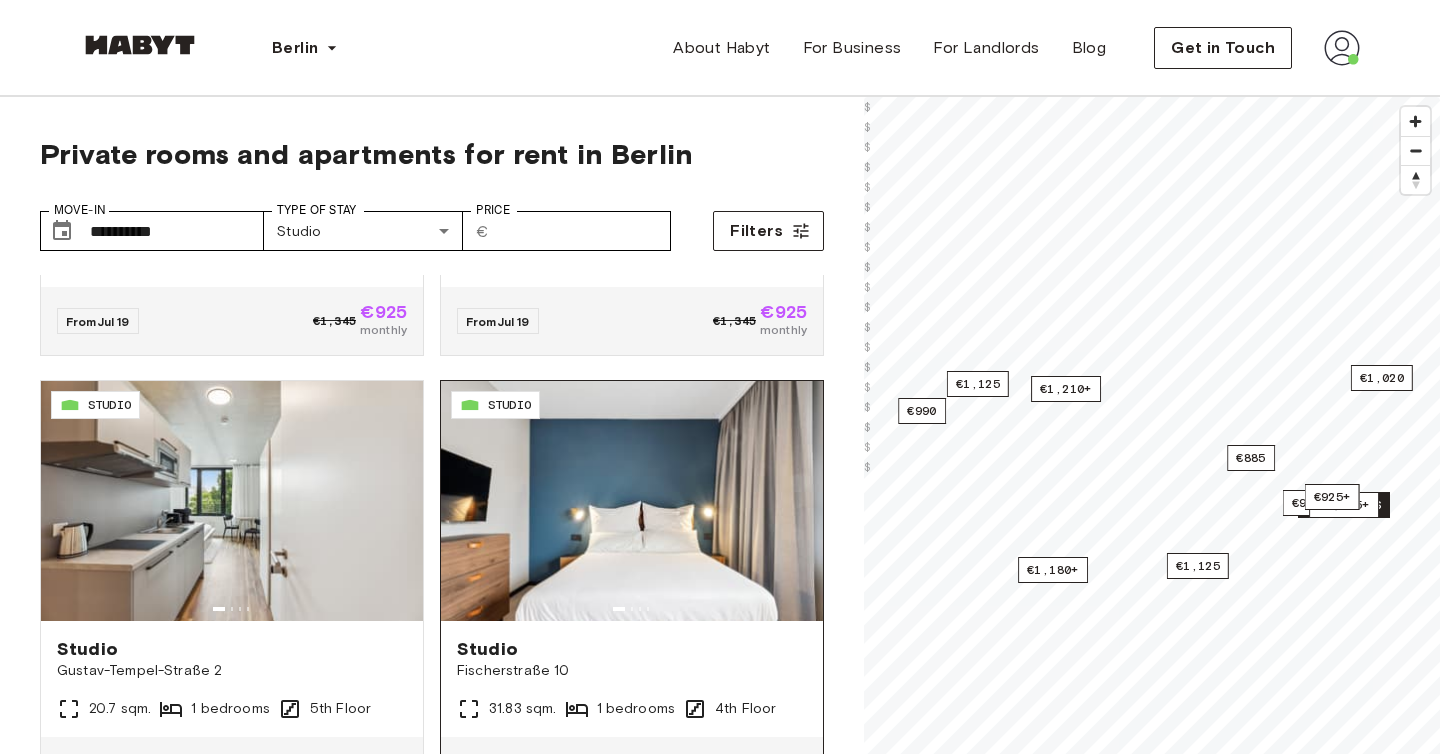 scroll, scrollTop: 997, scrollLeft: 0, axis: vertical 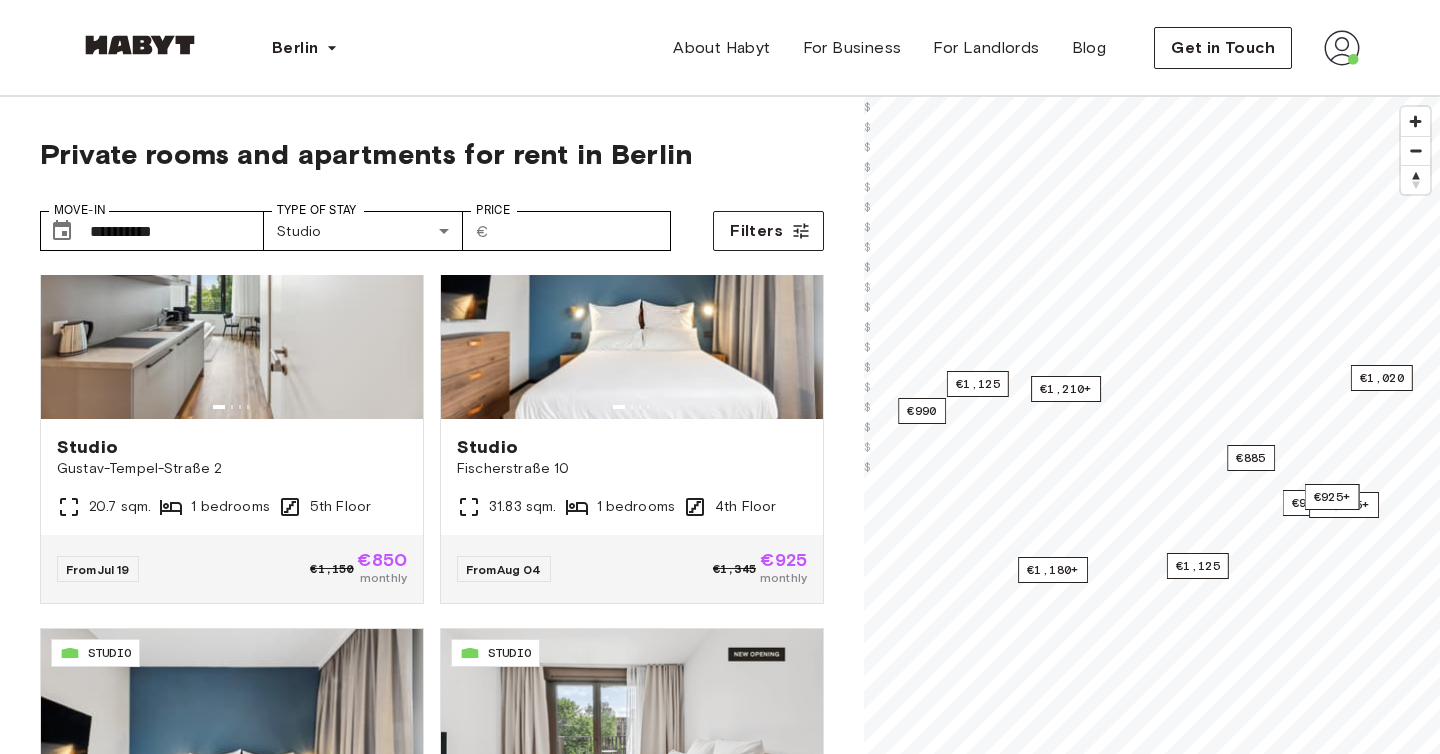 click at bounding box center (1342, 48) 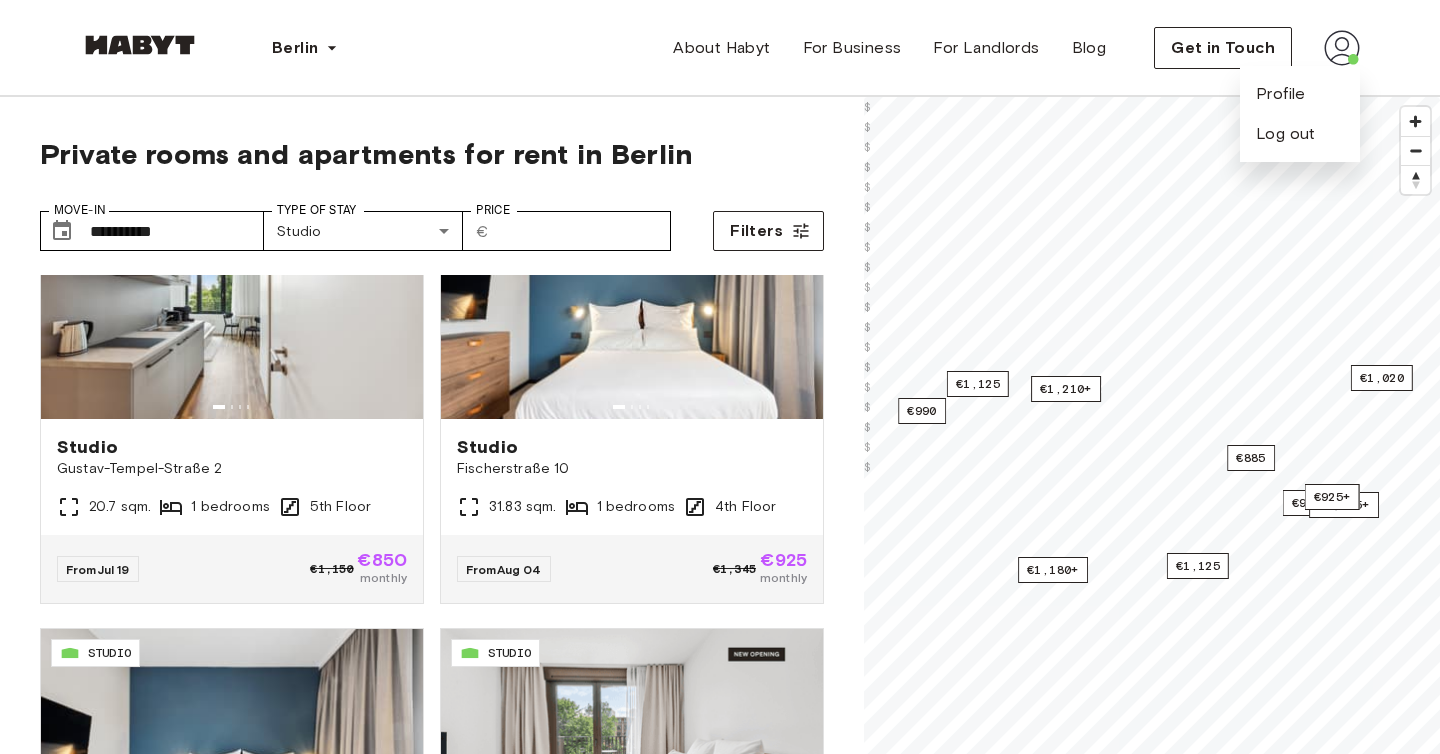 click on "Profile Log out" at bounding box center (1300, 114) 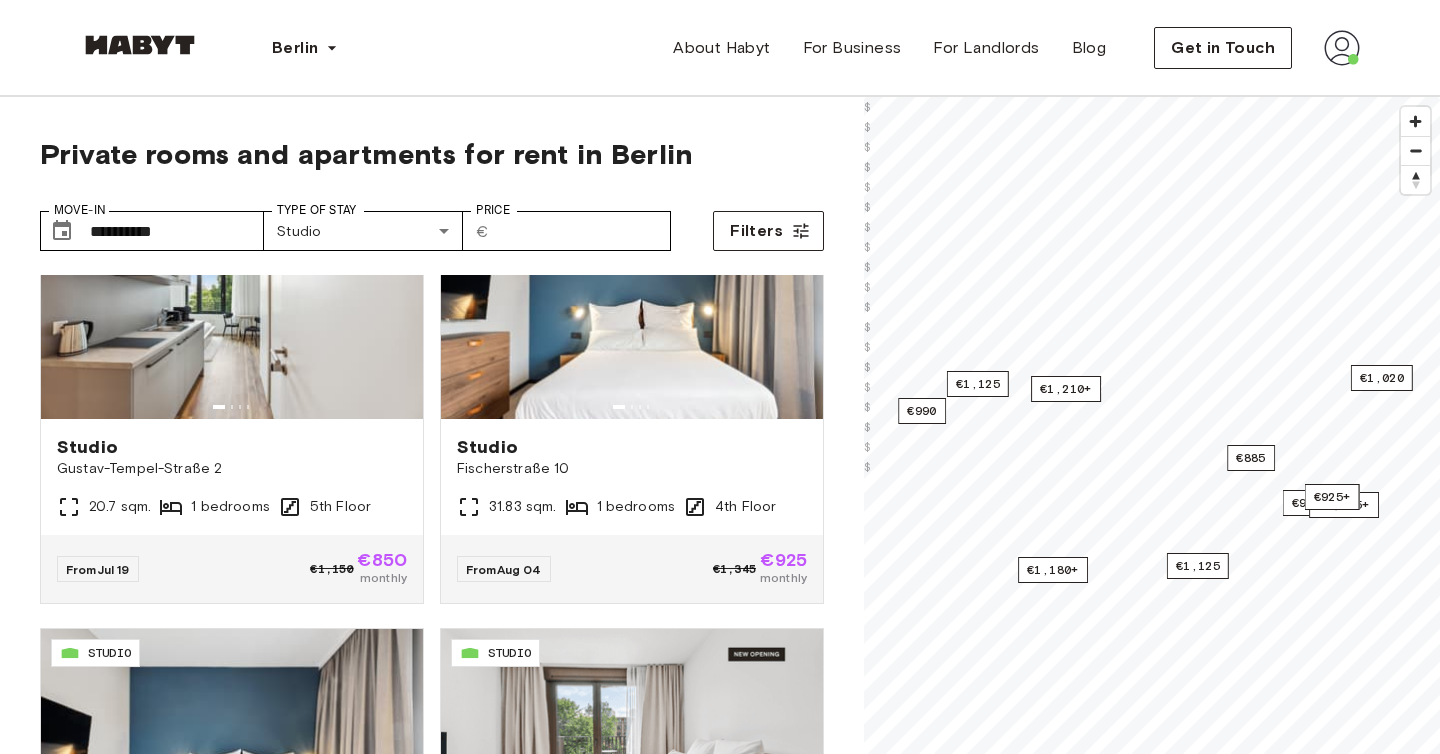 click at bounding box center (1342, 48) 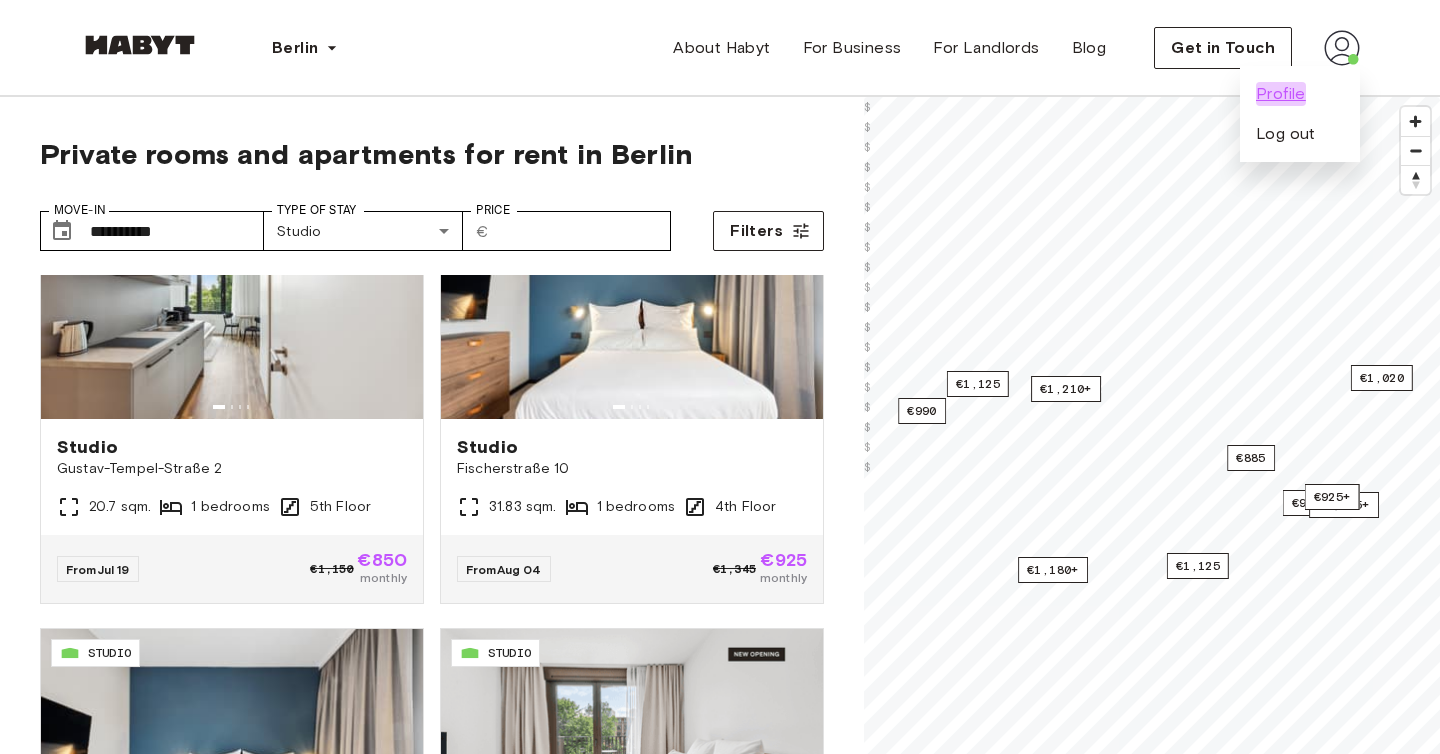 click on "Profile" at bounding box center (1281, 94) 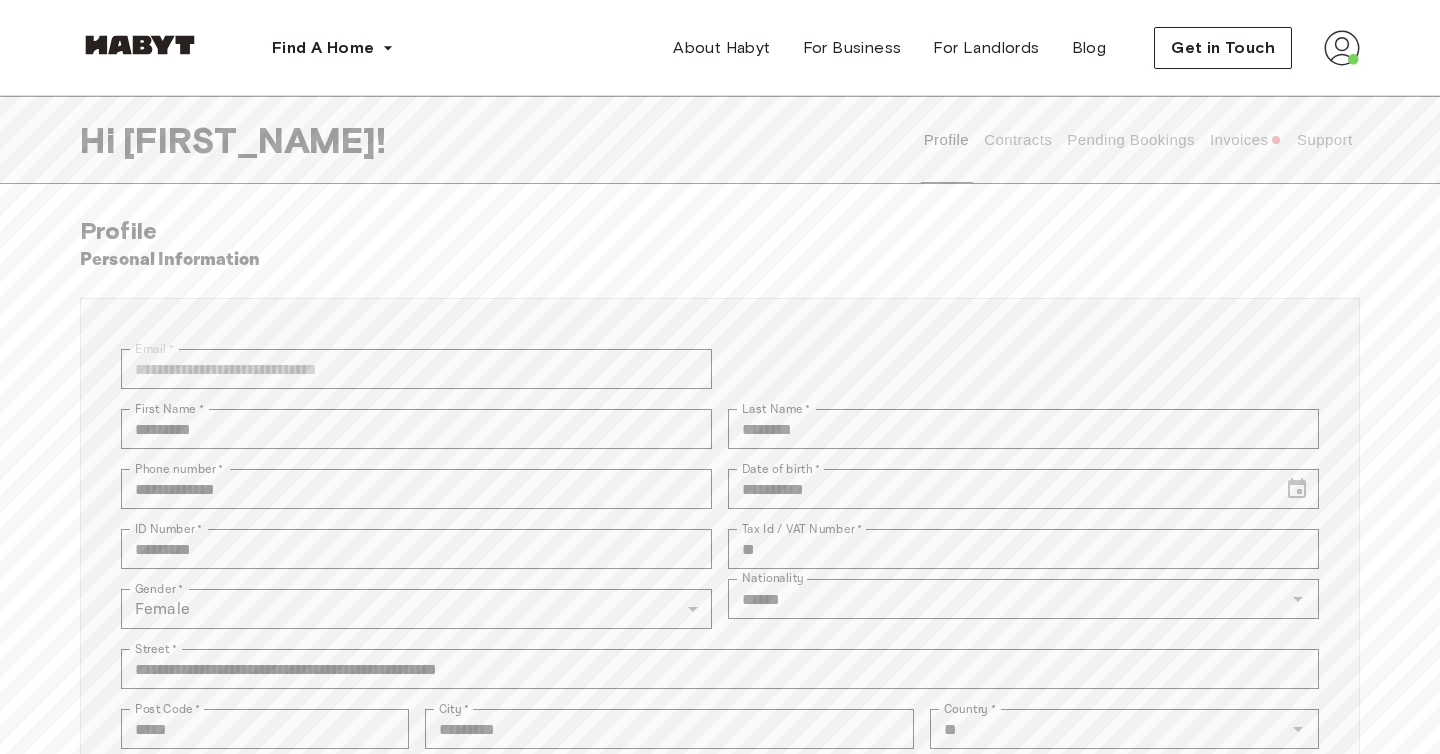 click on "Contracts" at bounding box center [1018, 140] 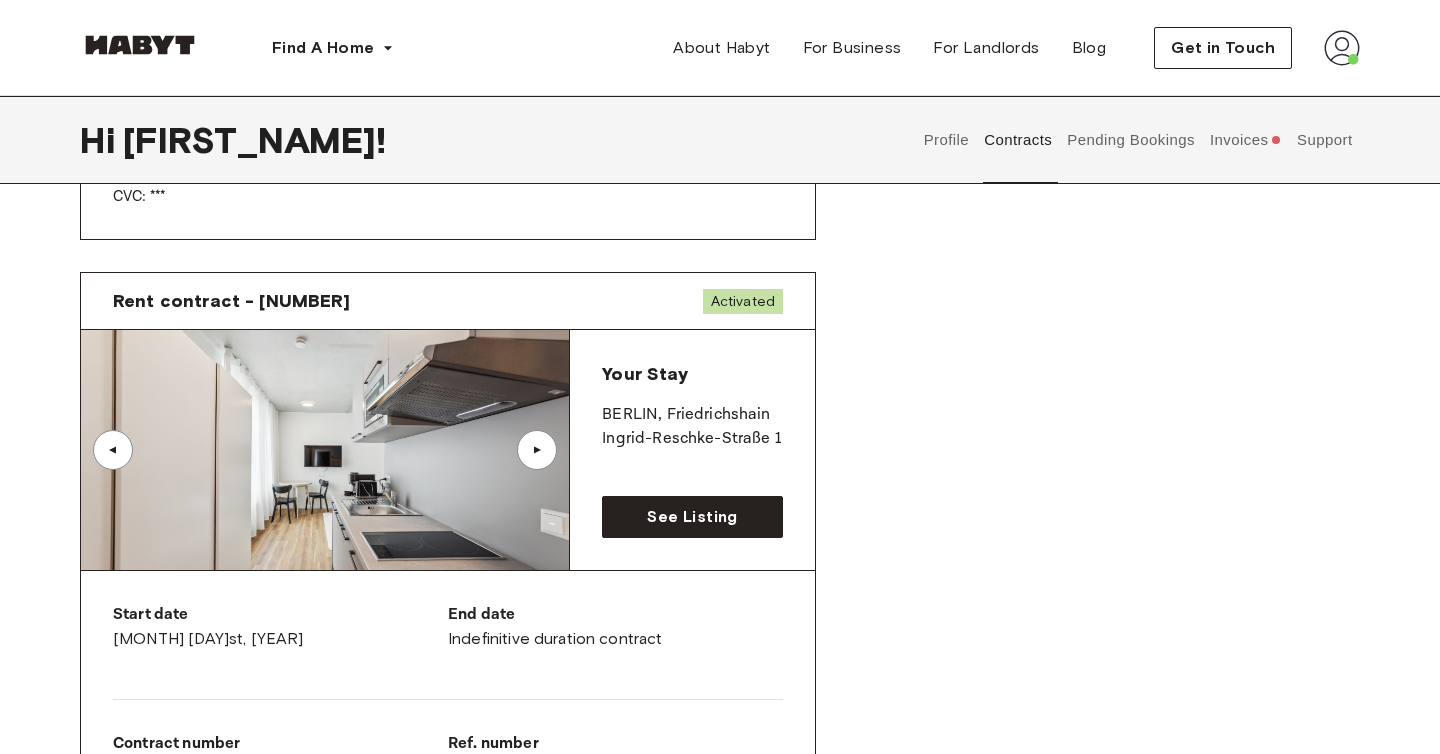 scroll, scrollTop: 944, scrollLeft: 0, axis: vertical 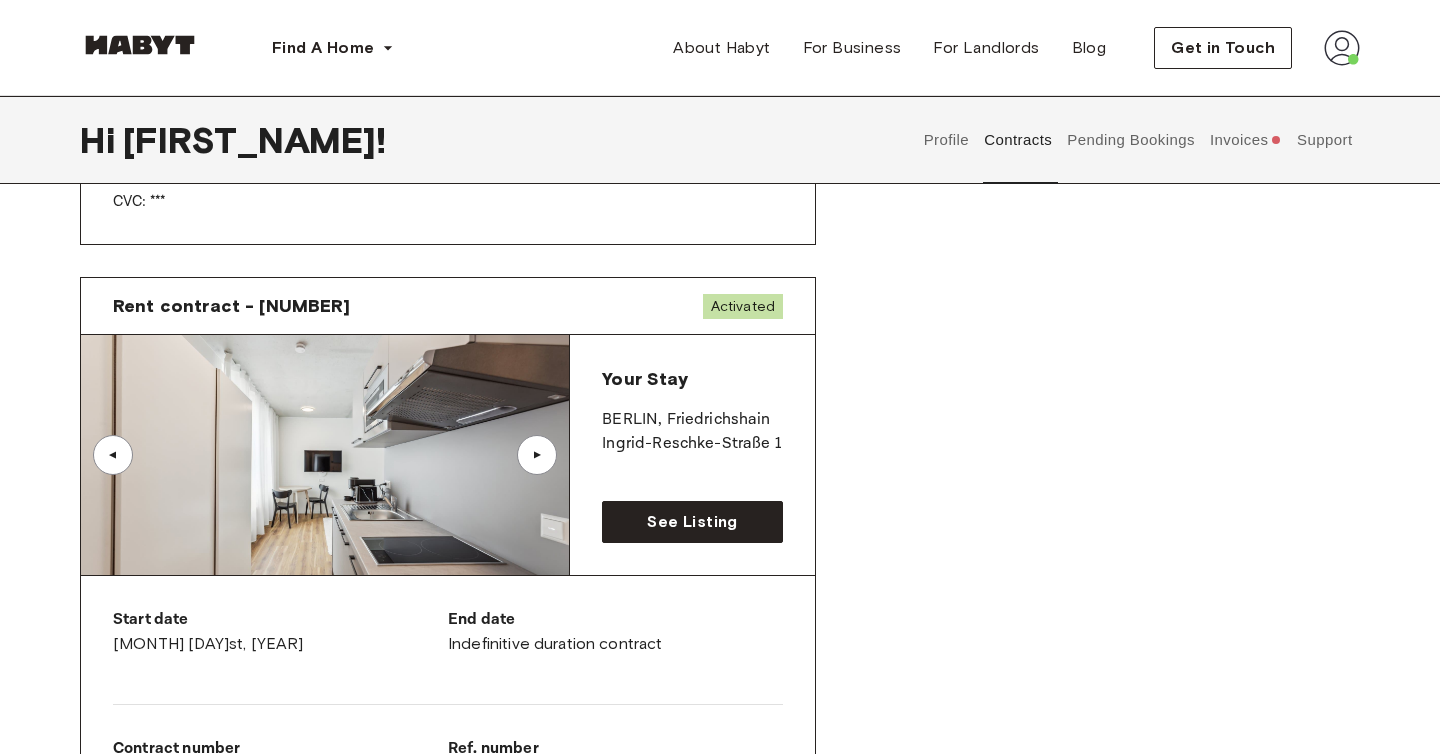 click on "Profile Contracts Pending Bookings Invoices Support" at bounding box center [1138, 140] 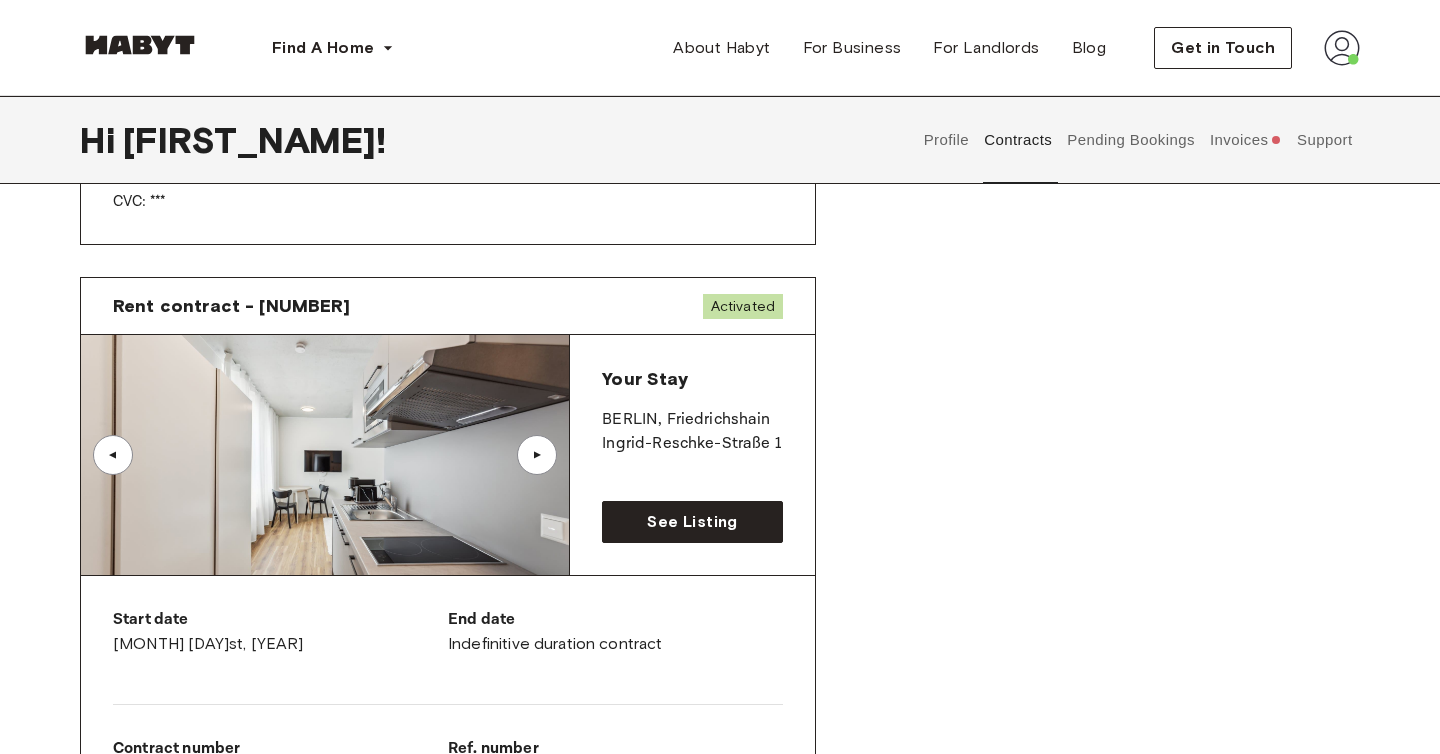 click on "Invoices" at bounding box center [1245, 140] 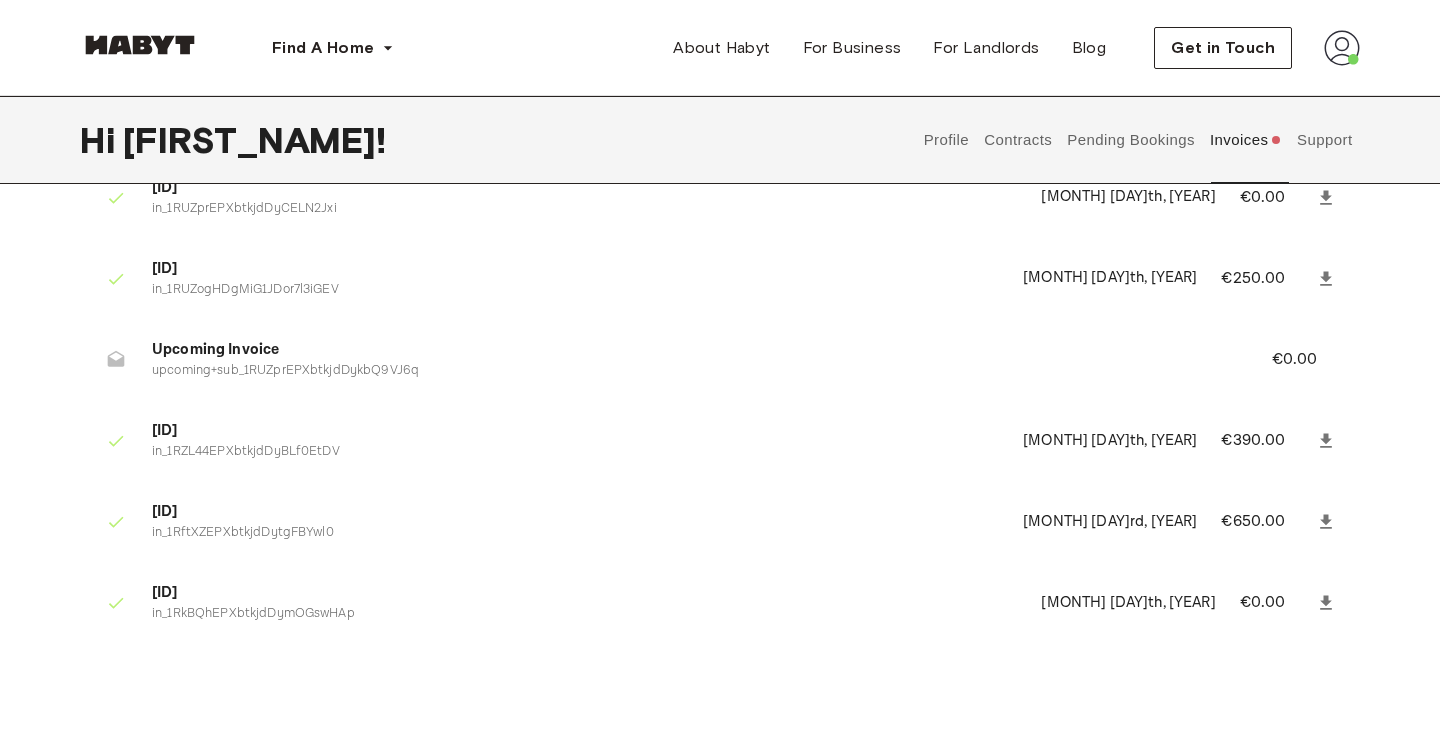 scroll, scrollTop: 0, scrollLeft: 0, axis: both 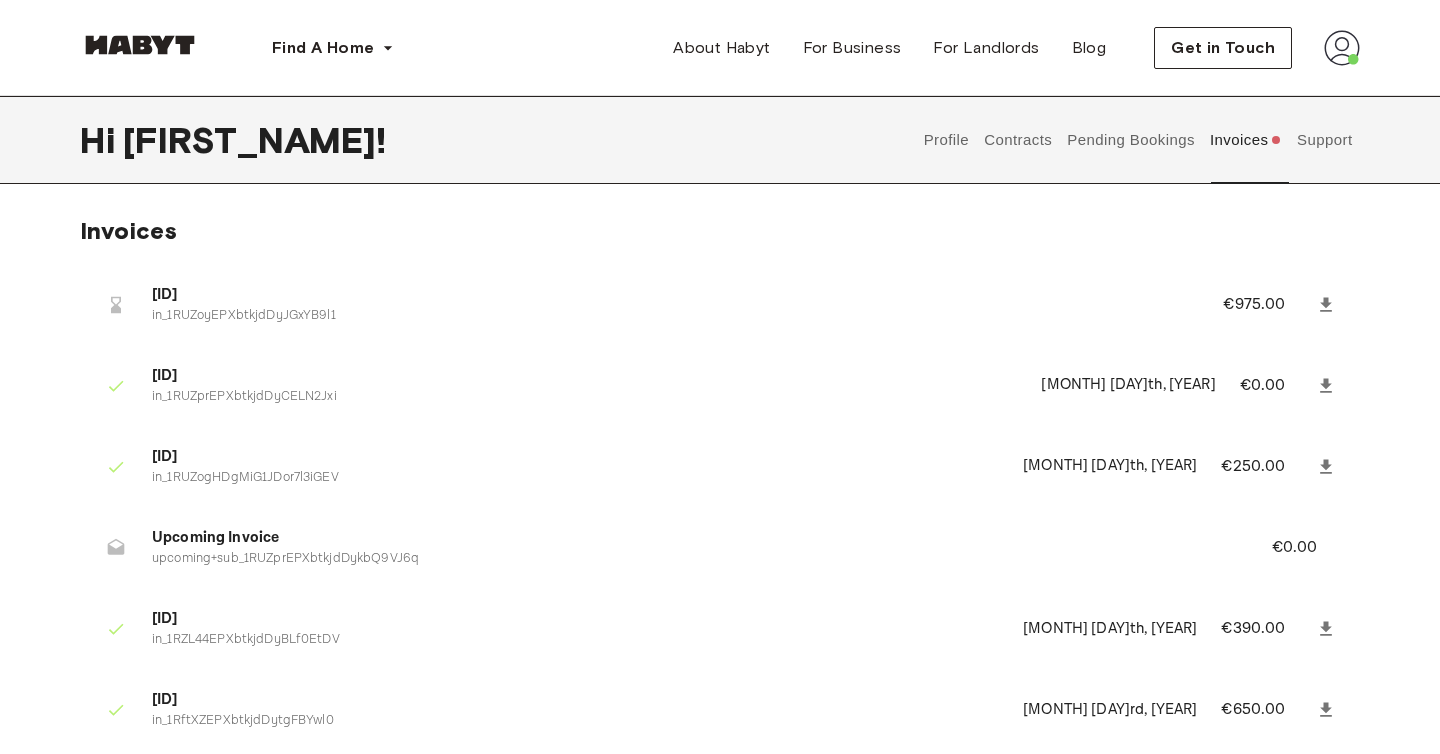 click on "Contracts" at bounding box center [1018, 140] 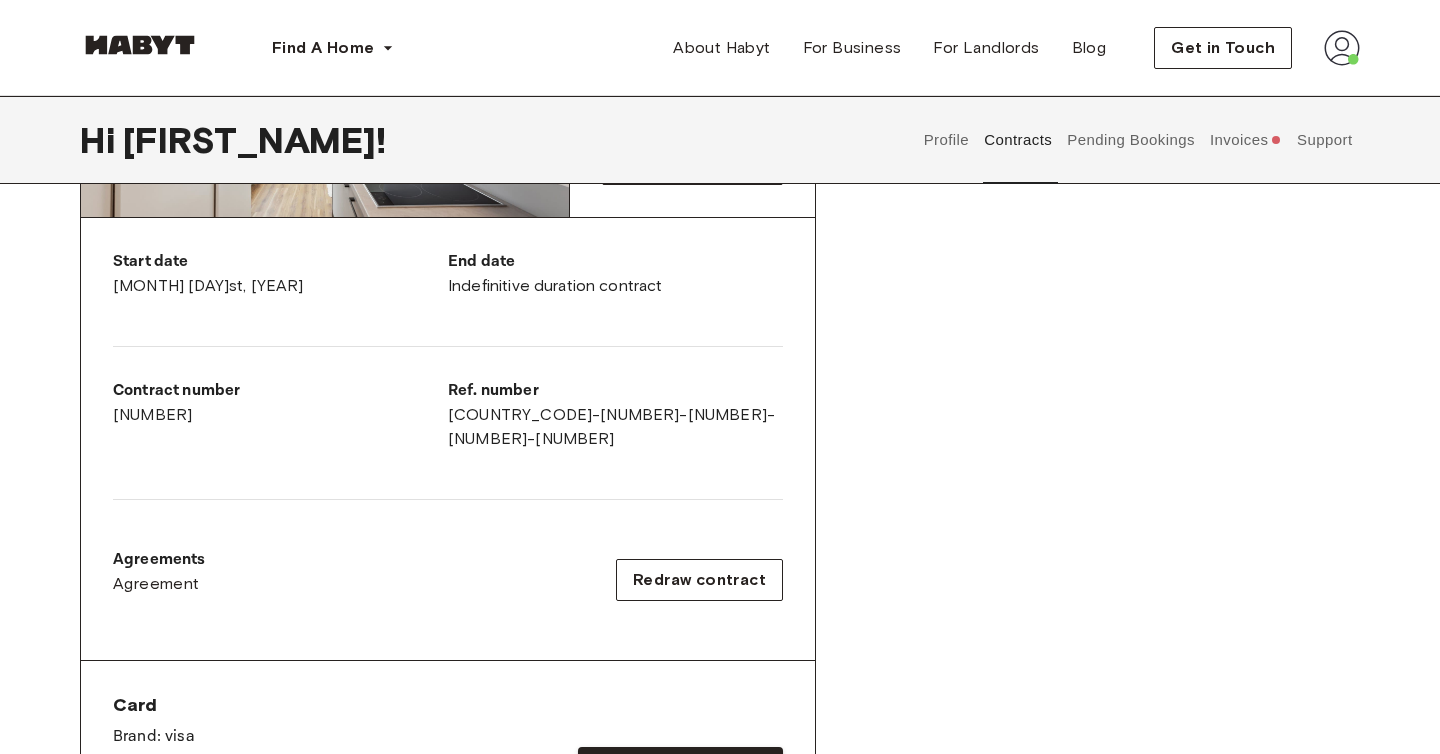 scroll, scrollTop: 1078, scrollLeft: 0, axis: vertical 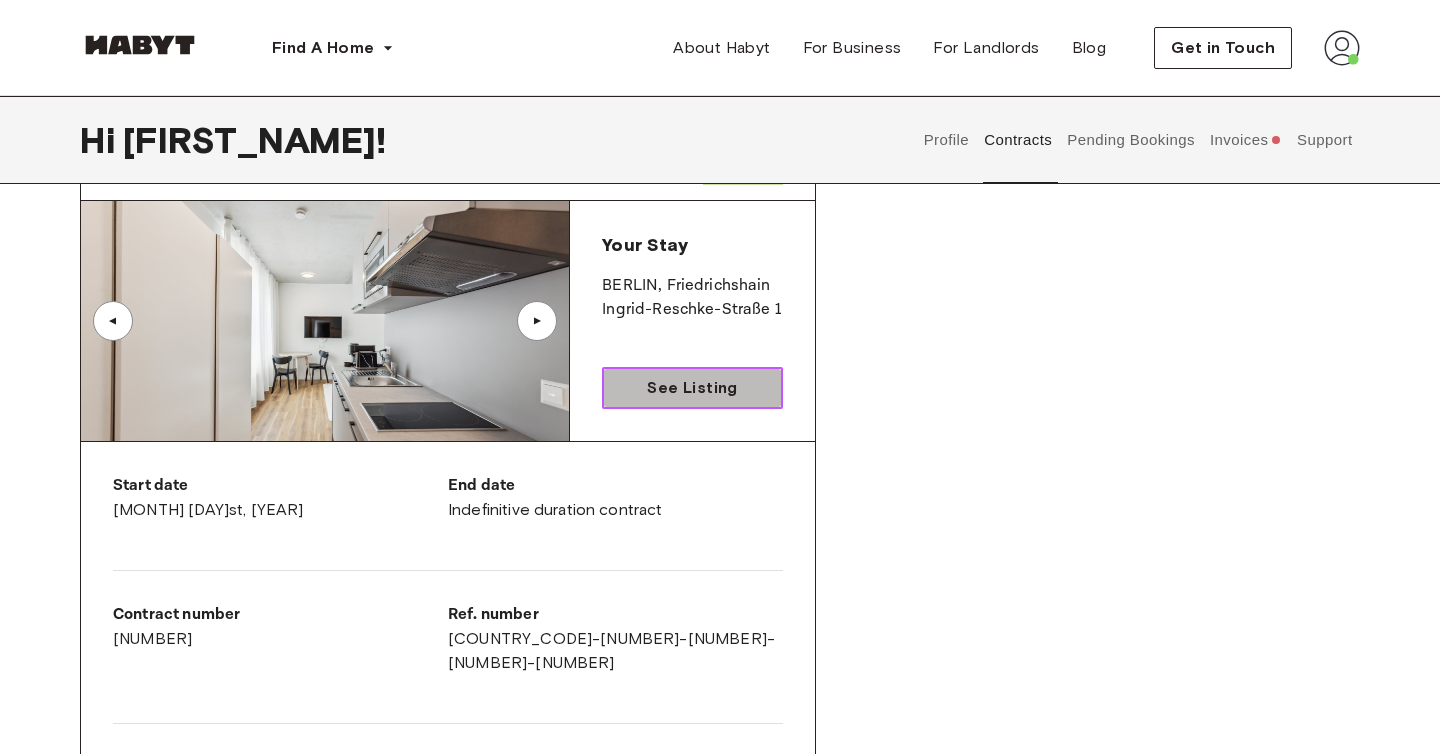 click on "See Listing" at bounding box center [692, 388] 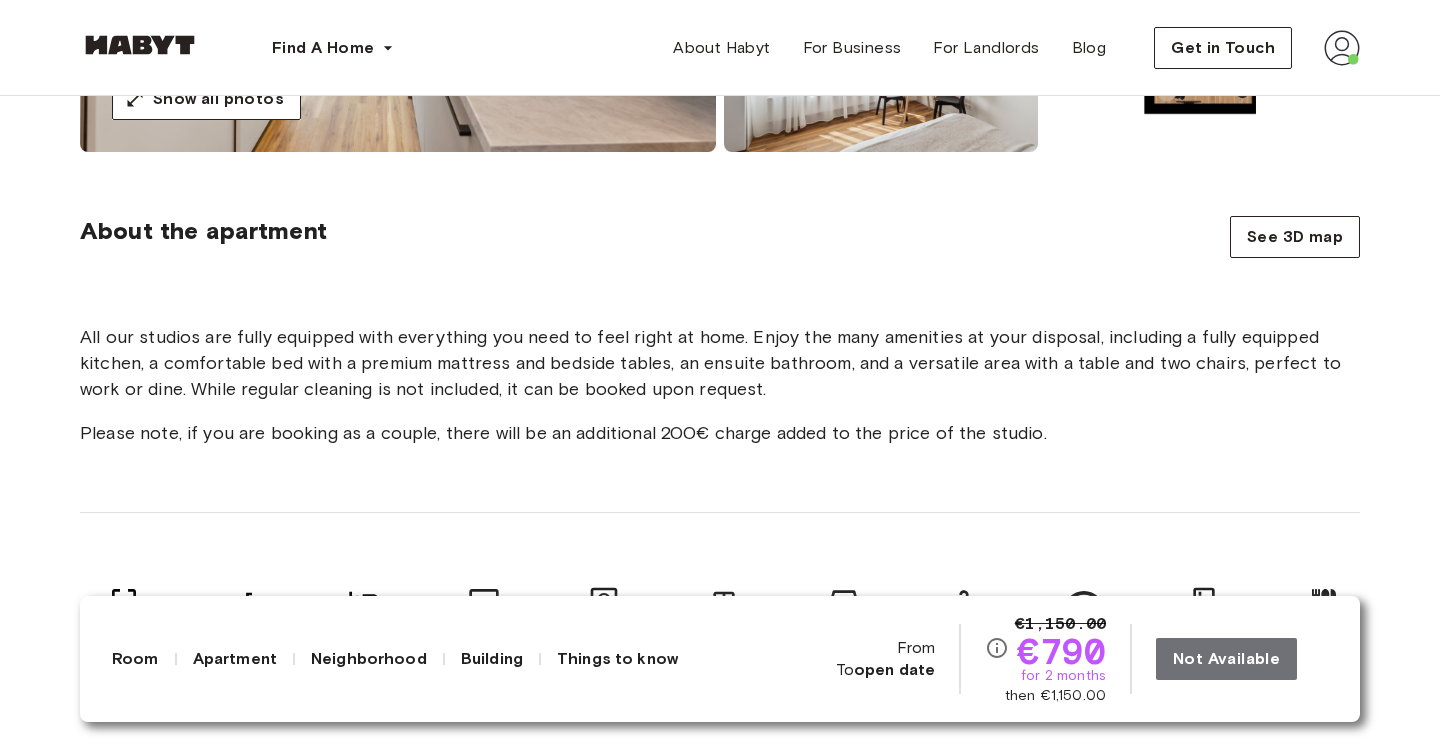 scroll, scrollTop: 705, scrollLeft: 0, axis: vertical 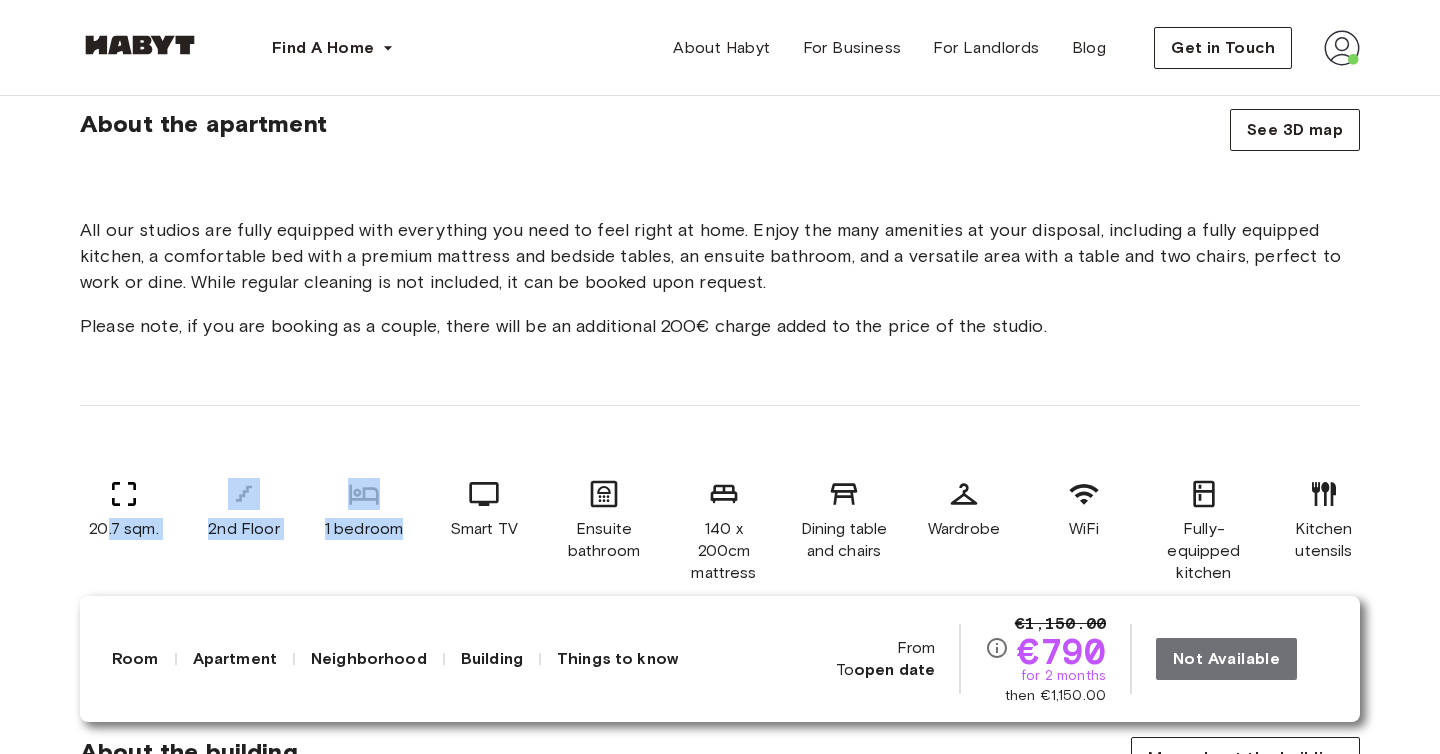 drag, startPoint x: 109, startPoint y: 519, endPoint x: 363, endPoint y: 551, distance: 256.0078 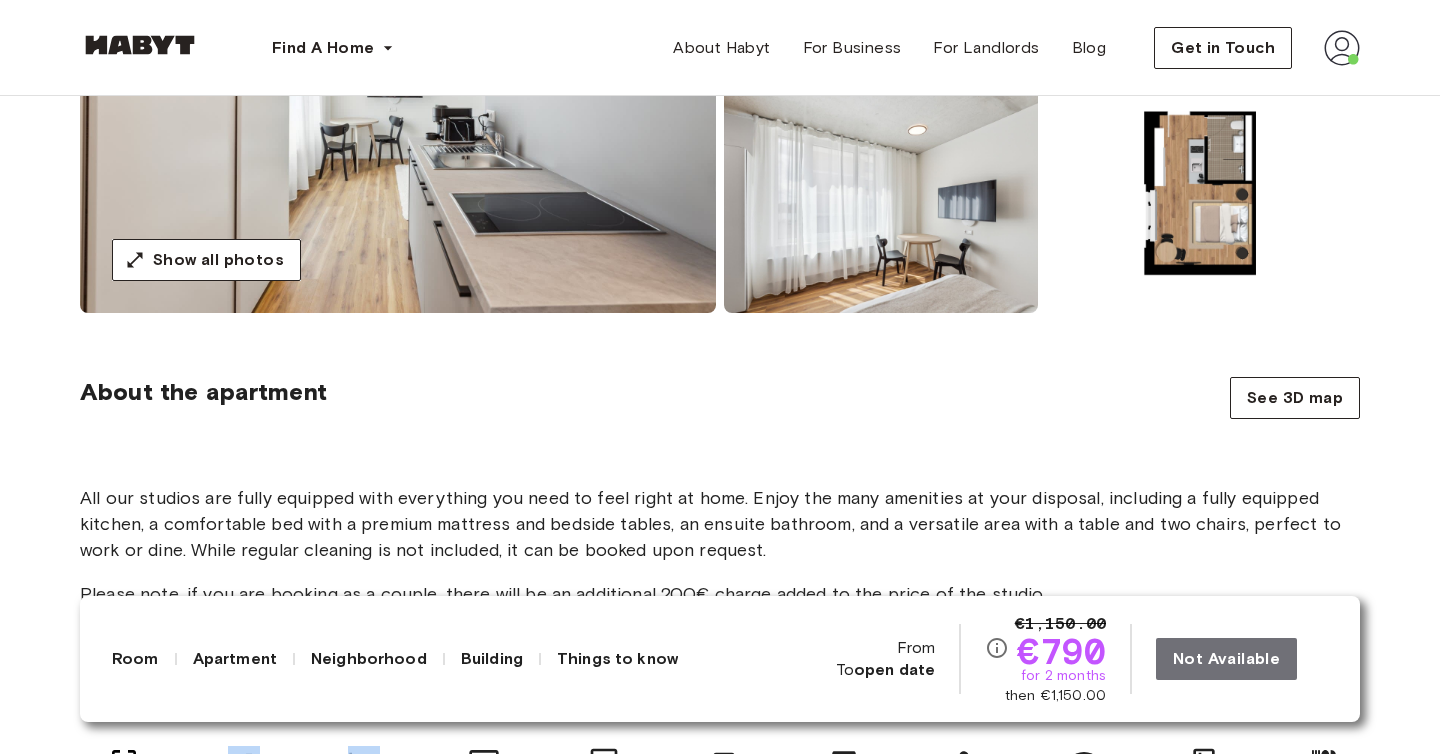 scroll, scrollTop: 225, scrollLeft: 0, axis: vertical 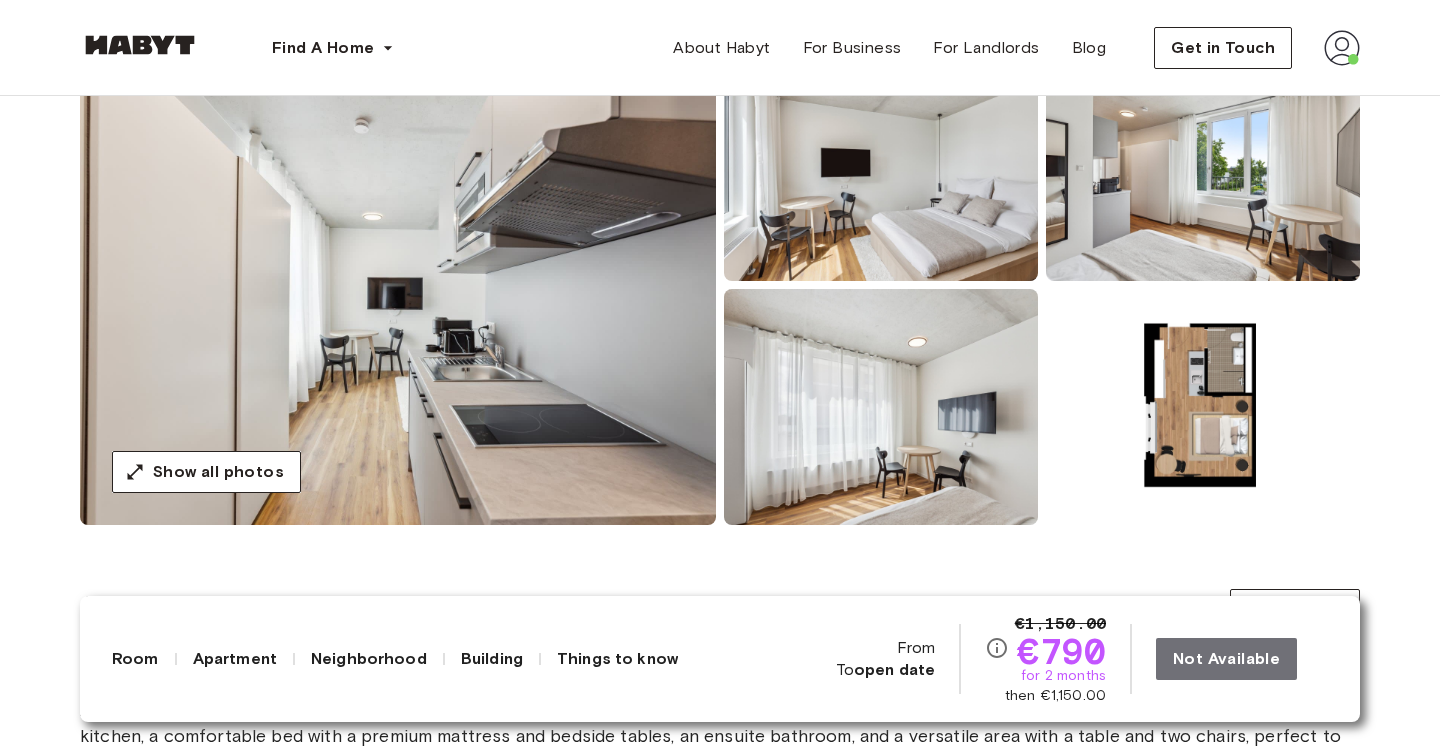 click at bounding box center [1203, 407] 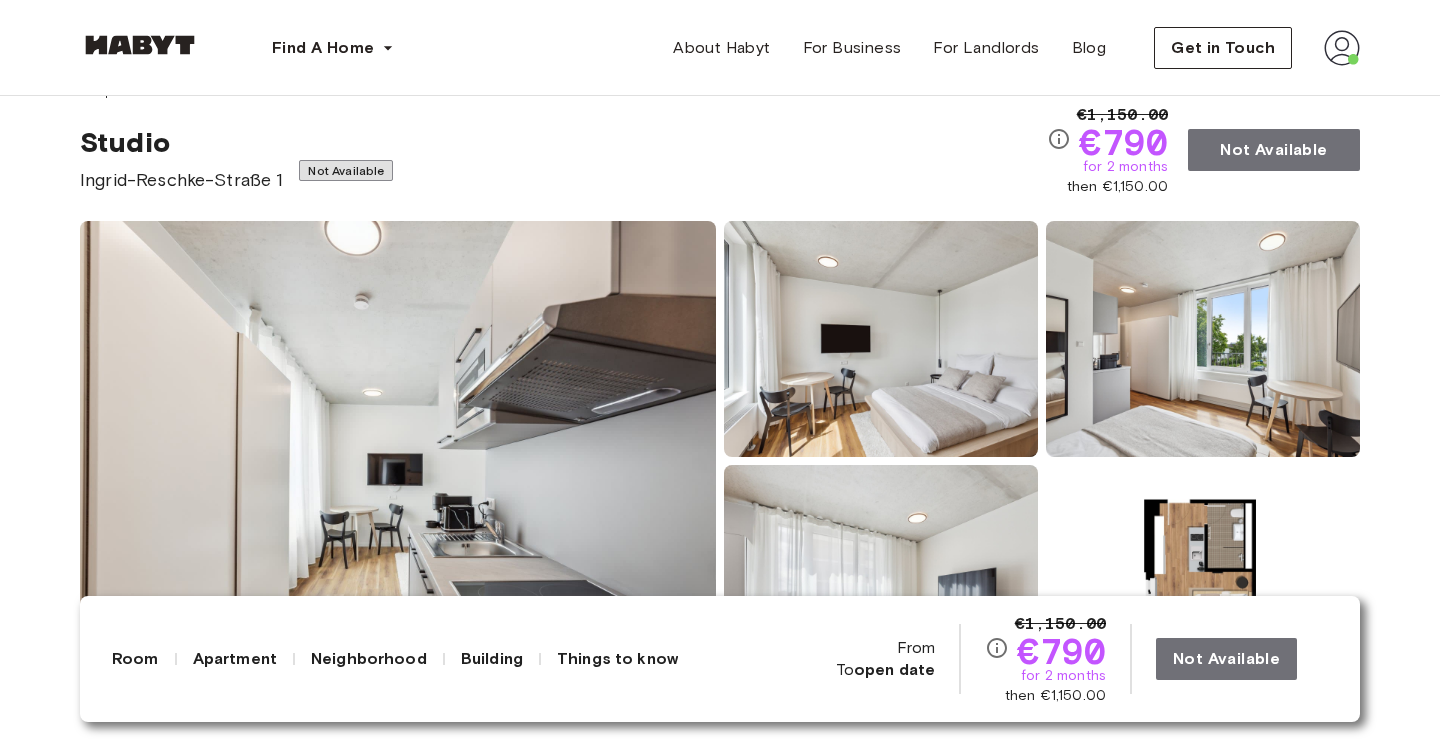 scroll, scrollTop: 0, scrollLeft: 0, axis: both 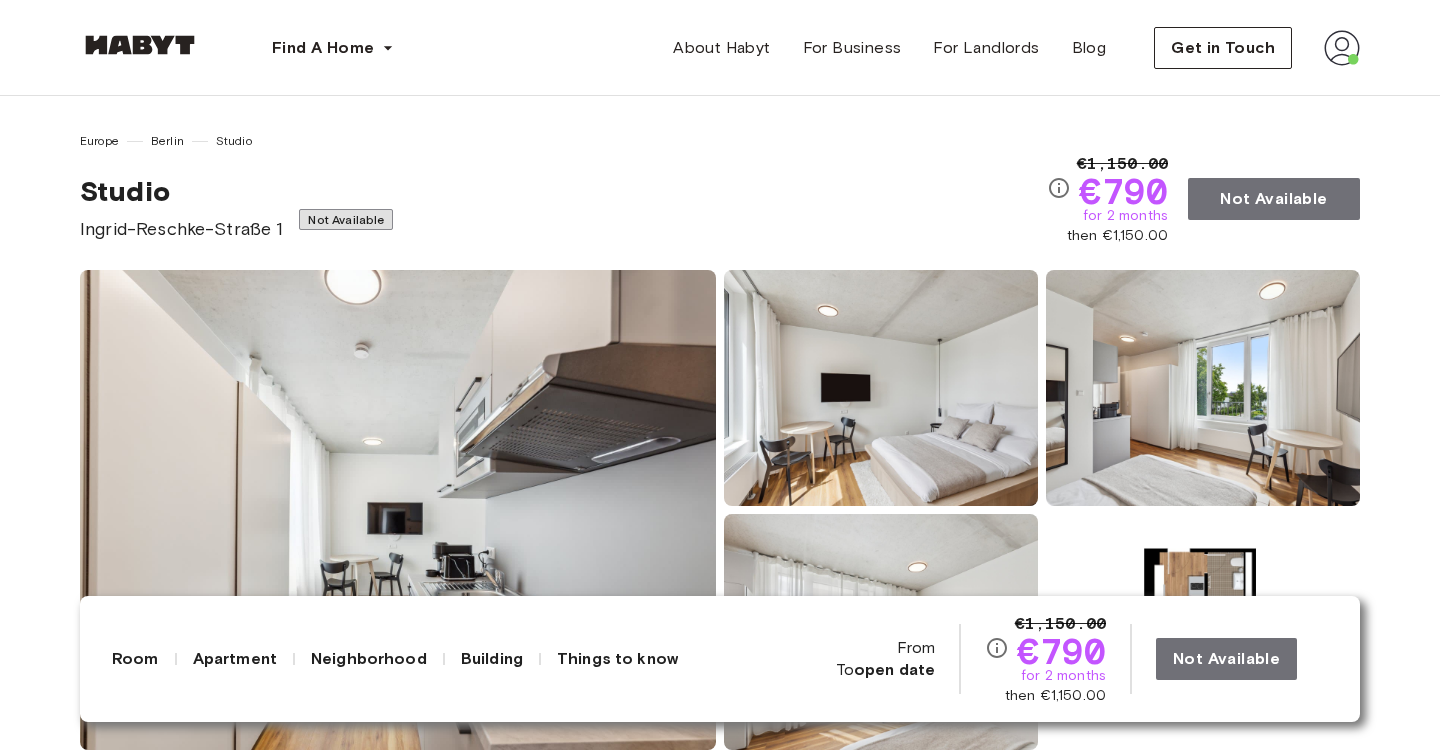 click at bounding box center [1342, 48] 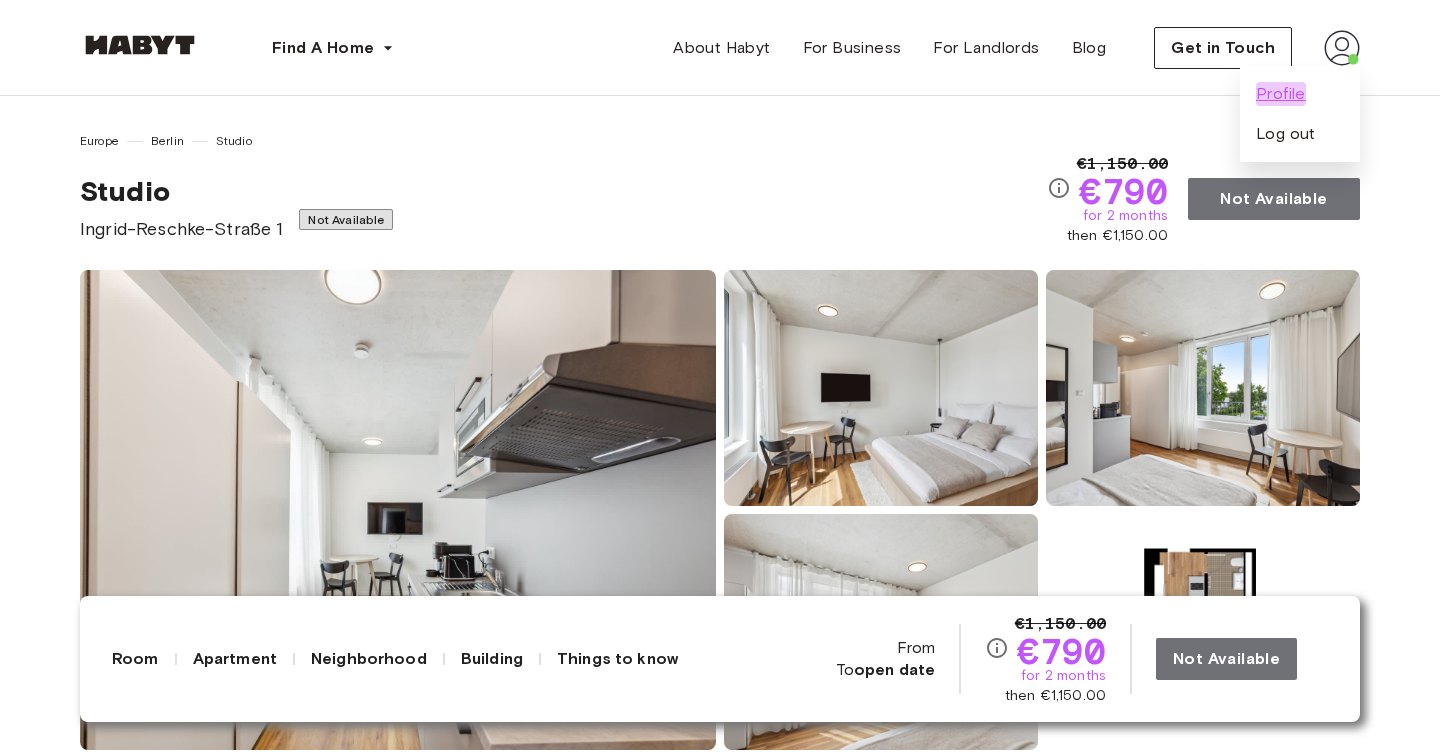 click on "Profile" at bounding box center [1281, 94] 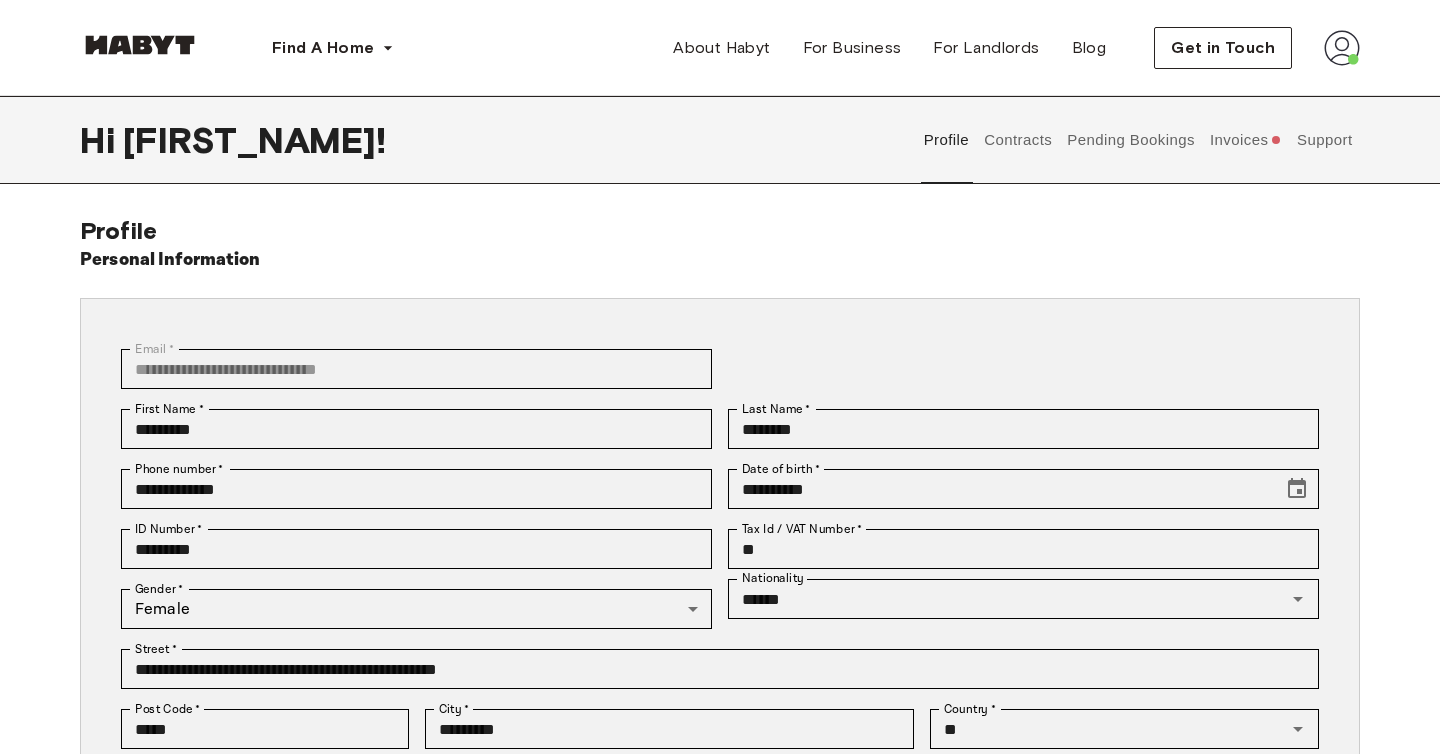 click on "Contracts" at bounding box center (1018, 140) 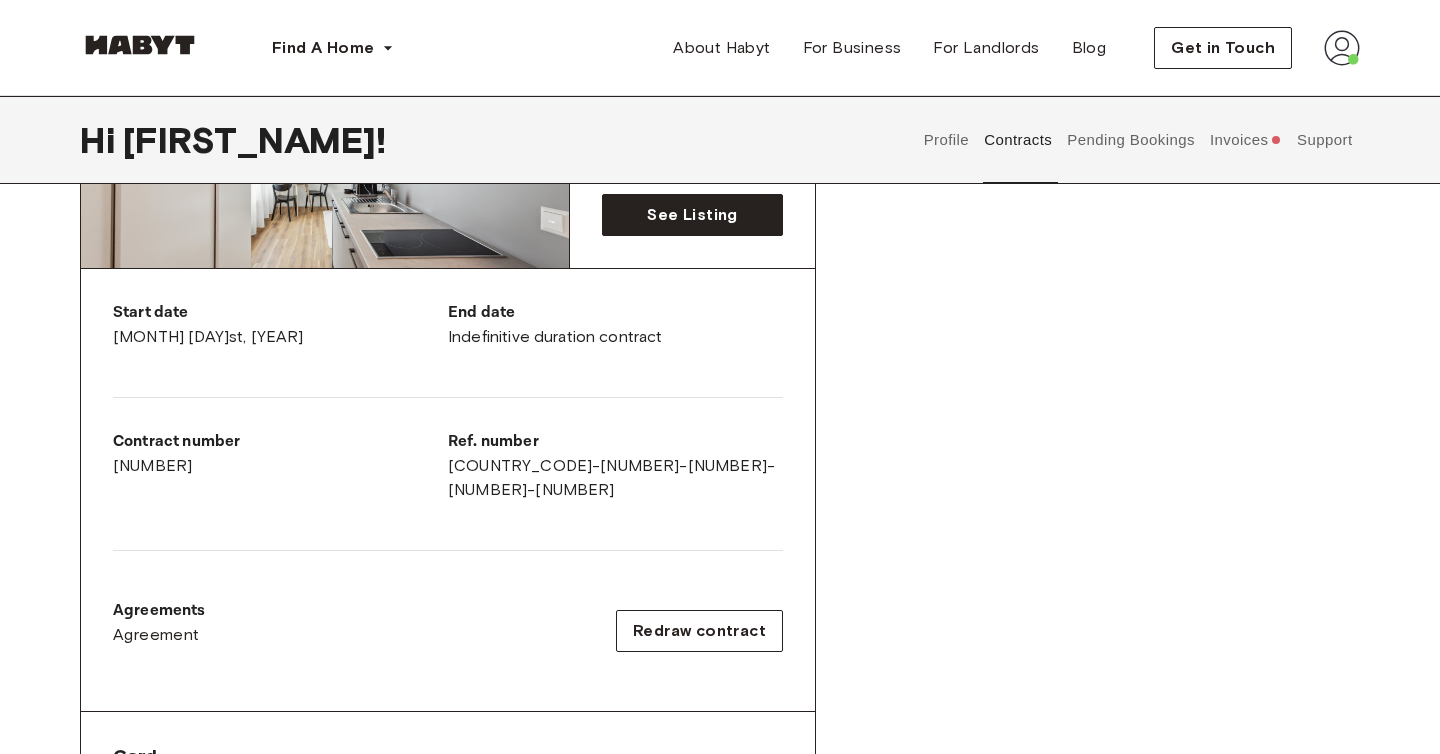 scroll, scrollTop: 1520, scrollLeft: 0, axis: vertical 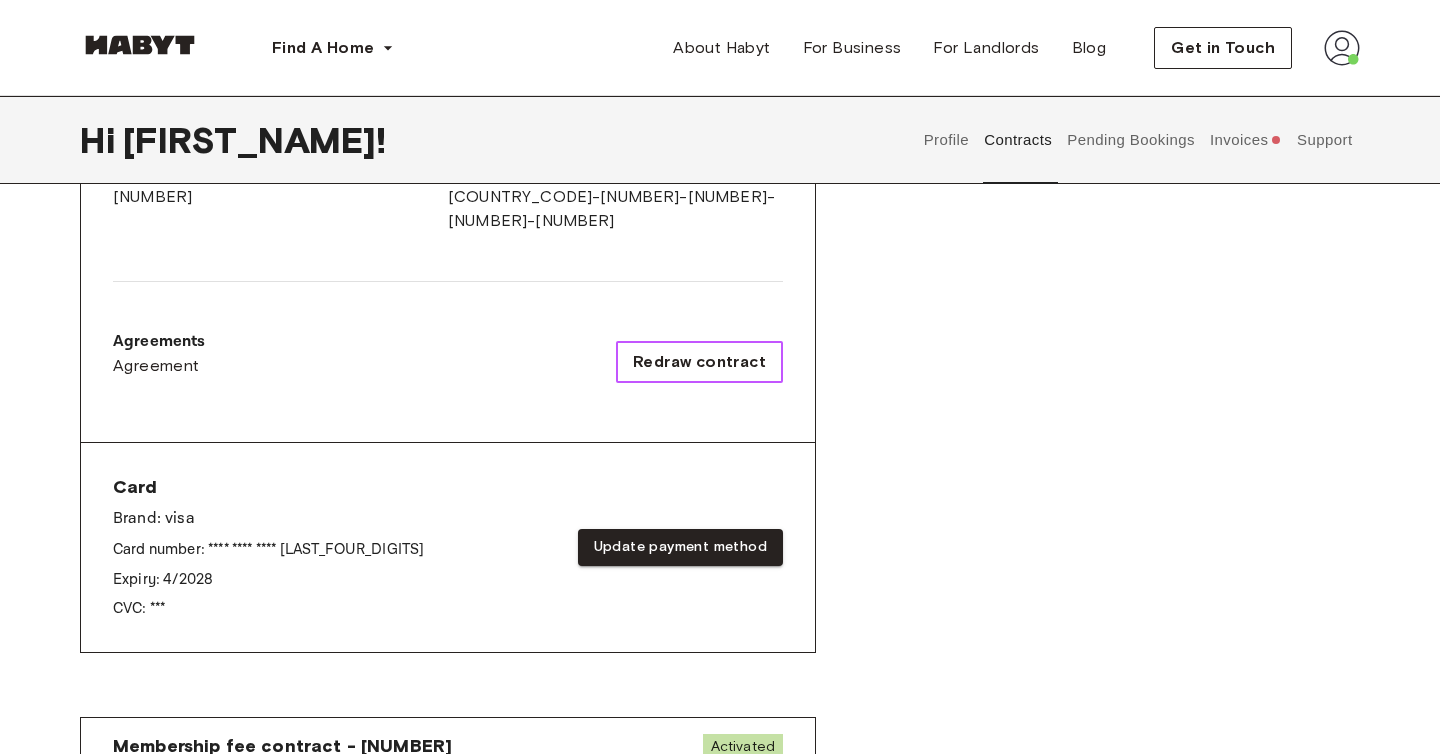 click on "Redraw contract" at bounding box center (699, 362) 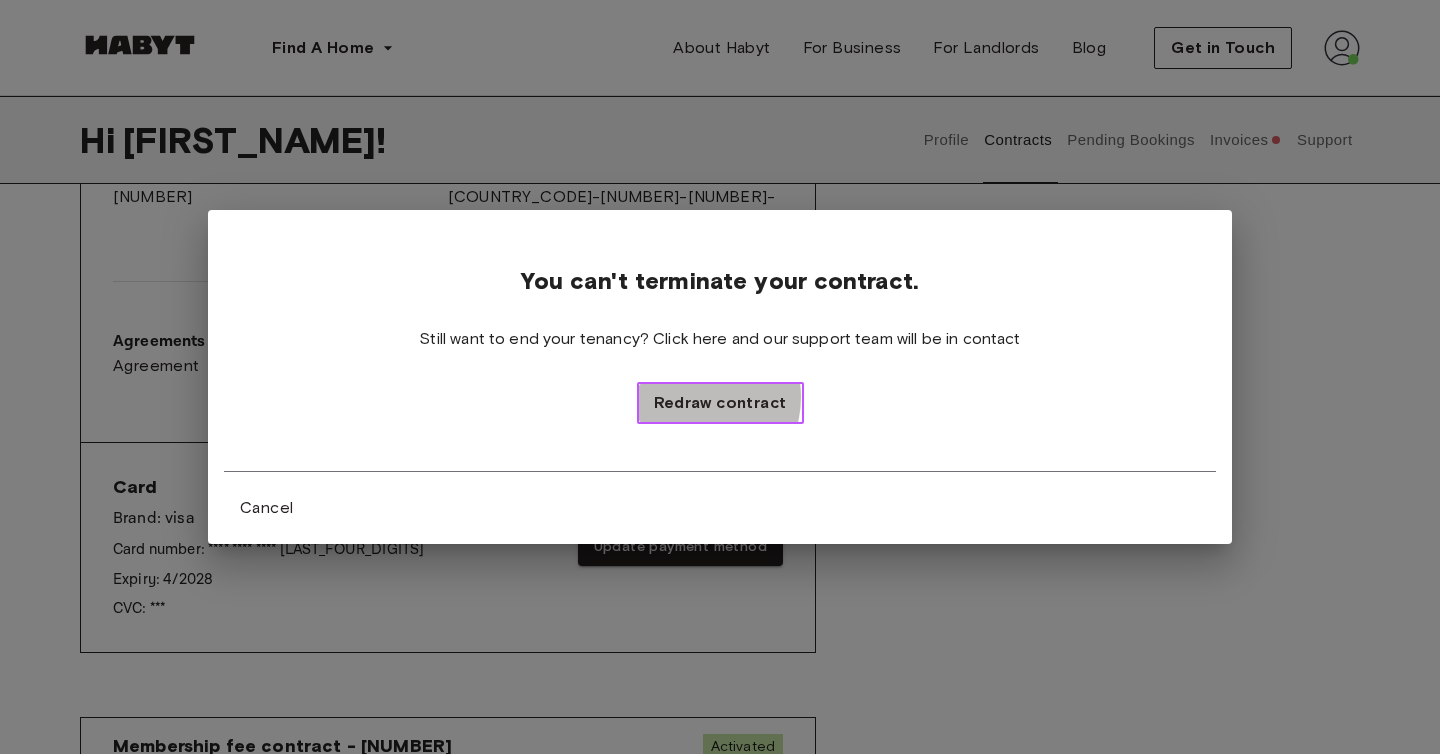 click on "Redraw contract" at bounding box center (720, 403) 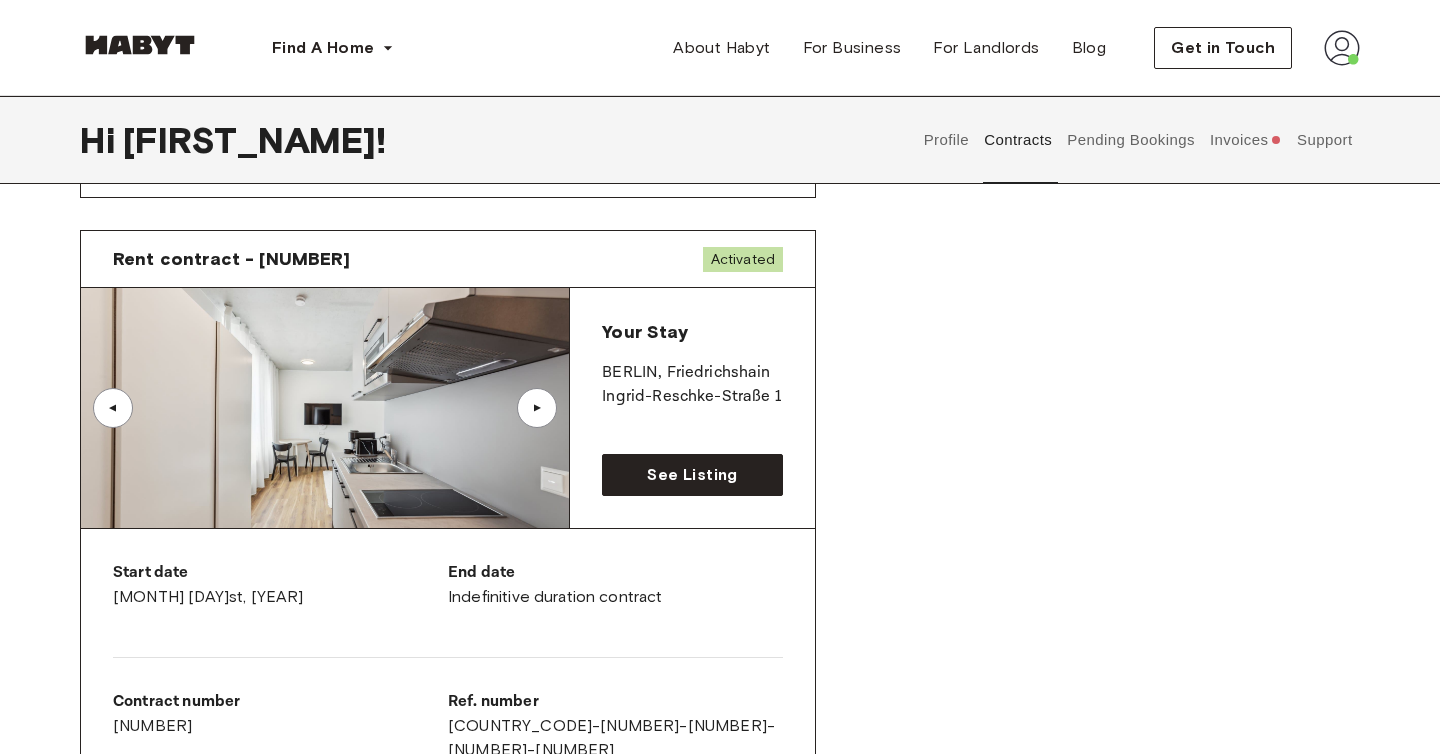 scroll, scrollTop: 979, scrollLeft: 0, axis: vertical 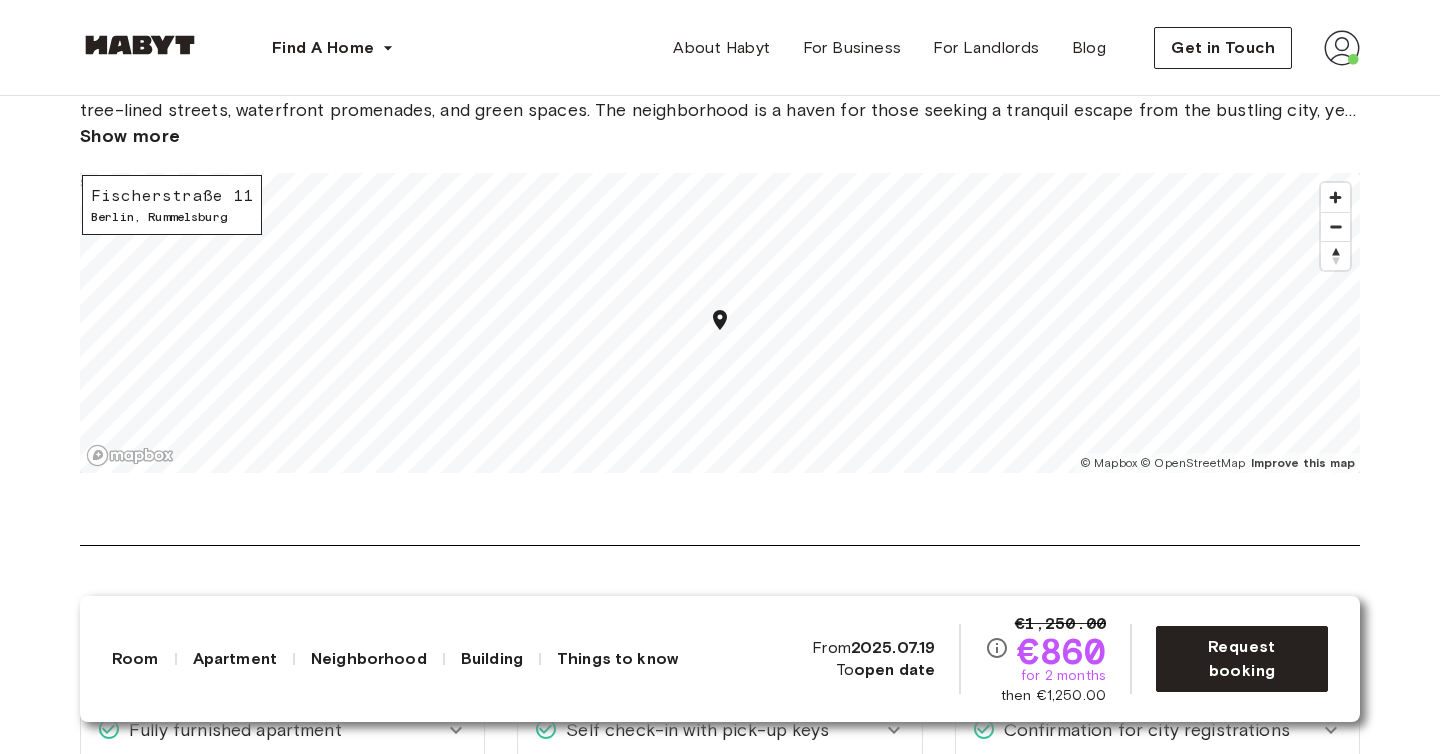 click on "Berlin ,   Rummelsburg" at bounding box center (172, 217) 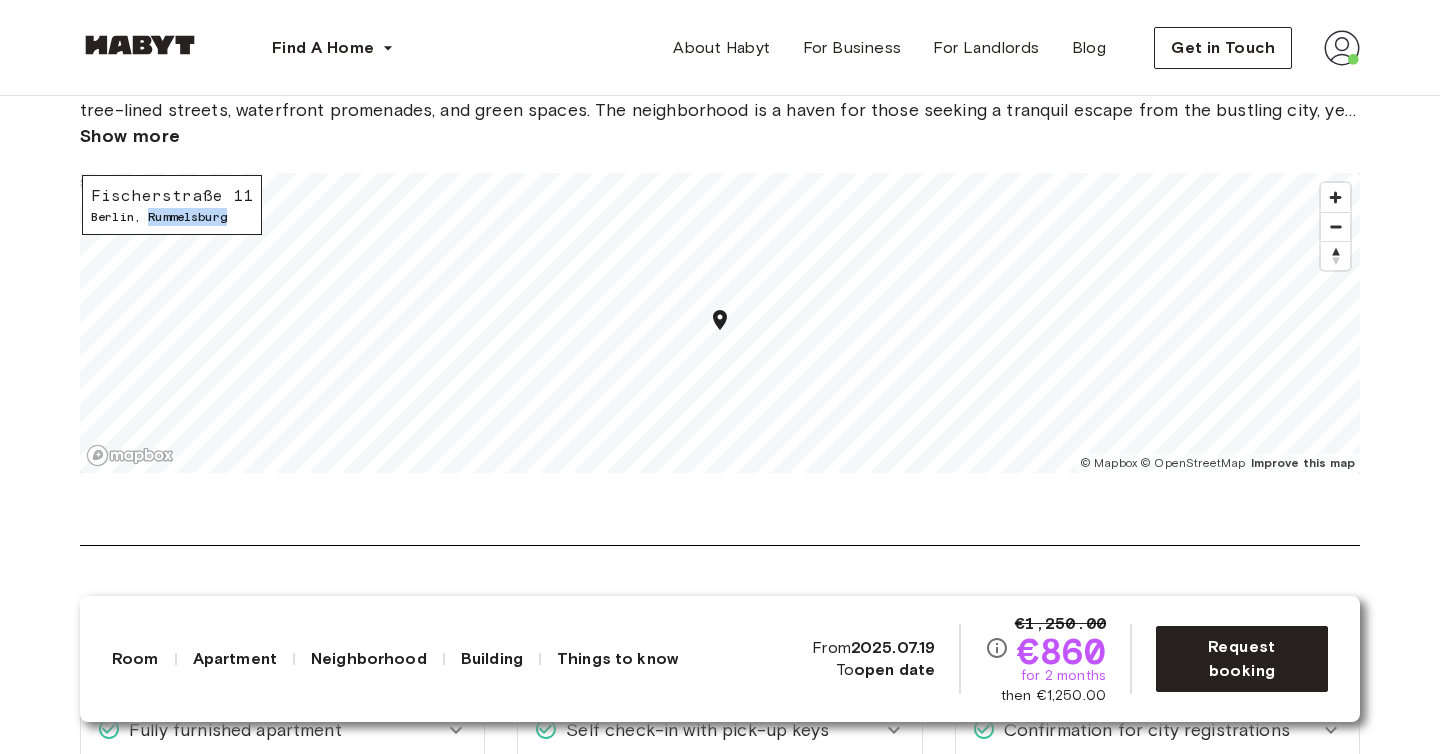click on "Berlin ,   Rummelsburg" at bounding box center (172, 217) 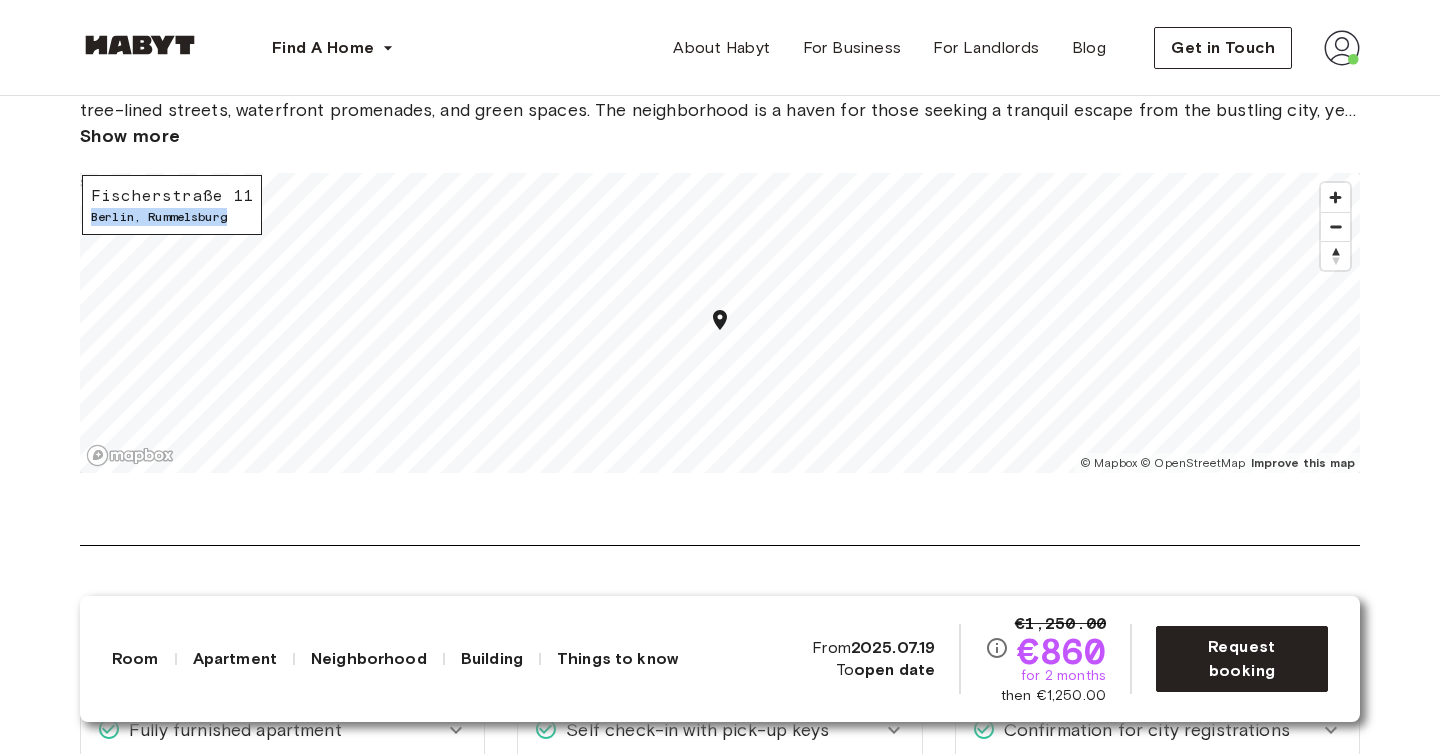 click on "Berlin ,   Rummelsburg" at bounding box center (172, 217) 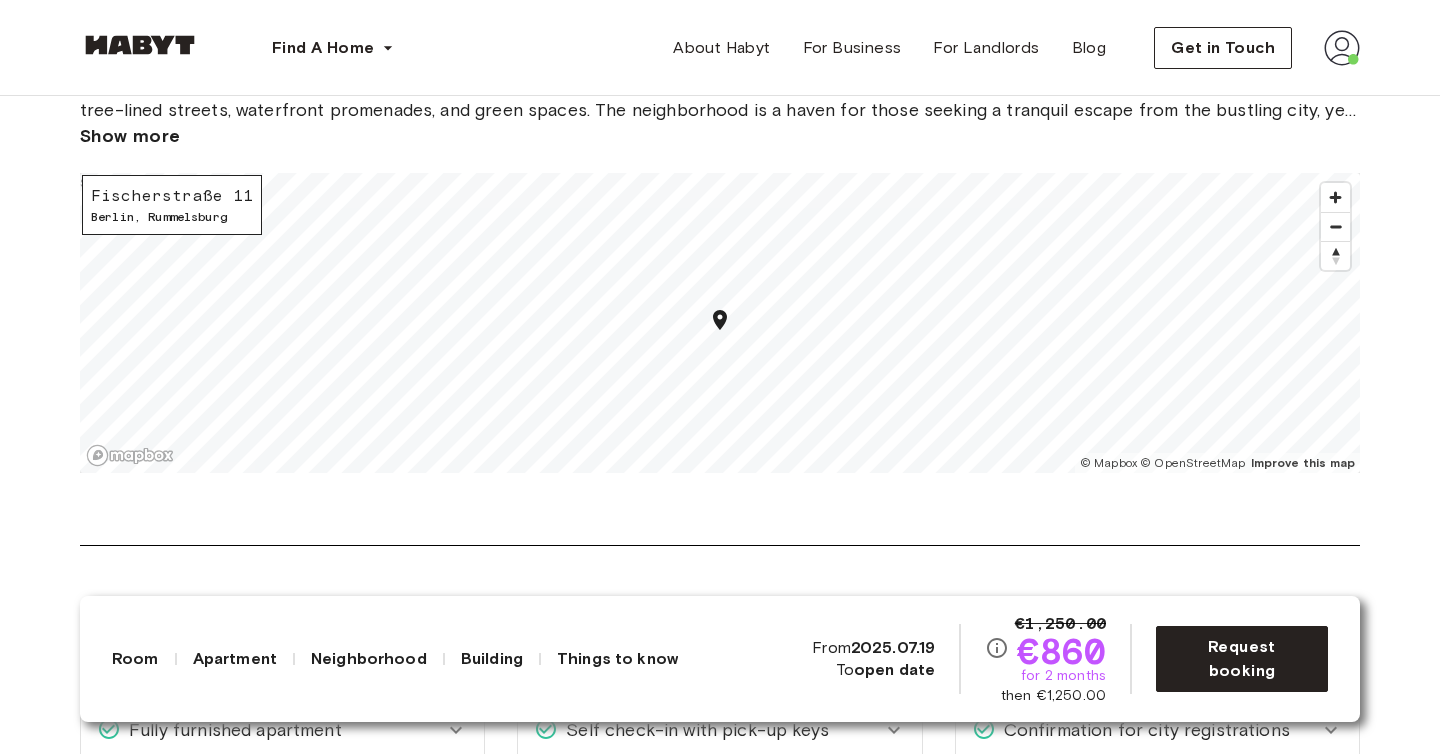 click on "Berlin ,   Rummelsburg" at bounding box center (172, 217) 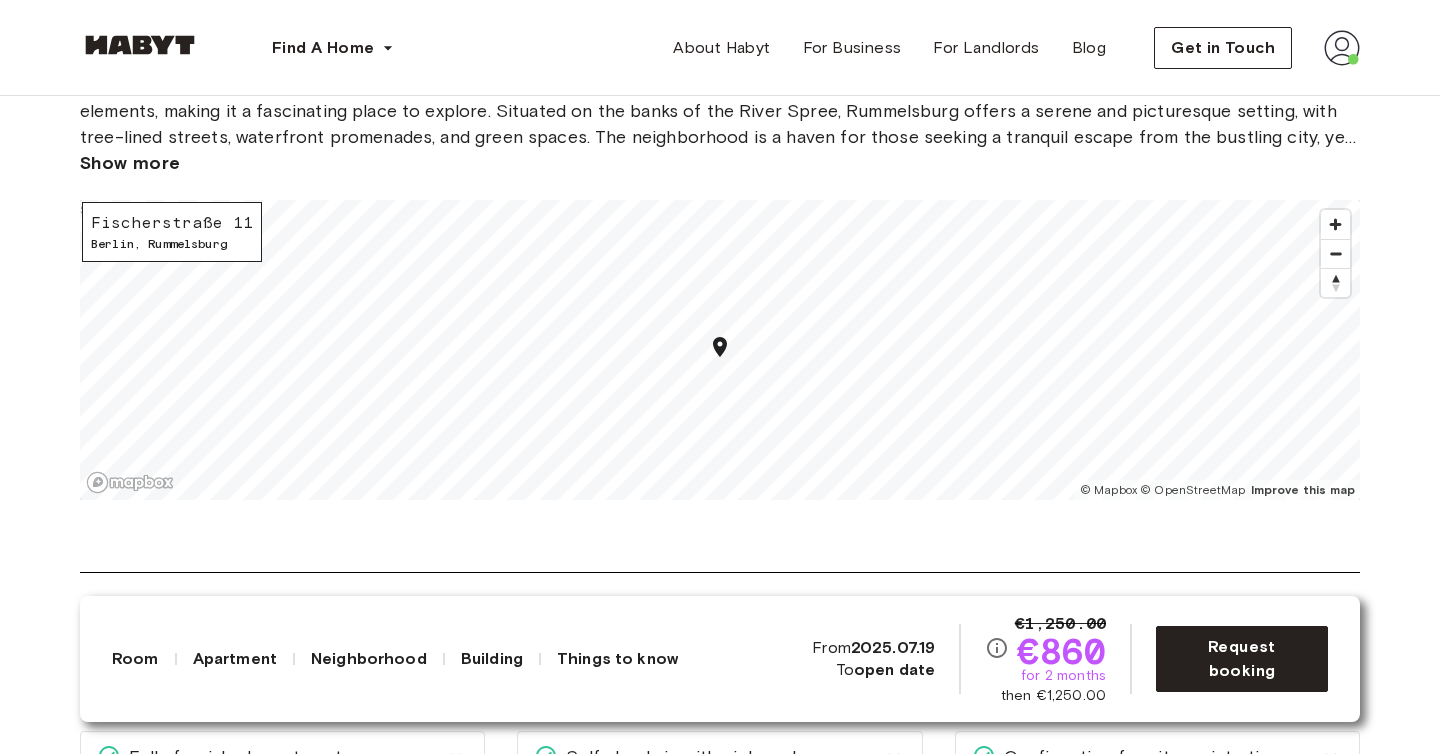 scroll, scrollTop: 1986, scrollLeft: 0, axis: vertical 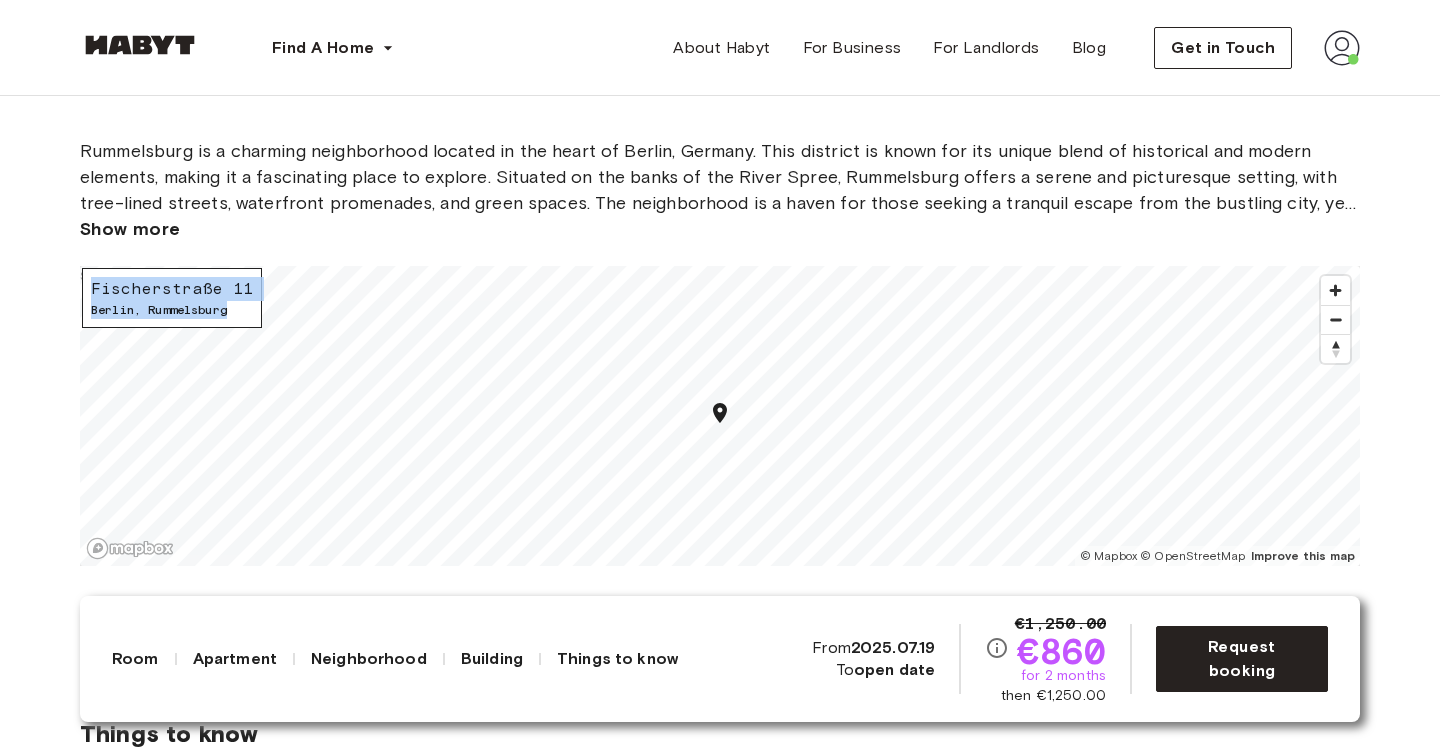 click on "Fischerstraße 11 Berlin ,   Rummelsburg © Mapbox   © OpenStreetMap   Improve this map $" at bounding box center [720, 416] 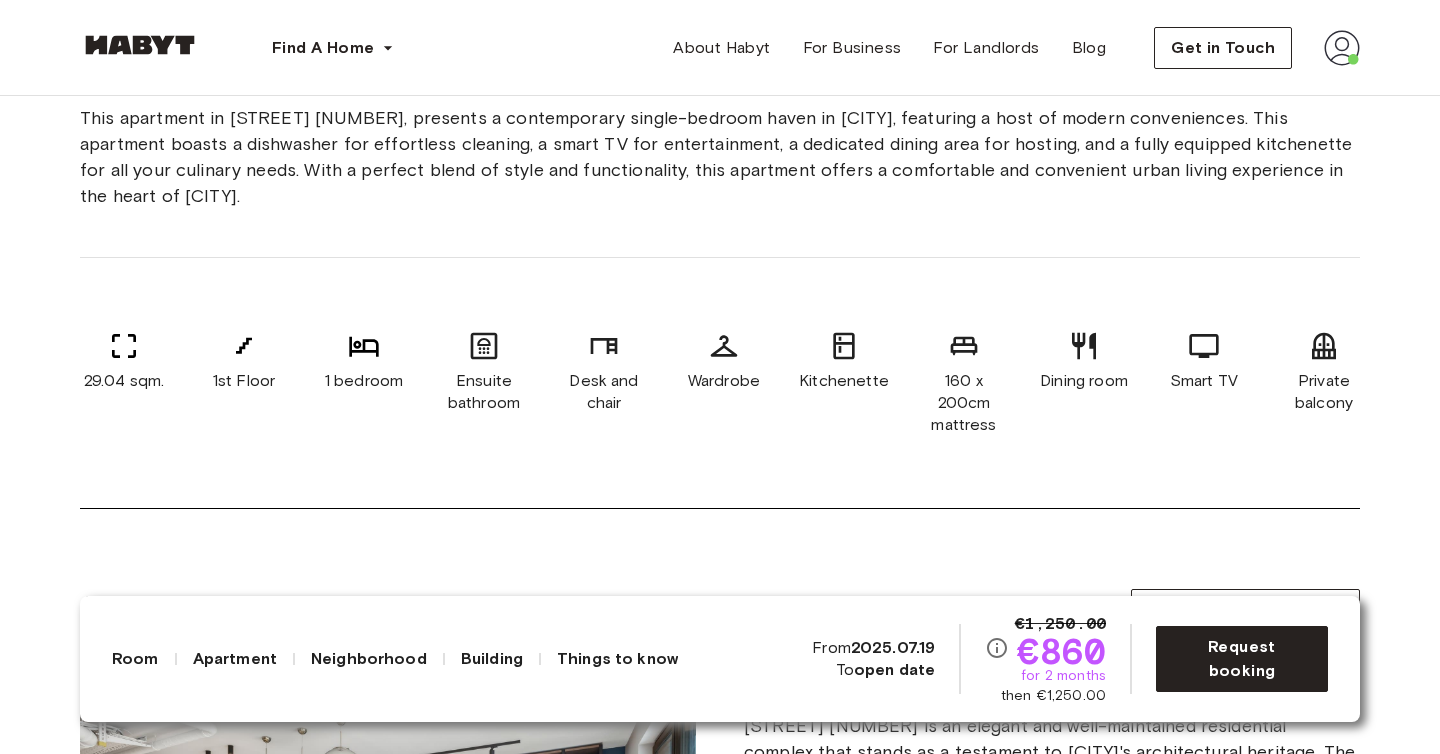 scroll, scrollTop: 823, scrollLeft: 0, axis: vertical 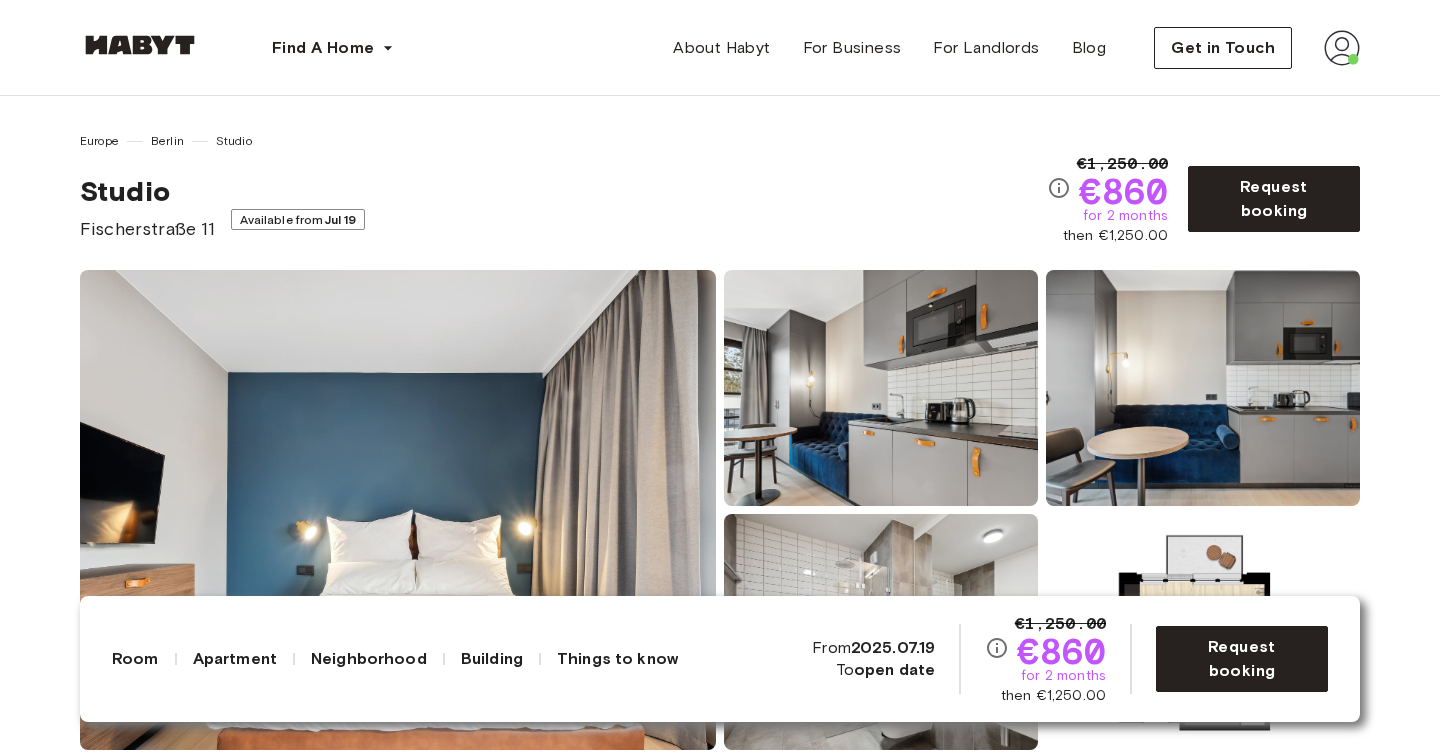 click at bounding box center (398, 510) 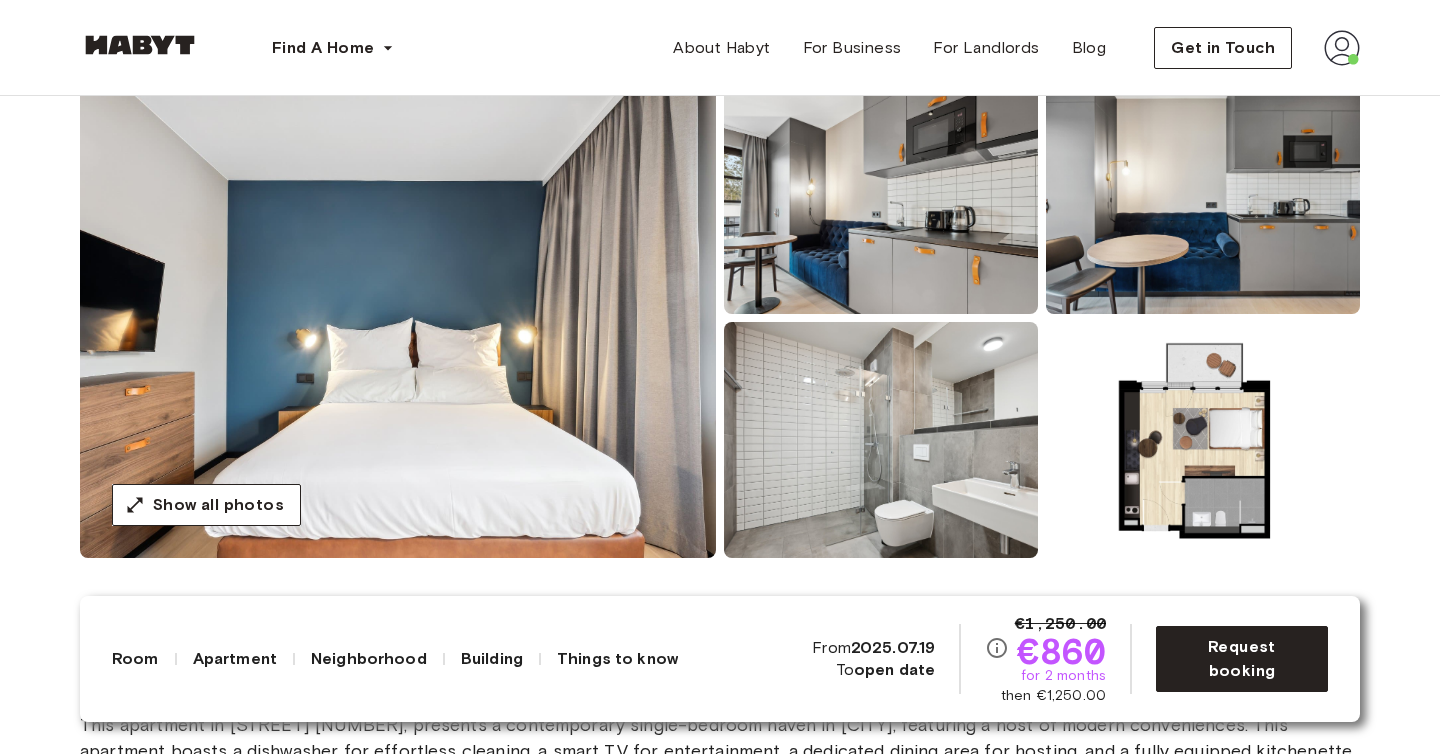 scroll, scrollTop: 363, scrollLeft: 0, axis: vertical 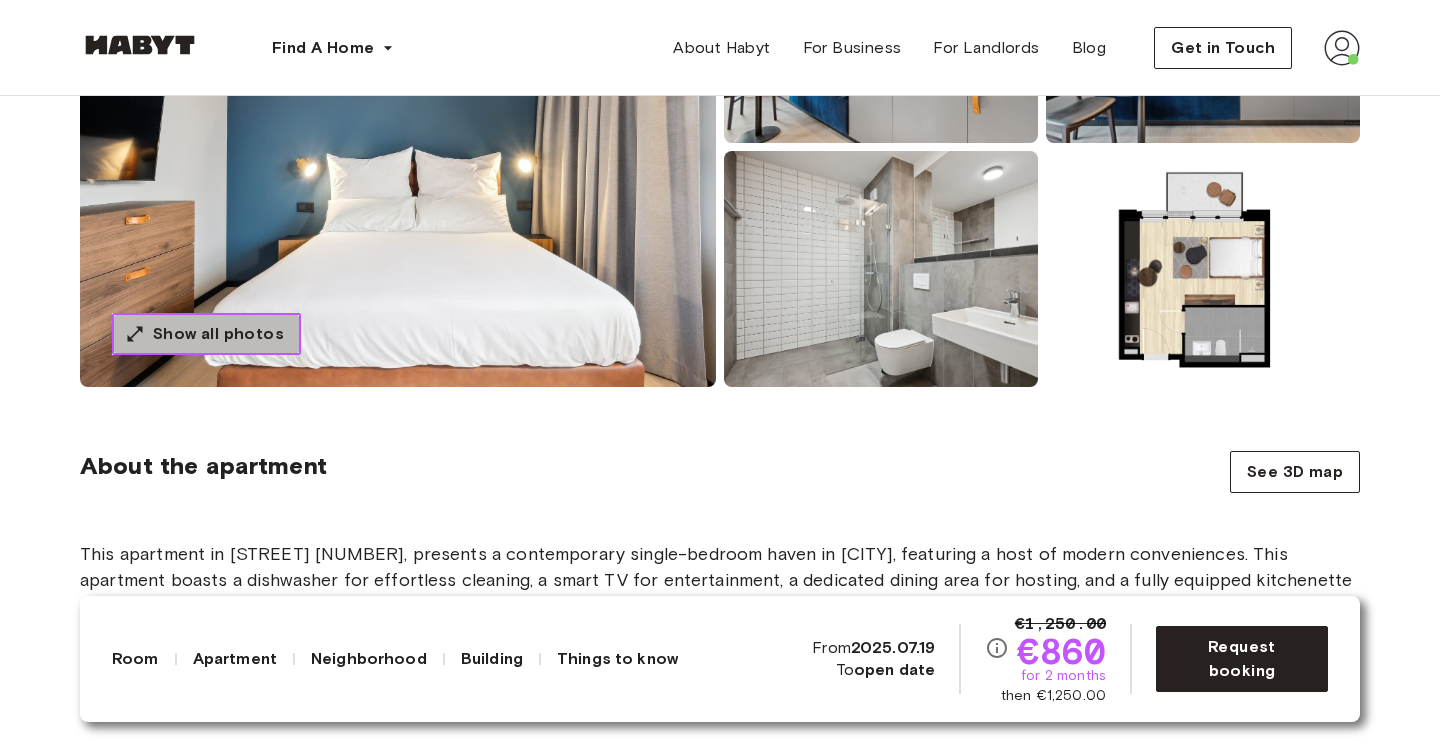 click on "Show all photos" at bounding box center (206, 334) 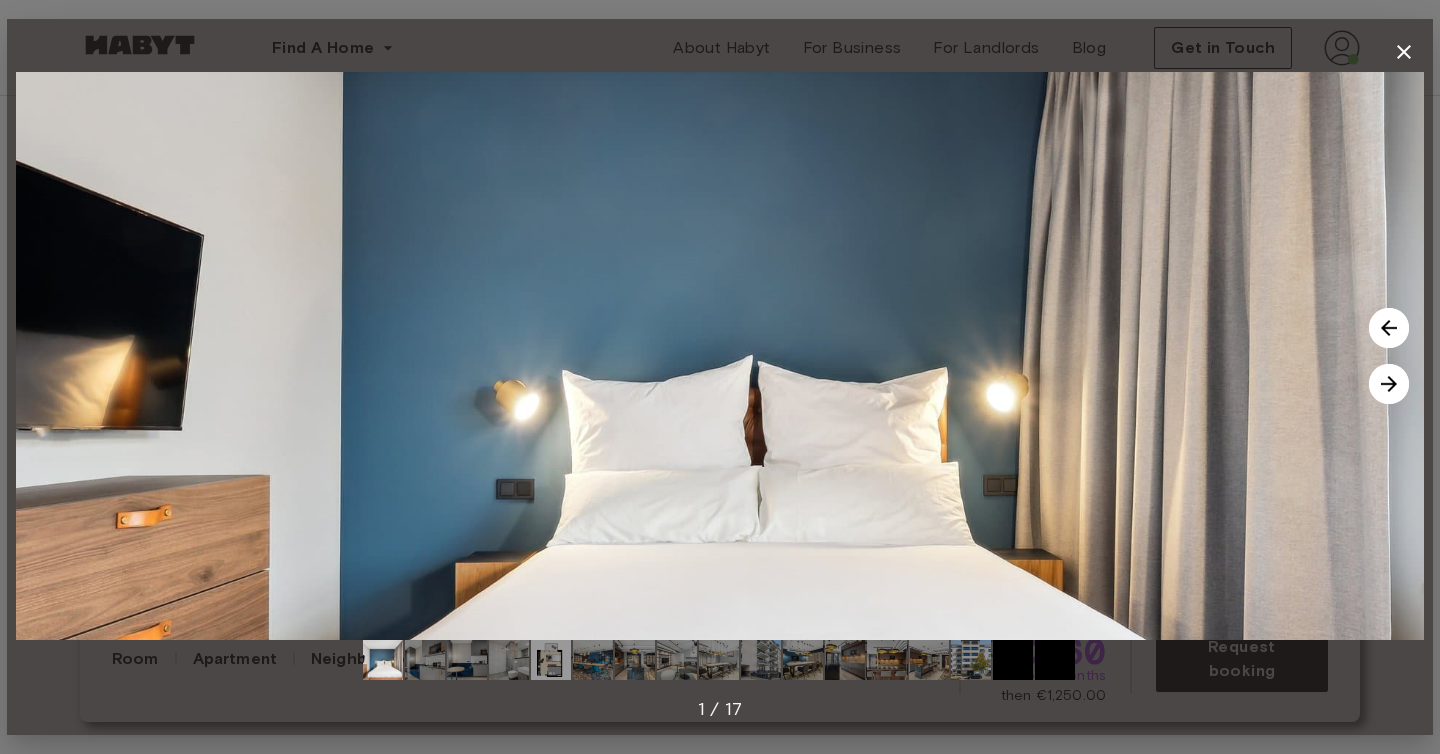 click at bounding box center (1389, 384) 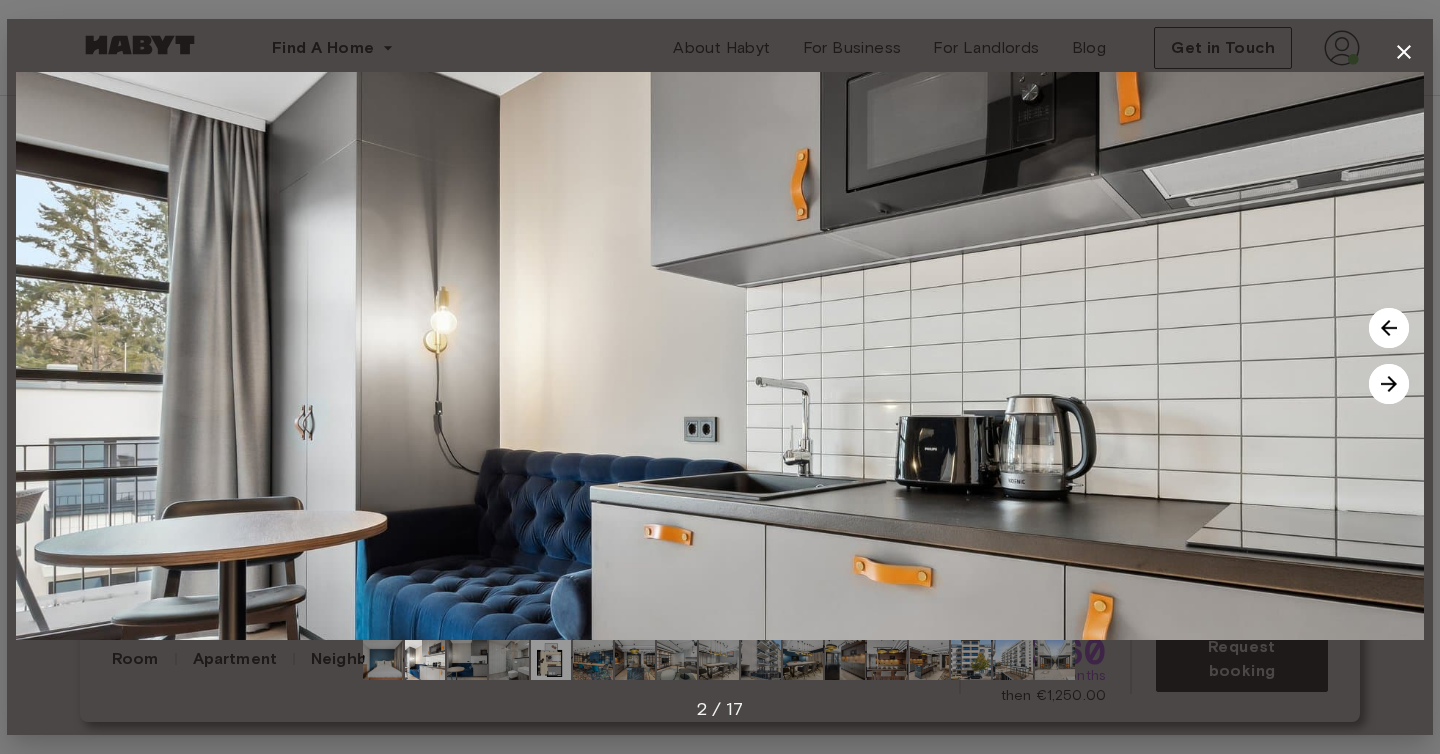 click at bounding box center (1389, 384) 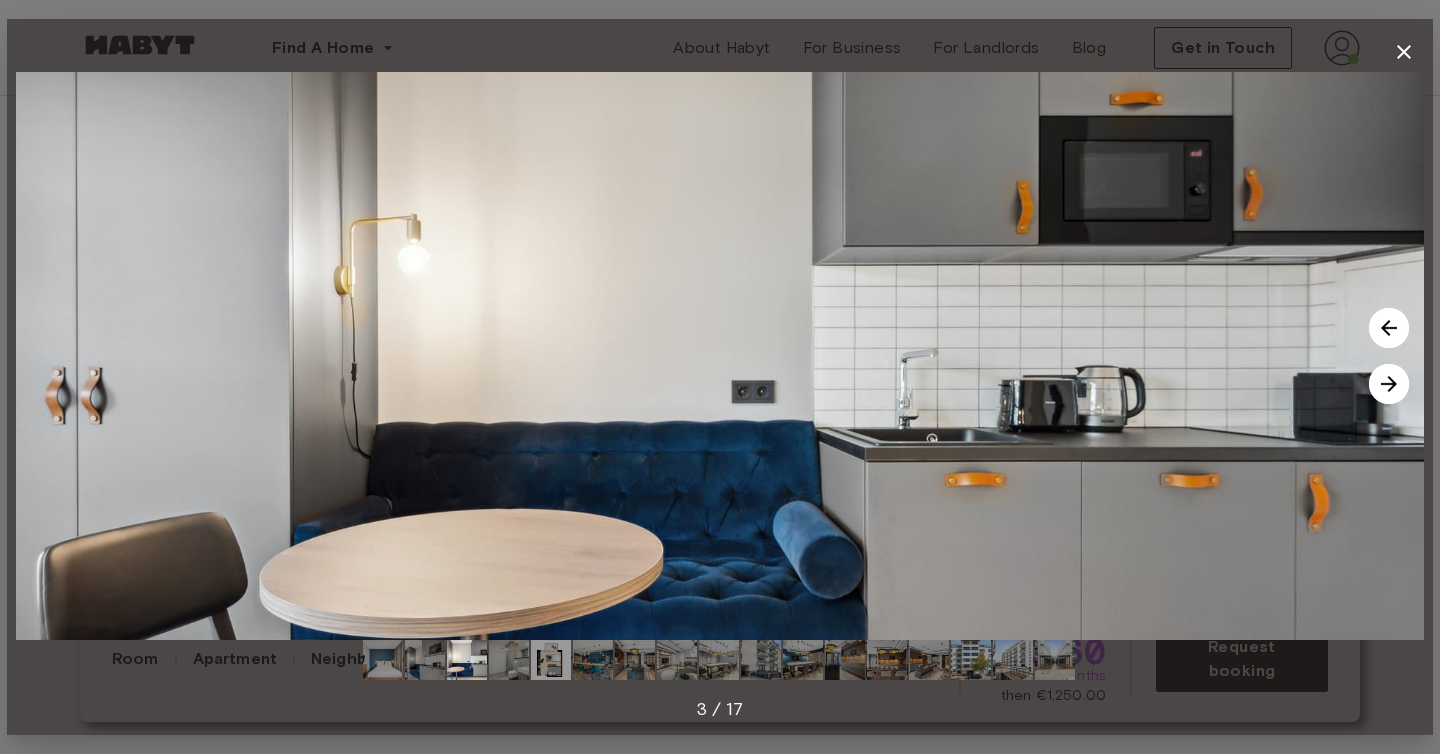click at bounding box center (1389, 384) 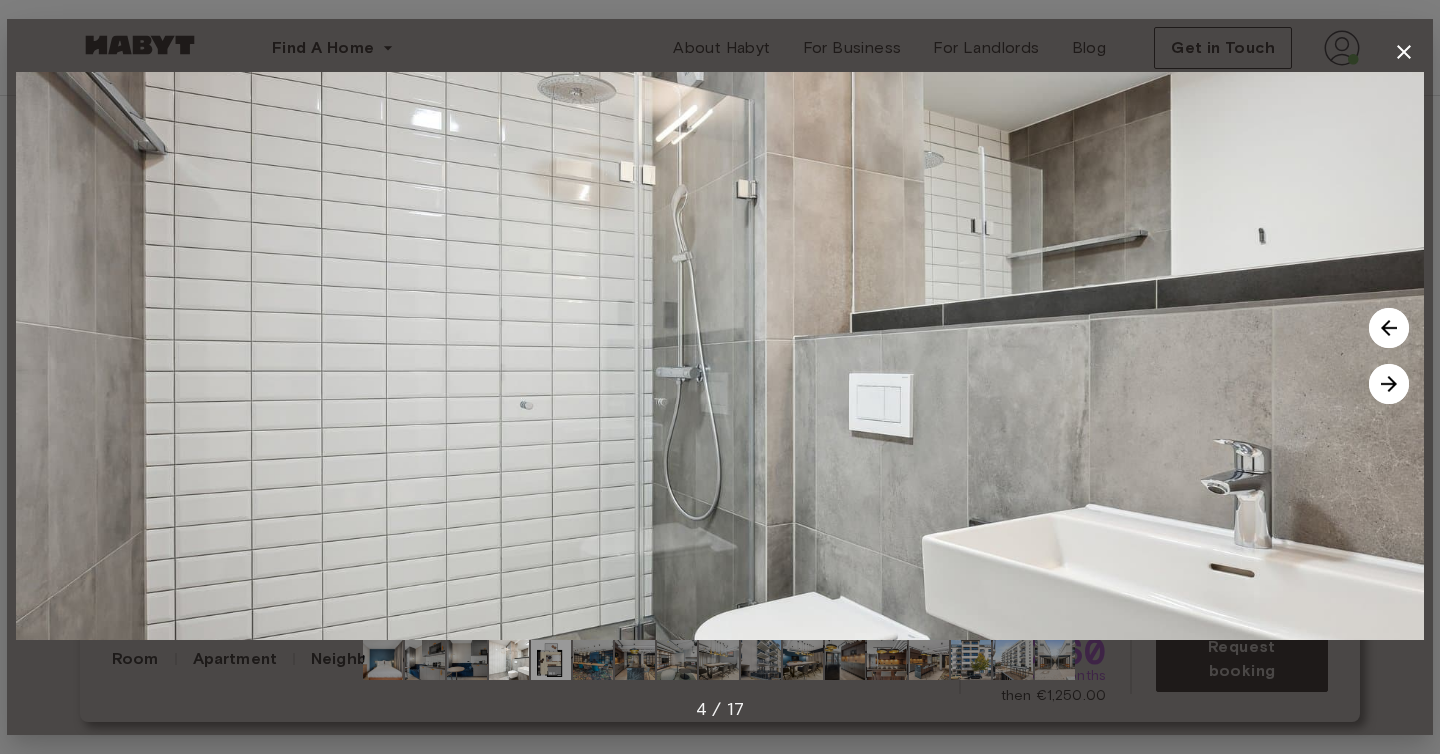 click at bounding box center (1389, 384) 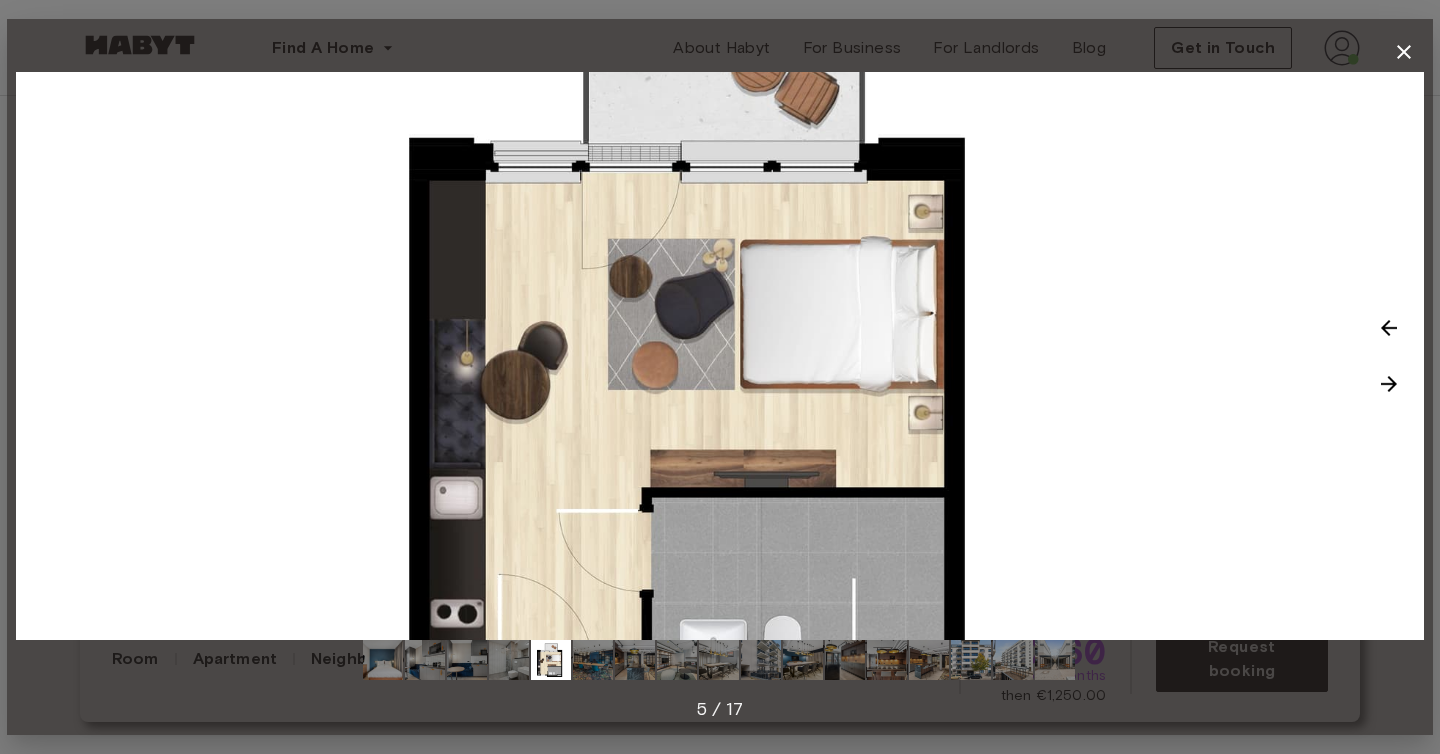 click at bounding box center (1389, 384) 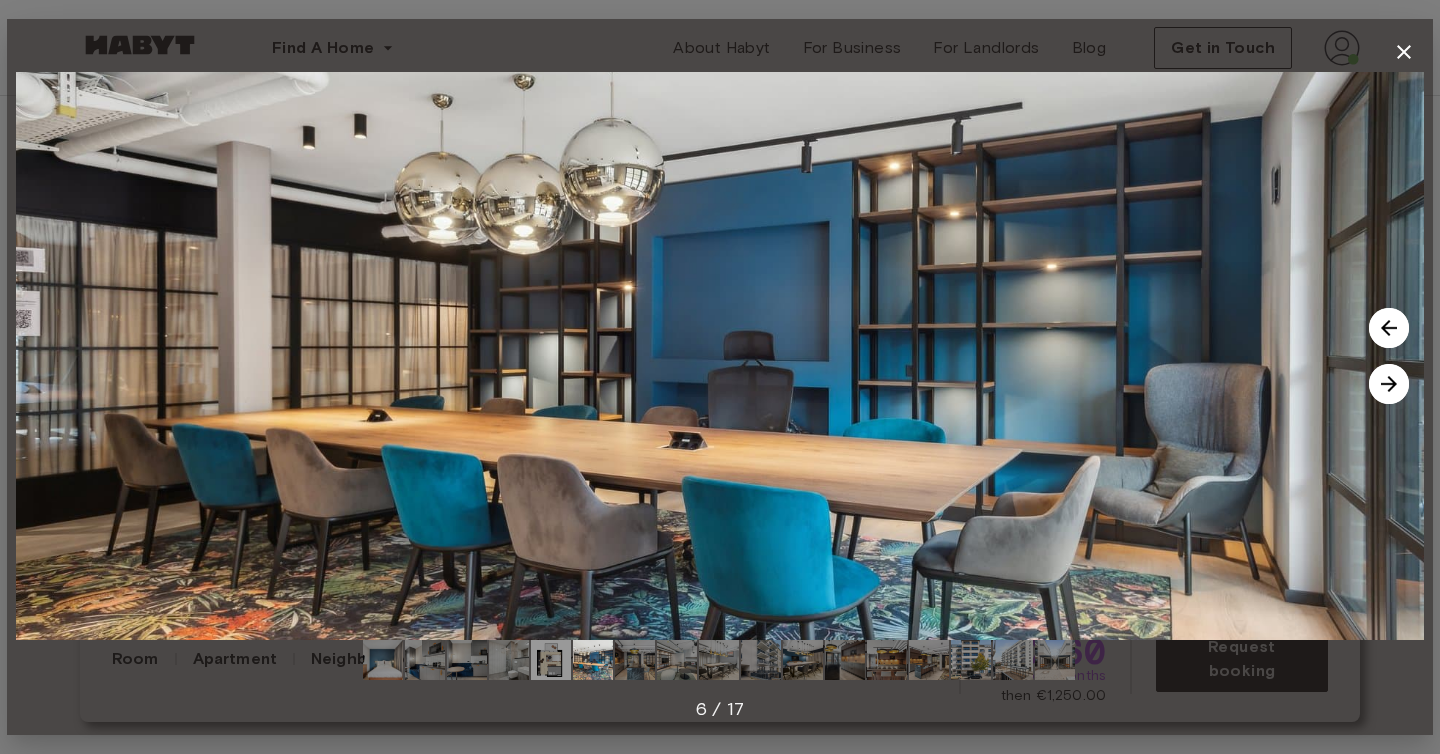 click at bounding box center [1389, 384] 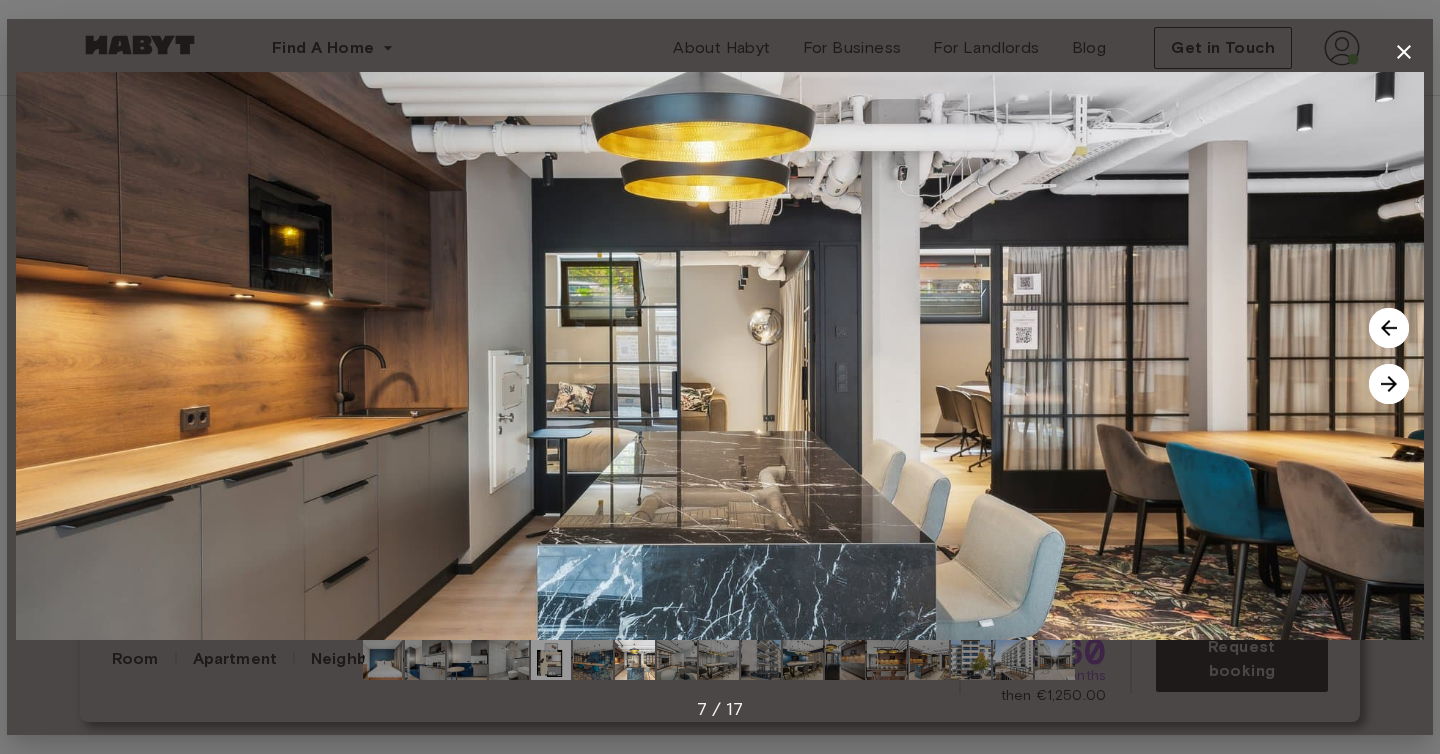 click at bounding box center (1389, 384) 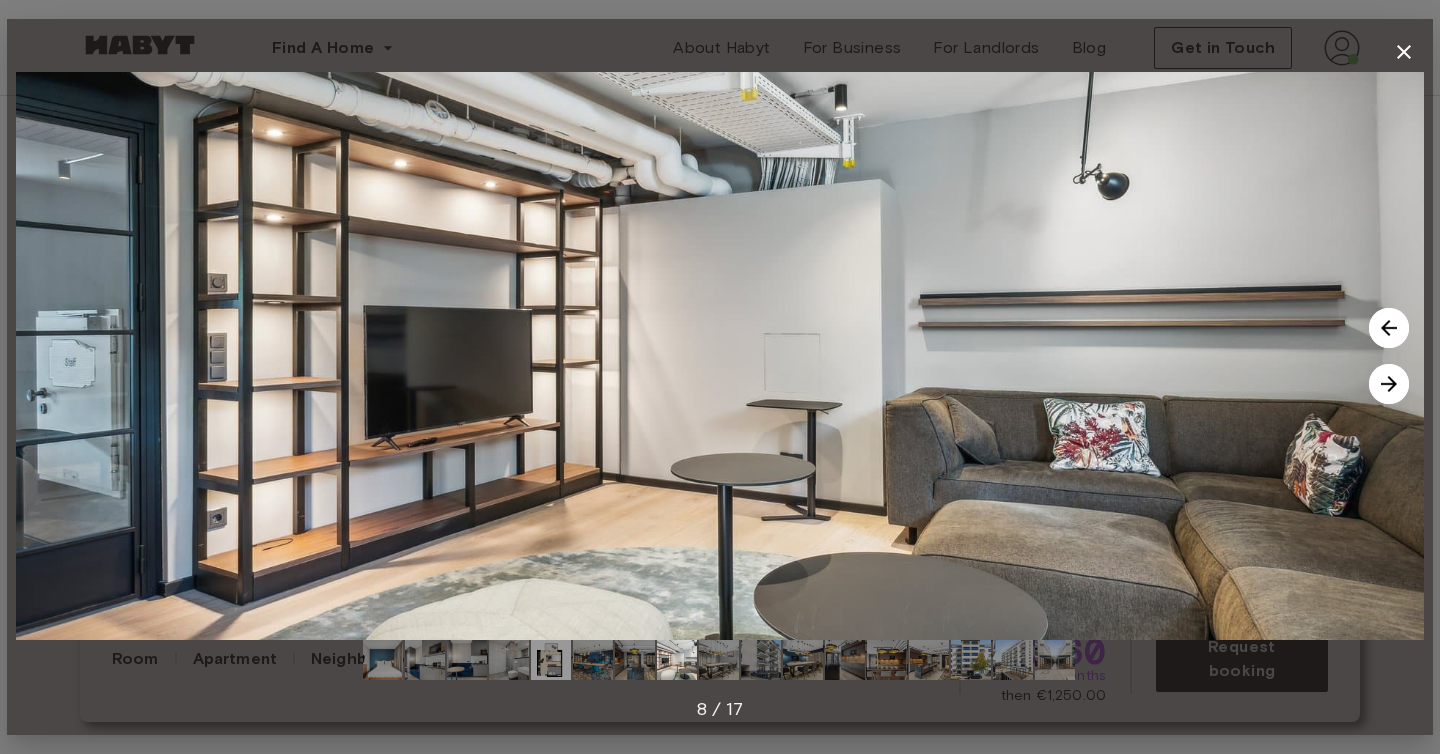 click at bounding box center (1389, 384) 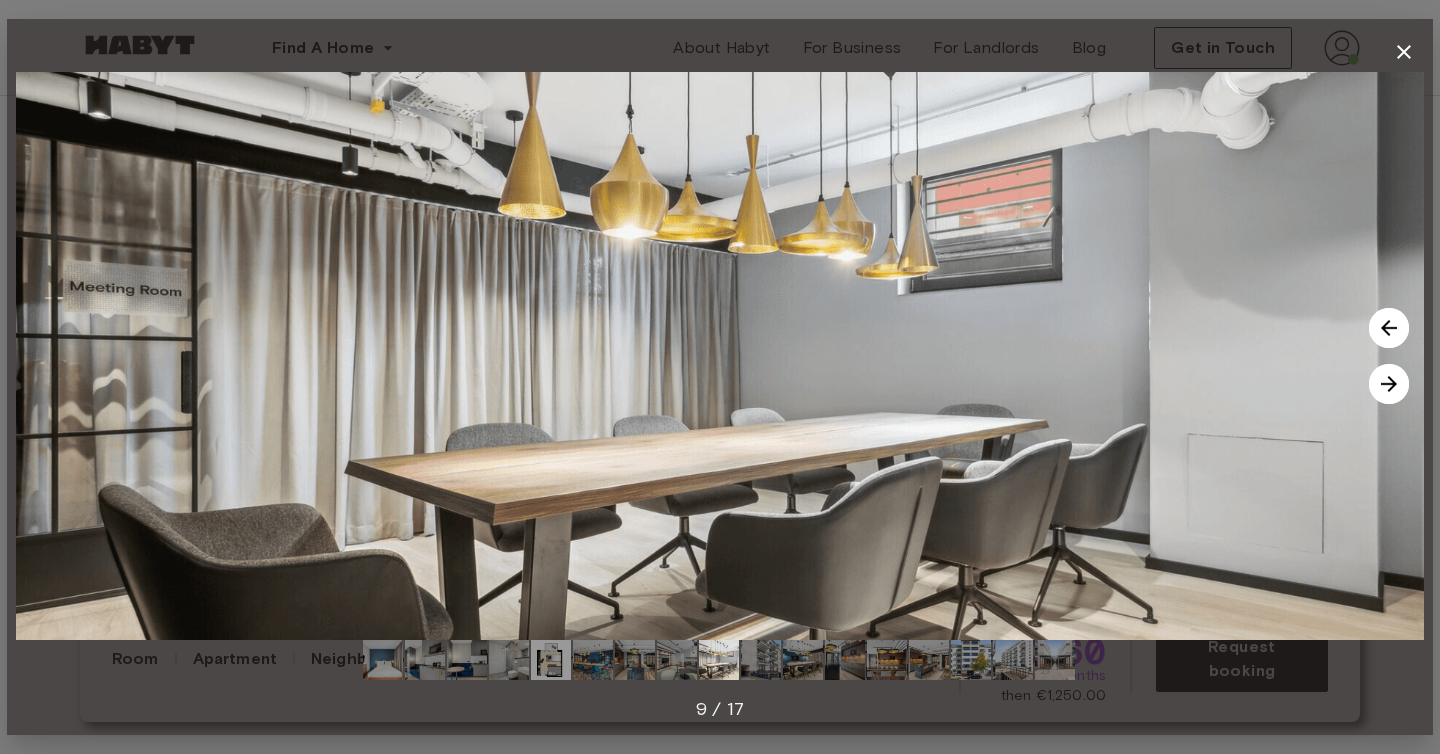 click at bounding box center (1389, 384) 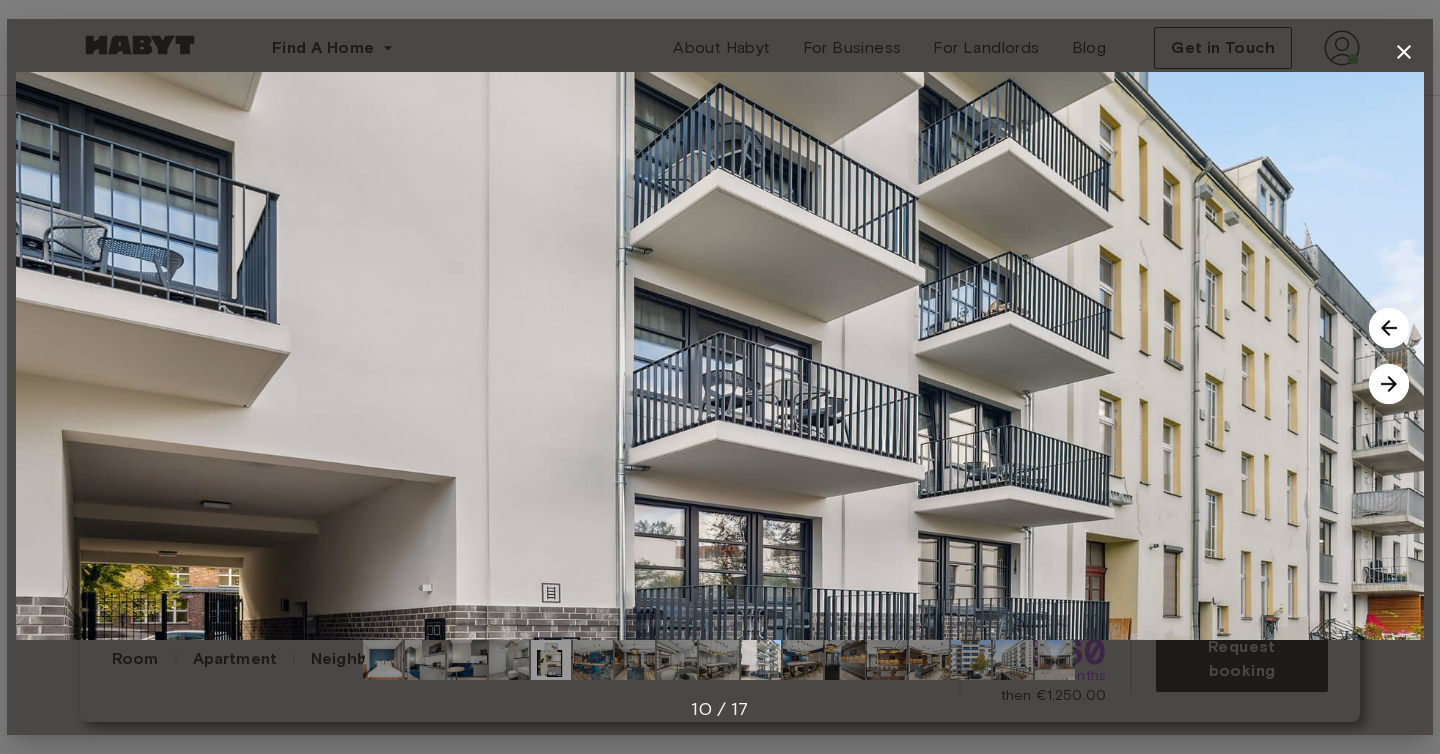 click at bounding box center (1389, 384) 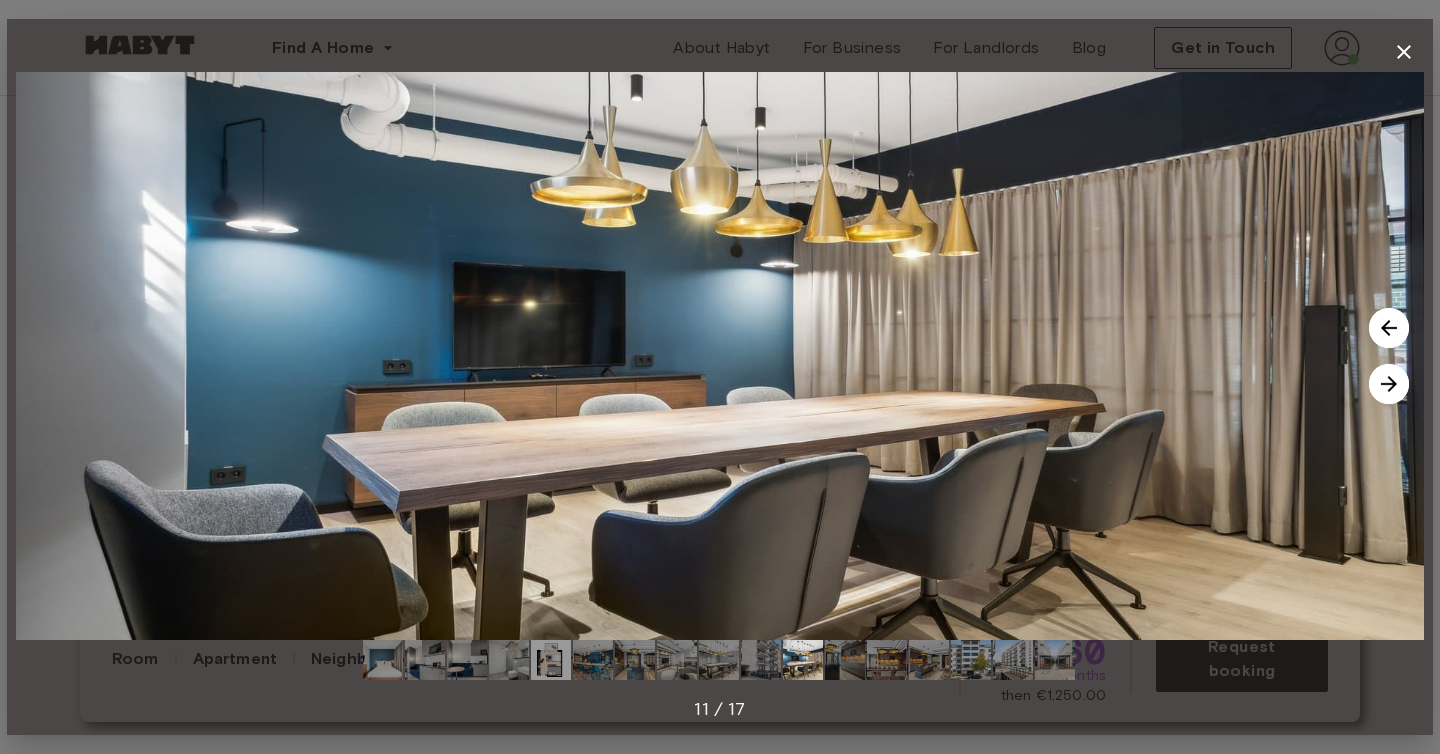 click at bounding box center (1389, 384) 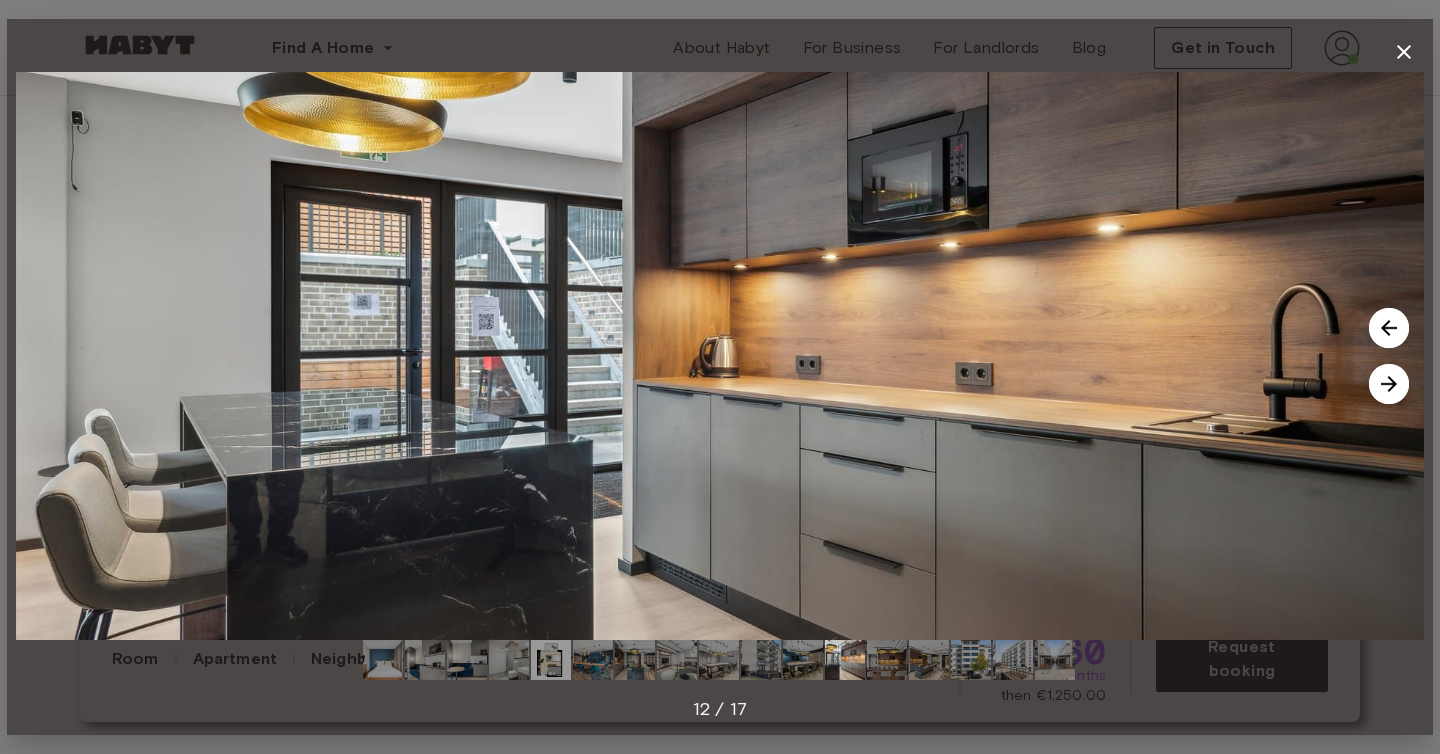 click at bounding box center (1389, 384) 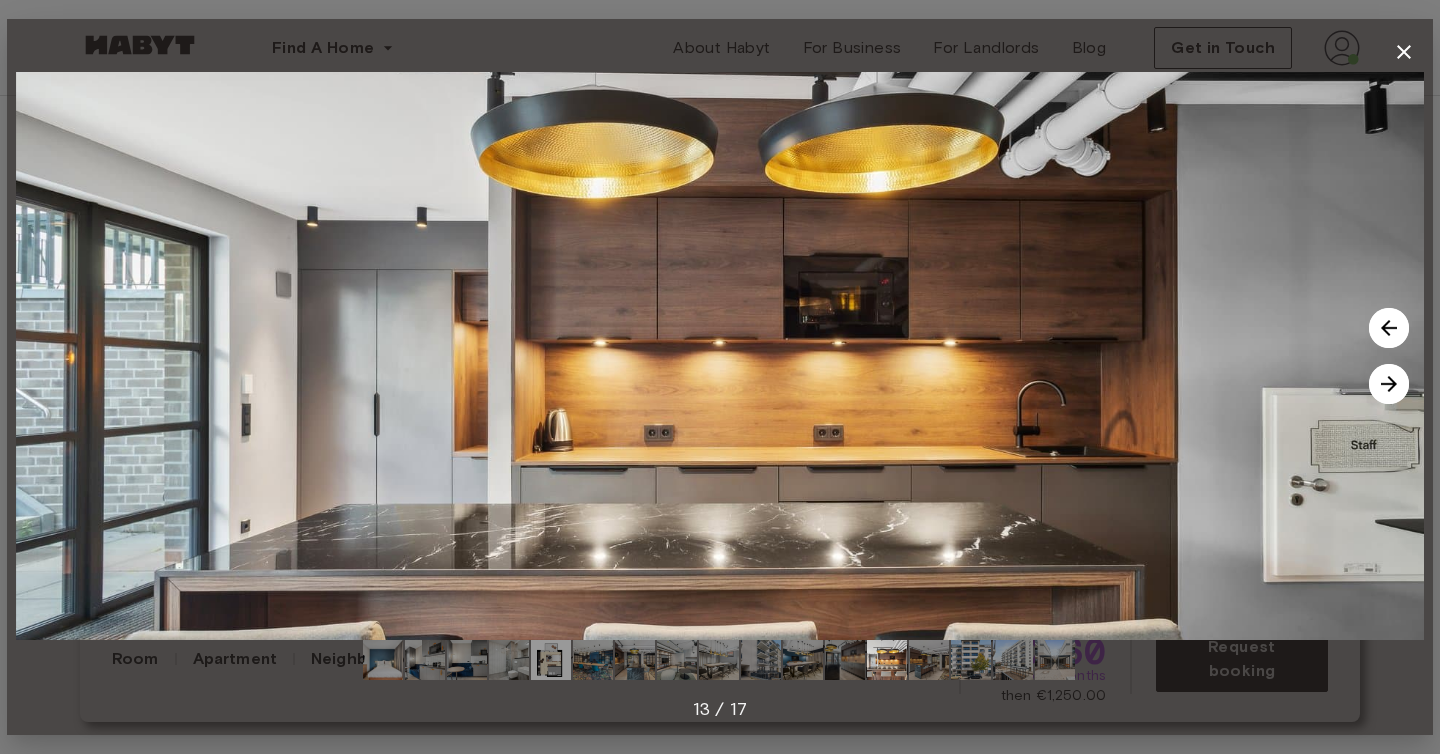 click at bounding box center (1389, 384) 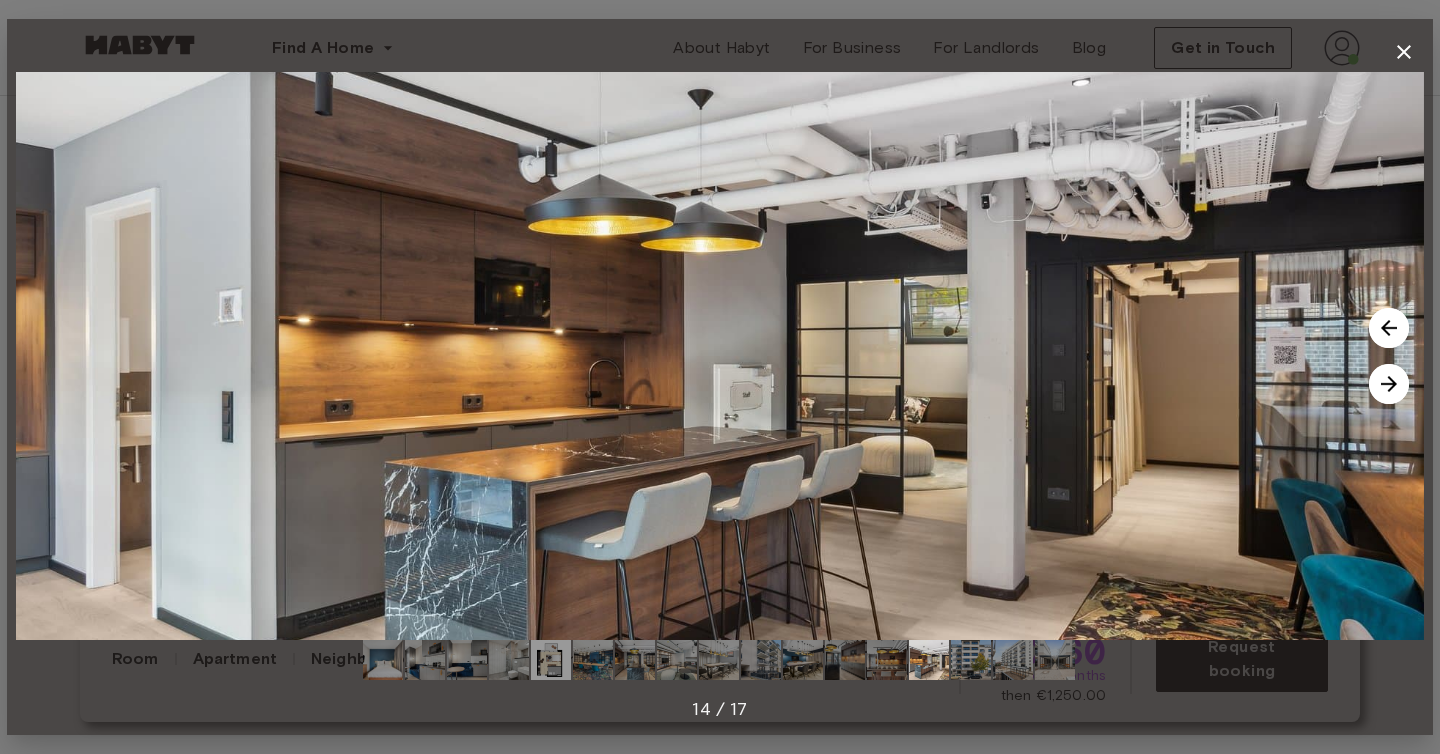 click at bounding box center (1389, 384) 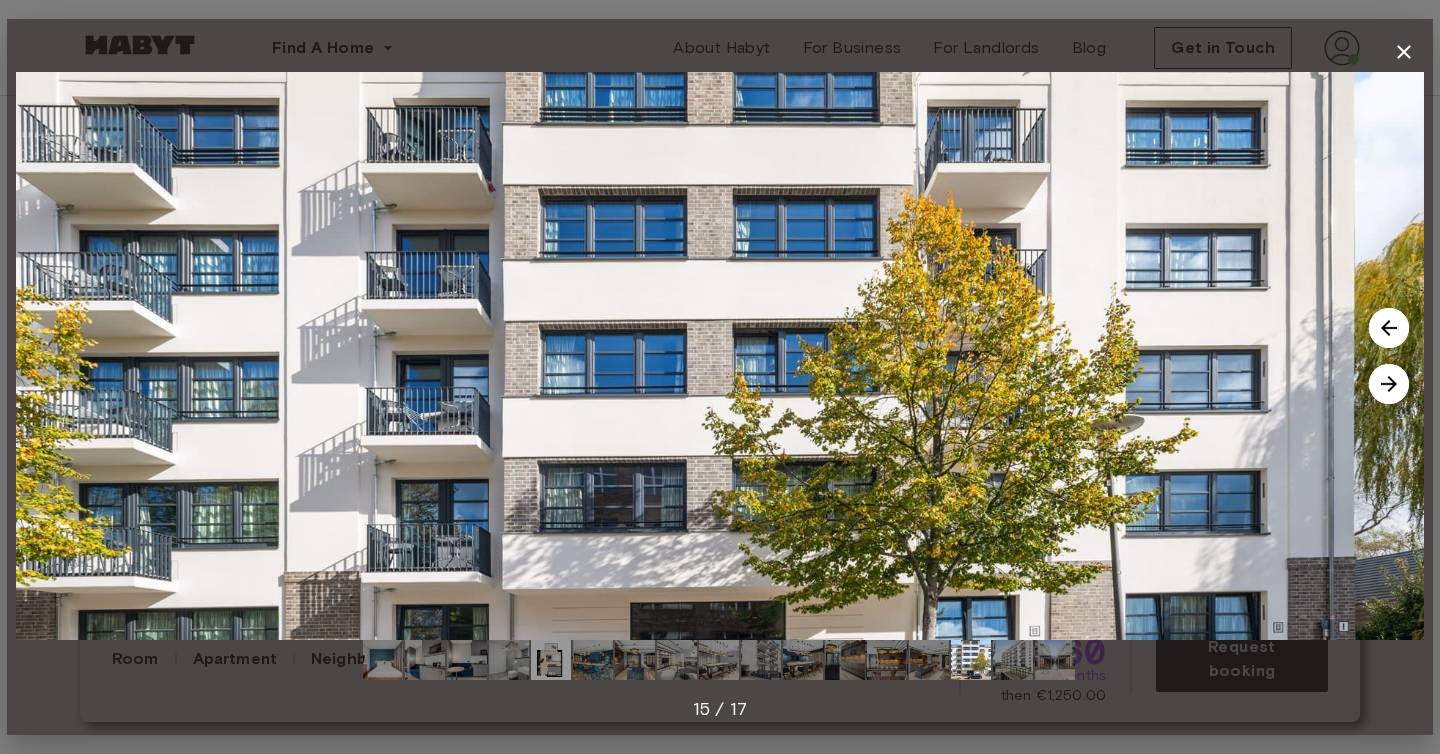click at bounding box center (1389, 384) 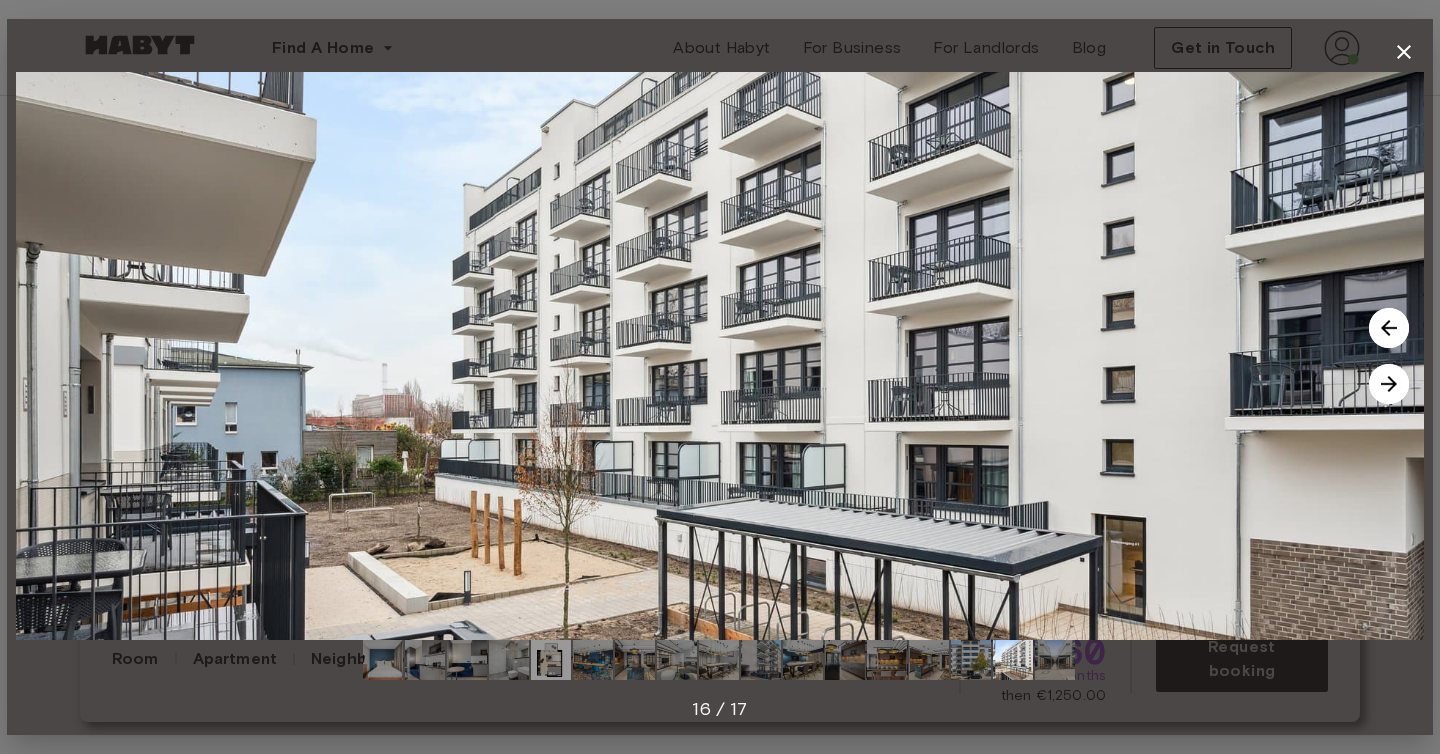click at bounding box center (1389, 384) 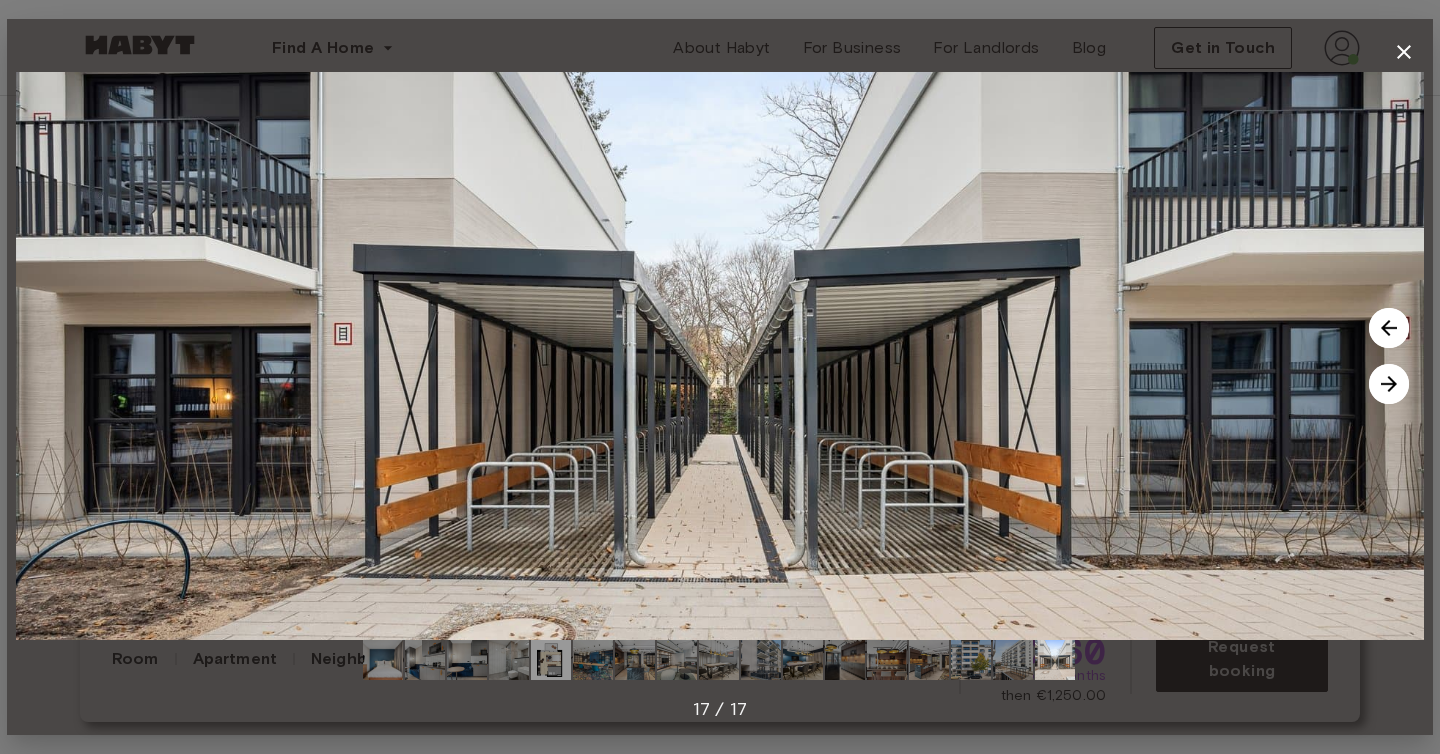 click at bounding box center [1389, 384] 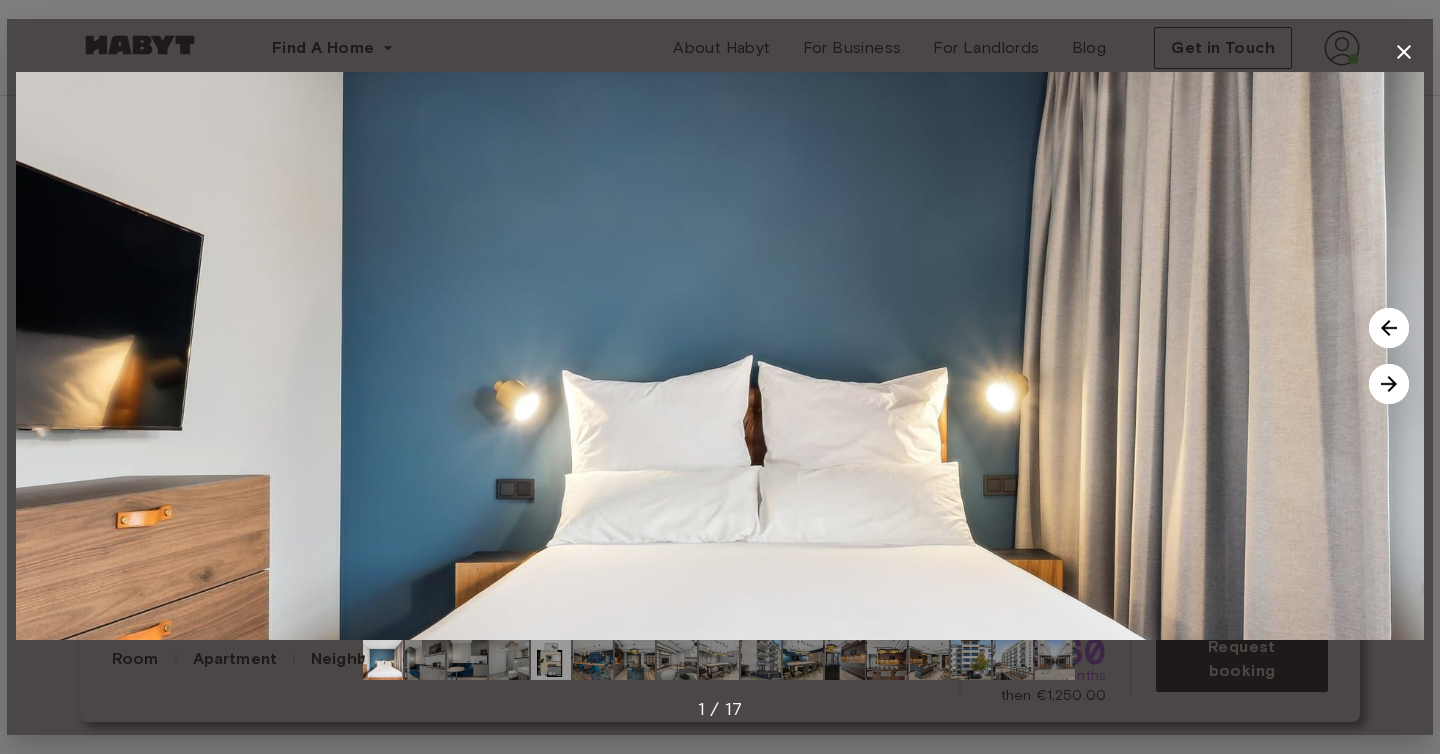 click at bounding box center (1389, 384) 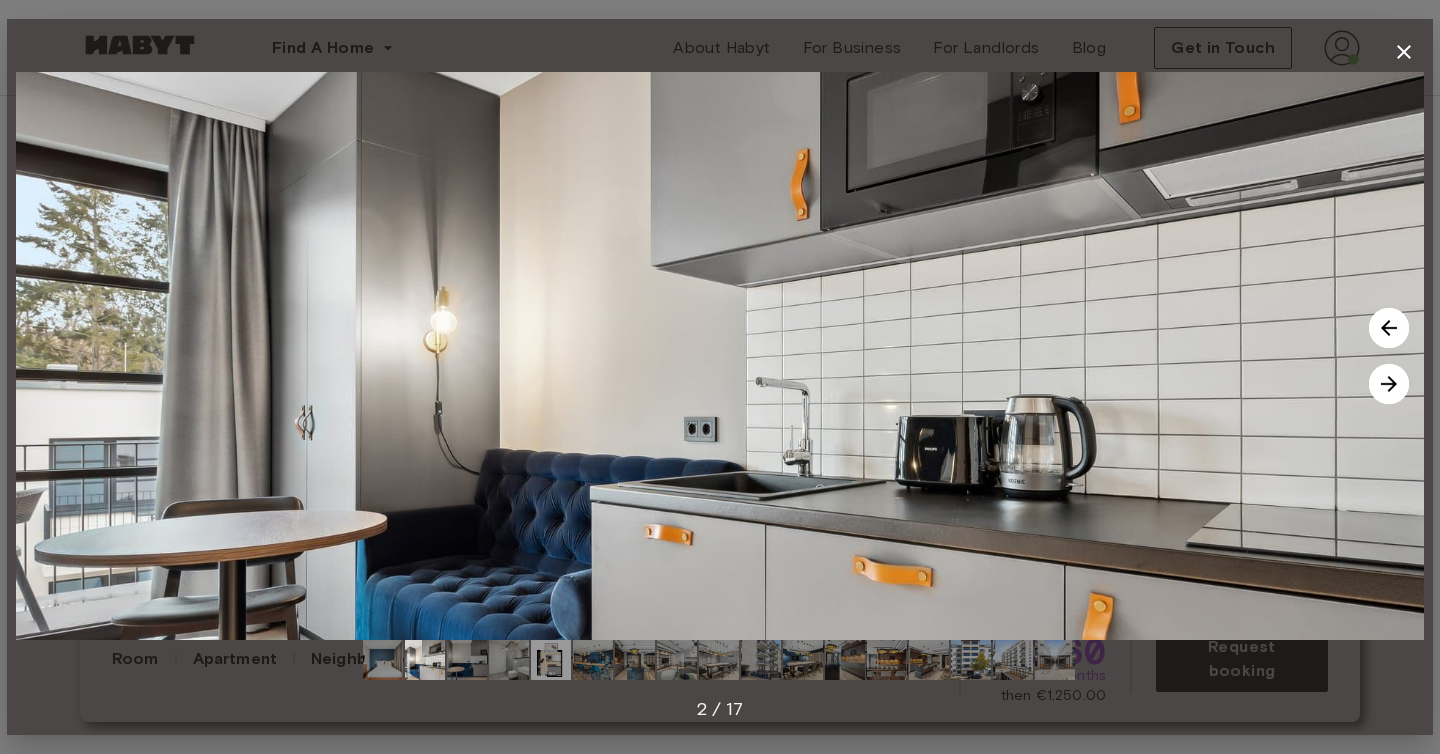 click at bounding box center [1389, 384] 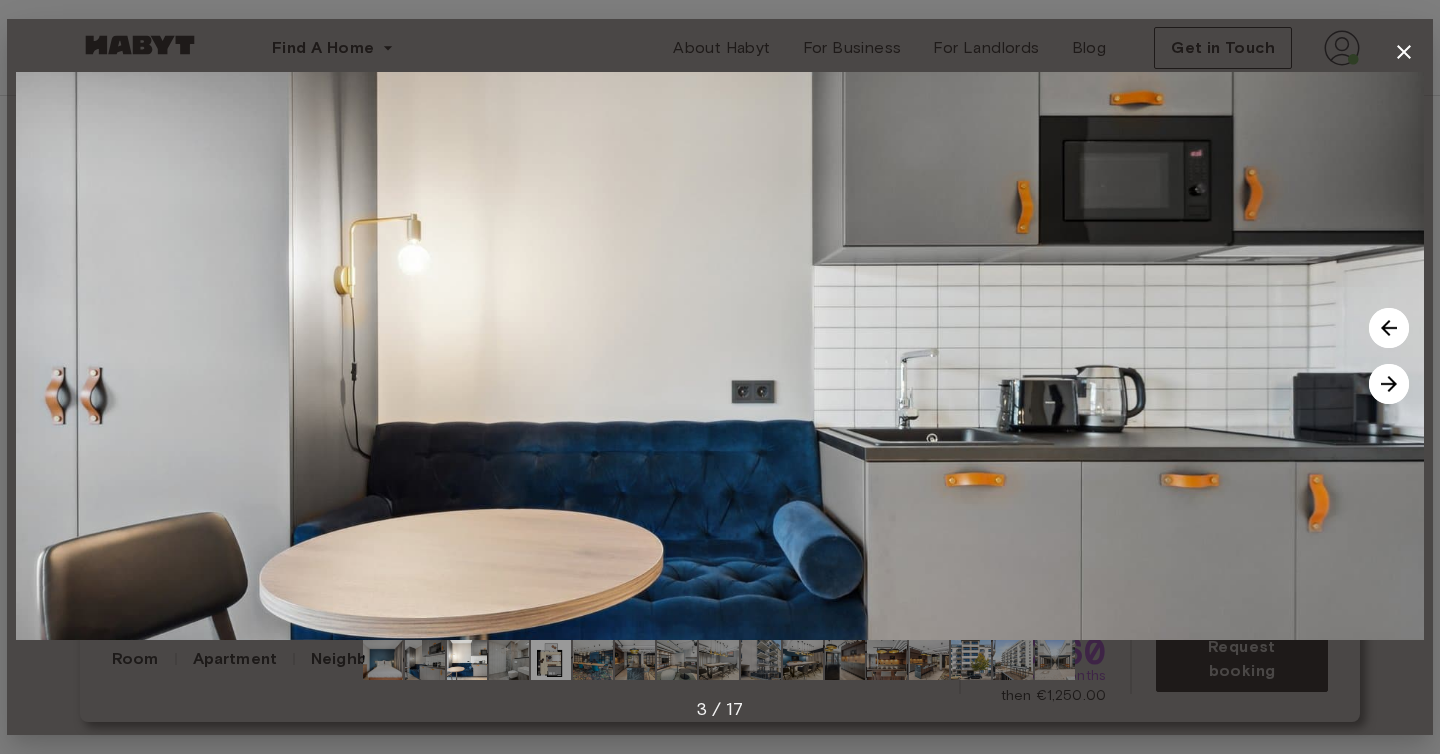 click at bounding box center (1389, 384) 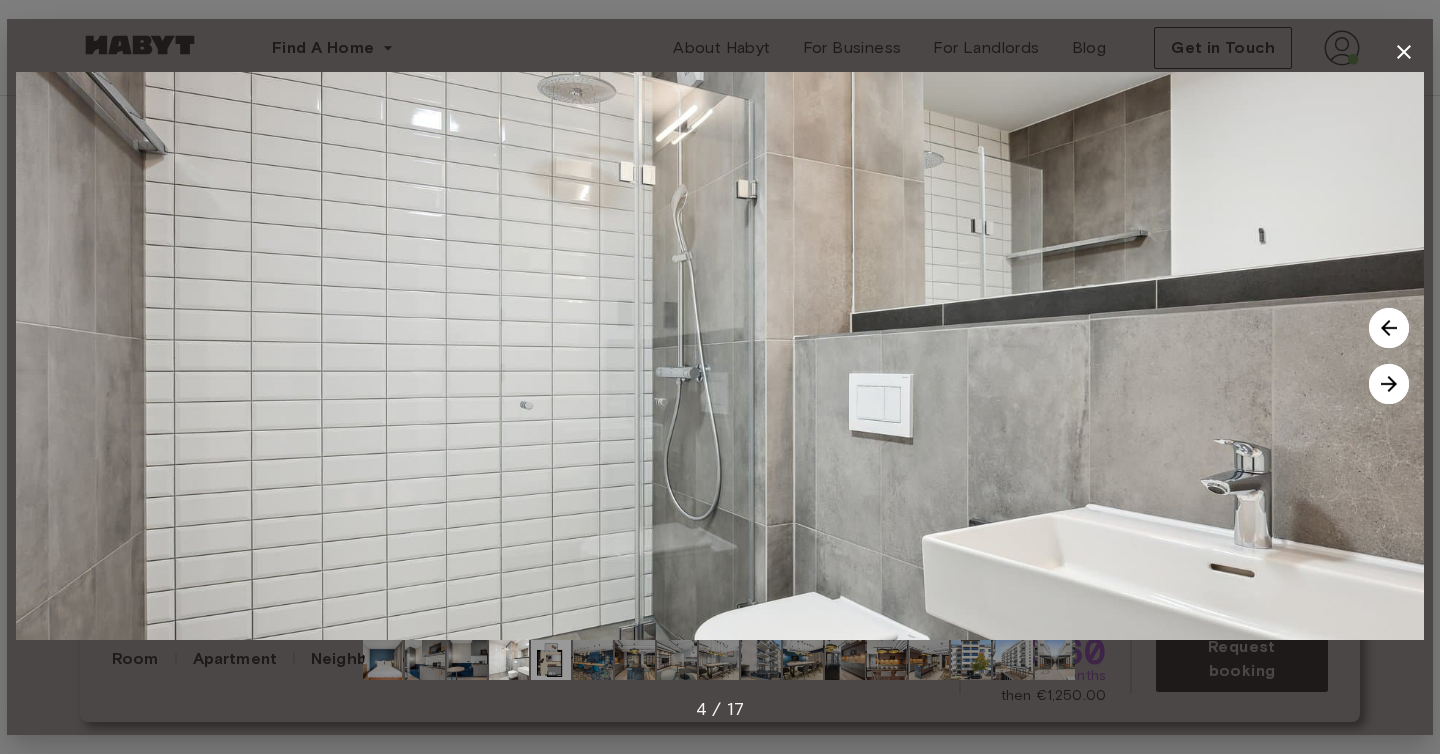 click 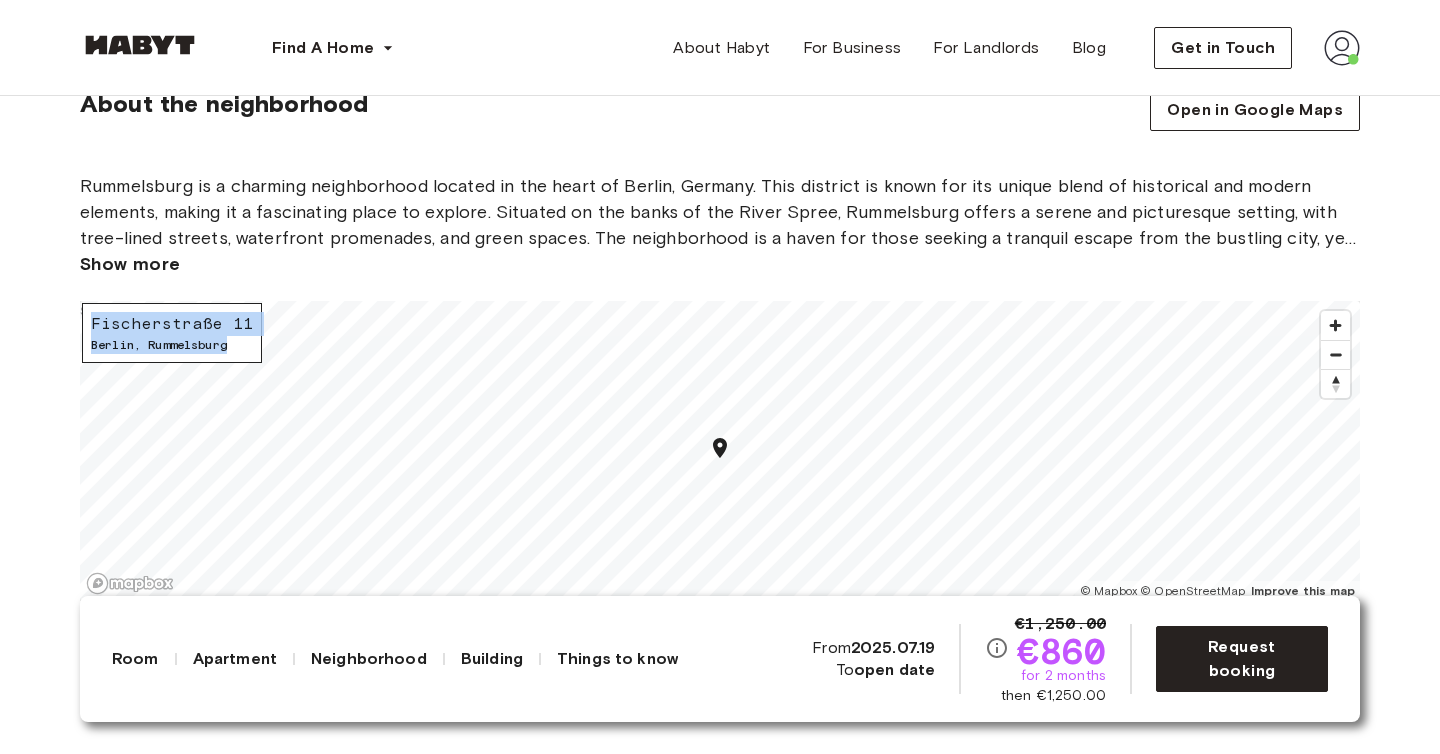 scroll, scrollTop: 2031, scrollLeft: 0, axis: vertical 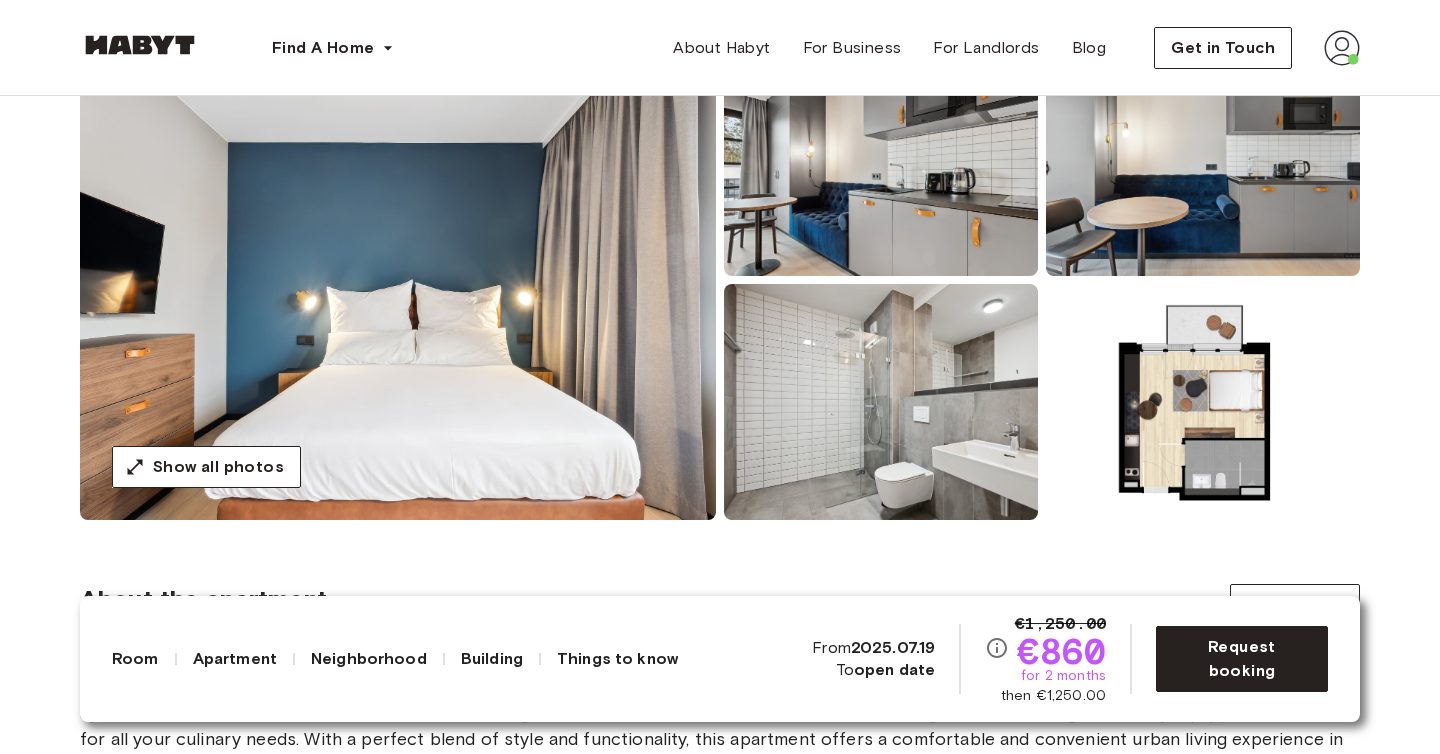 click at bounding box center [398, 280] 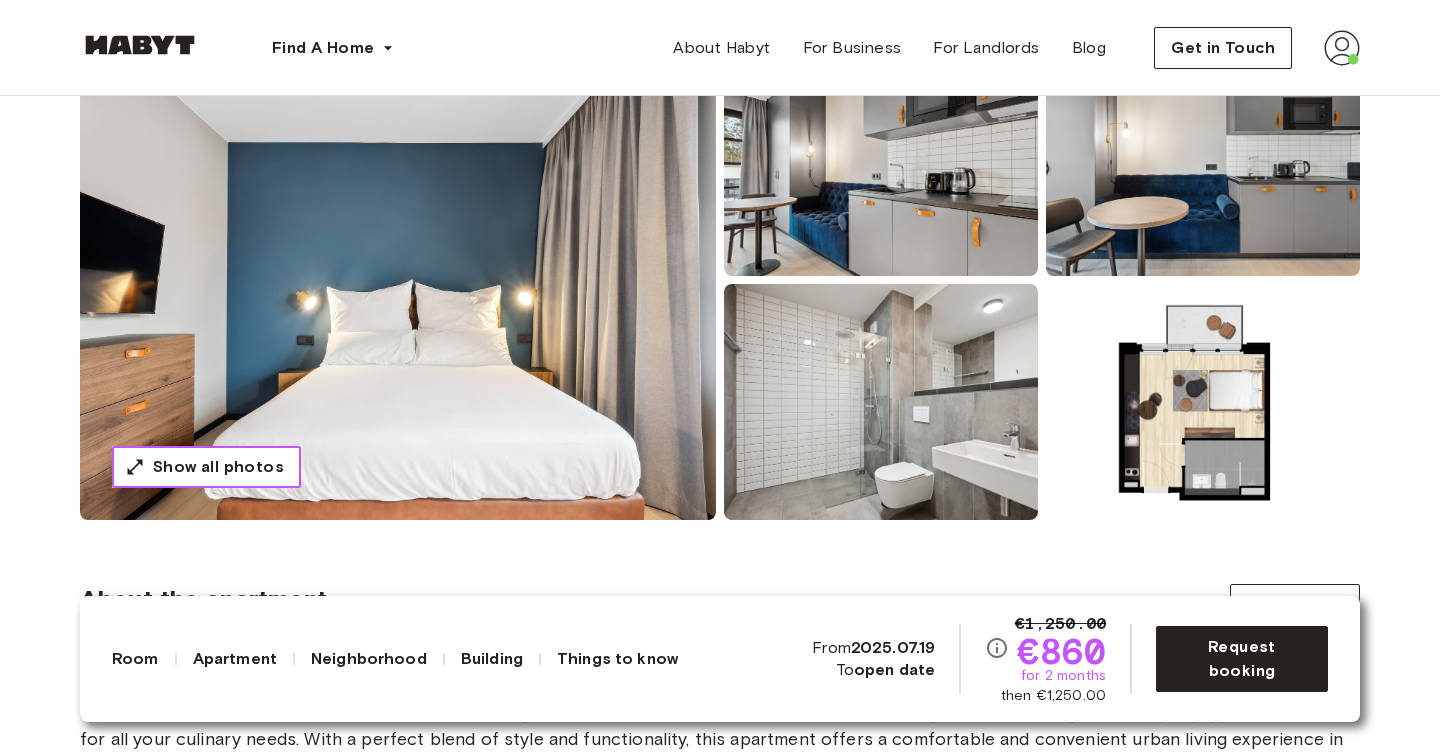 click on "Show all photos" at bounding box center [218, 467] 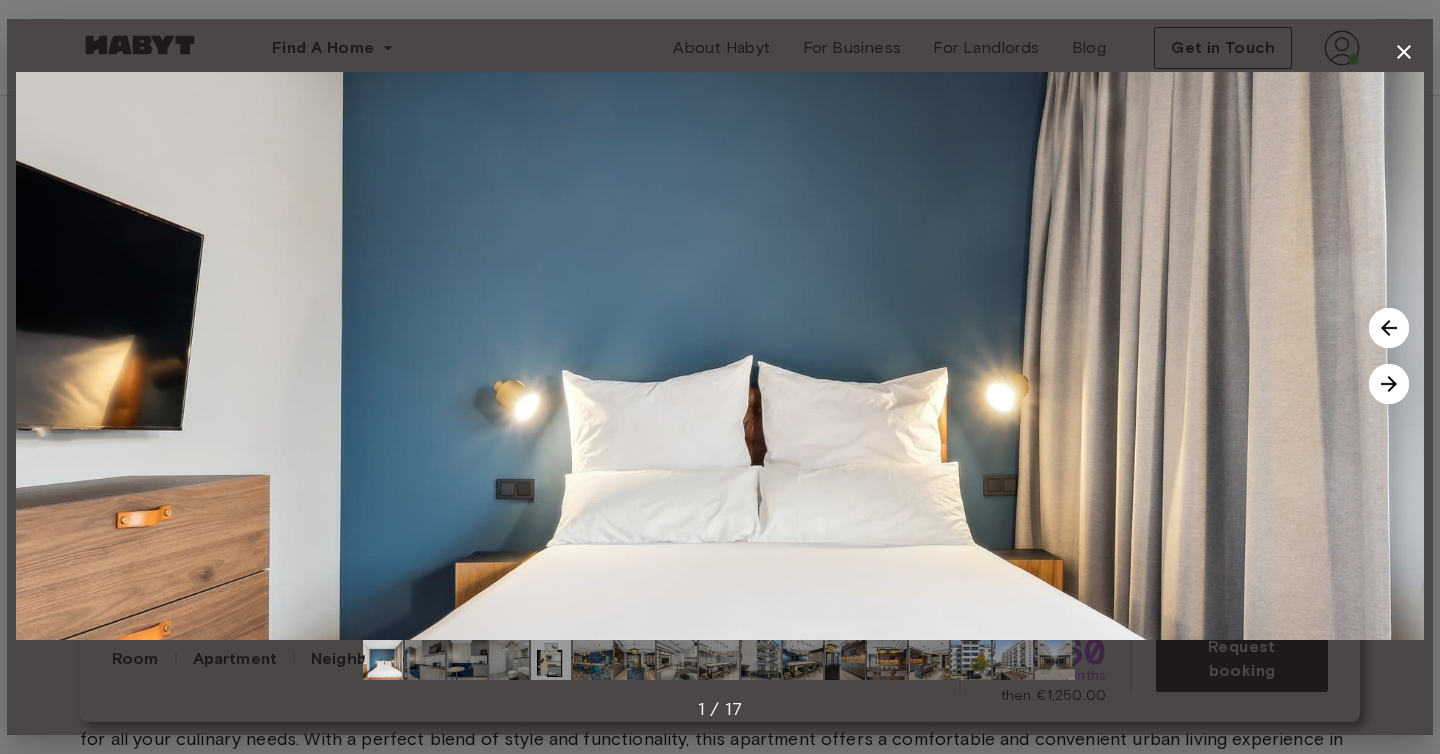 click at bounding box center [1389, 384] 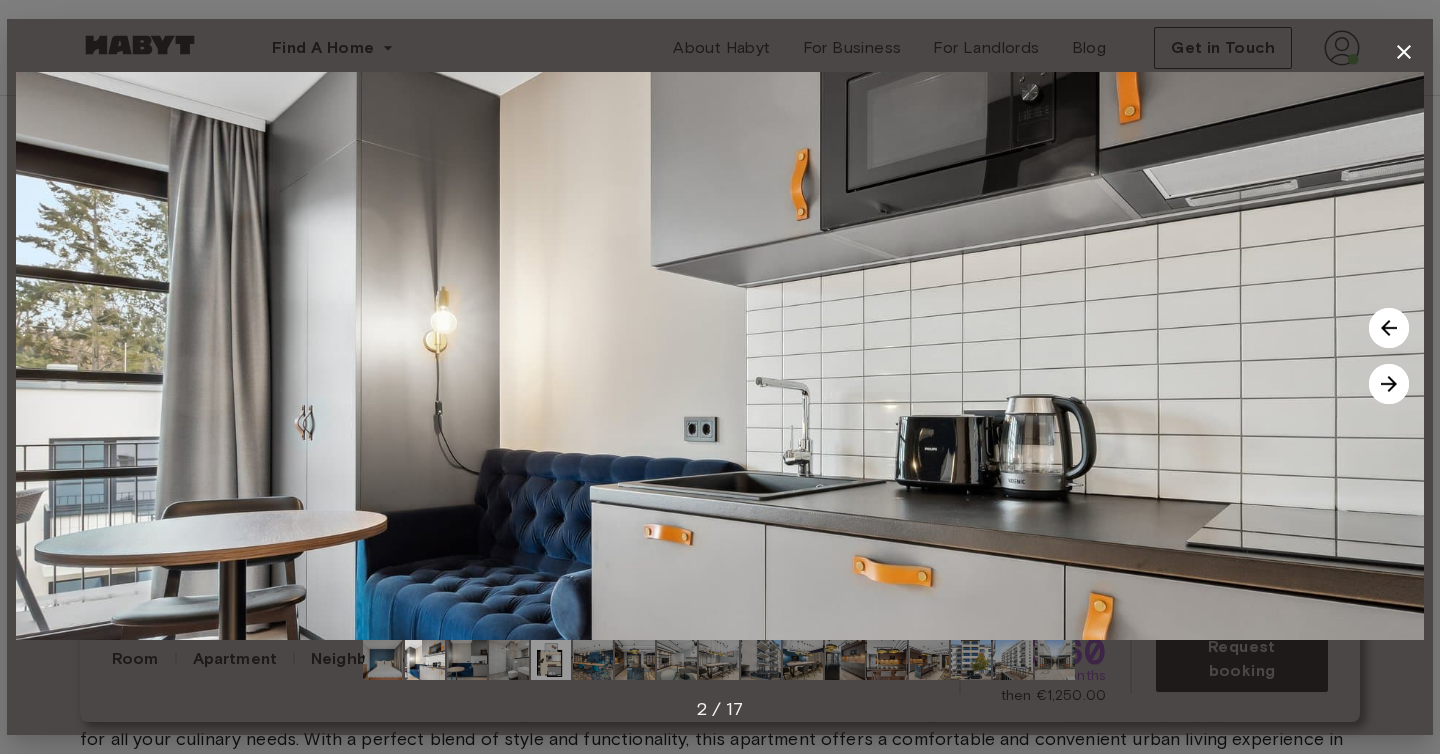 click at bounding box center (1389, 384) 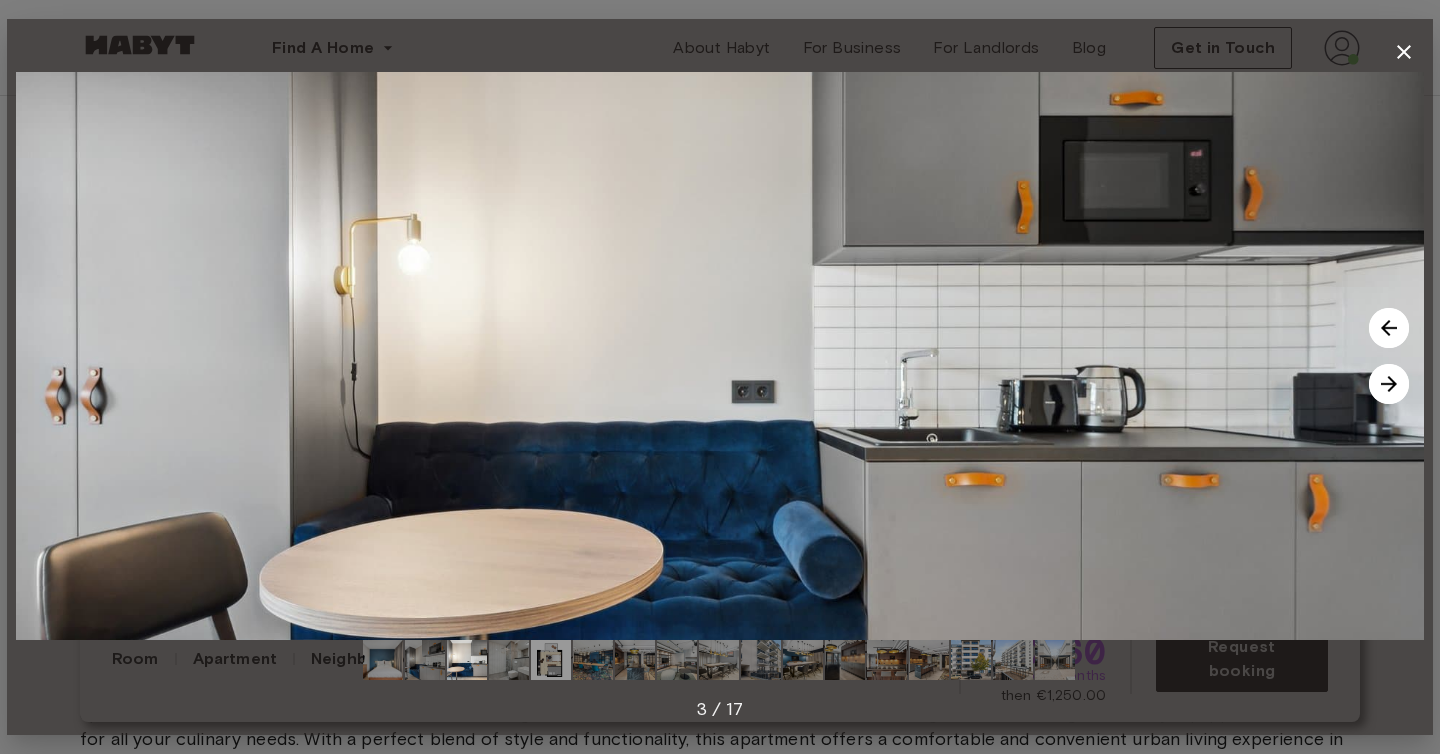 click at bounding box center [1389, 328] 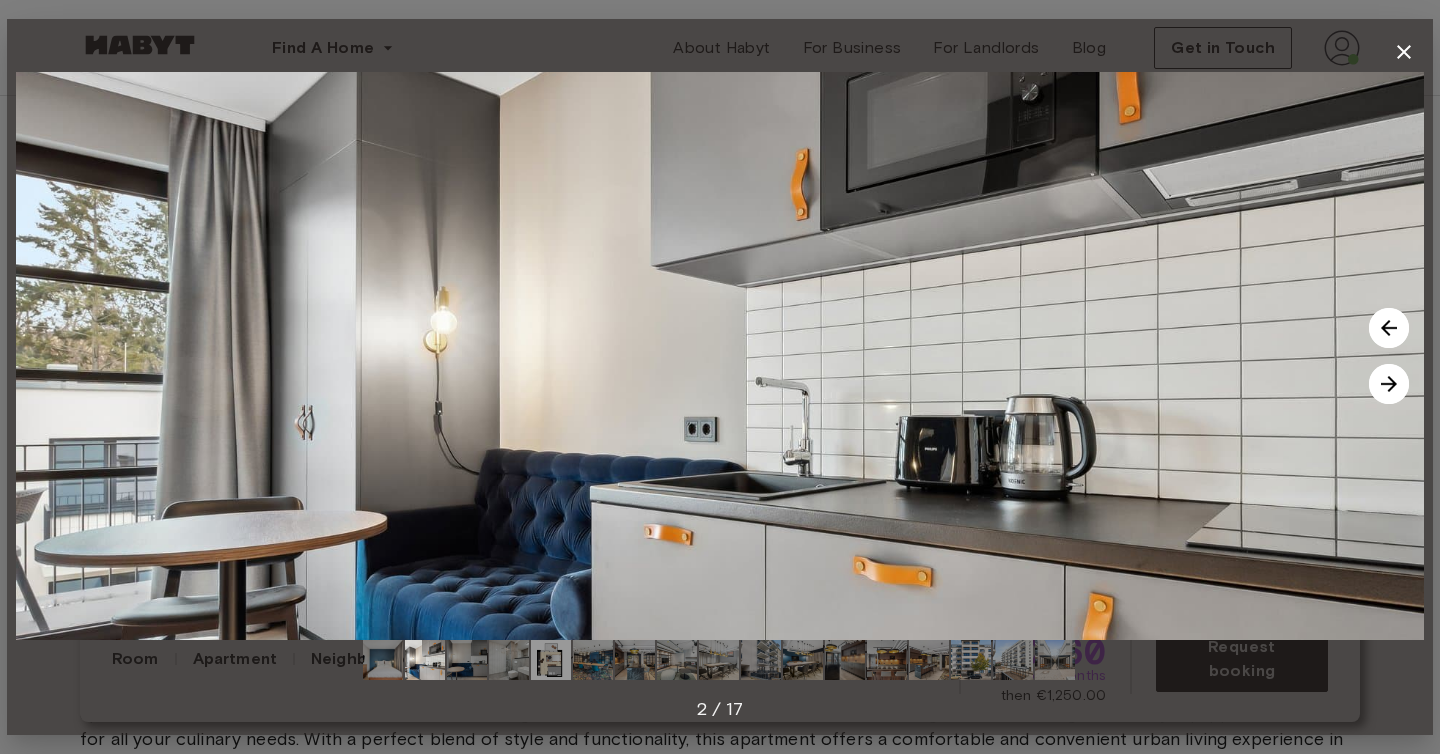 click at bounding box center (1389, 384) 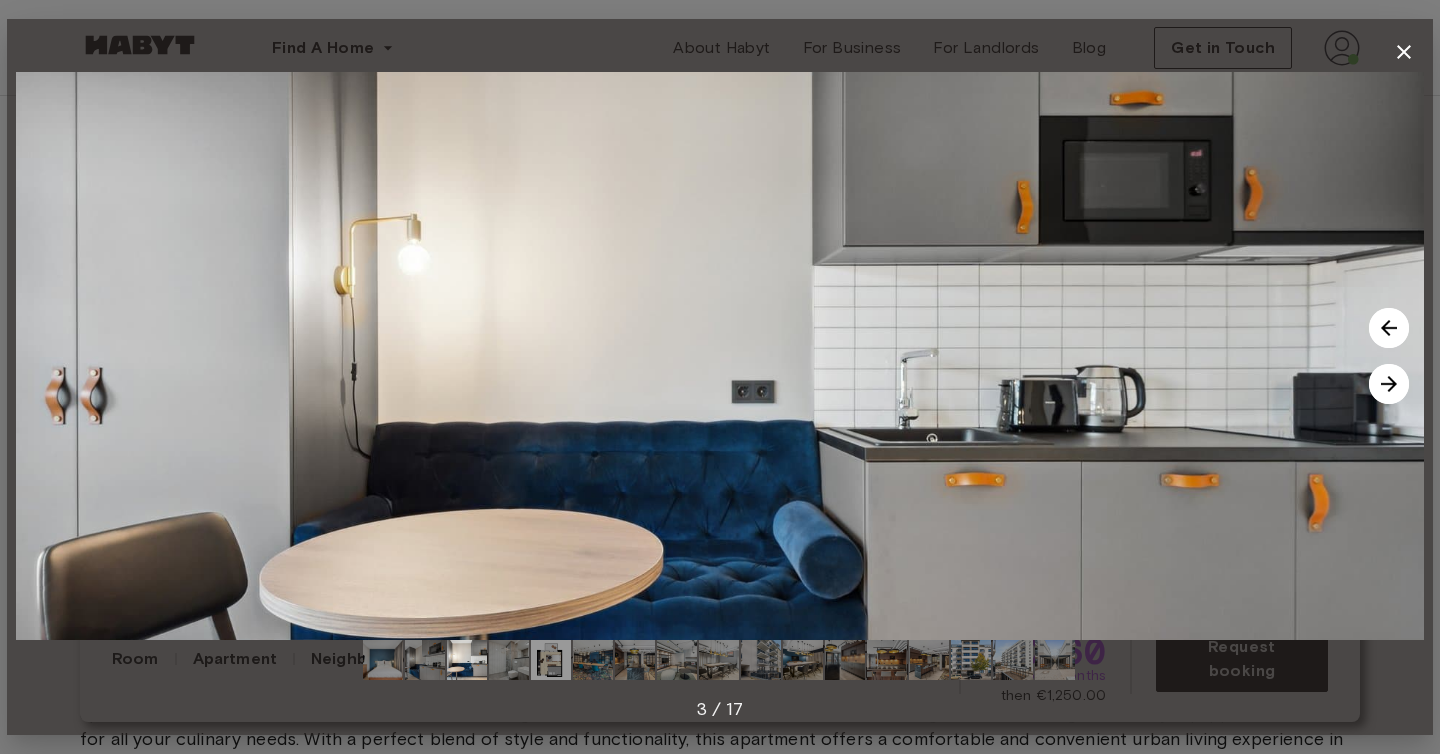 click at bounding box center [1389, 384] 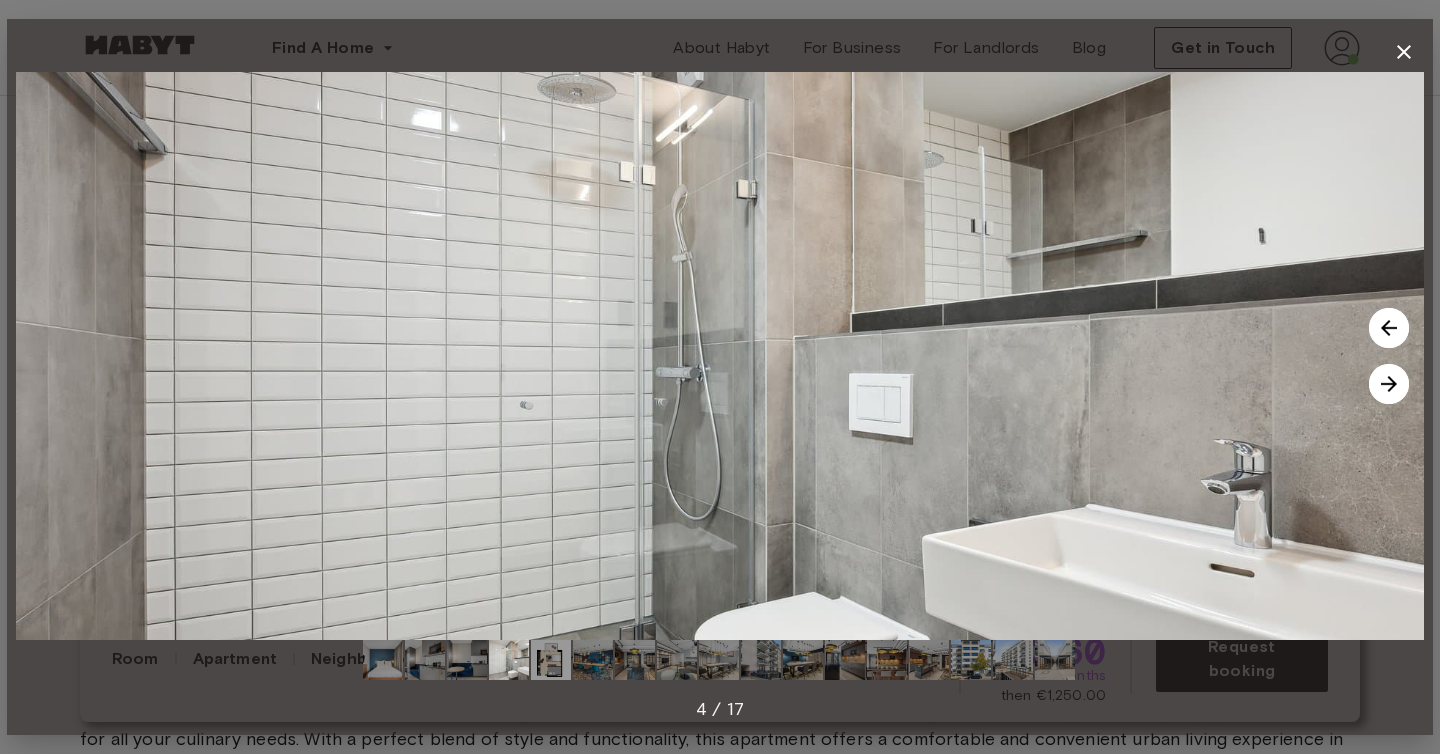 click at bounding box center (1389, 384) 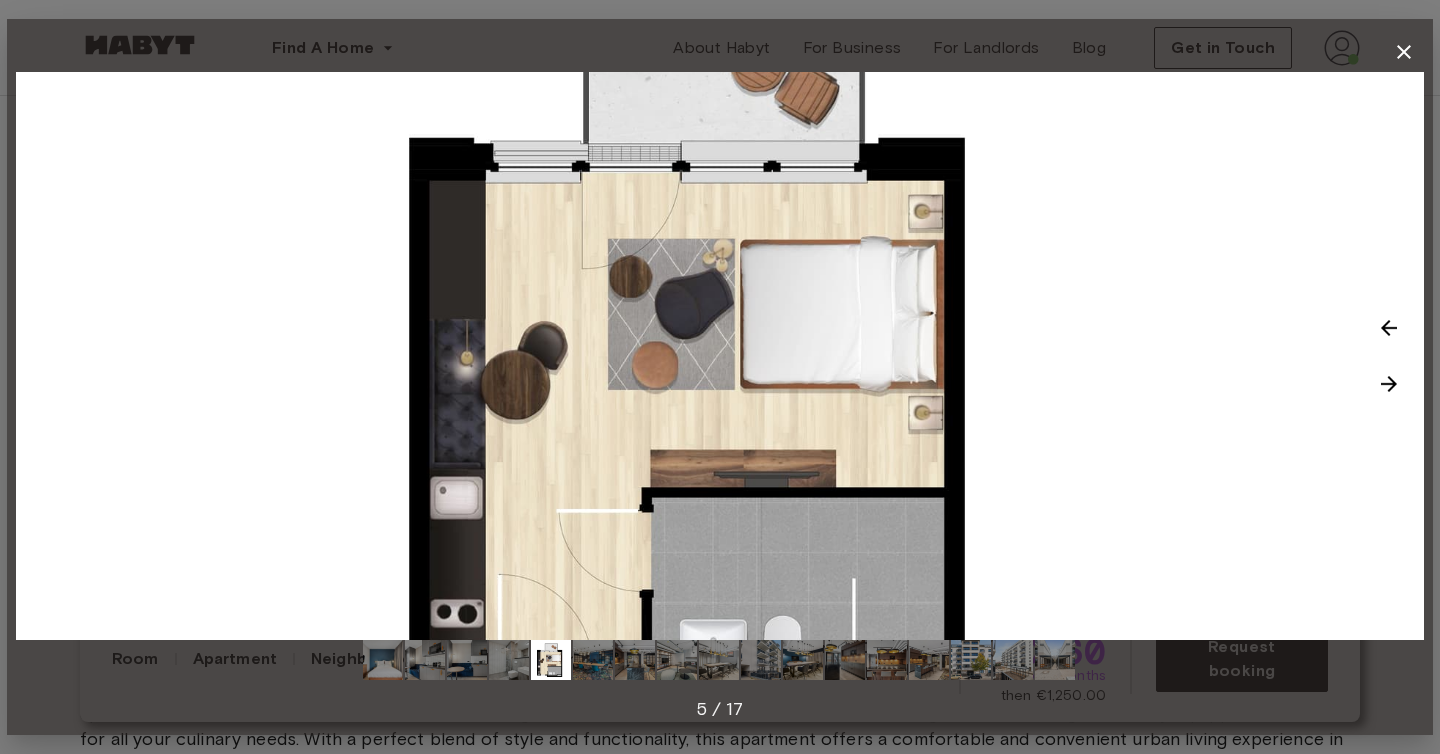 click at bounding box center [1389, 384] 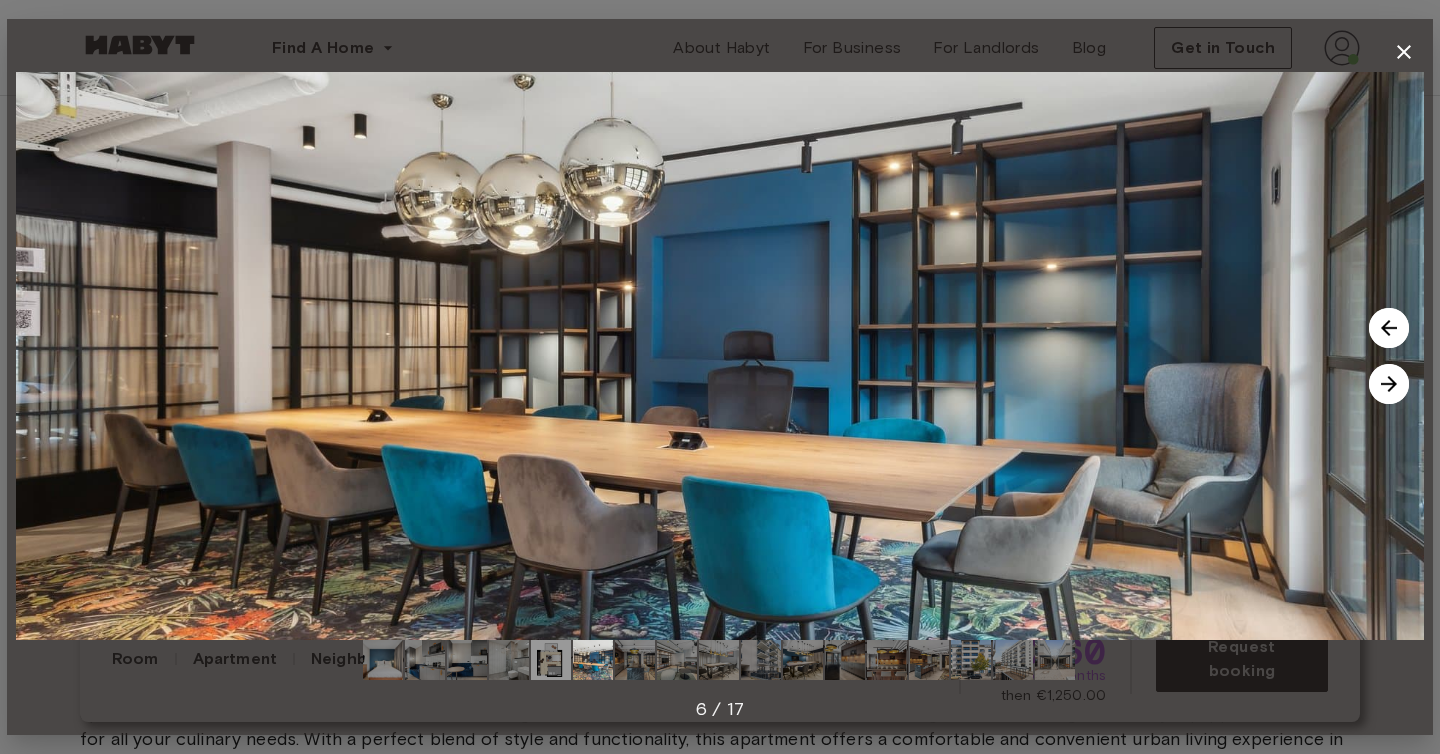 click at bounding box center [1389, 384] 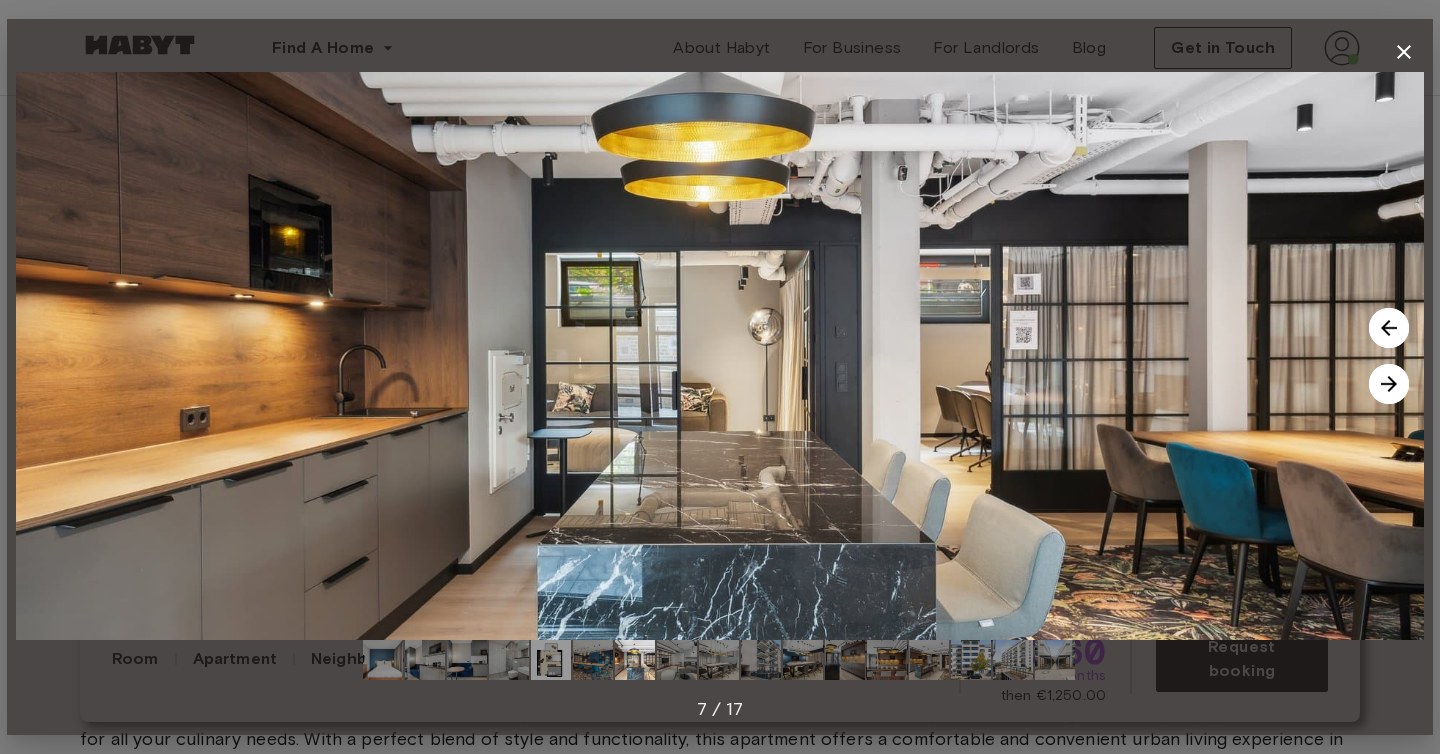 click at bounding box center [1389, 384] 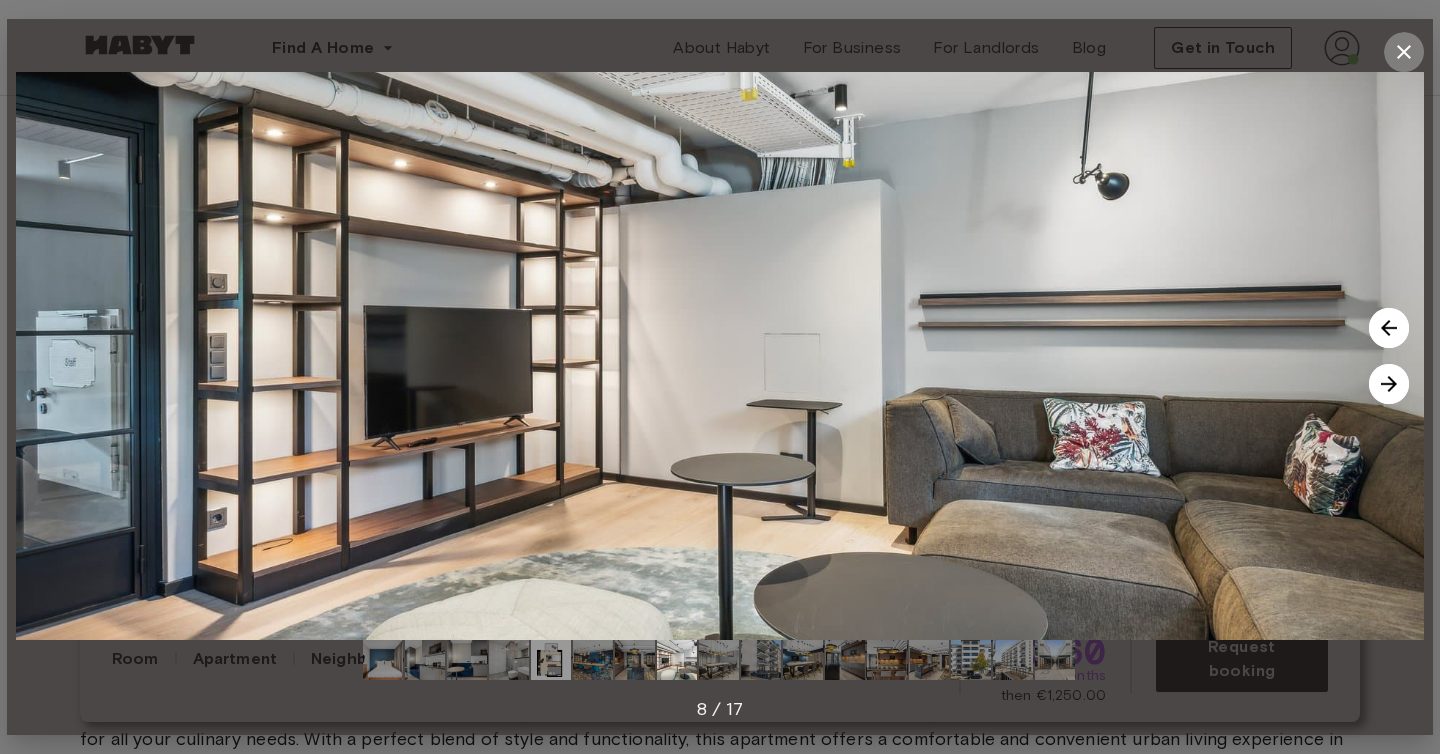 click at bounding box center [1404, 52] 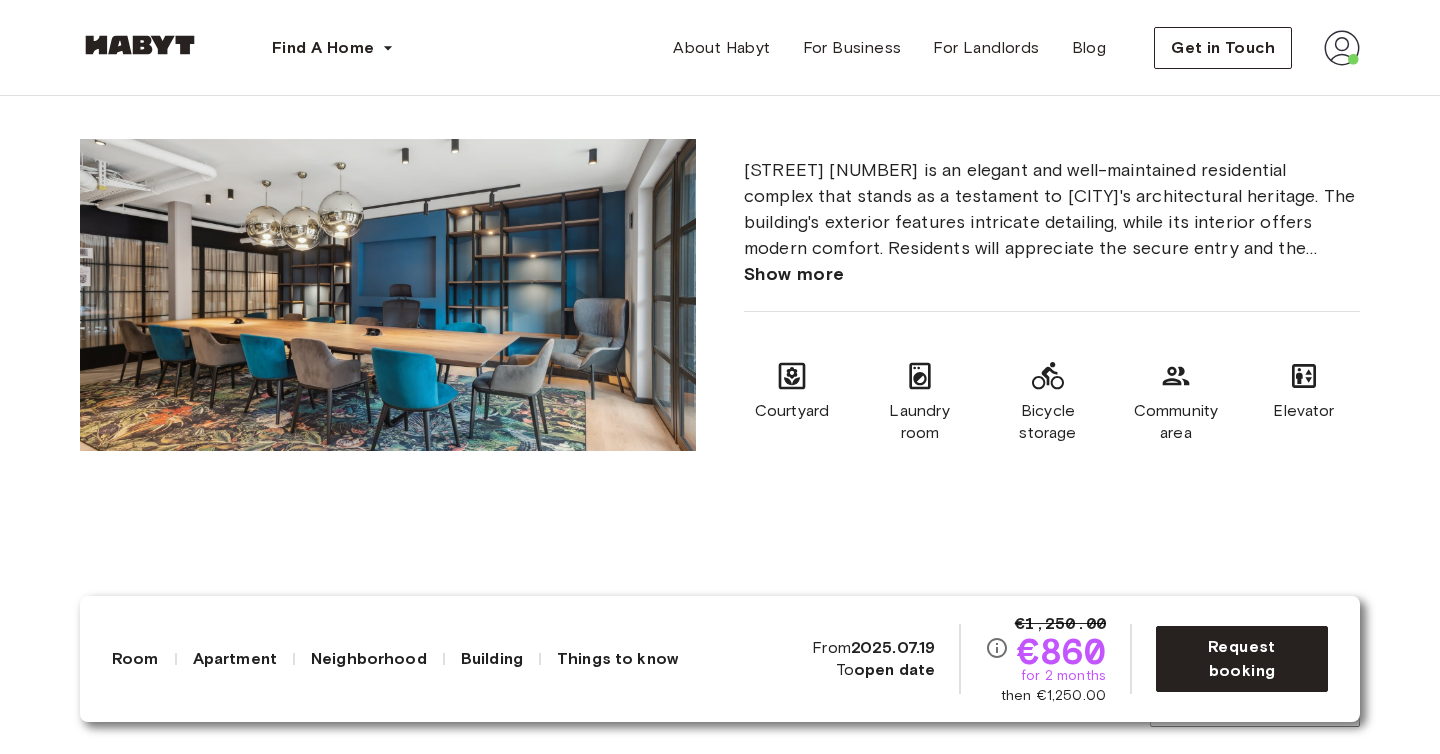 scroll, scrollTop: 1263, scrollLeft: 0, axis: vertical 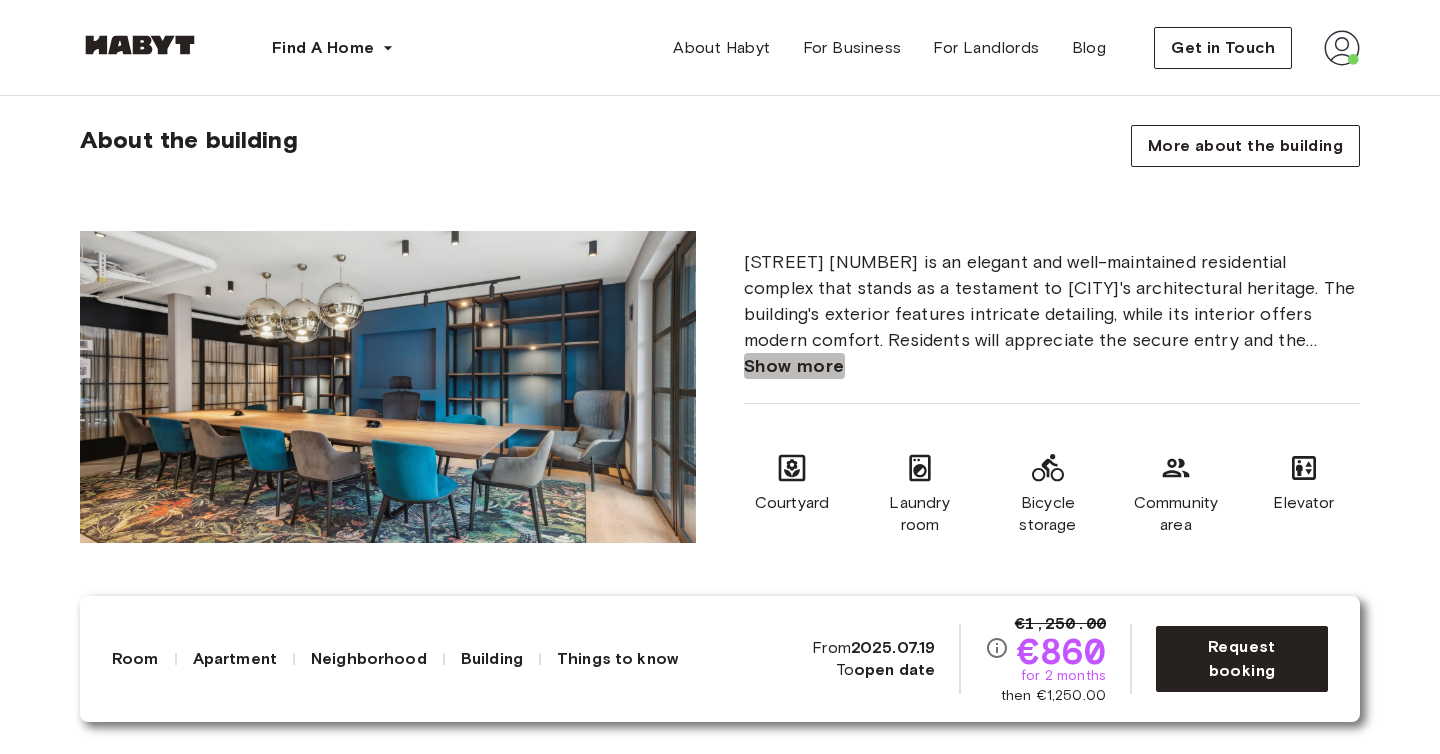 click on "Show more" at bounding box center [794, 366] 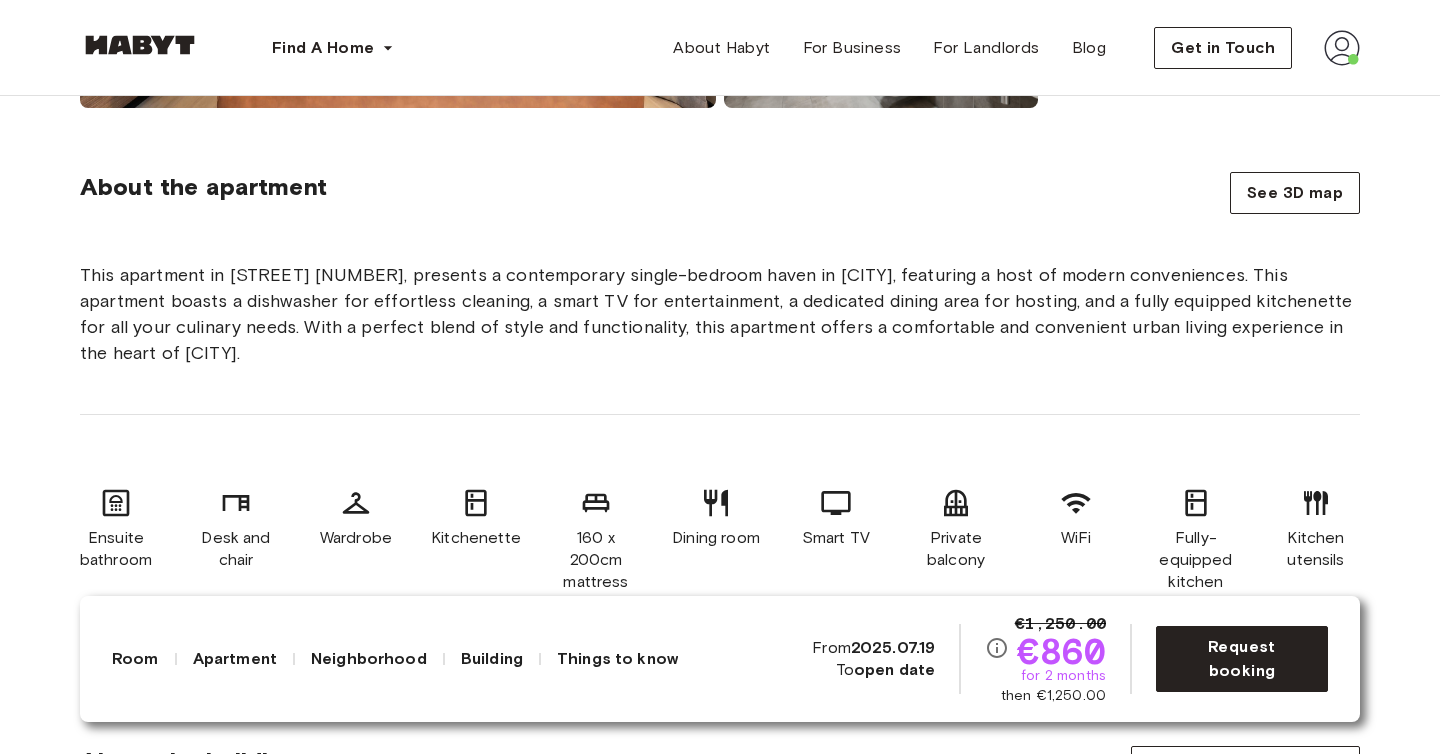 scroll, scrollTop: 697, scrollLeft: 0, axis: vertical 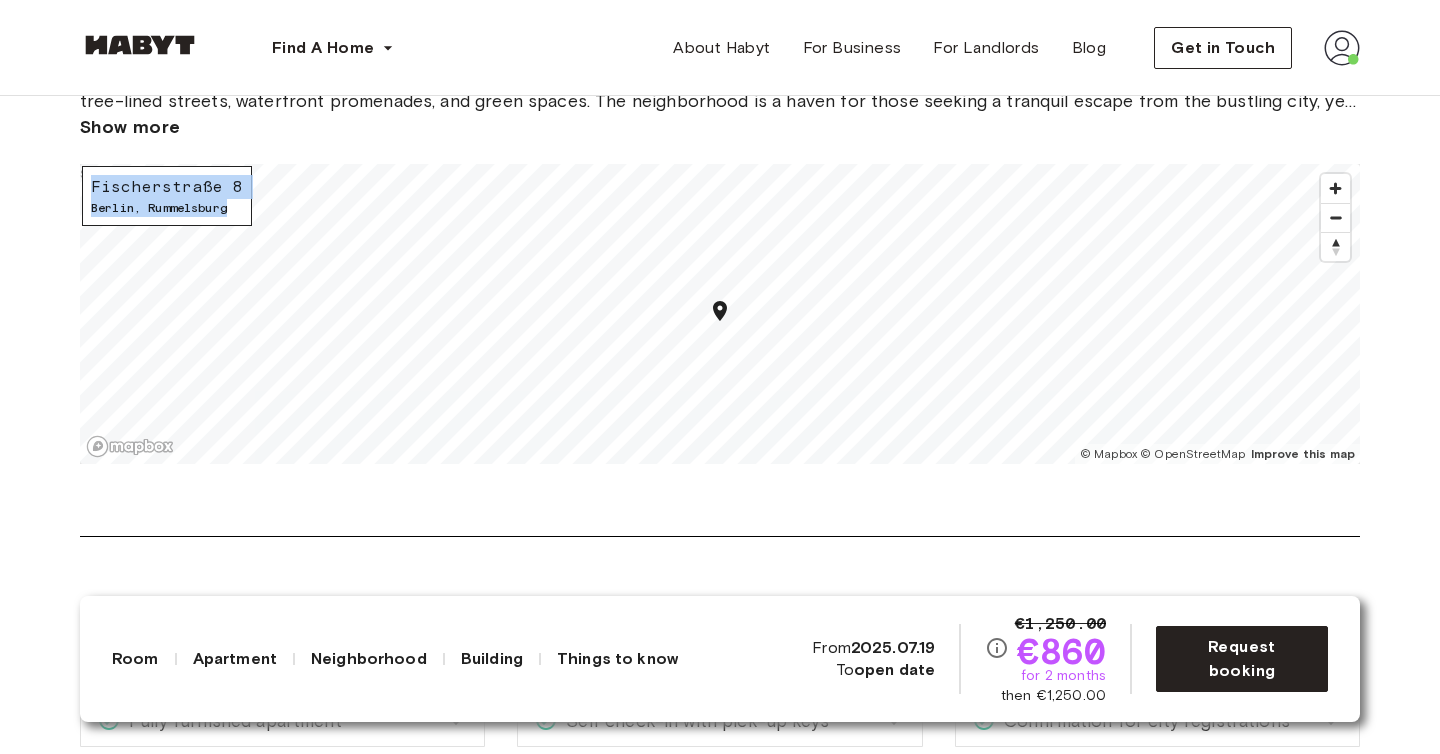 drag, startPoint x: 88, startPoint y: 188, endPoint x: 219, endPoint y: 222, distance: 135.34032 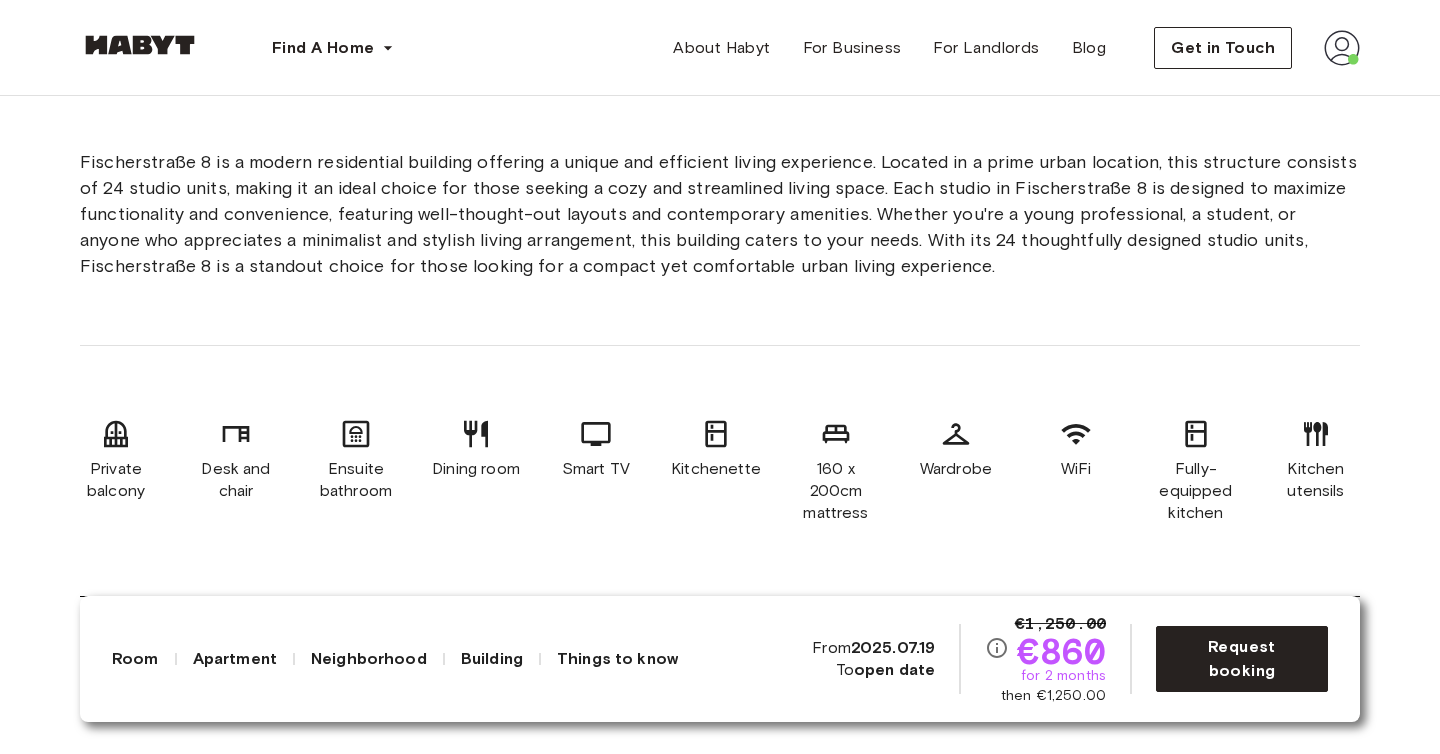 scroll, scrollTop: 1002, scrollLeft: 0, axis: vertical 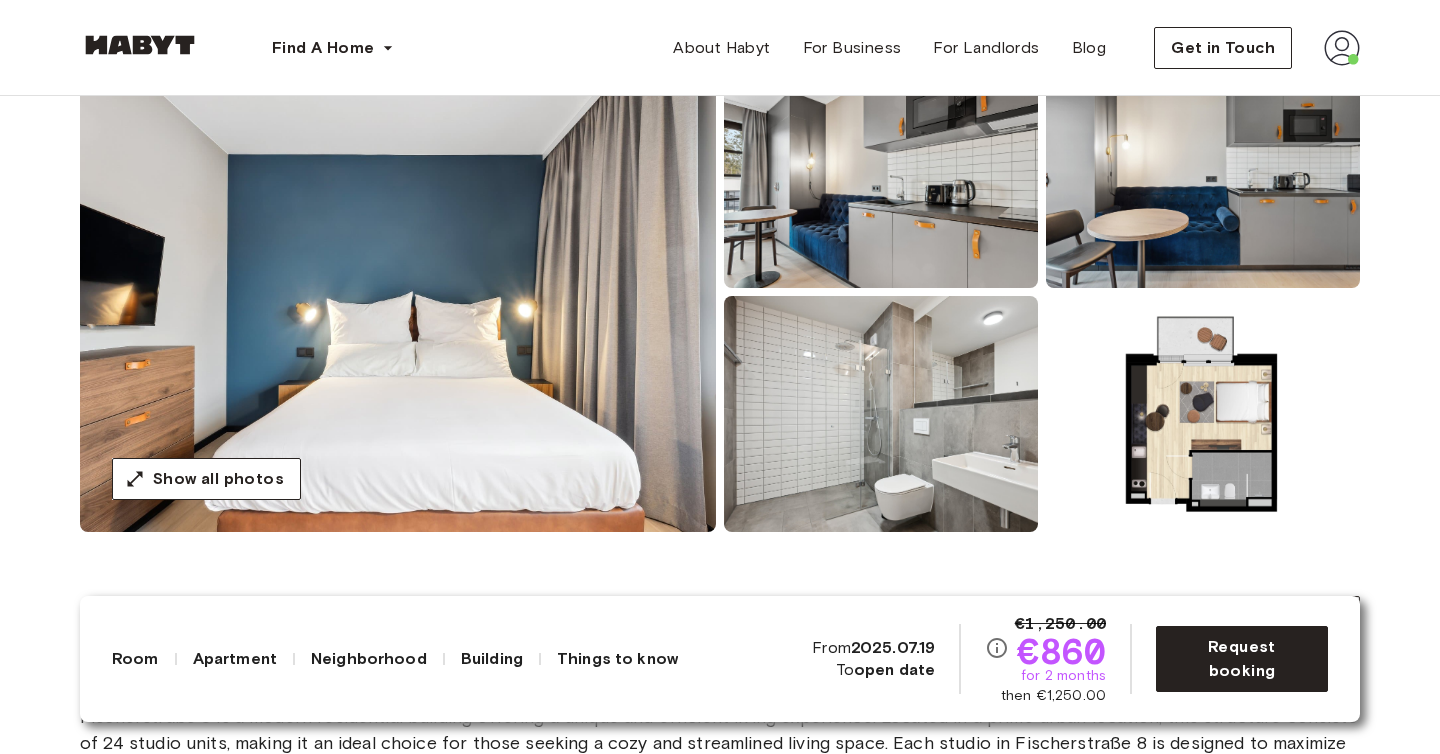 click at bounding box center [1203, 414] 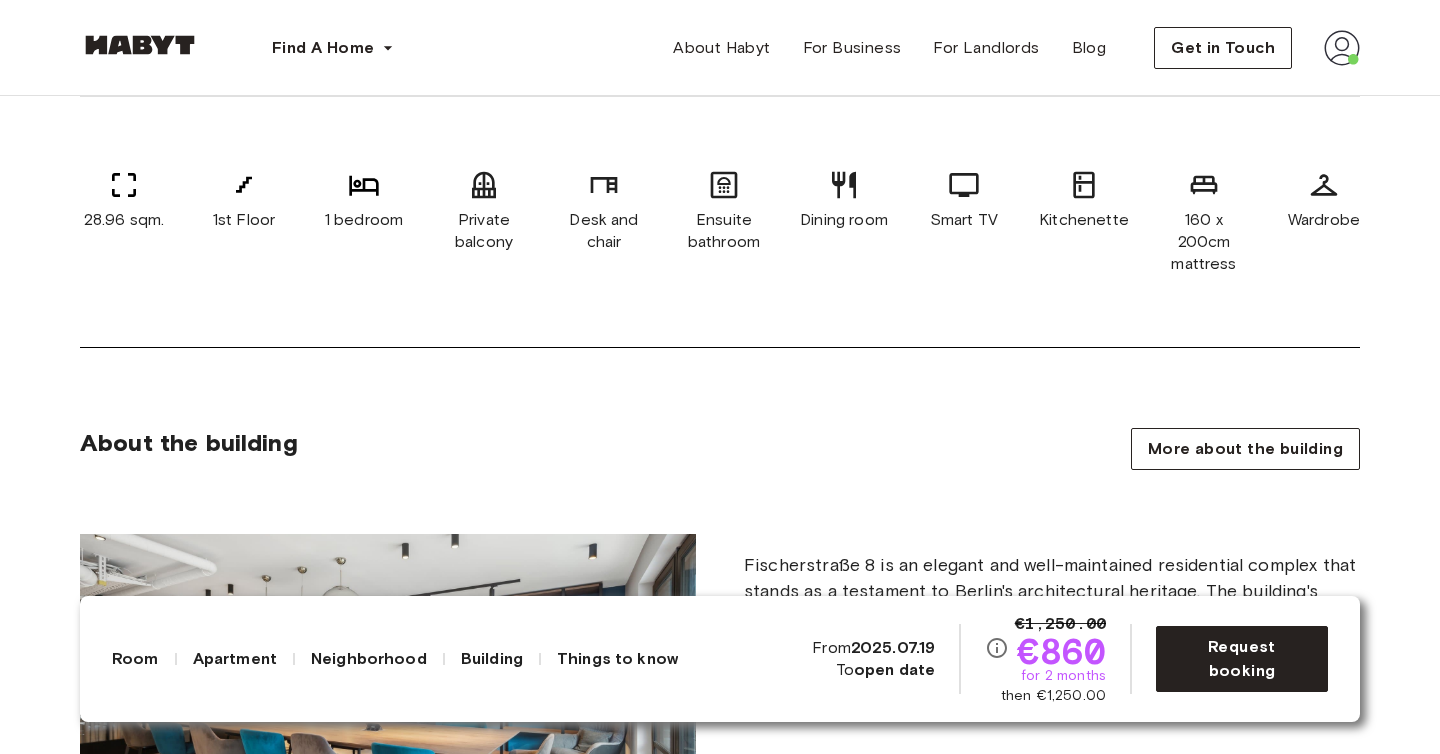 scroll, scrollTop: 1023, scrollLeft: 0, axis: vertical 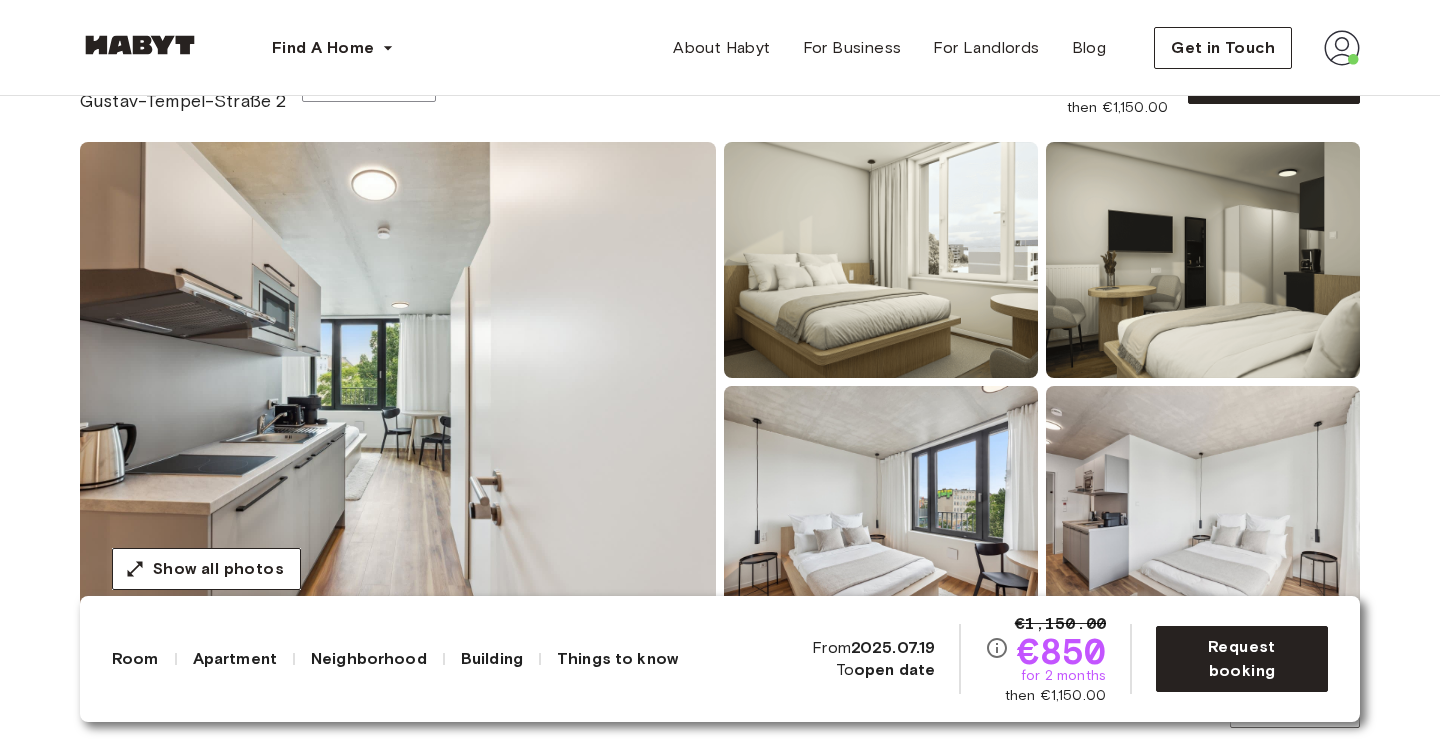 click at bounding box center (1203, 260) 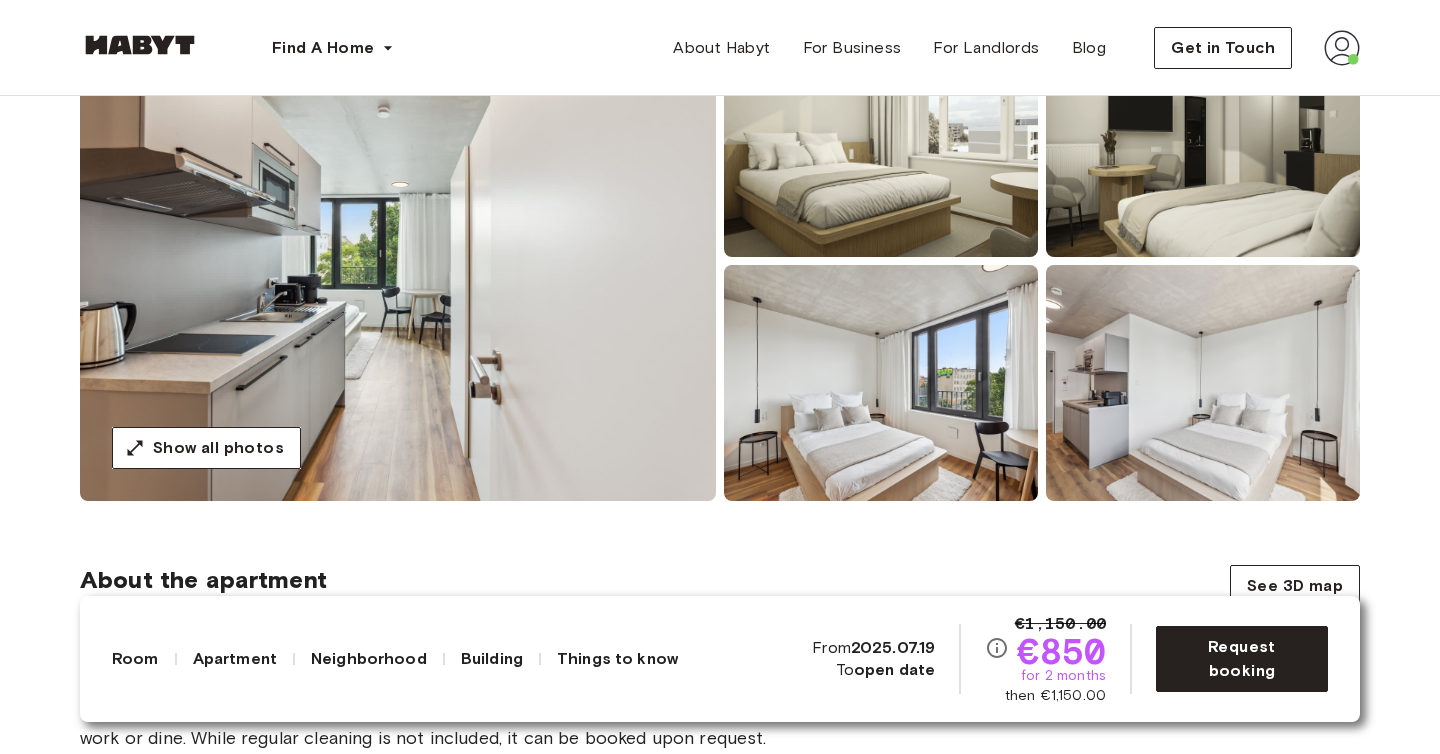 scroll, scrollTop: 381, scrollLeft: 0, axis: vertical 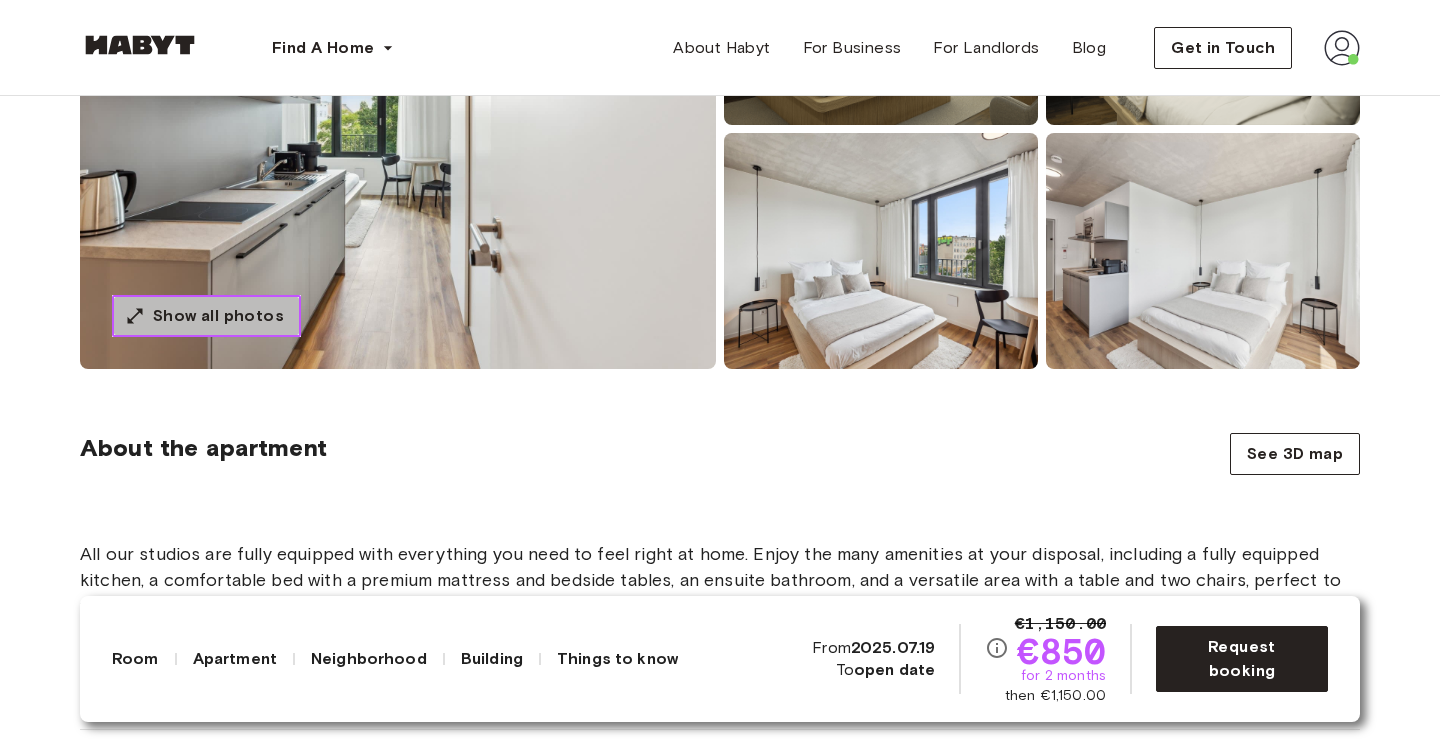 click on "Show all photos" at bounding box center (218, 316) 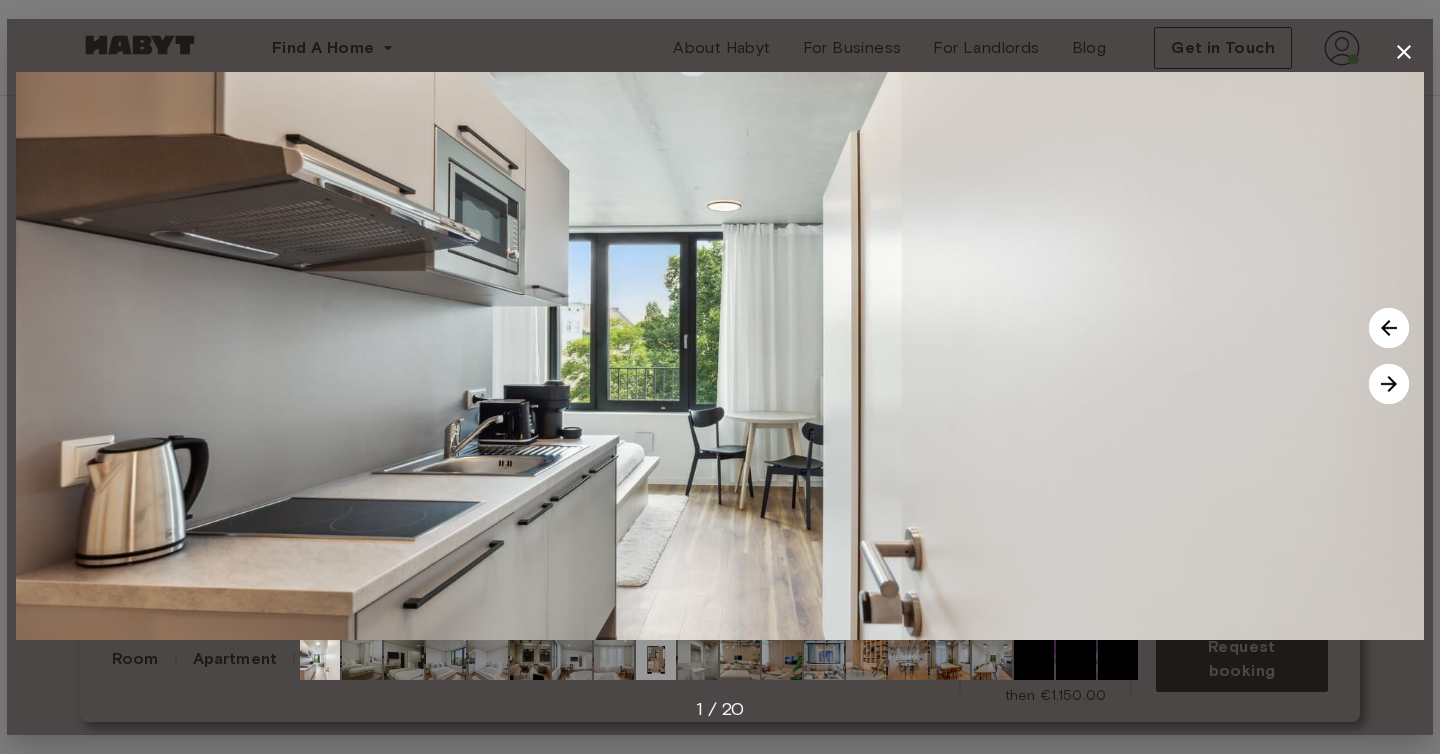 click at bounding box center (1389, 384) 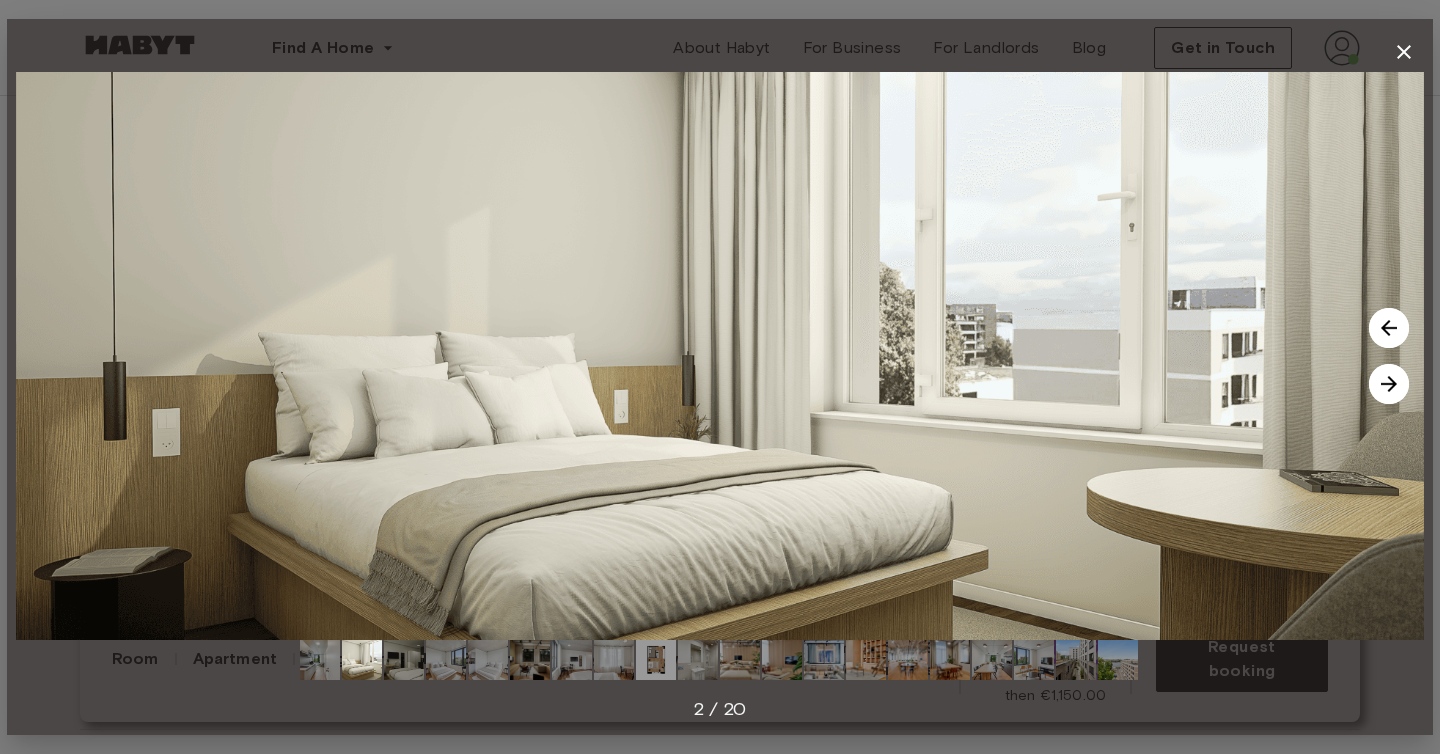 click at bounding box center [1389, 384] 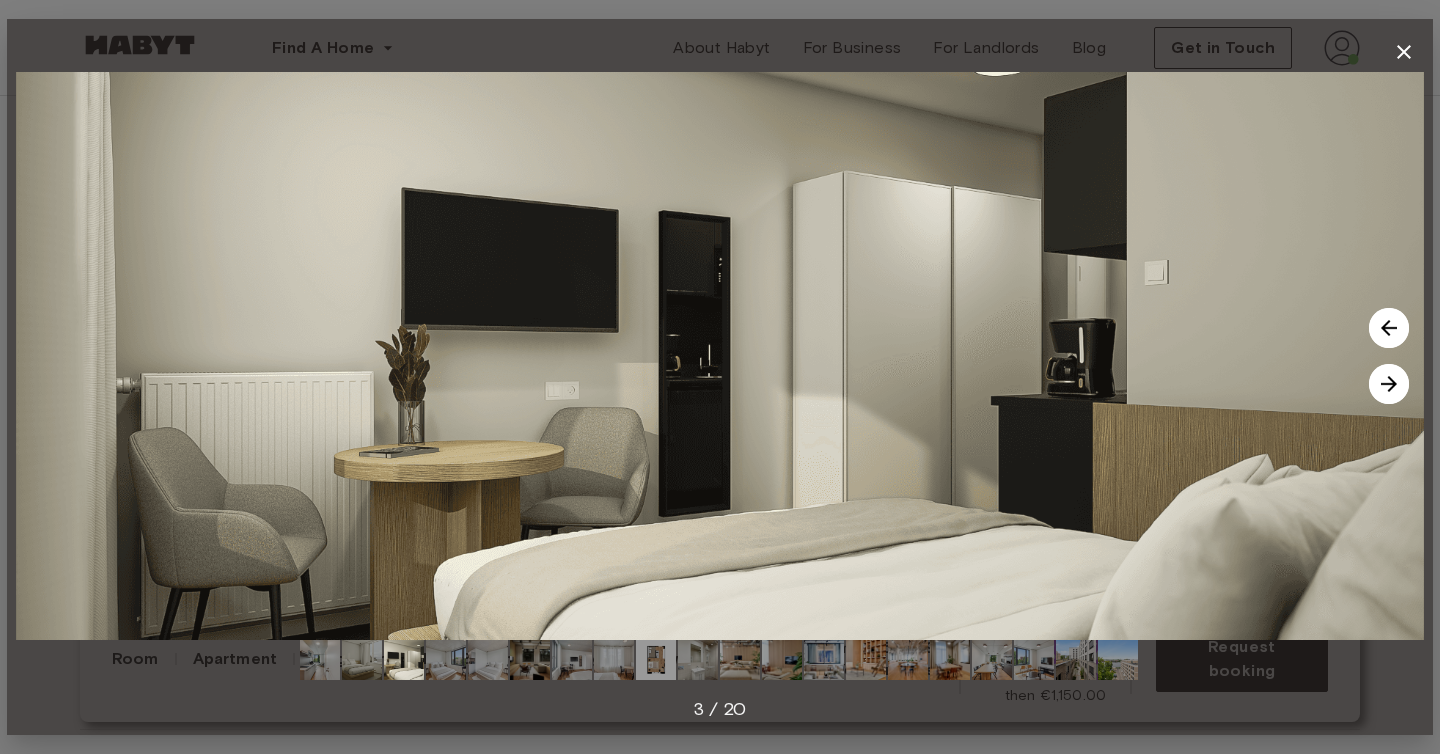 click at bounding box center (720, 356) 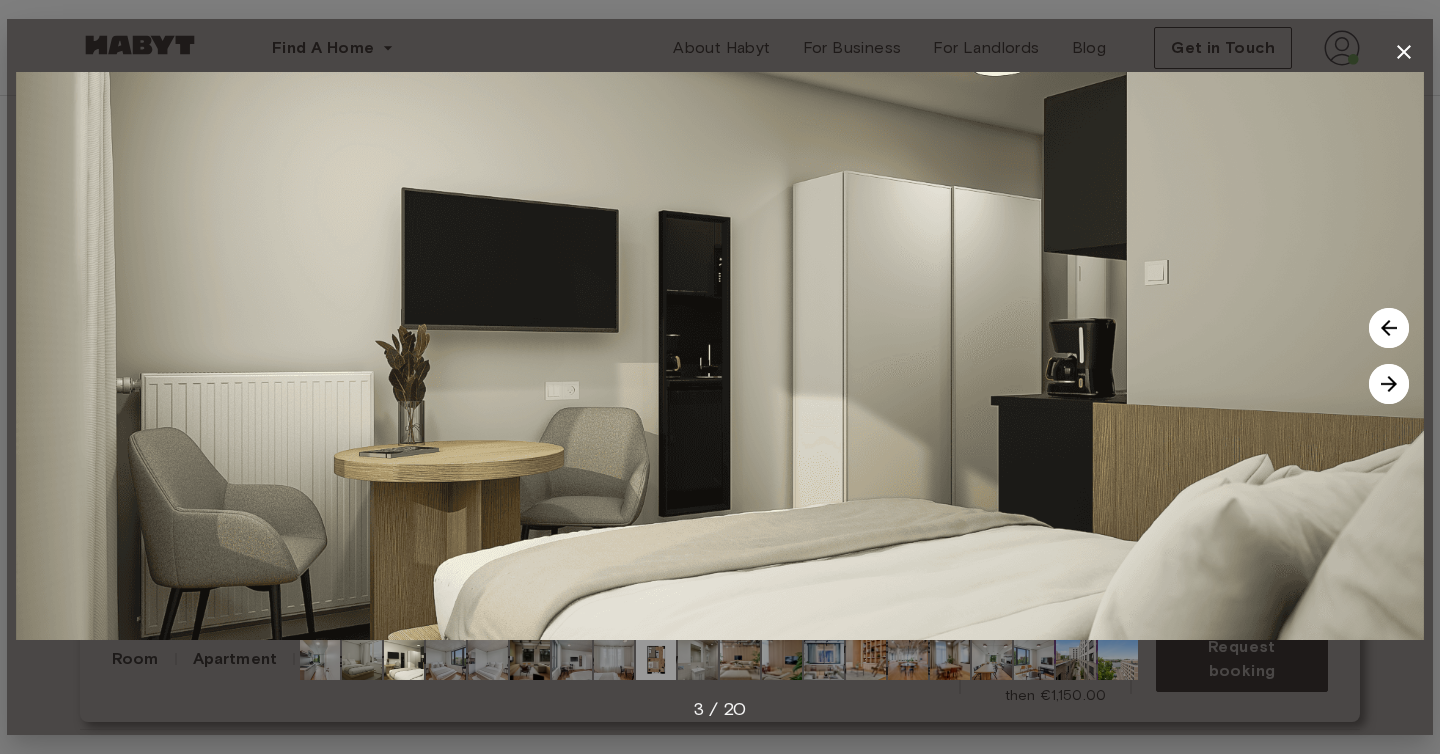 click 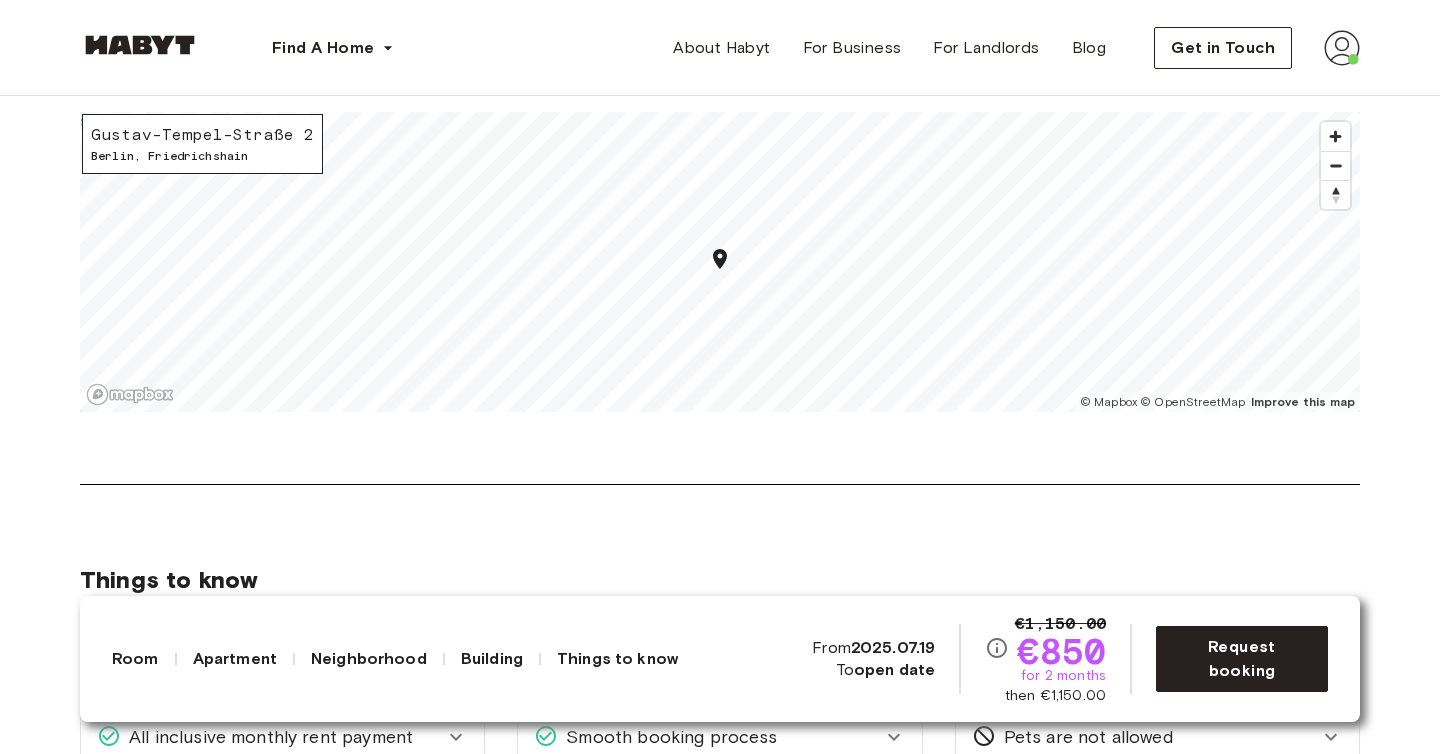 scroll, scrollTop: 2090, scrollLeft: 0, axis: vertical 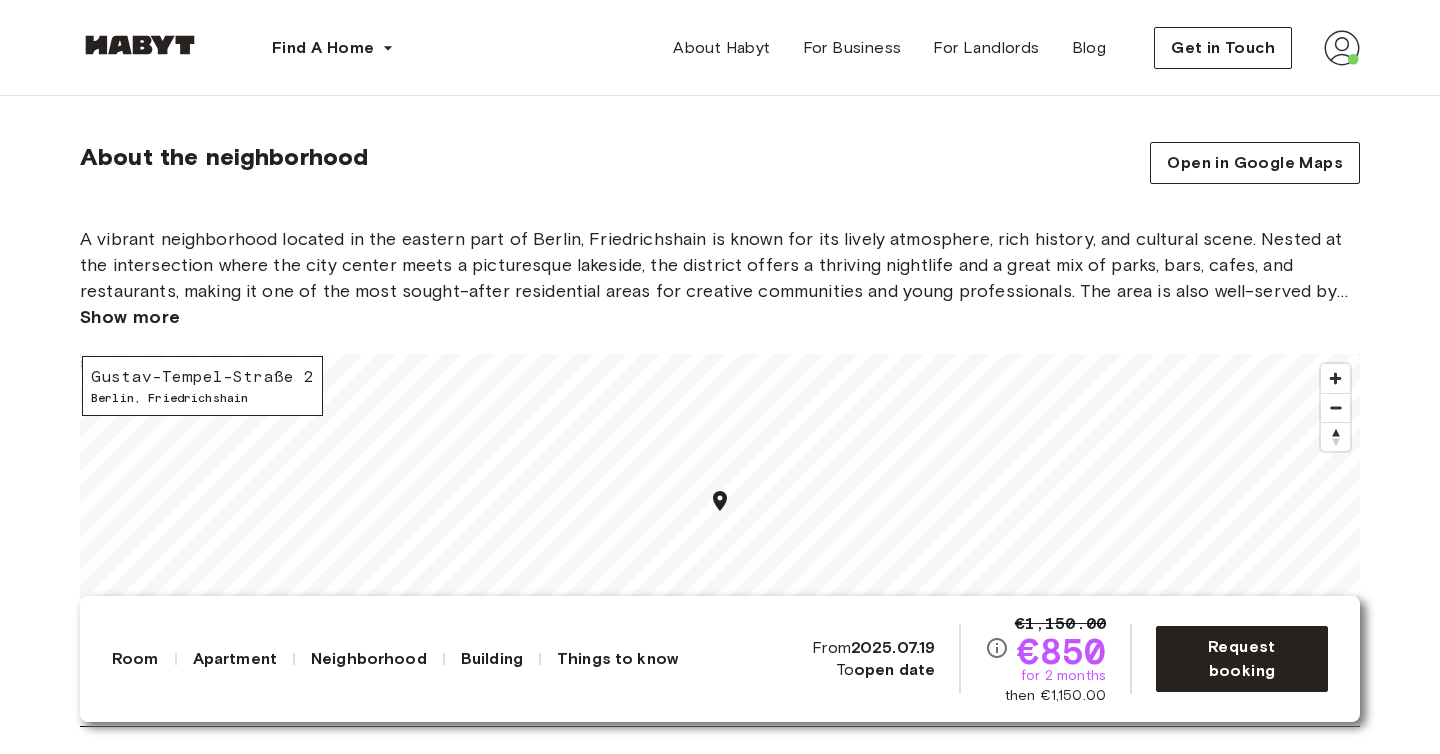drag, startPoint x: 267, startPoint y: 389, endPoint x: 89, endPoint y: 372, distance: 178.80995 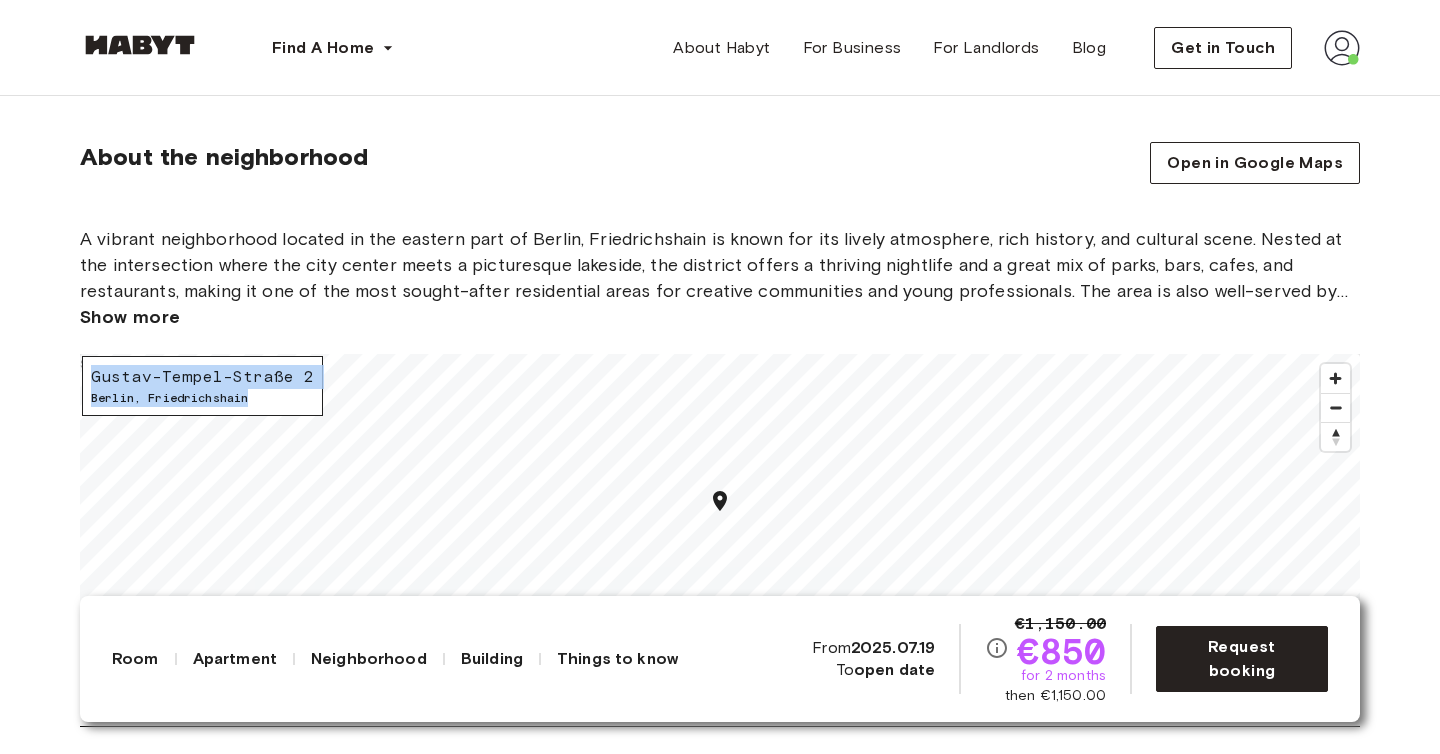 click on "Gustav-Tempel-Straße 2 Berlin ,   Friedrichshain © Mapbox   © OpenStreetMap   Improve this map $" at bounding box center [720, 504] 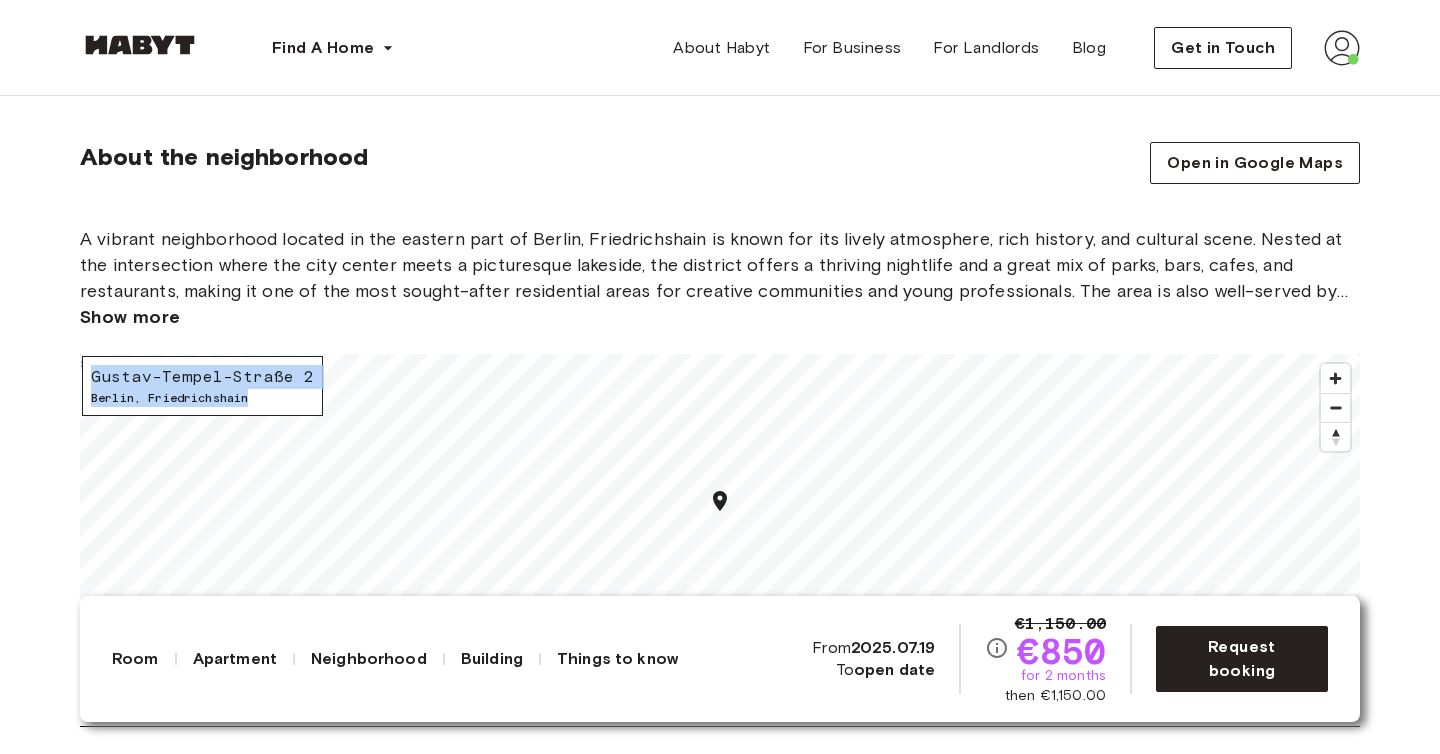 copy on "Gustav-Tempel-Straße 2 Berlin ,   Friedrichshain" 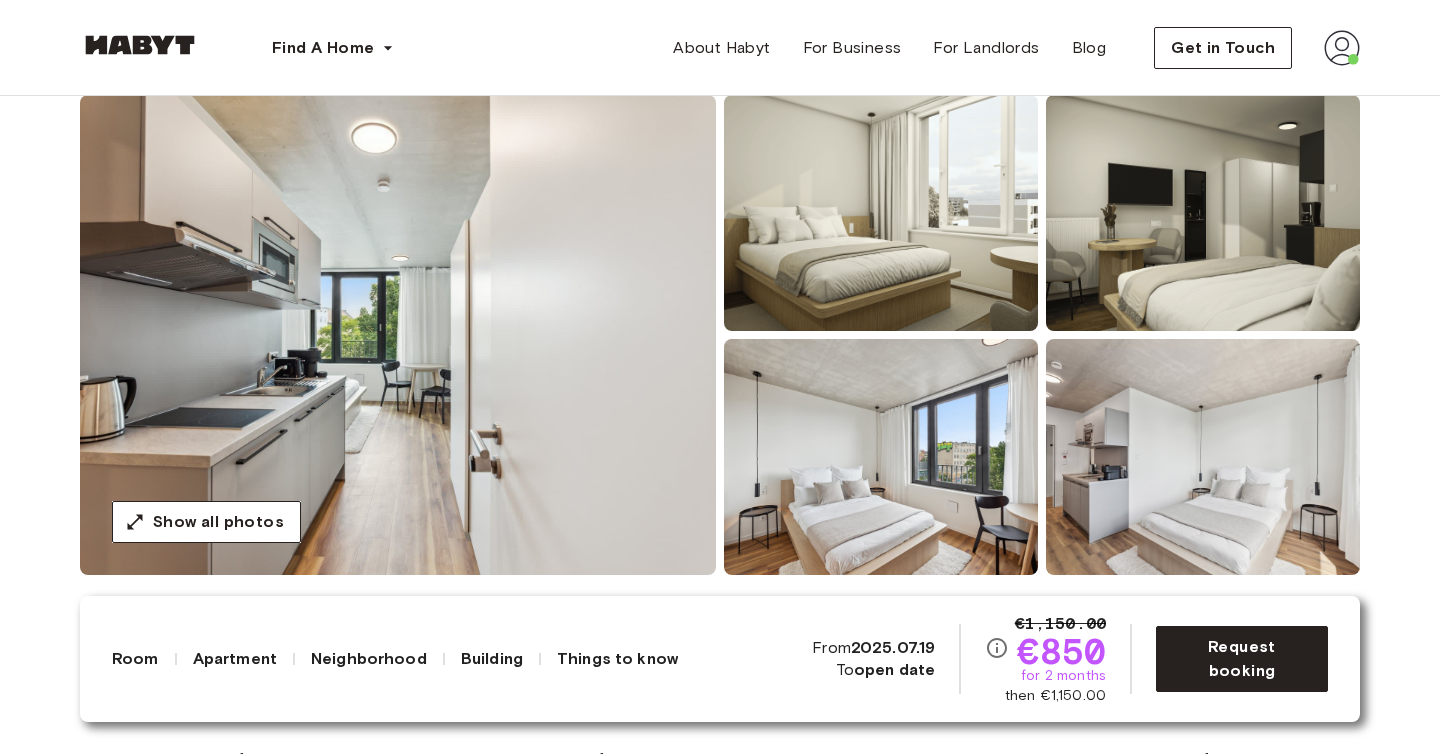 scroll, scrollTop: 167, scrollLeft: 0, axis: vertical 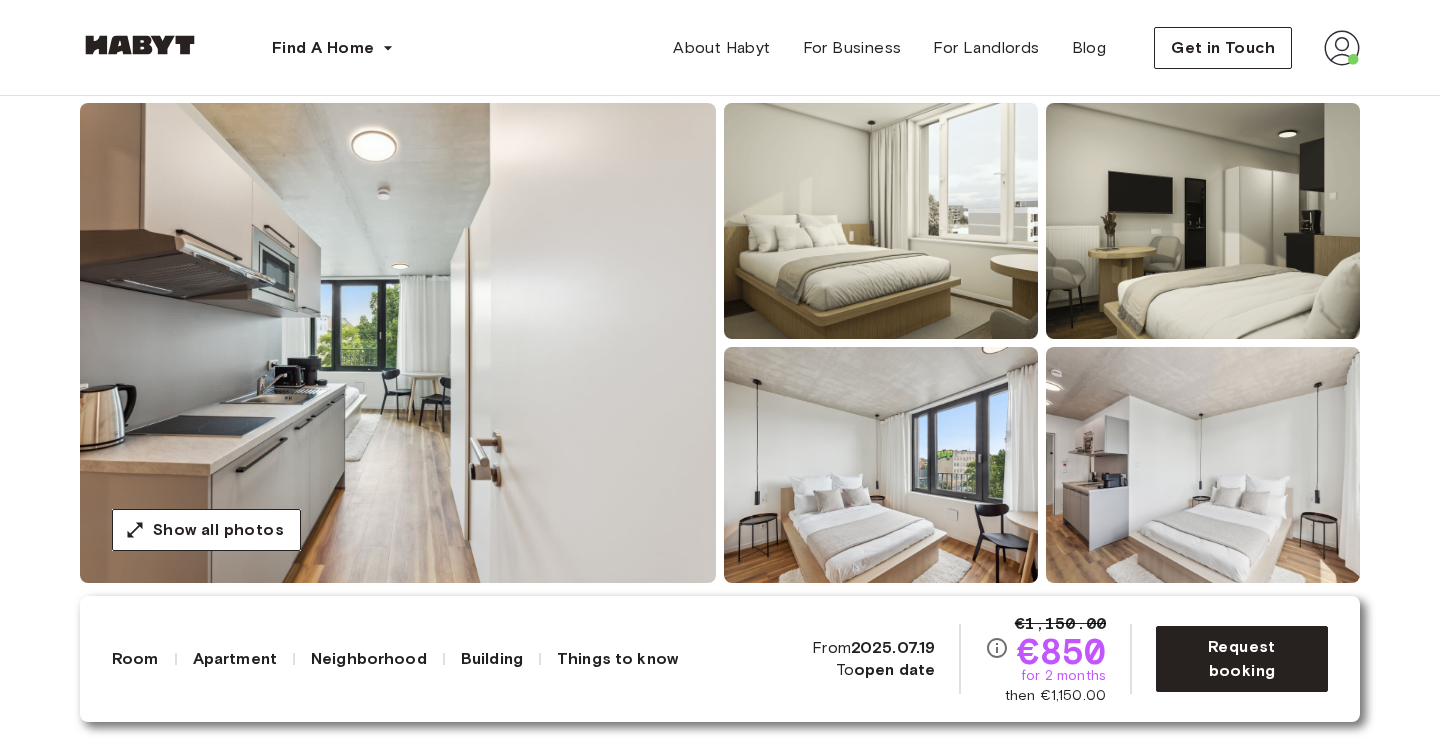 click at bounding box center (1203, 221) 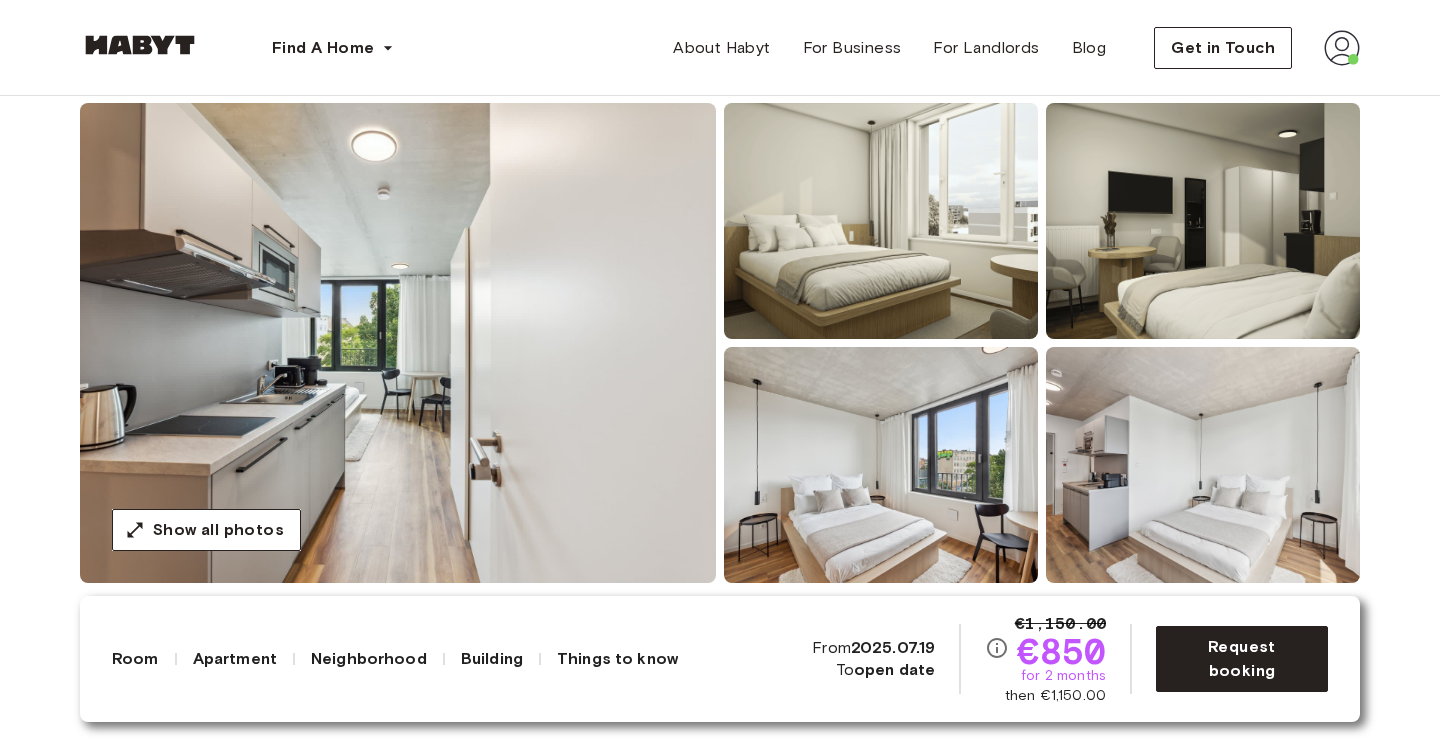 click at bounding box center (1203, 221) 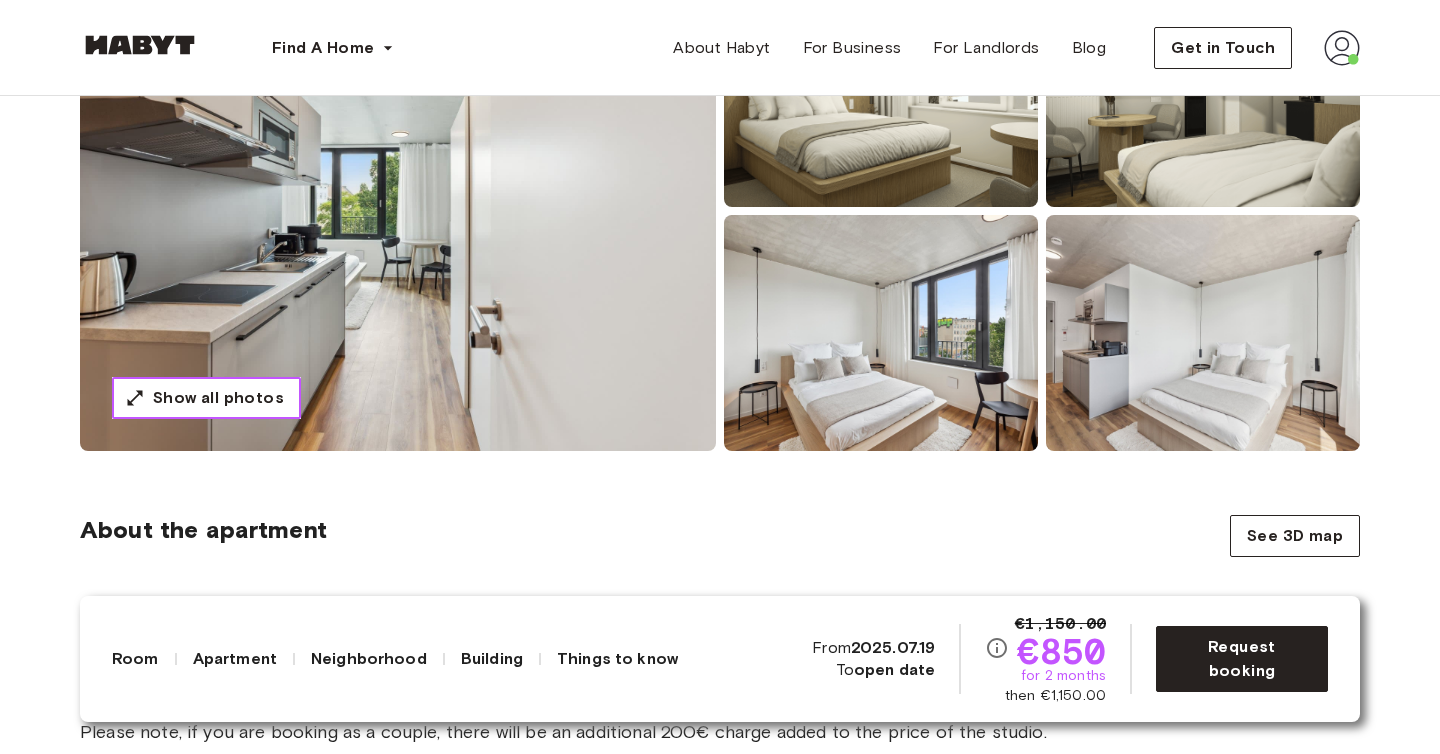 click on "Show all photos" at bounding box center (218, 398) 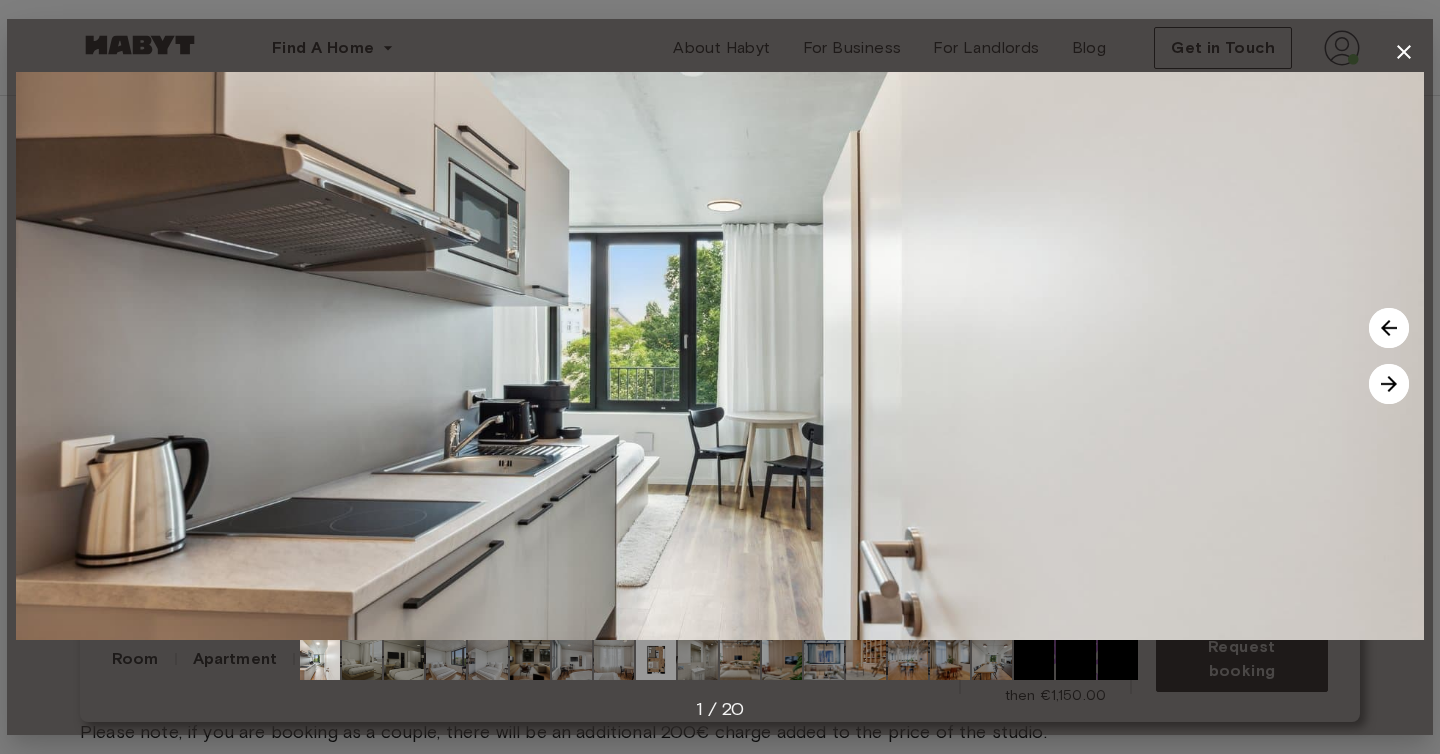 click at bounding box center (1389, 384) 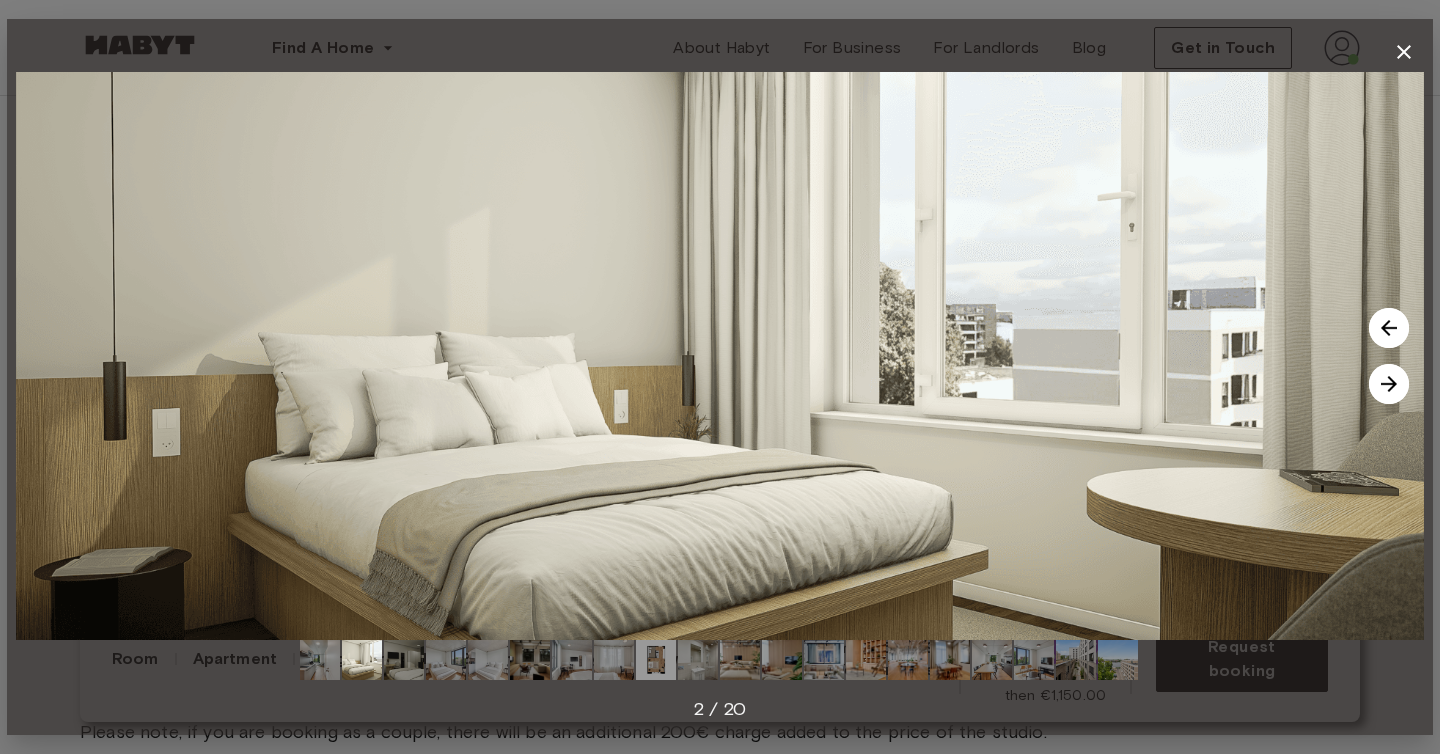 click at bounding box center [1389, 384] 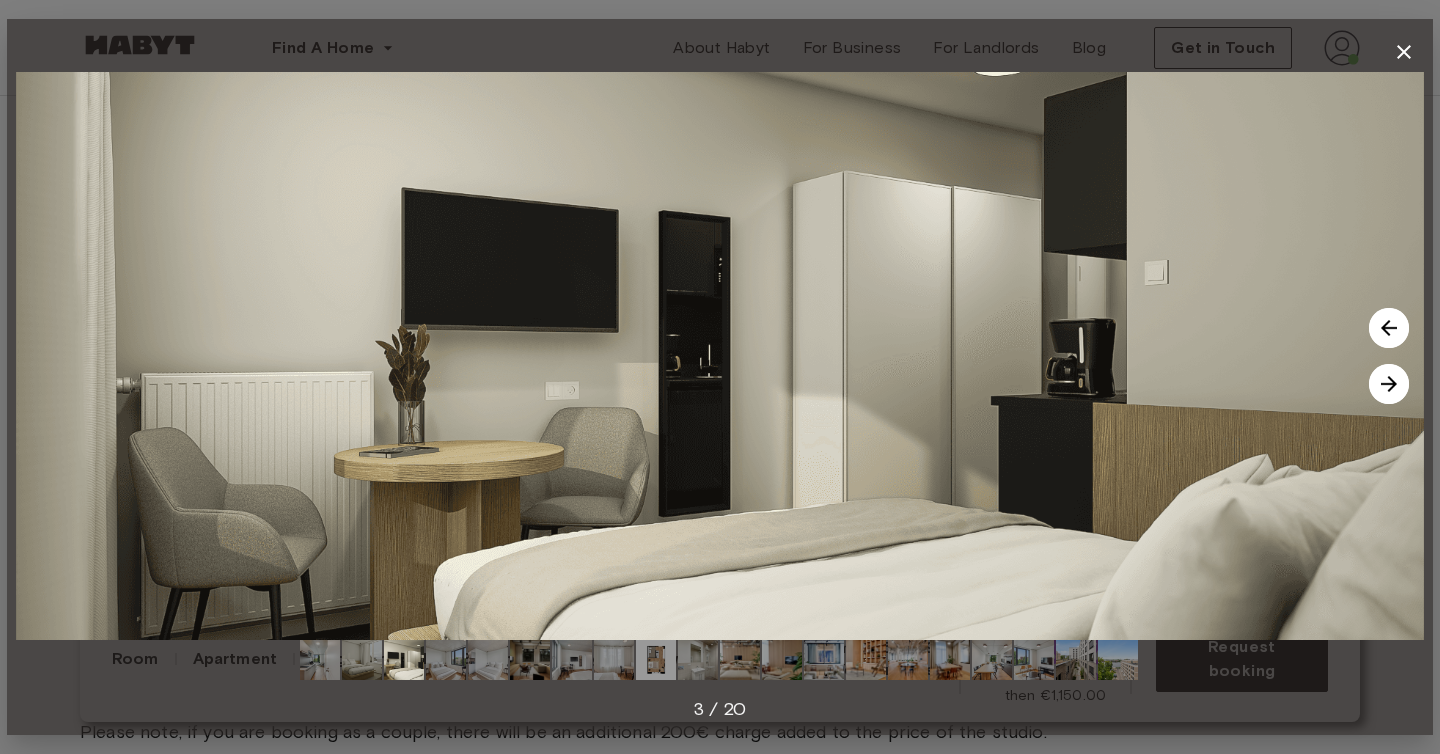 click at bounding box center [1389, 384] 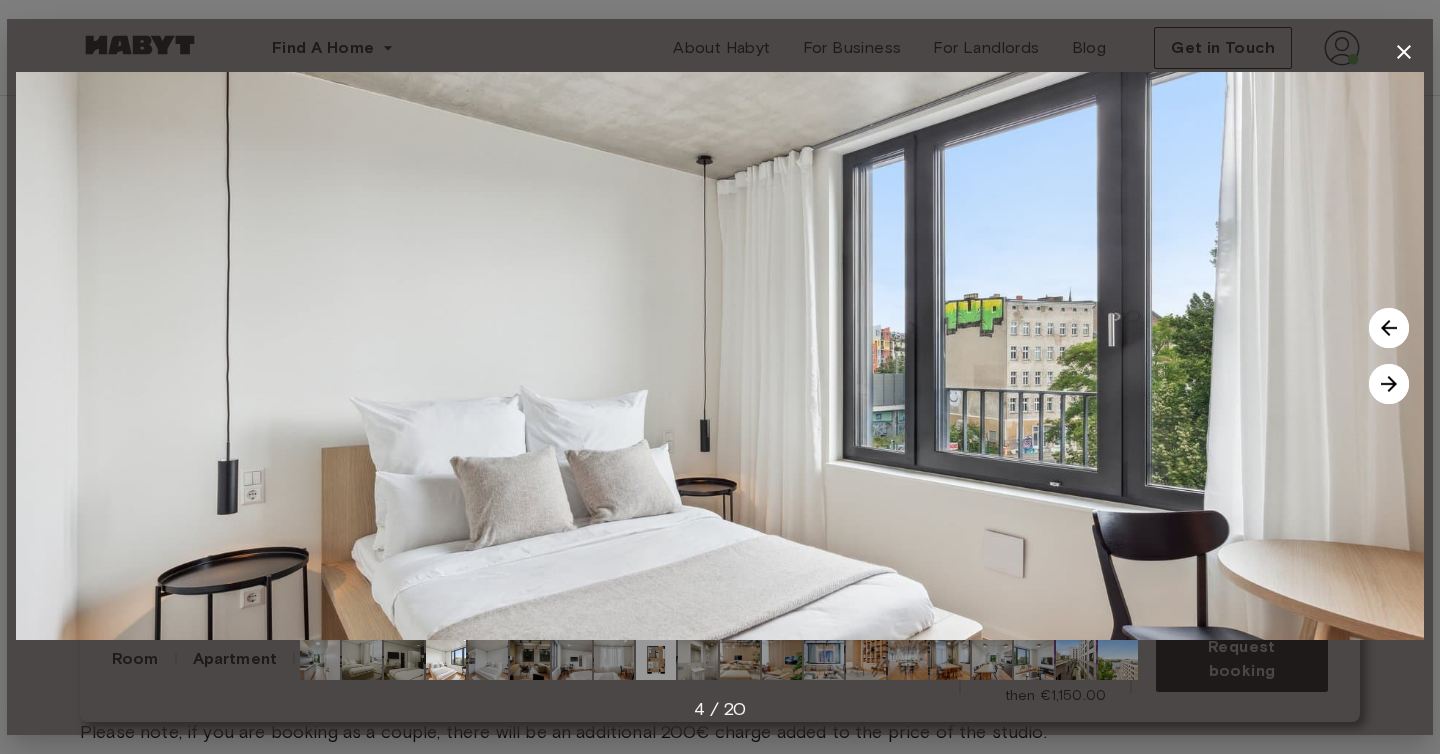 click at bounding box center [1389, 384] 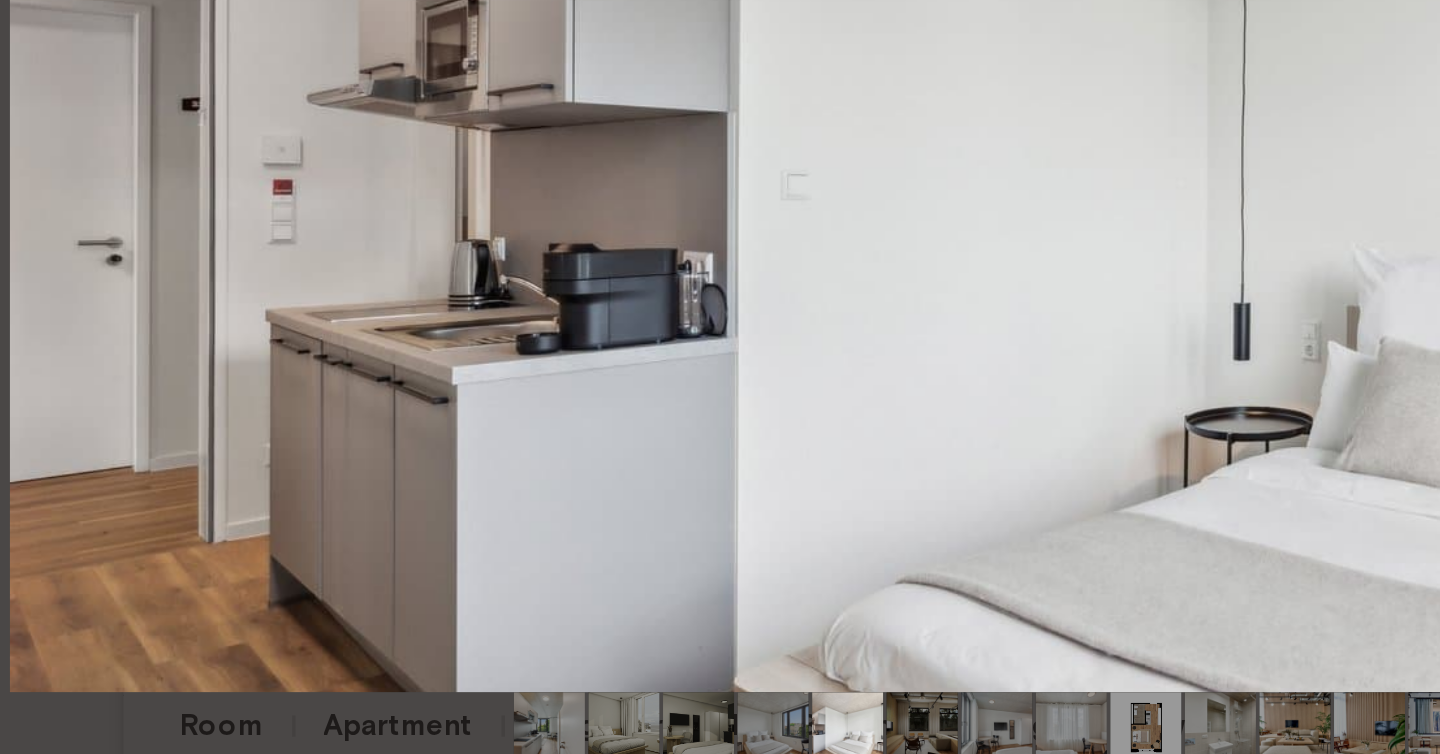 scroll, scrollTop: 300, scrollLeft: 0, axis: vertical 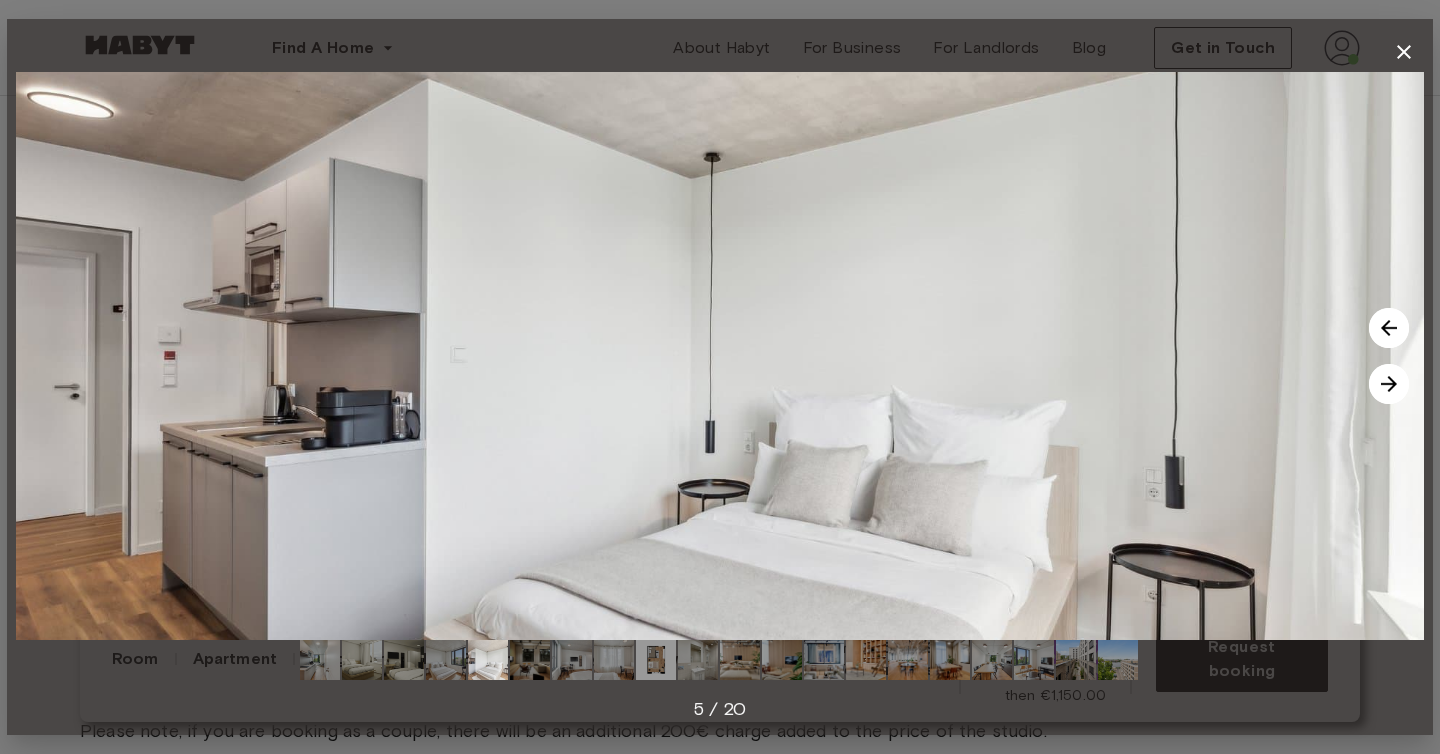 click at bounding box center (1389, 384) 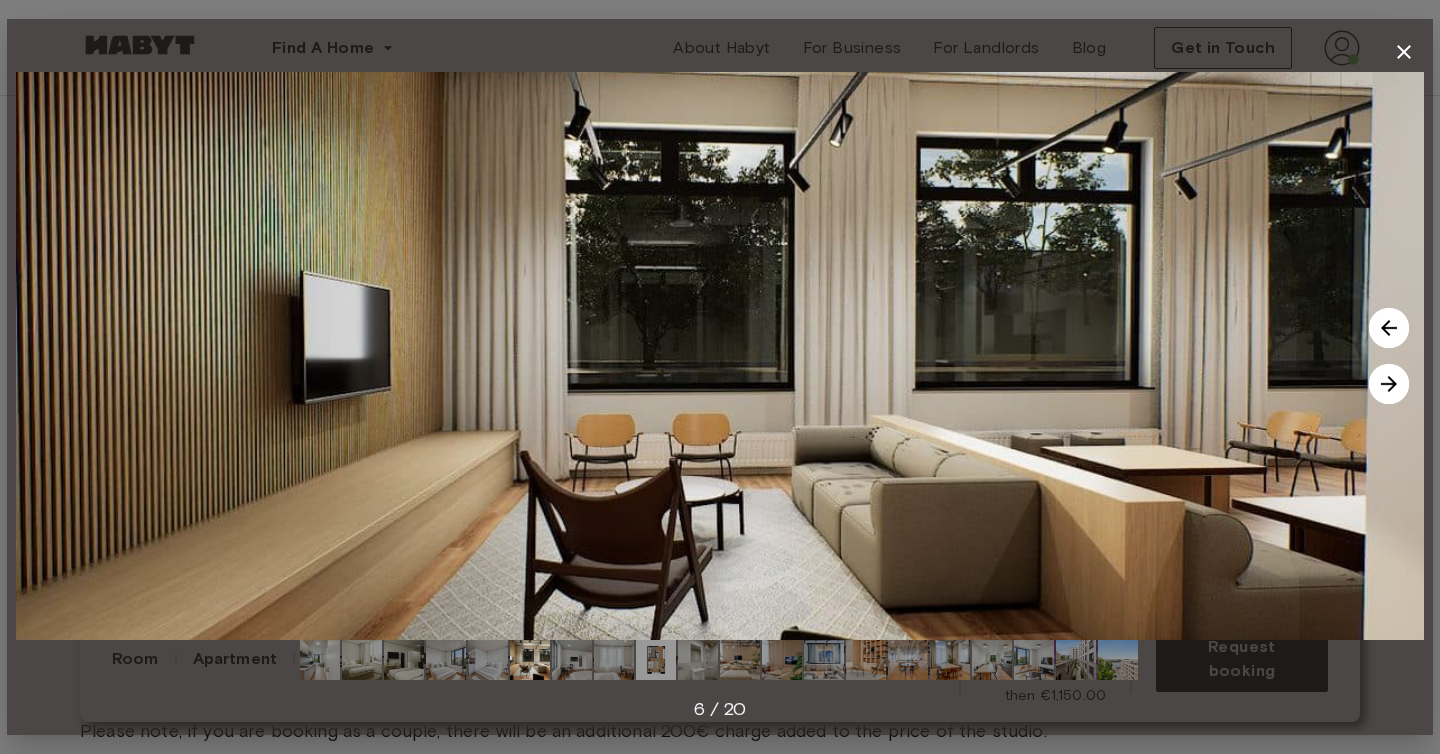 click at bounding box center (1389, 384) 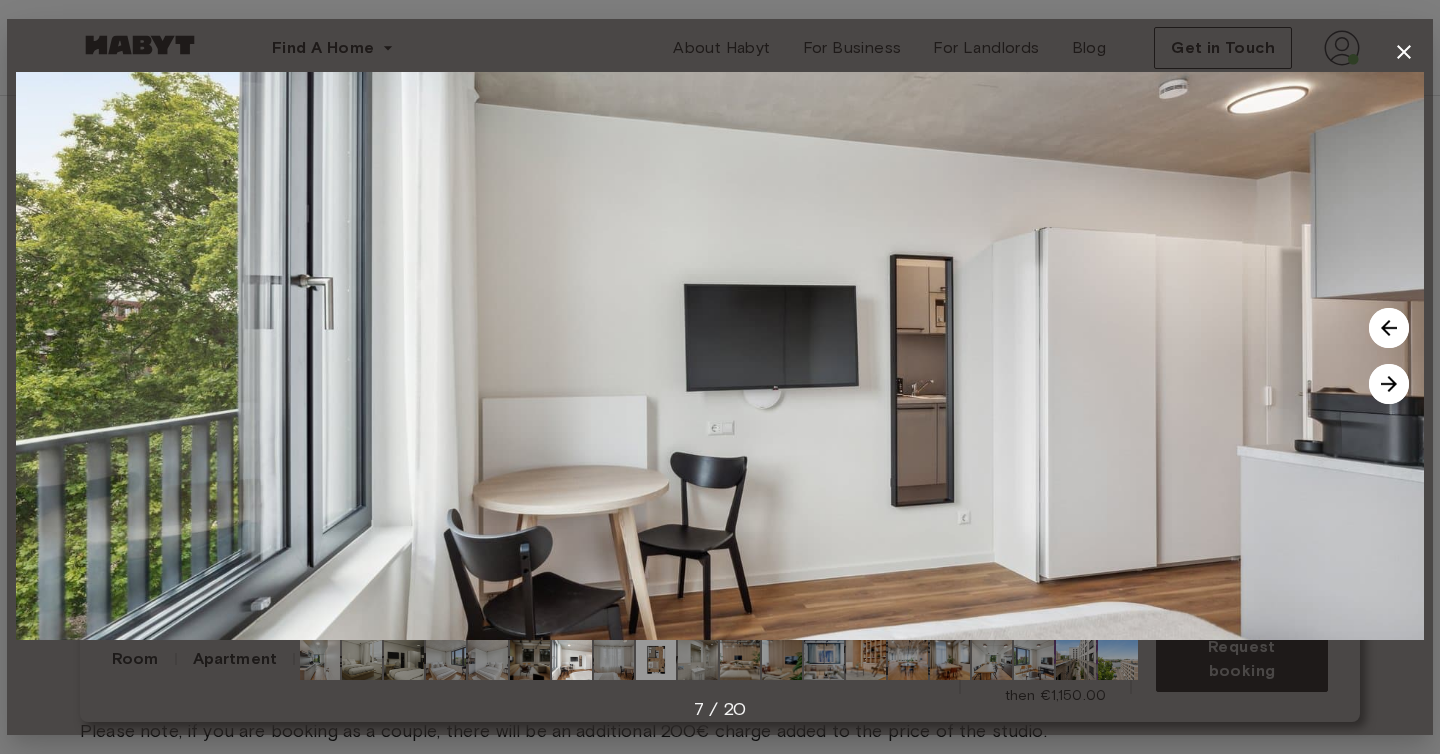 click at bounding box center [1389, 328] 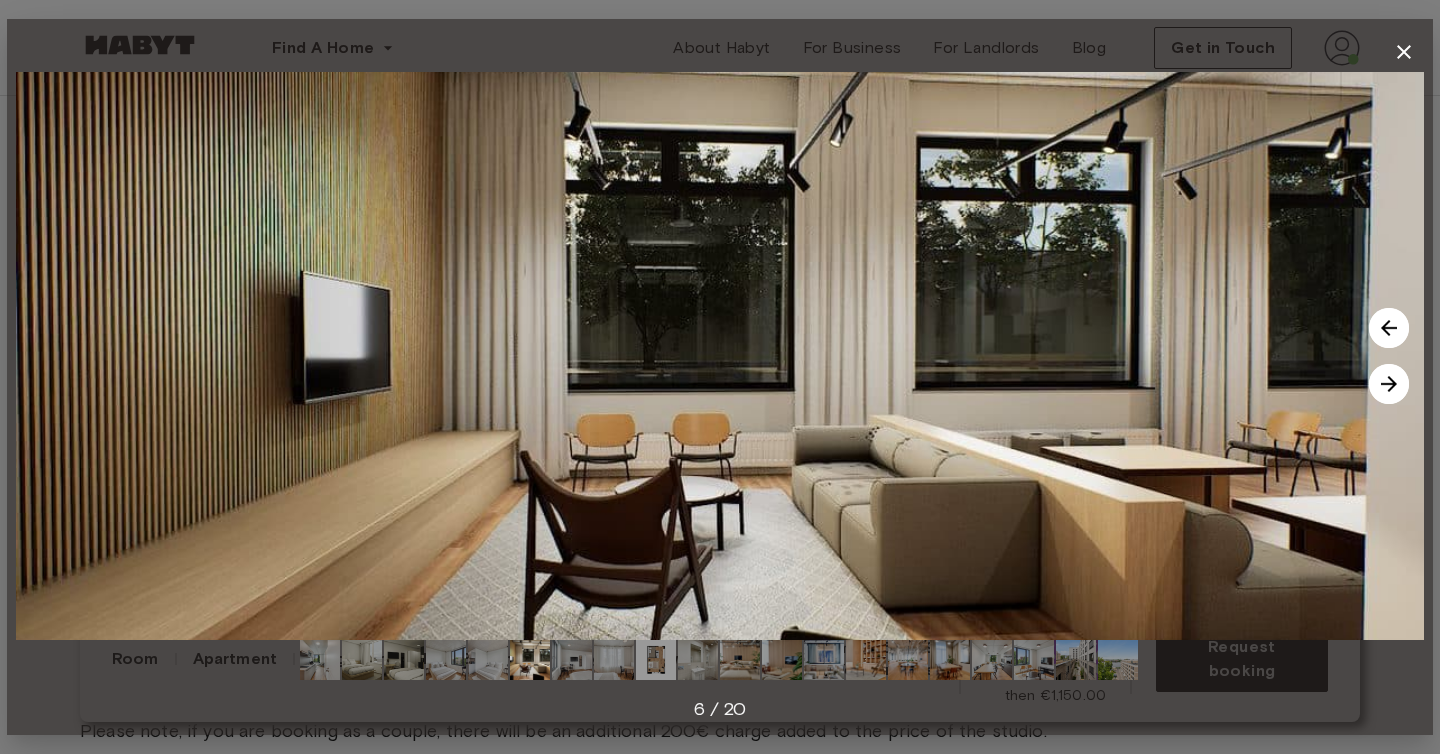 click at bounding box center (1389, 328) 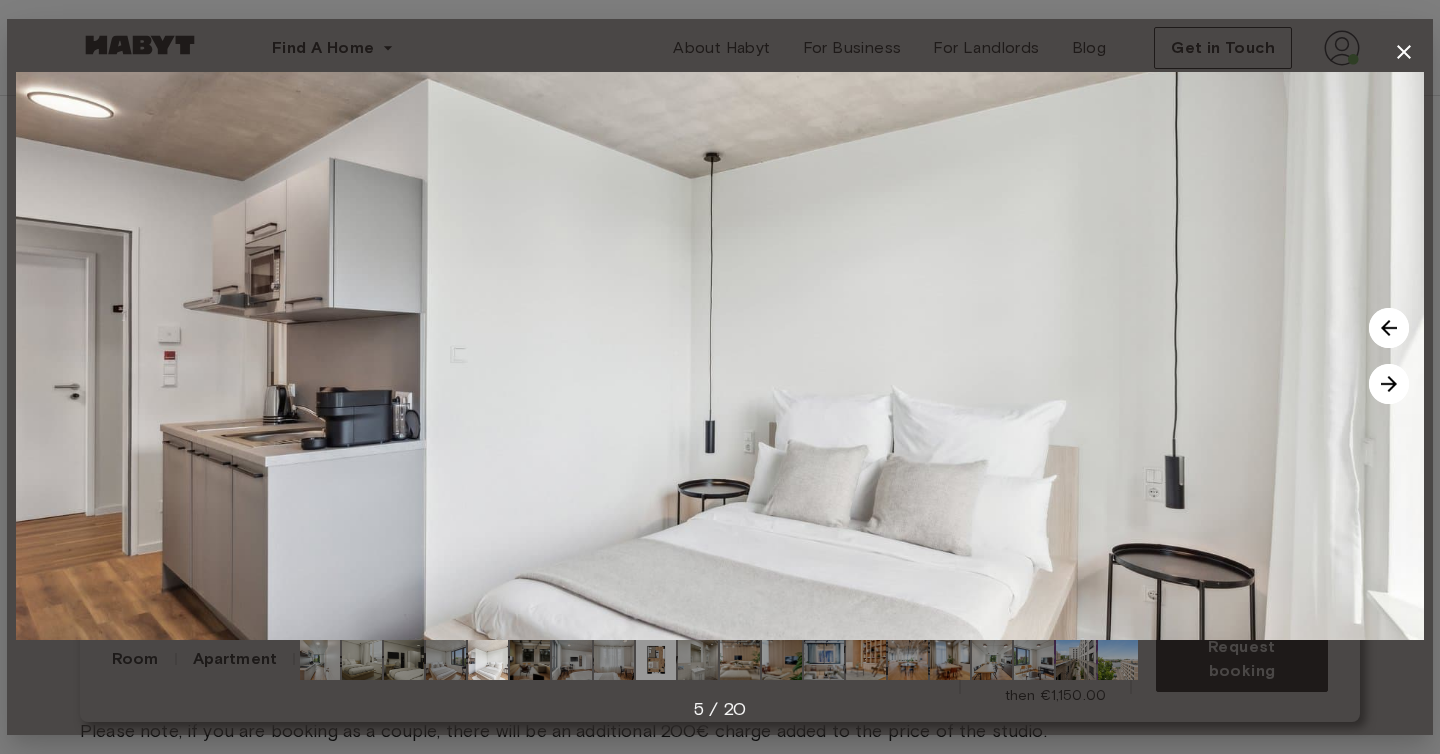 click at bounding box center [1389, 328] 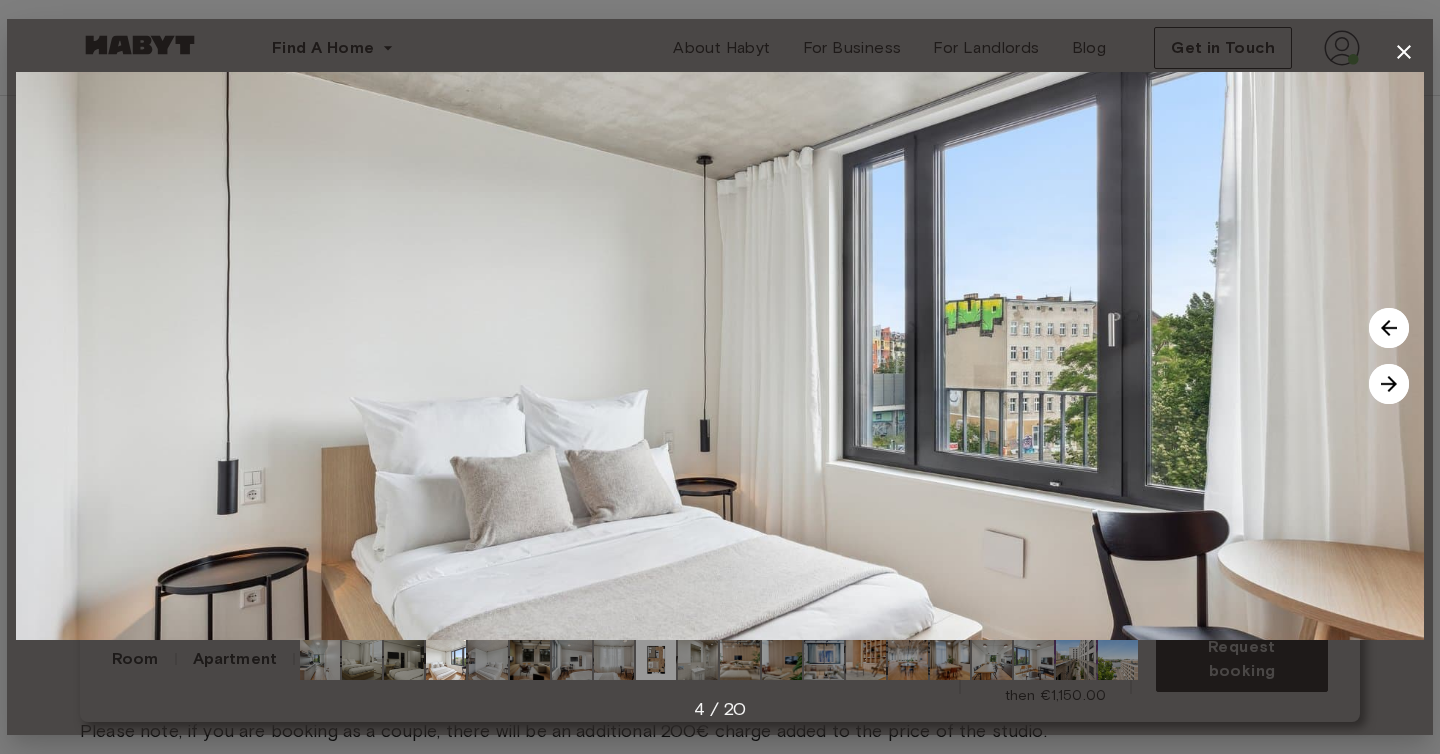 click at bounding box center (1389, 328) 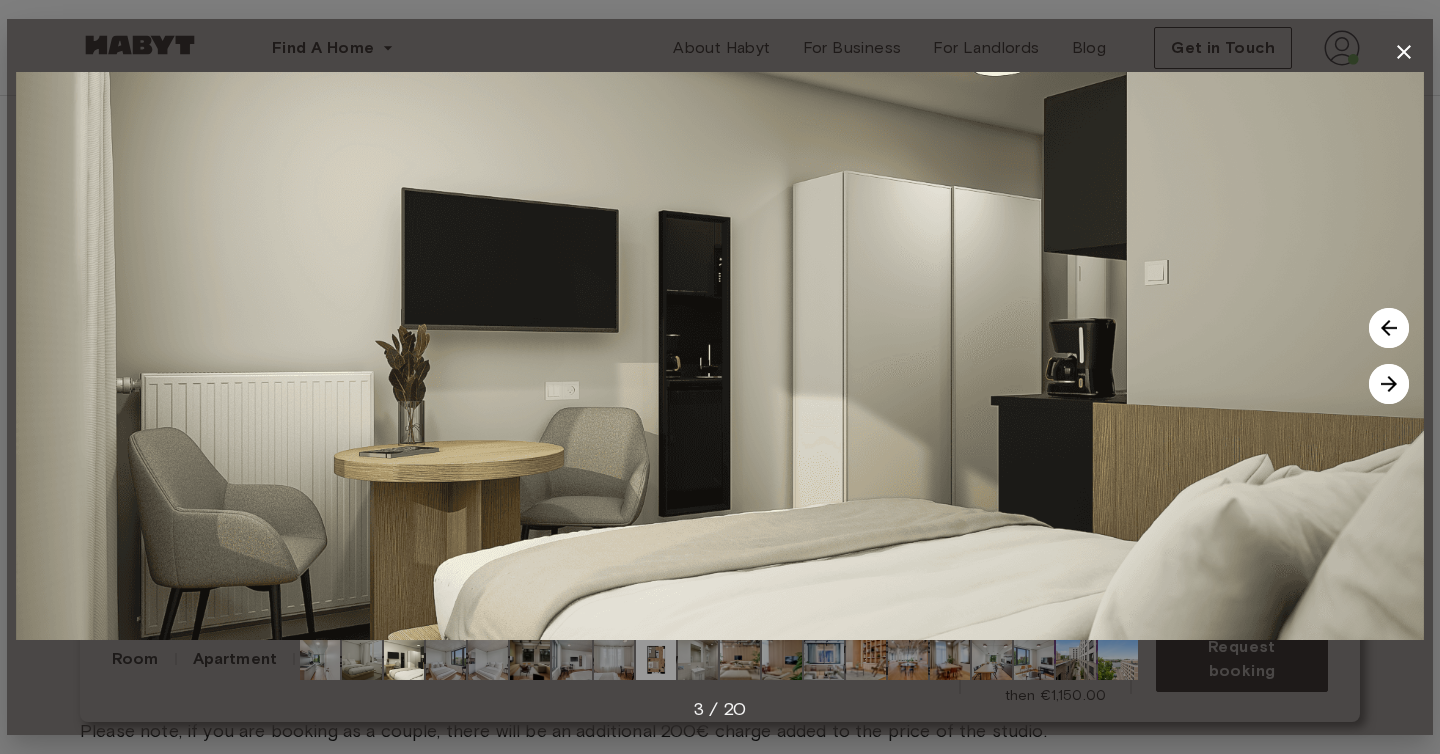 click at bounding box center (1389, 384) 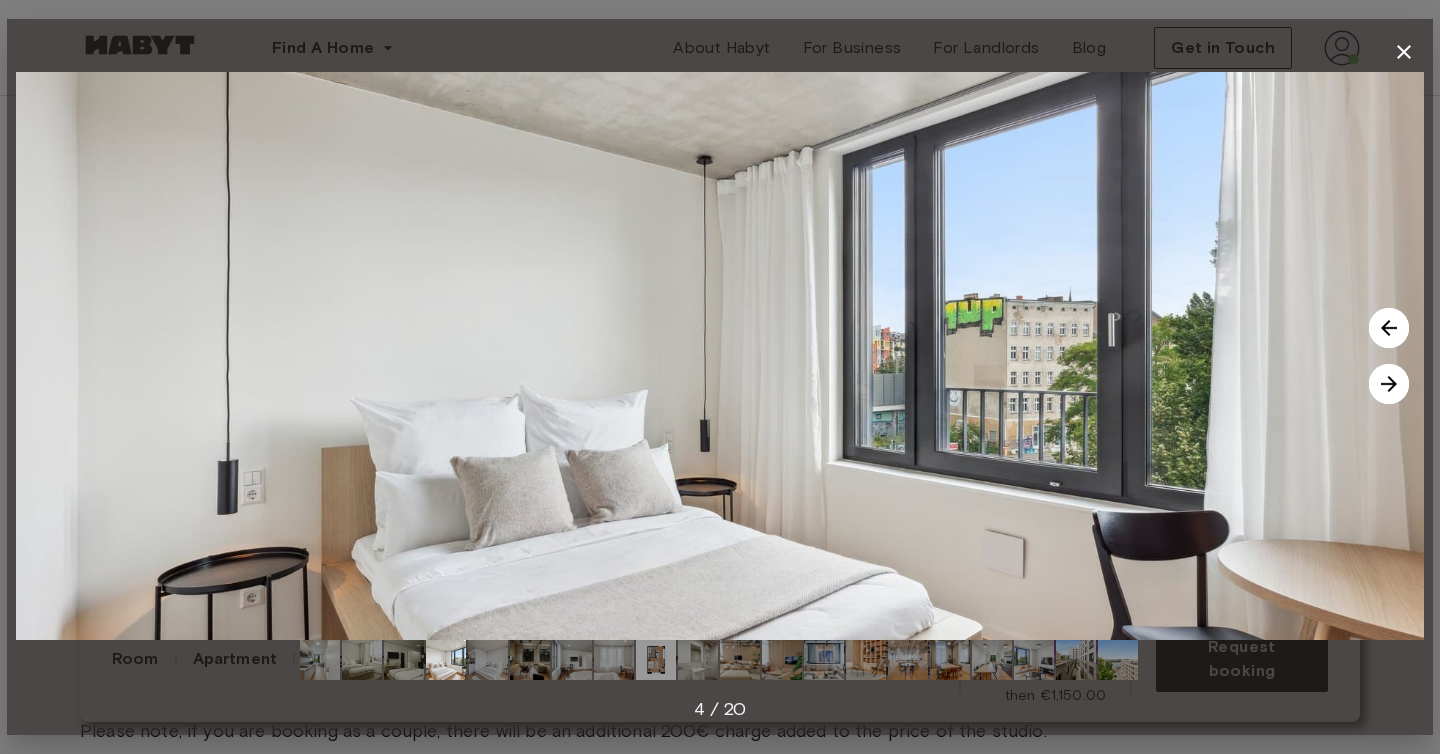 click at bounding box center (1389, 384) 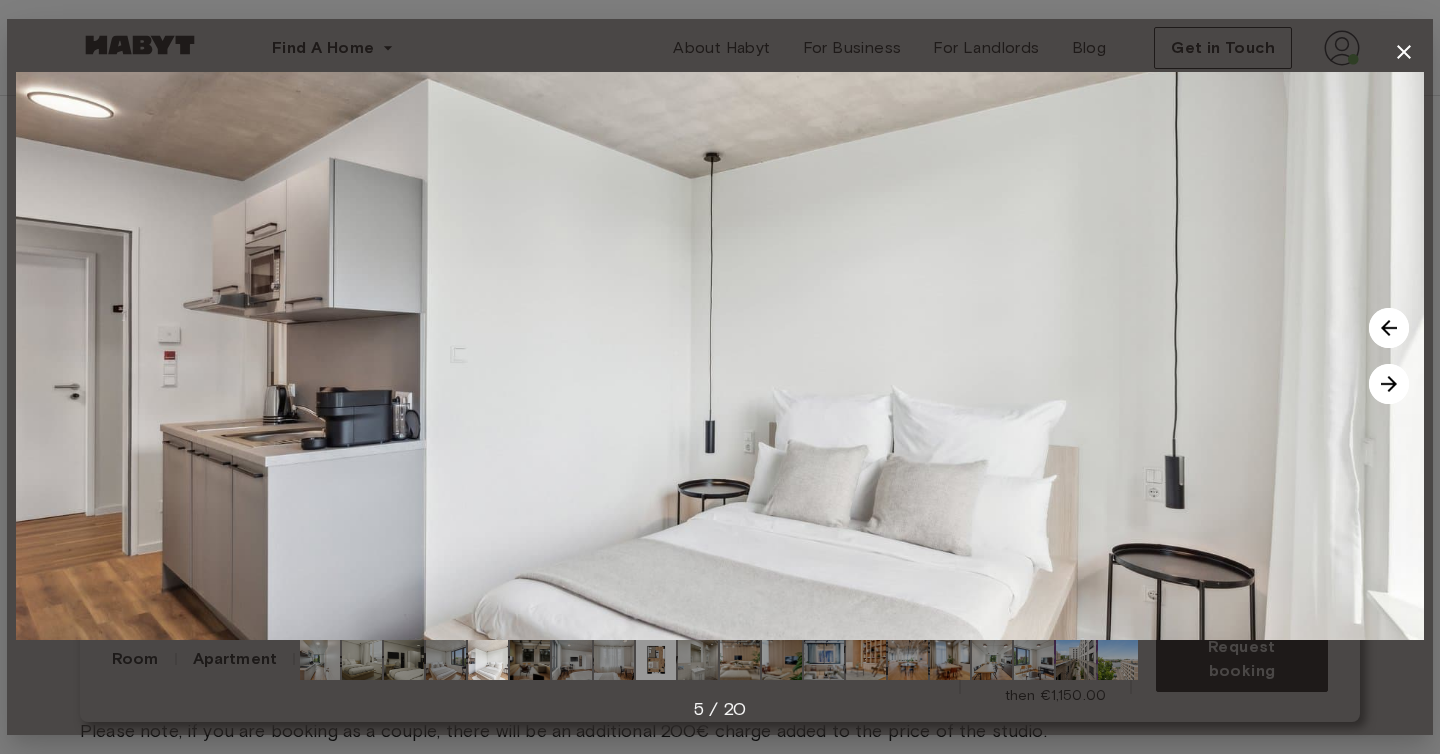 click at bounding box center (1389, 384) 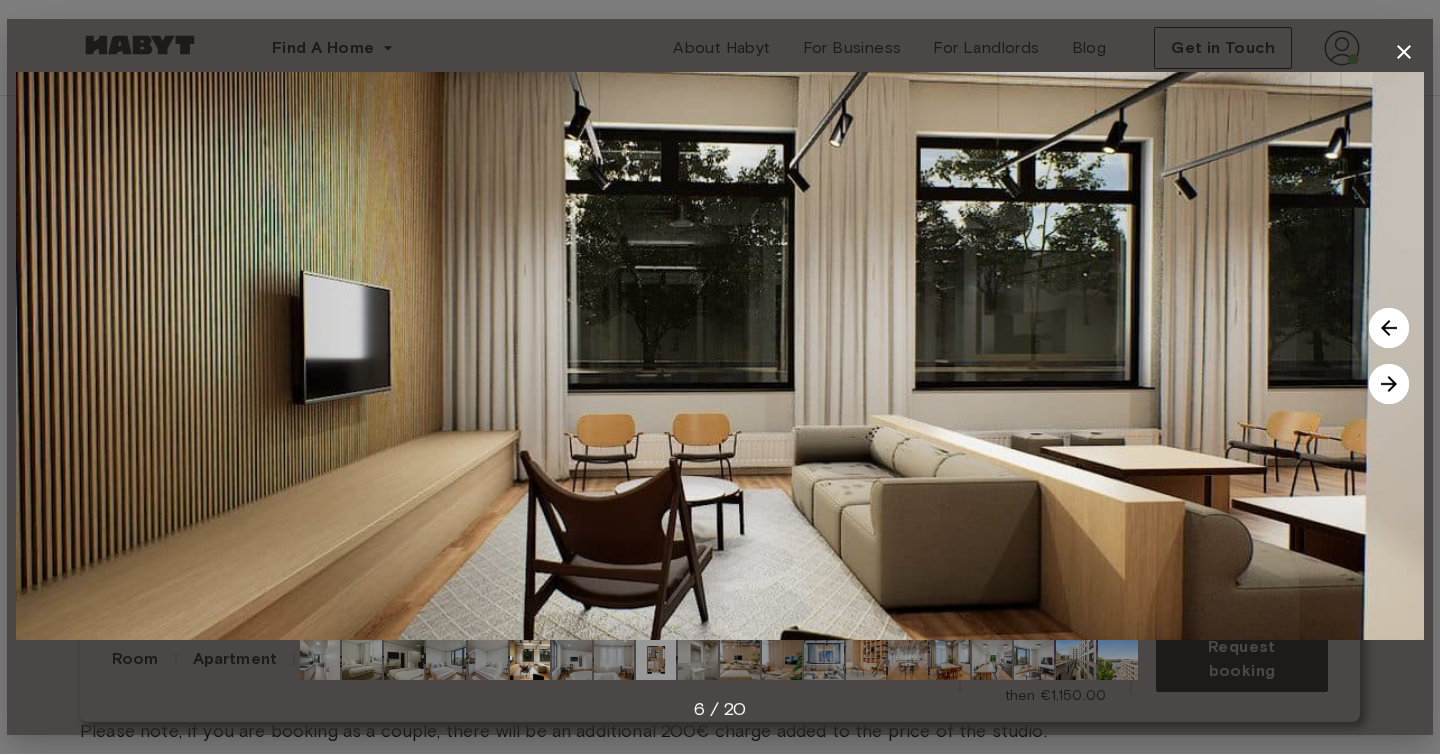 click at bounding box center [1389, 384] 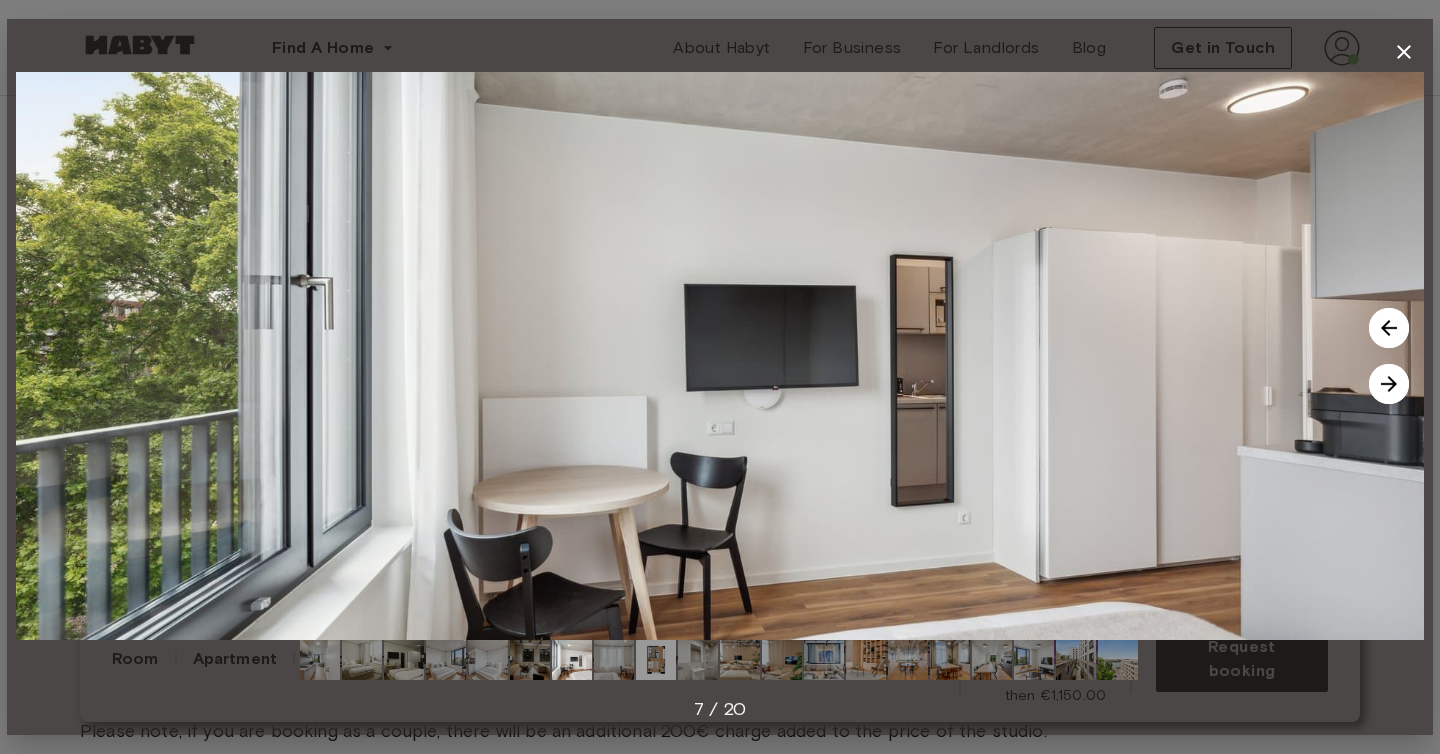 click at bounding box center (1389, 384) 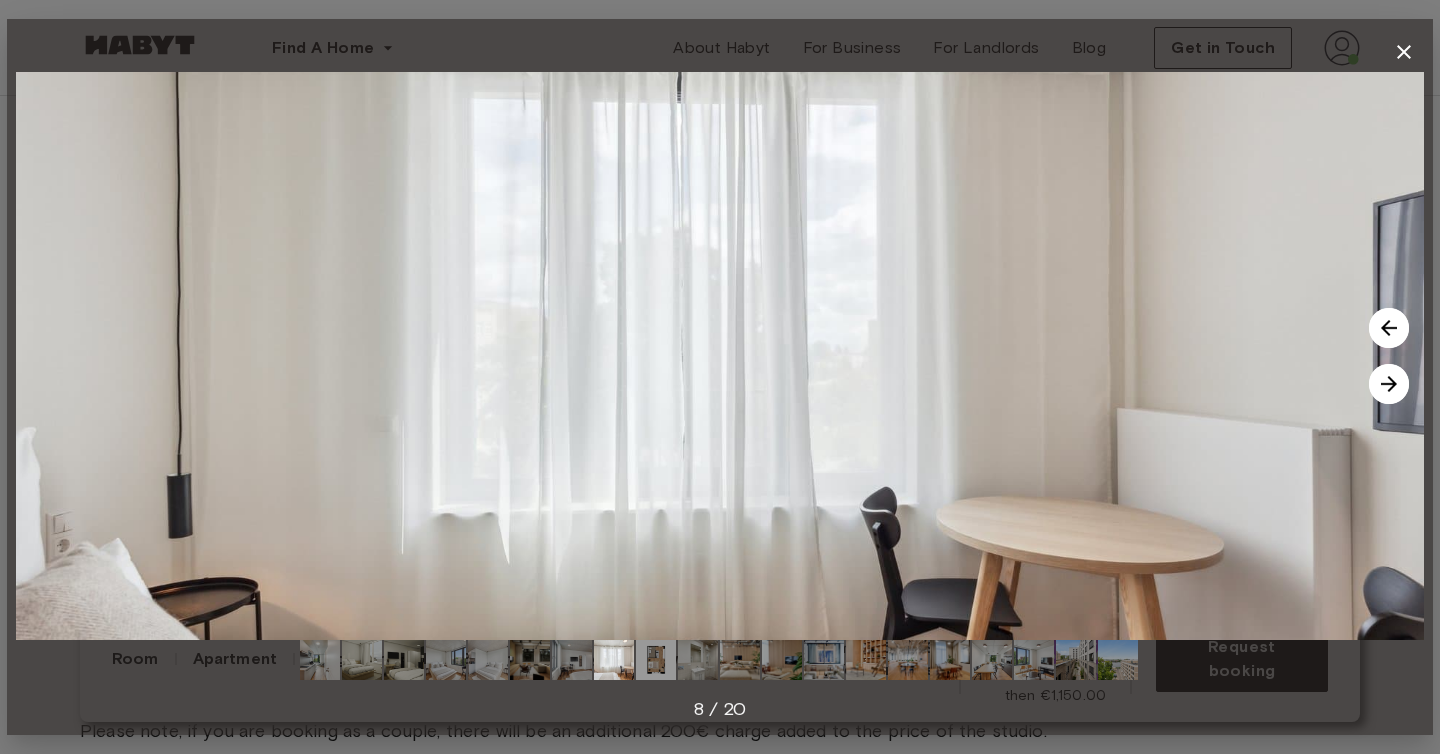 click at bounding box center [1389, 328] 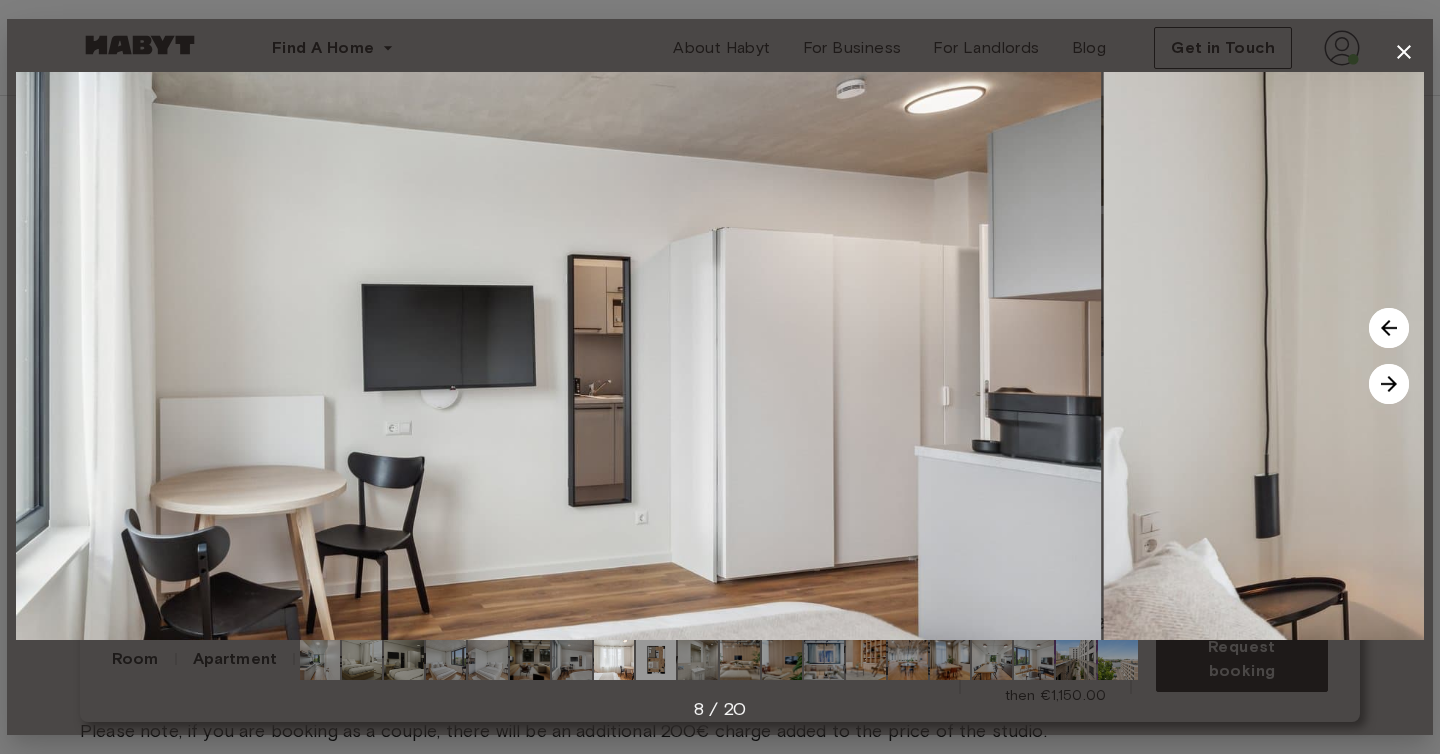click at bounding box center [1389, 328] 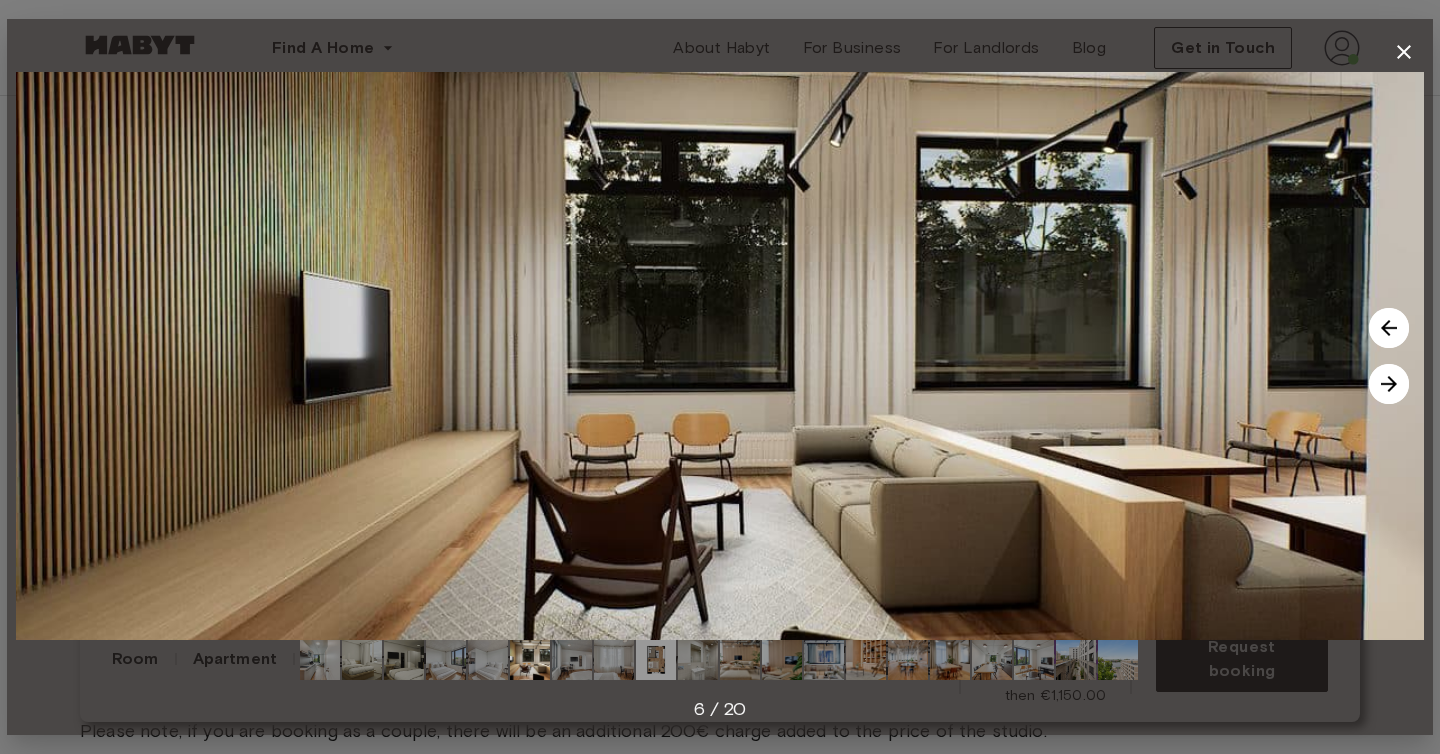 click at bounding box center (1389, 328) 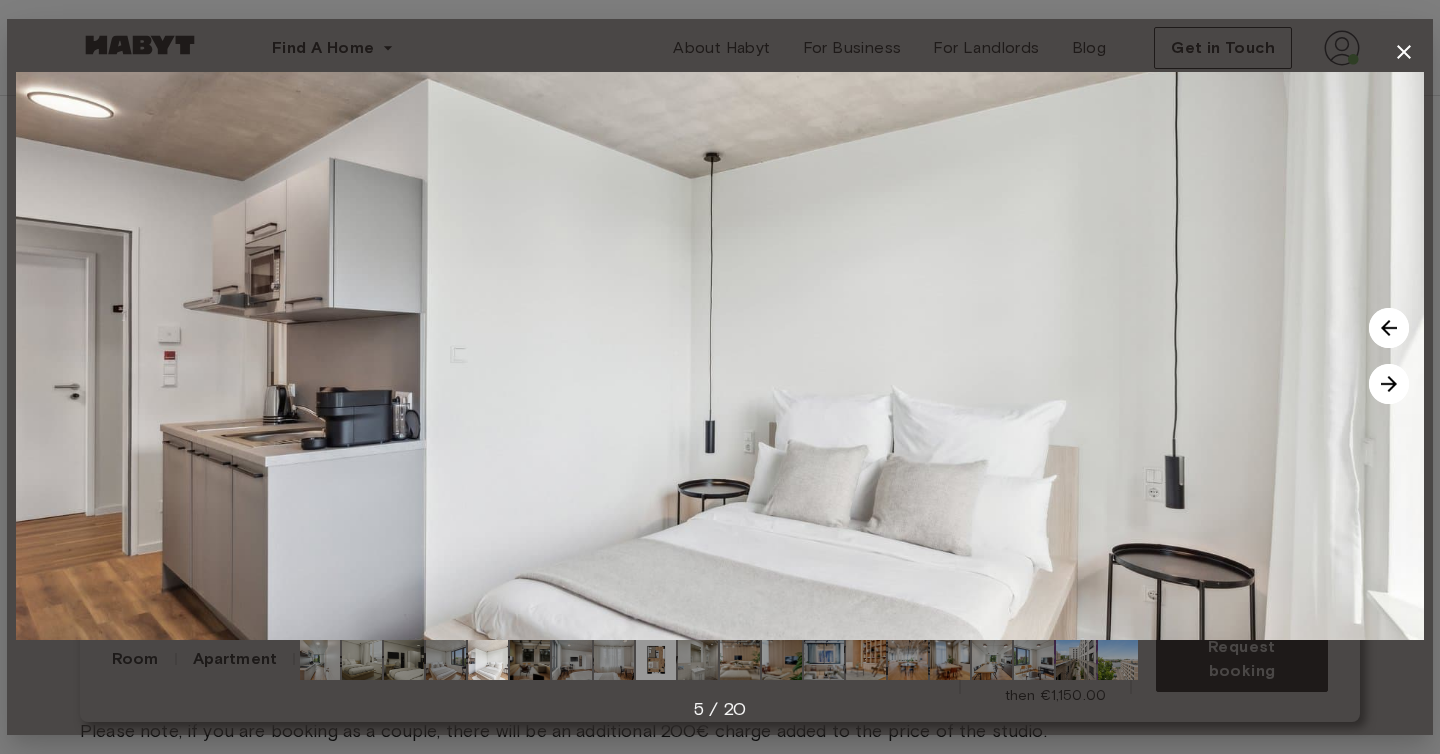 click at bounding box center (1389, 328) 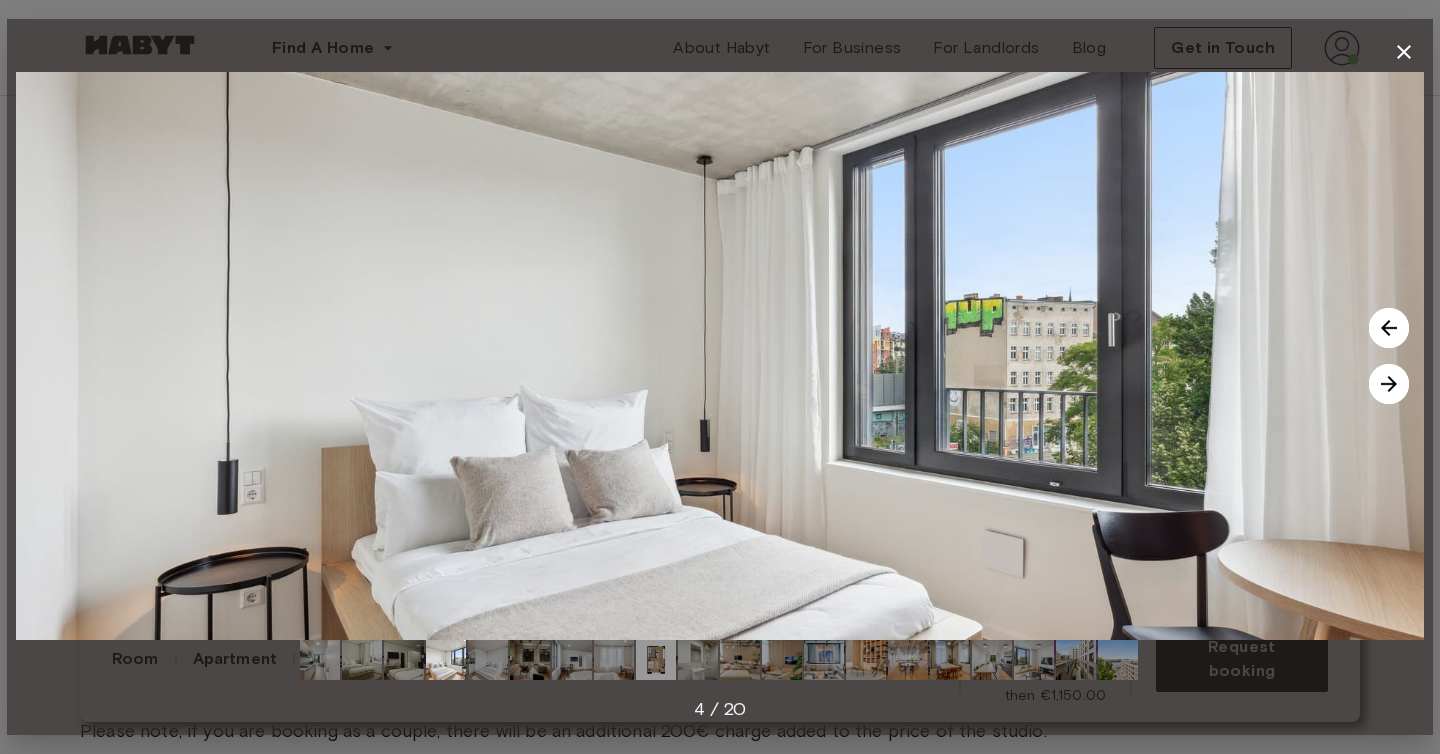 click at bounding box center [1389, 328] 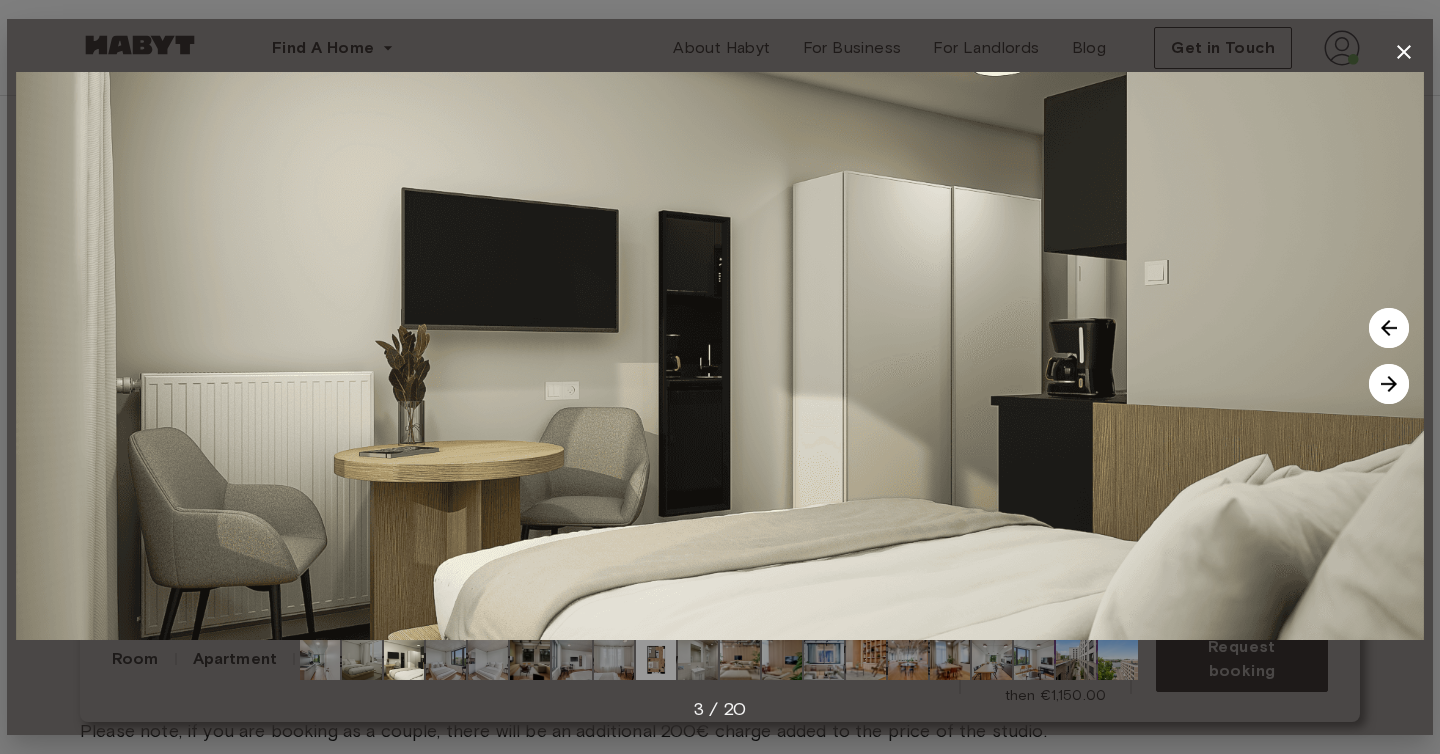 click 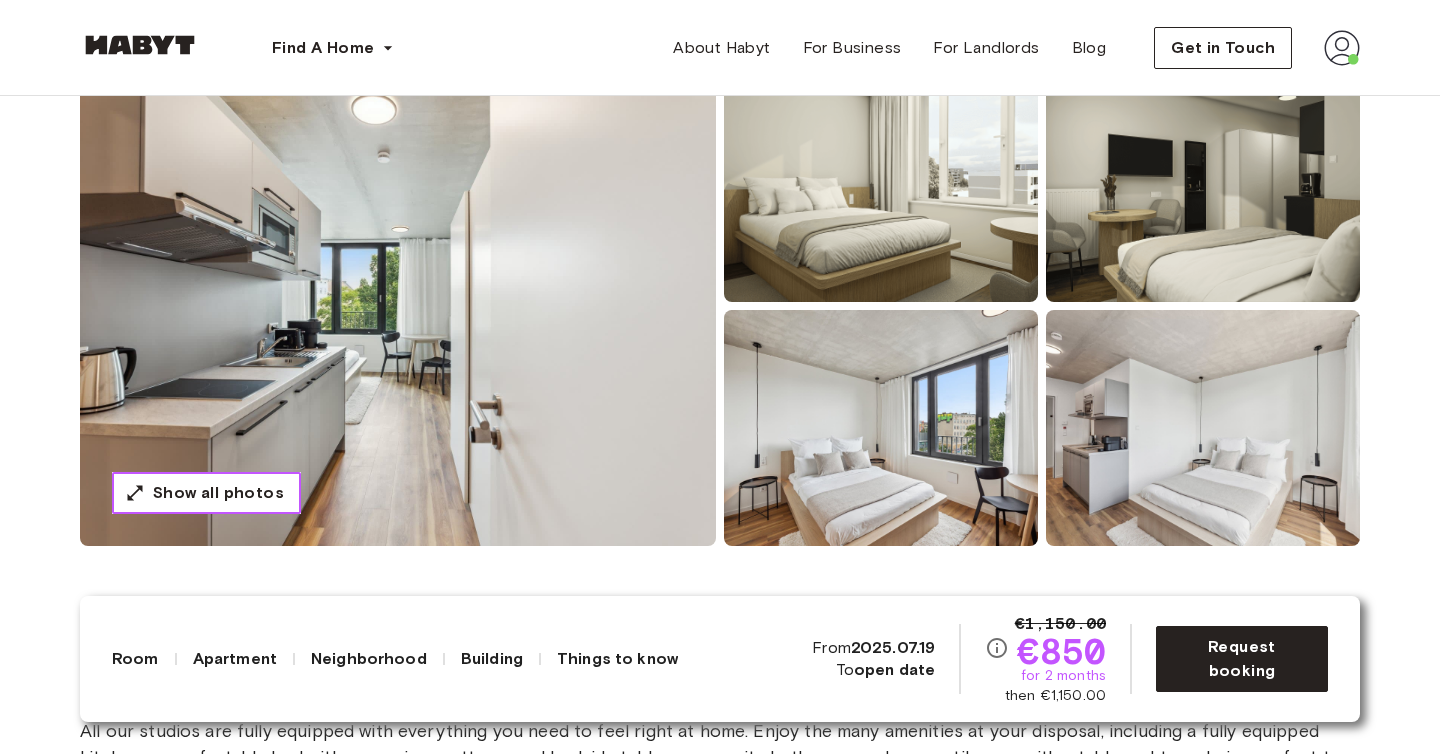 scroll, scrollTop: 164, scrollLeft: 0, axis: vertical 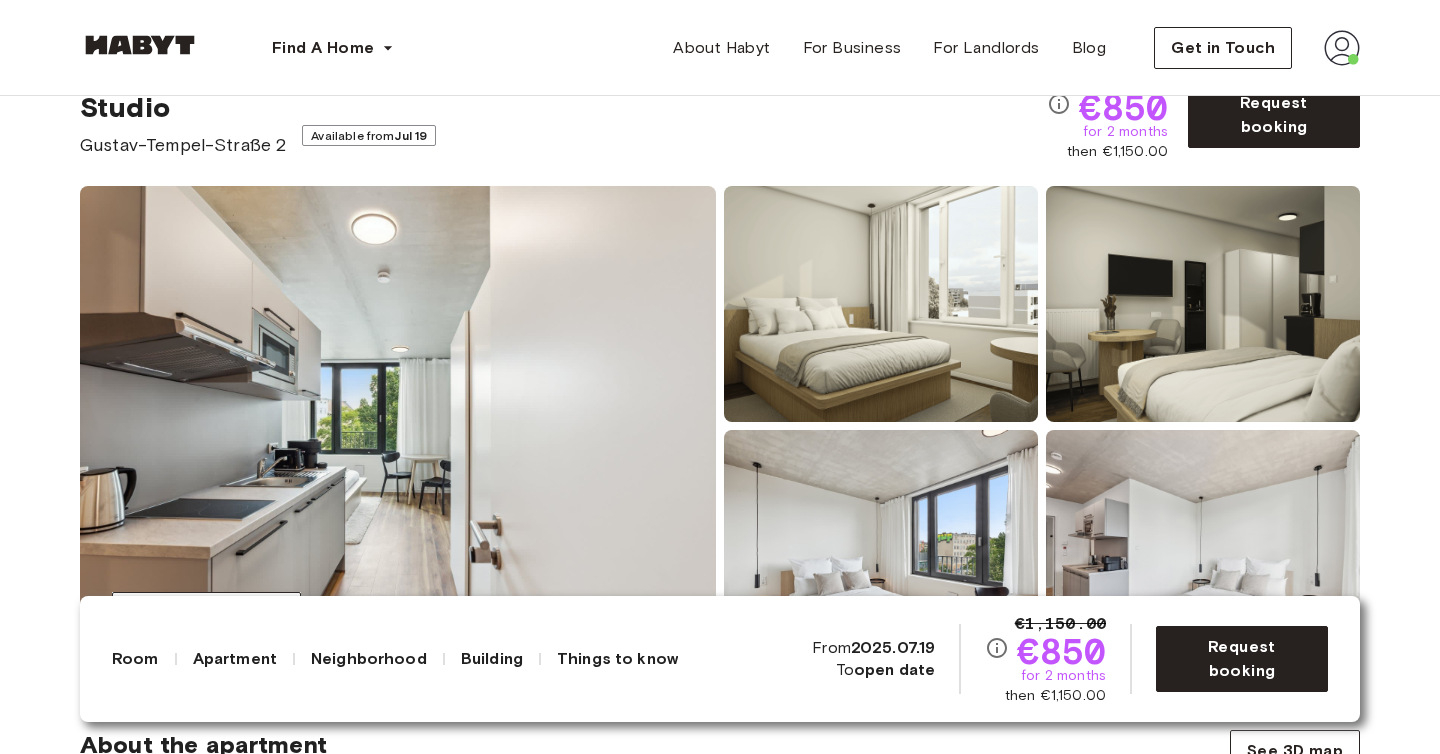 click at bounding box center [881, 304] 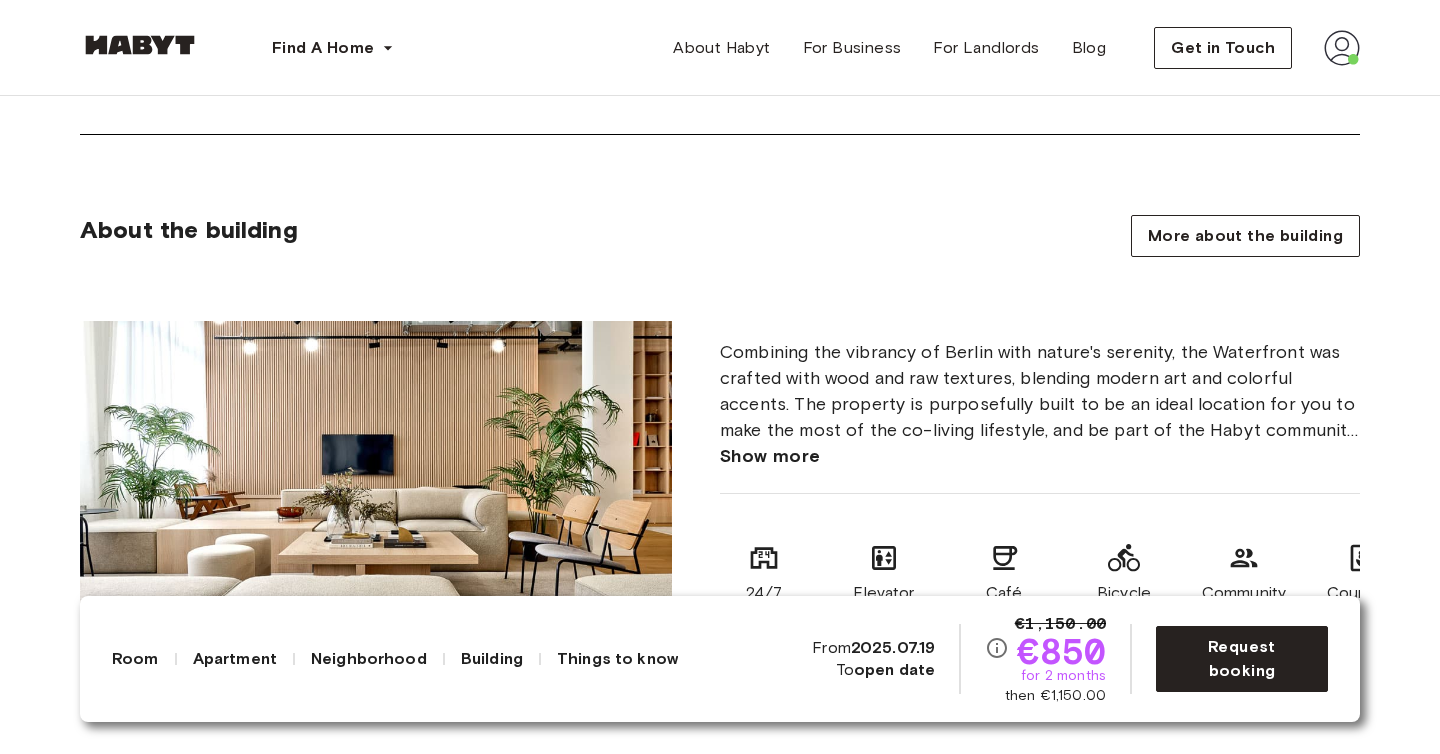 scroll, scrollTop: 1351, scrollLeft: 0, axis: vertical 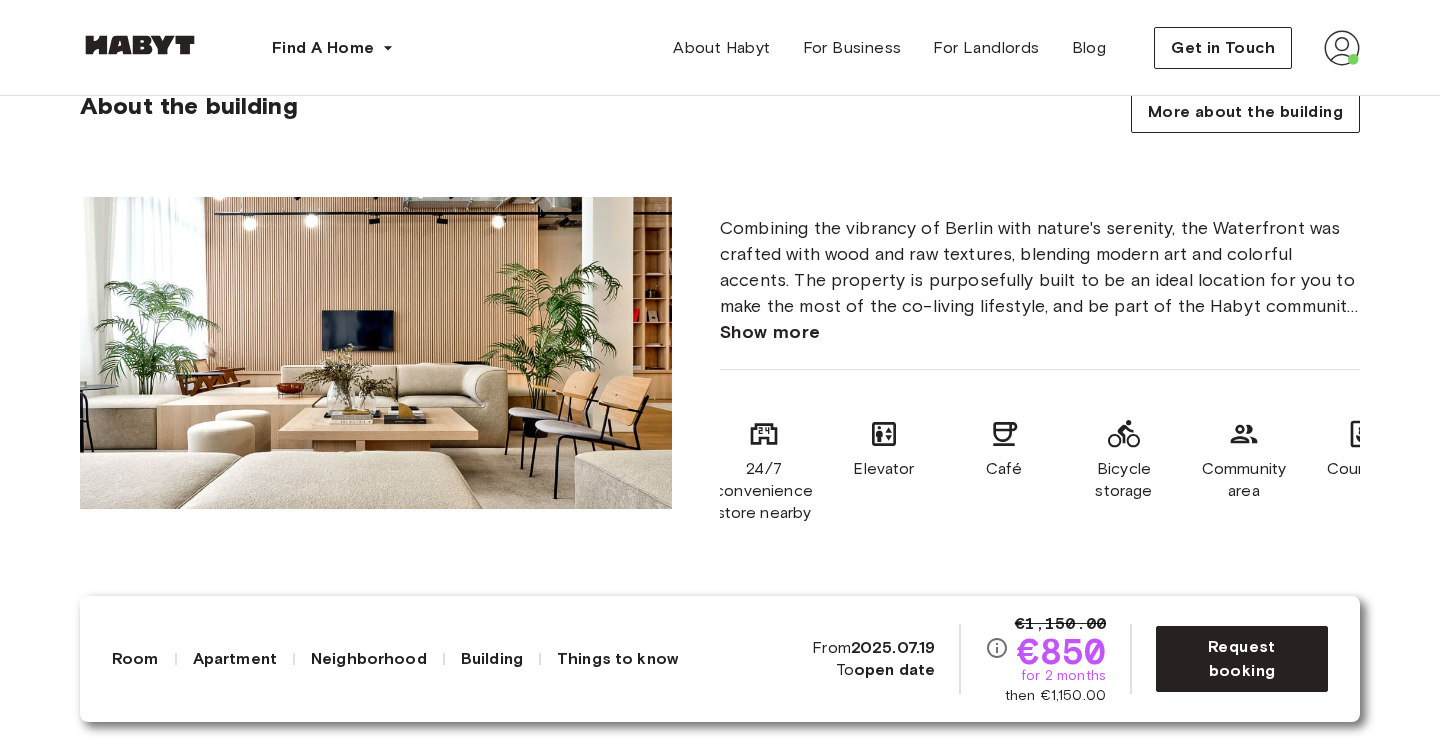 click on "Show more" at bounding box center (770, 332) 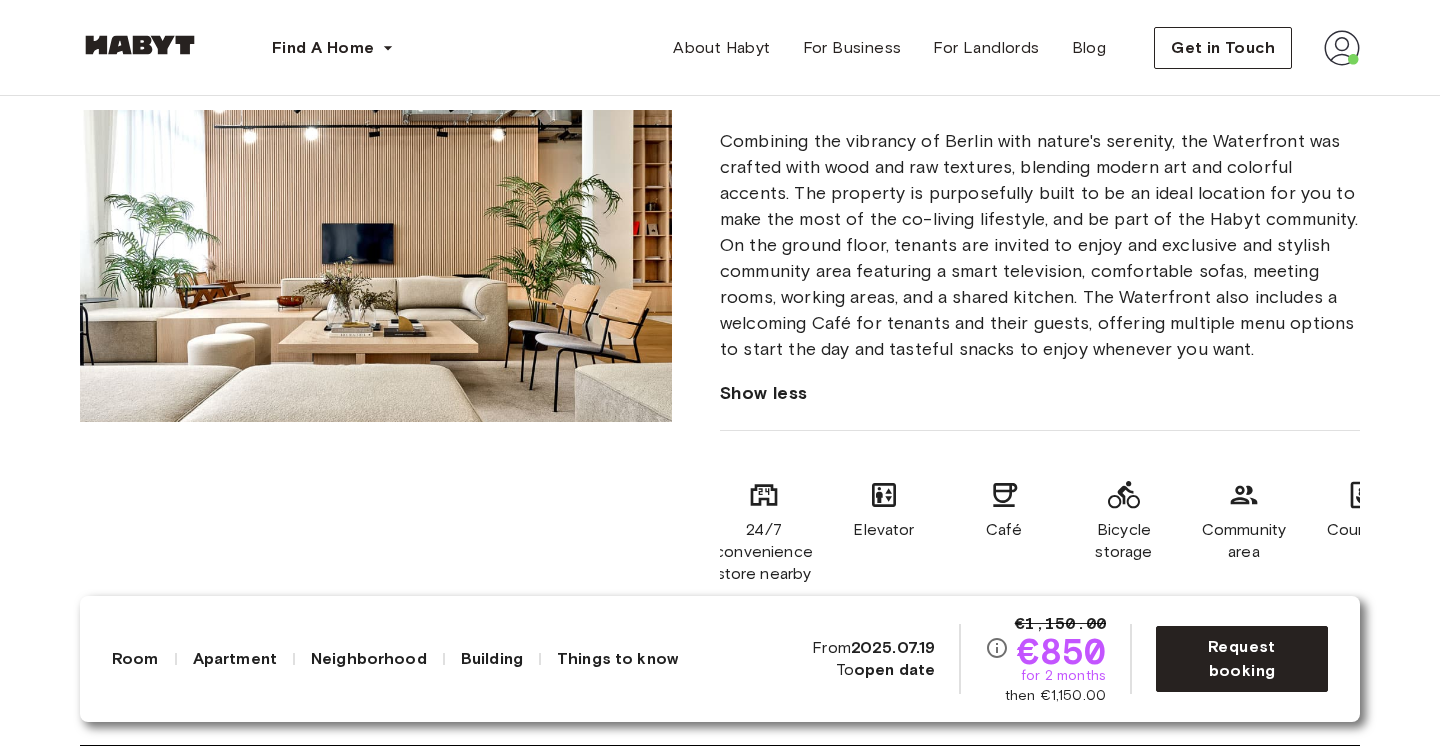 scroll, scrollTop: 1432, scrollLeft: 0, axis: vertical 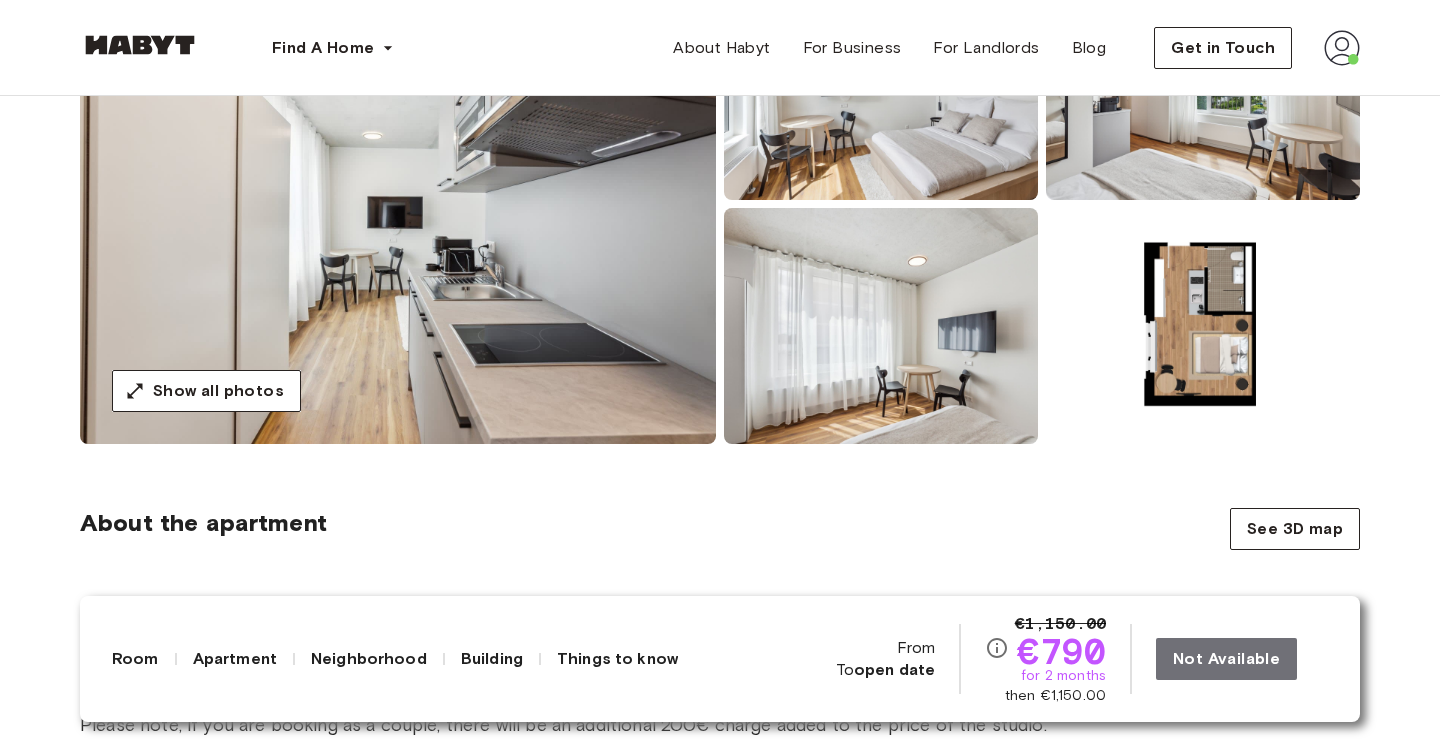 click at bounding box center [881, 326] 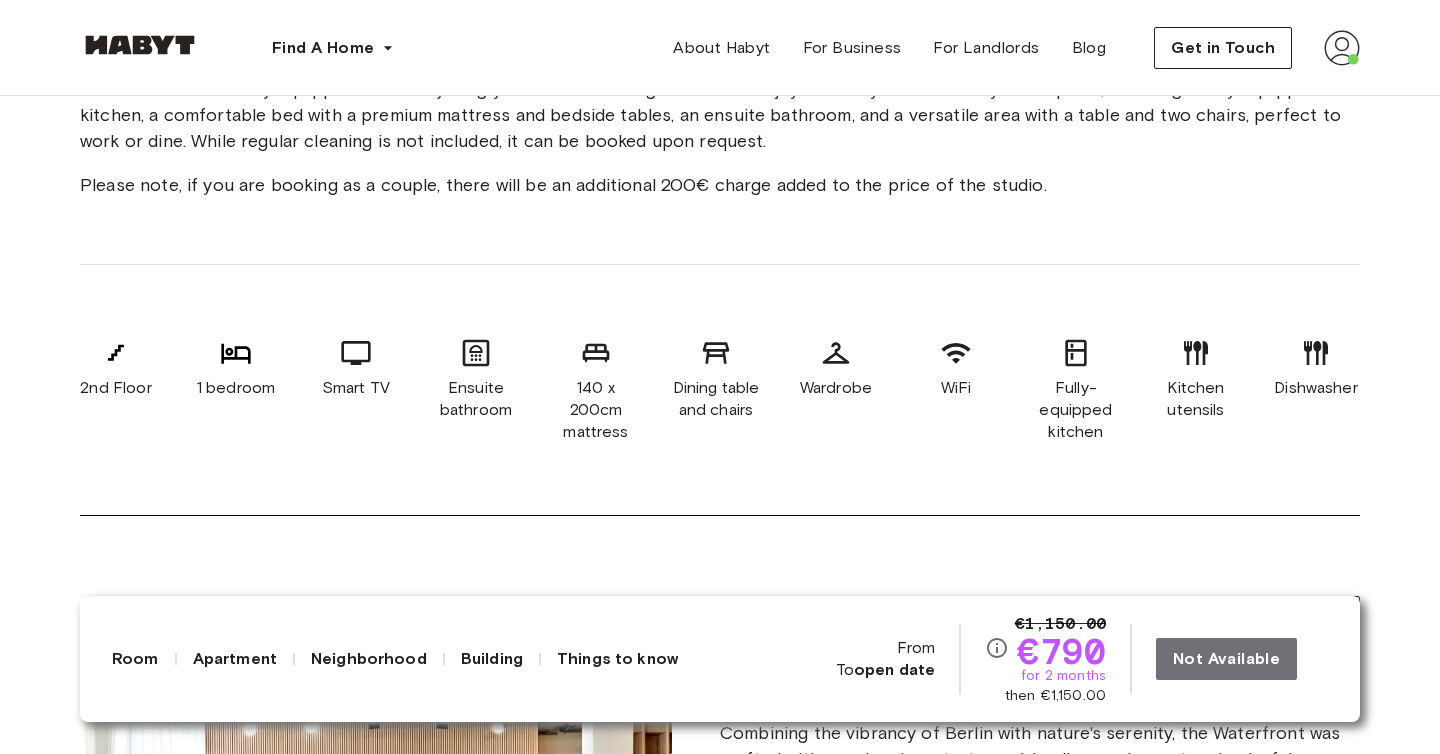 scroll, scrollTop: 905, scrollLeft: 0, axis: vertical 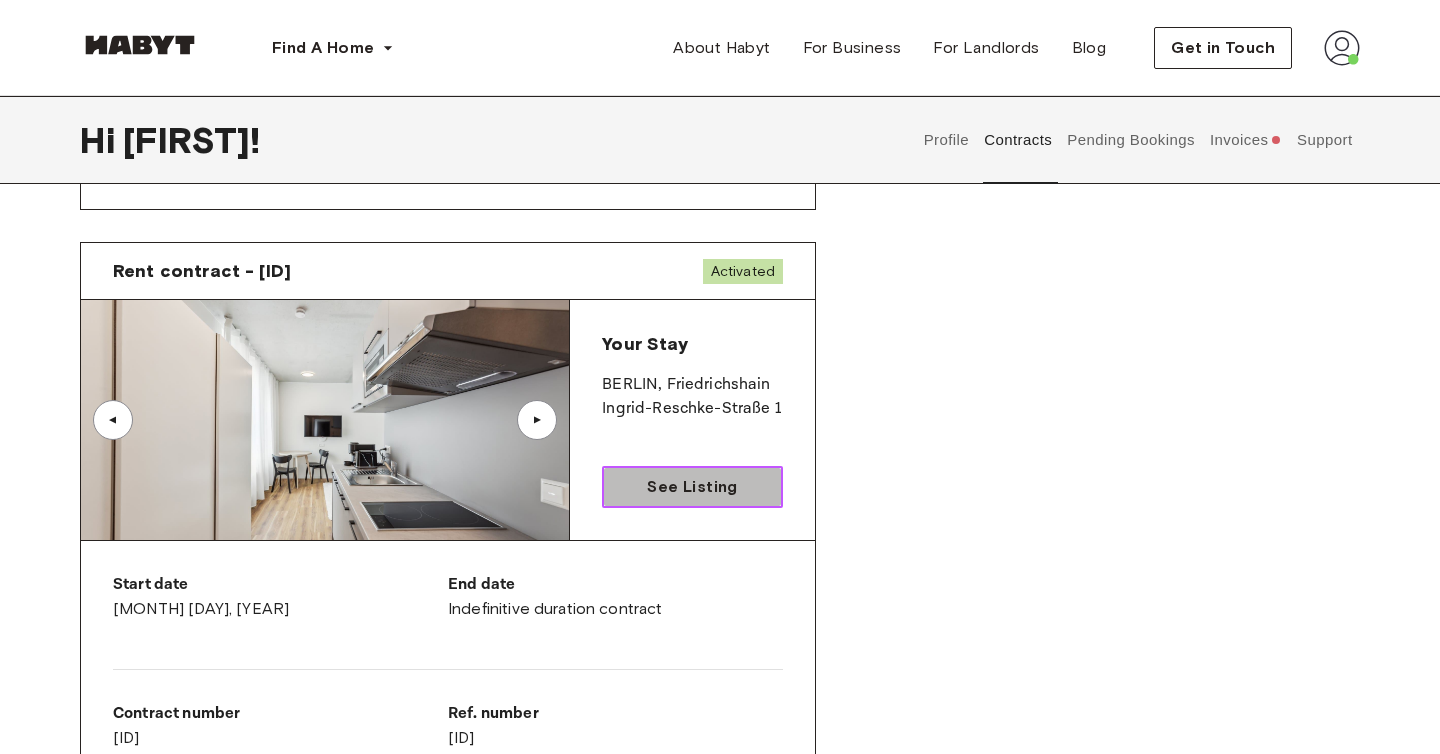 click on "See Listing" at bounding box center [692, 487] 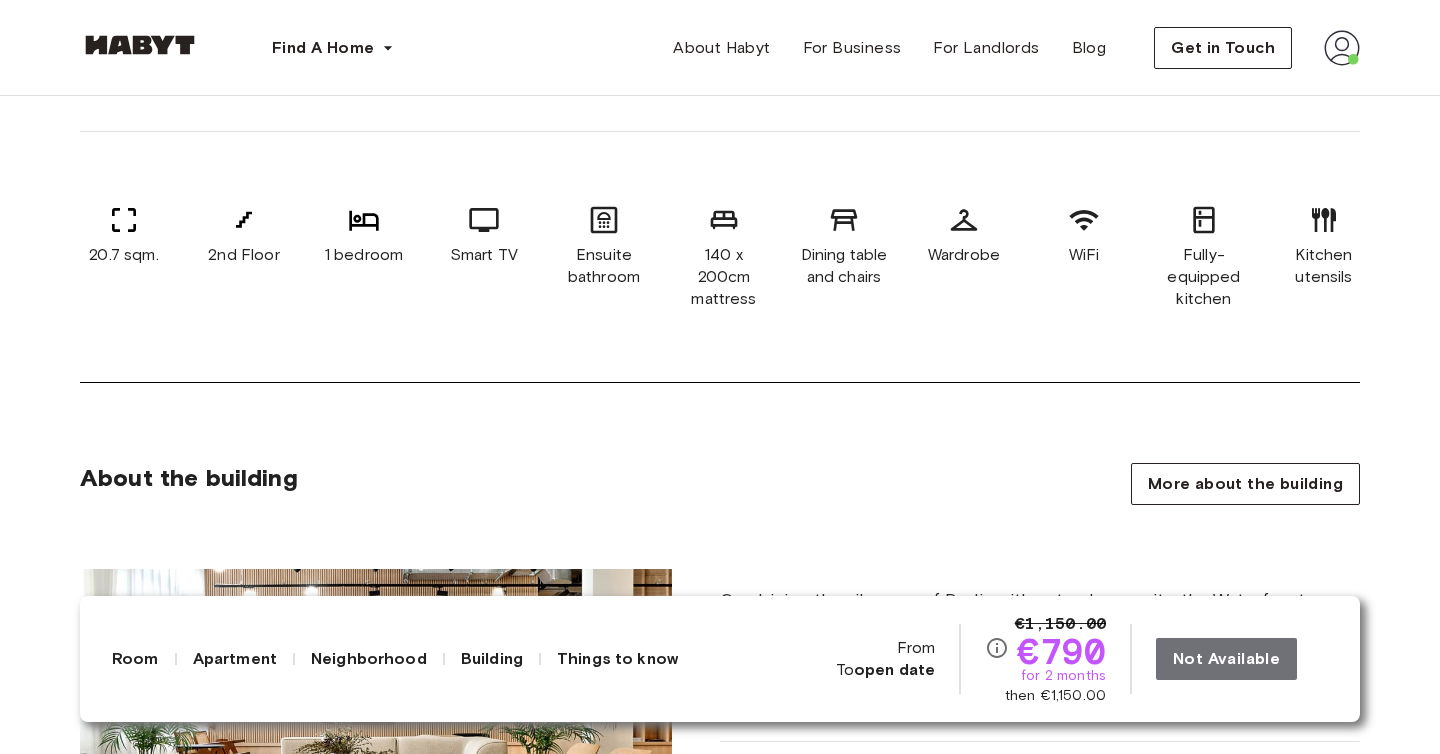 scroll, scrollTop: 0, scrollLeft: 0, axis: both 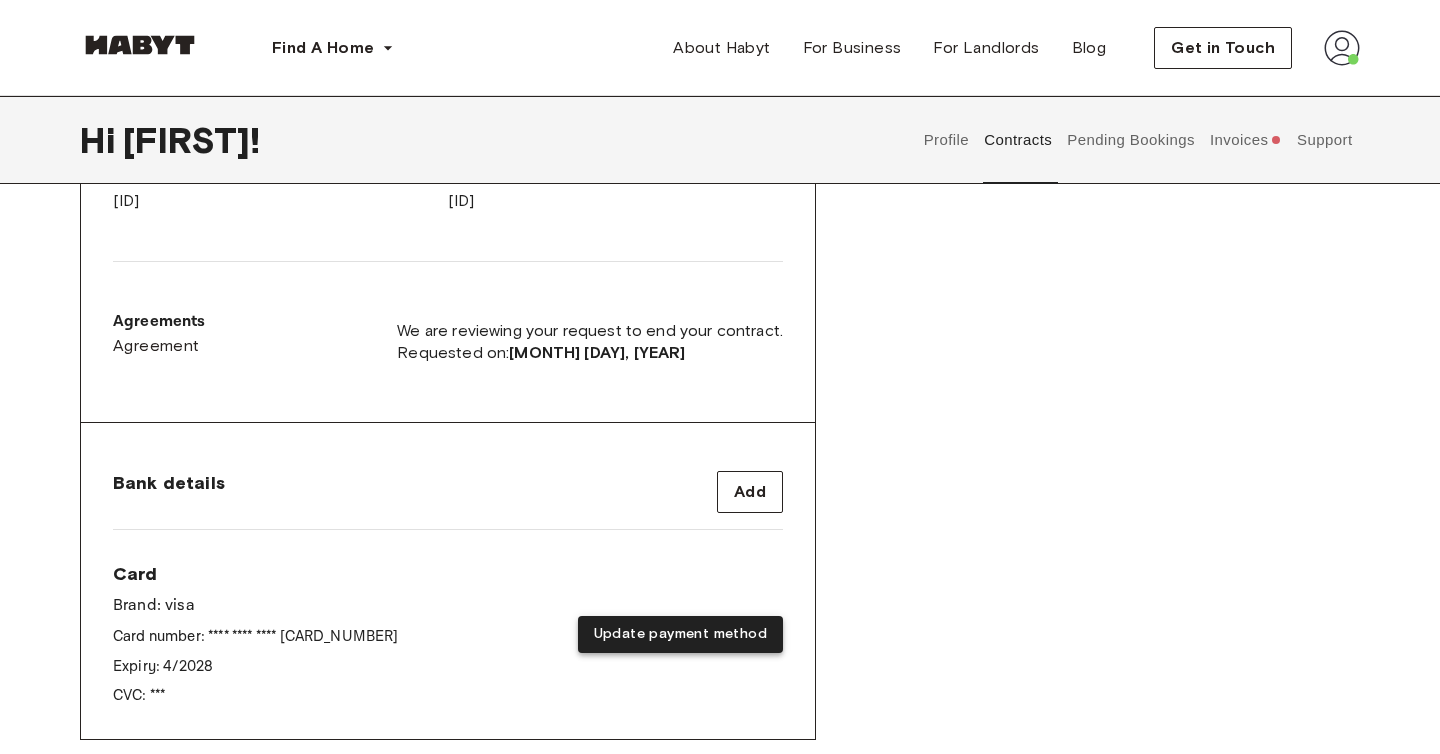 click on "Update payment method" at bounding box center [680, 634] 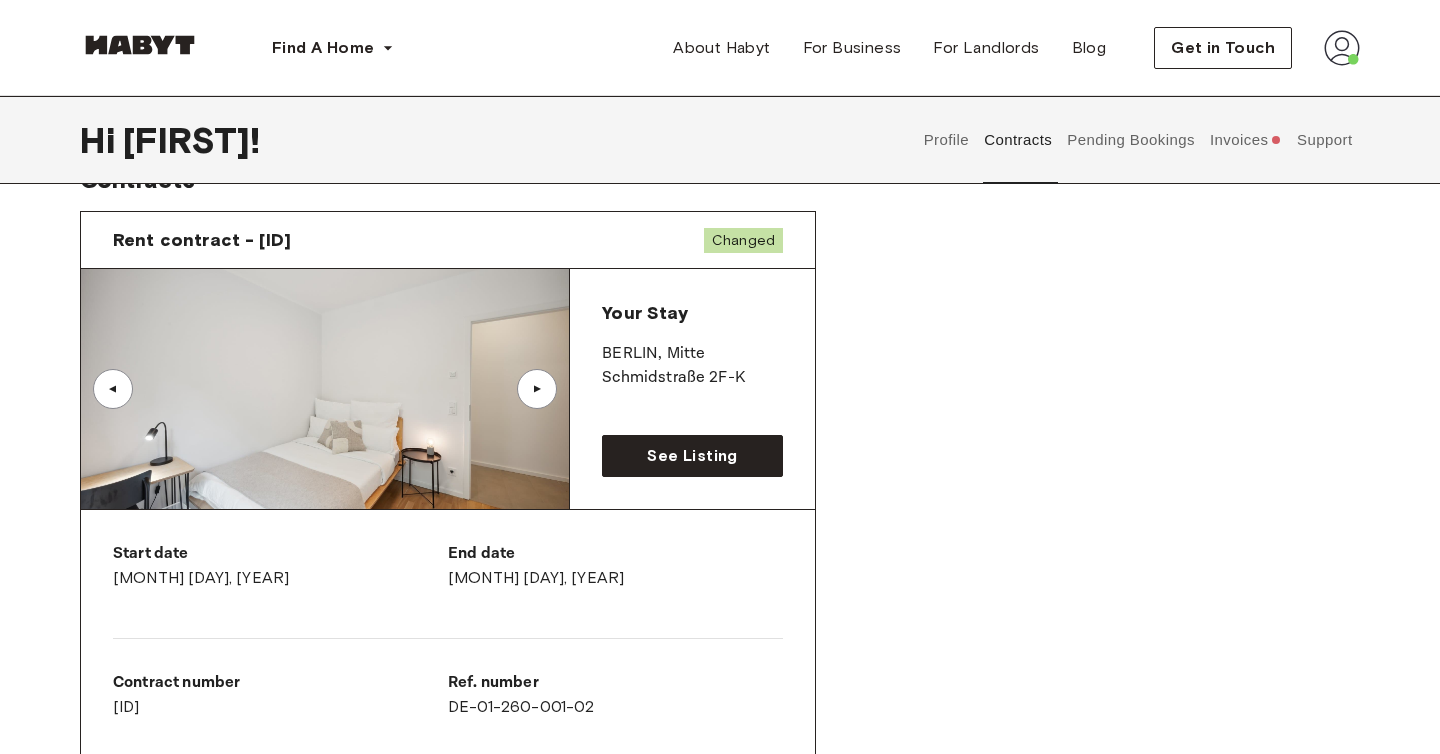 scroll, scrollTop: 0, scrollLeft: 0, axis: both 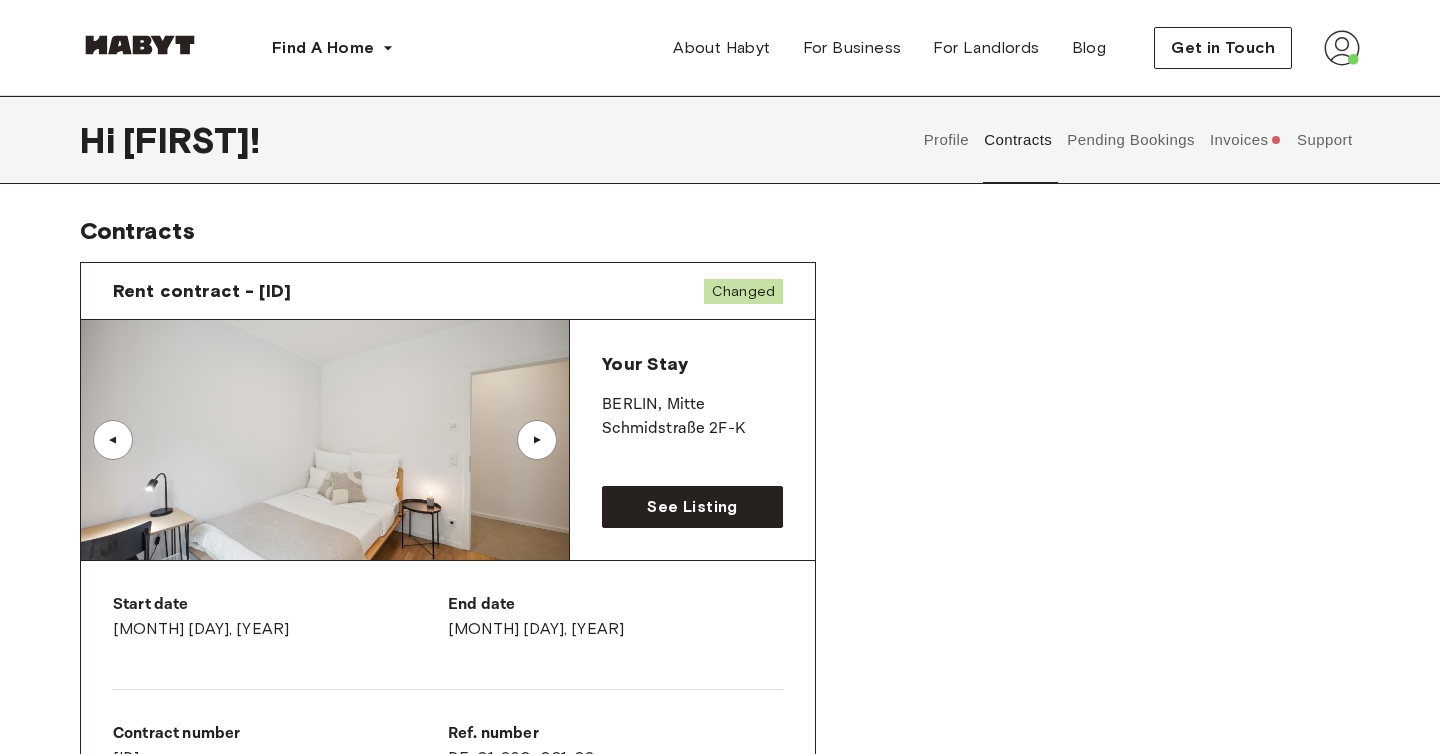 click on "Profile" at bounding box center [946, 140] 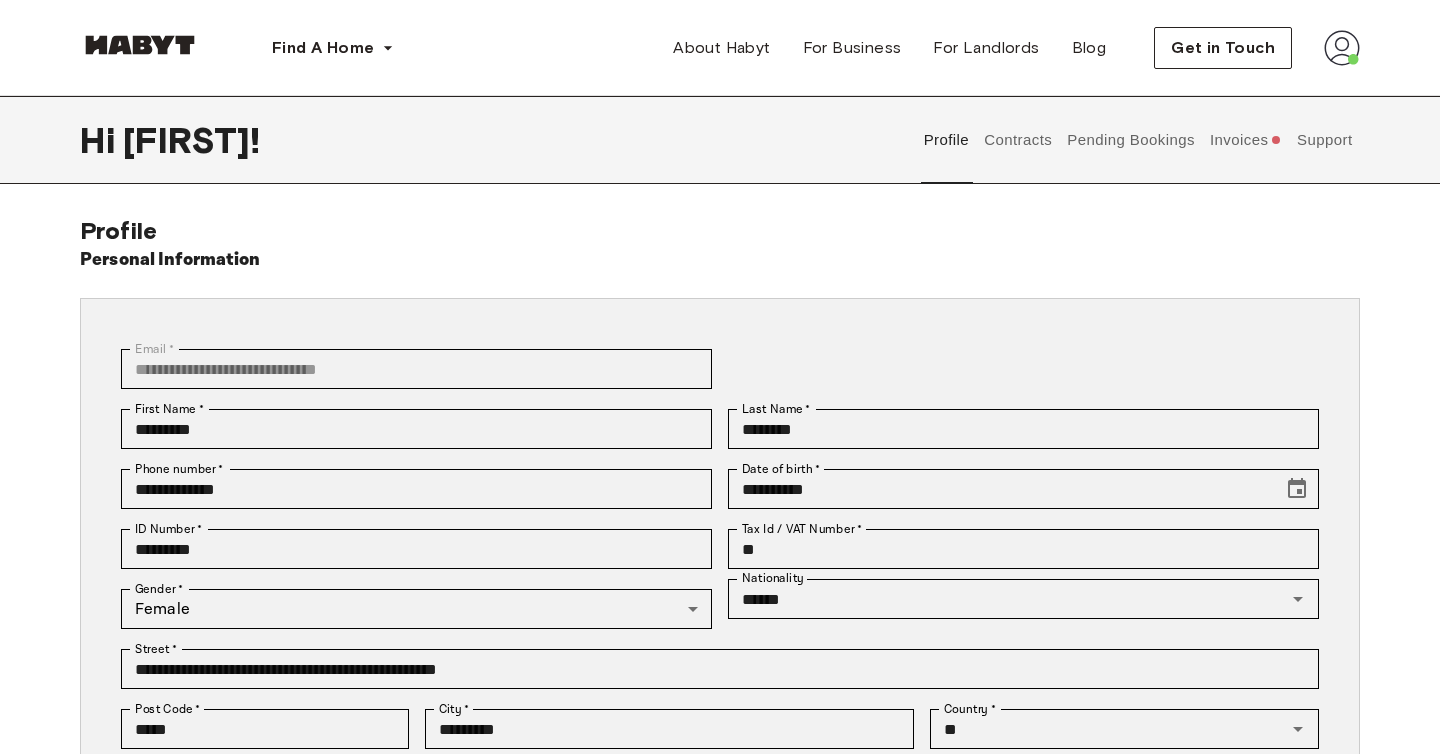 click at bounding box center (140, 45) 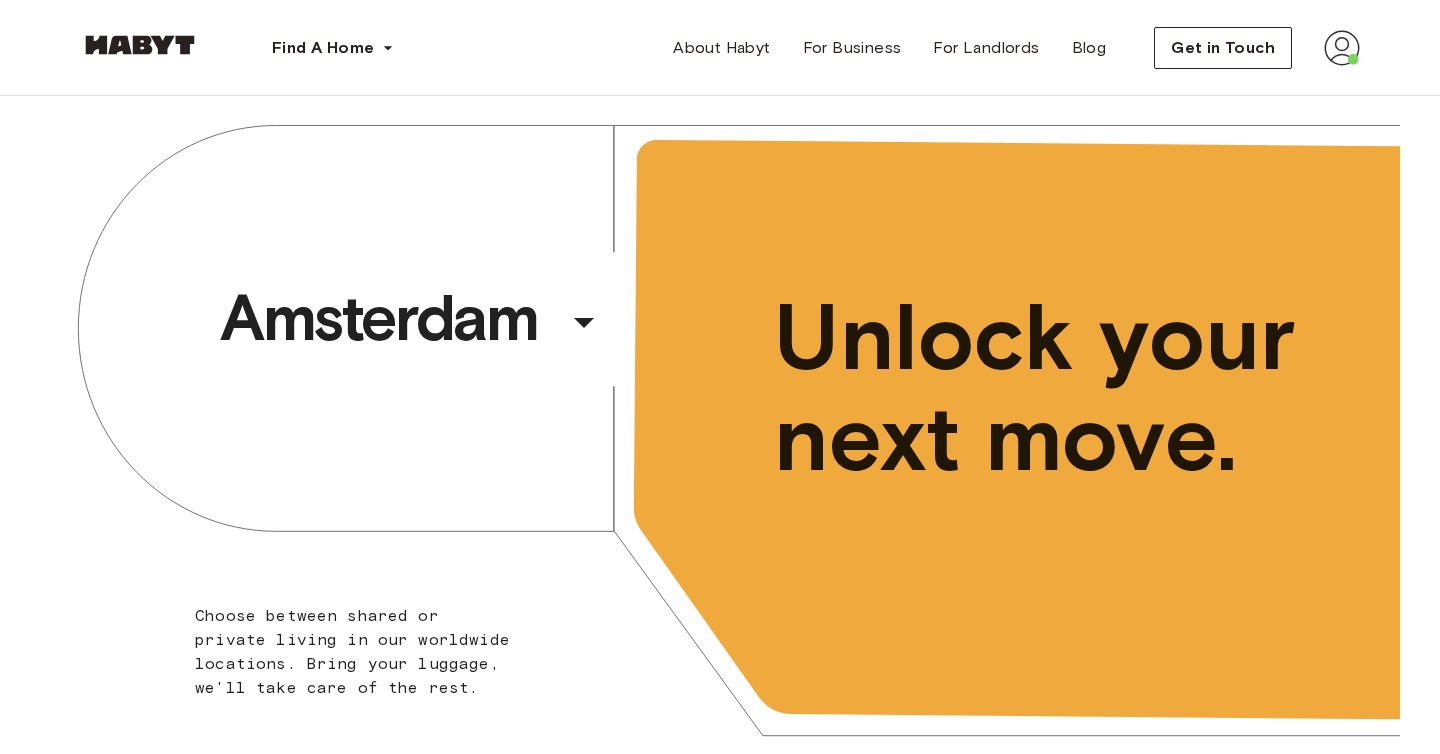 click on "Amsterdam ​ ​ Choose between shared or private living in our worldwide locations. Bring your luggage, we'll take care of the rest. Unlock your next move." at bounding box center (720, 443) 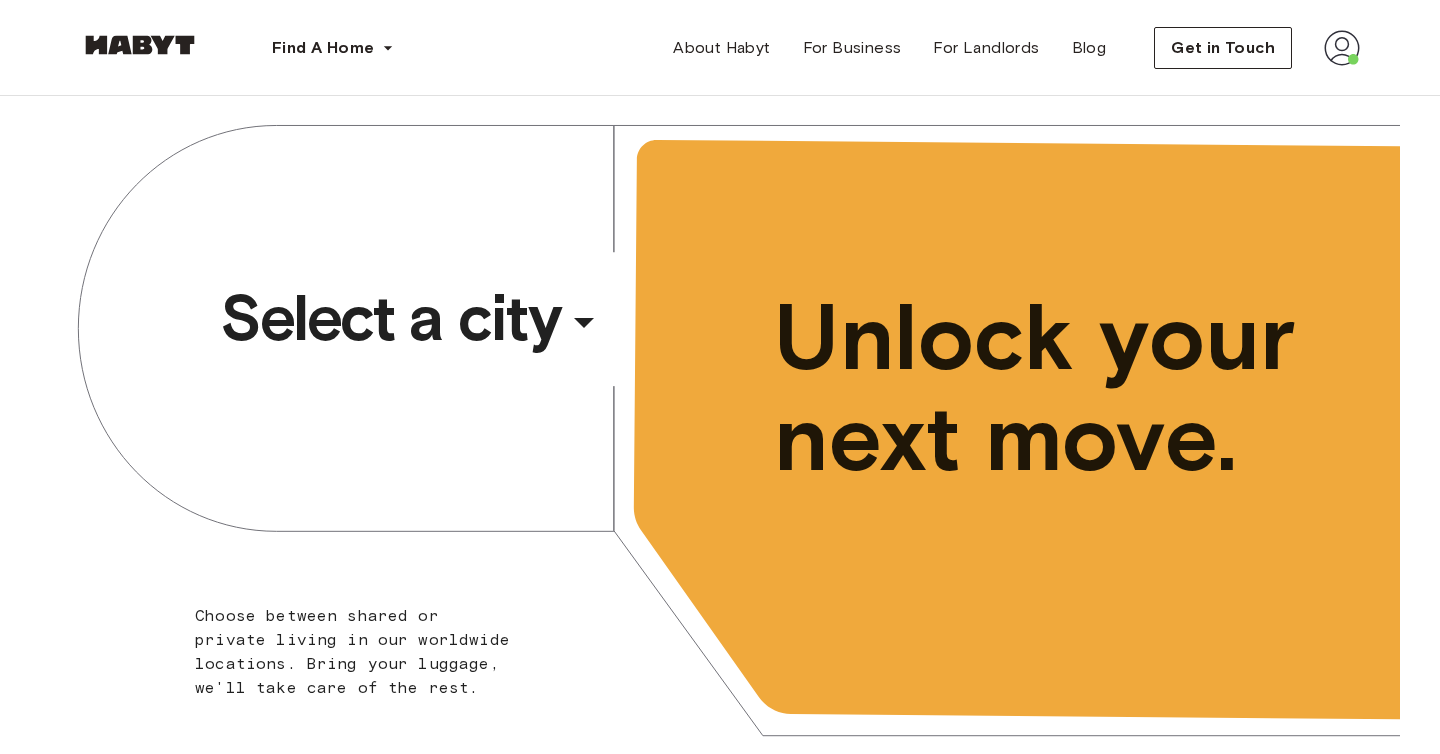 click on "Select a city" at bounding box center (390, 318) 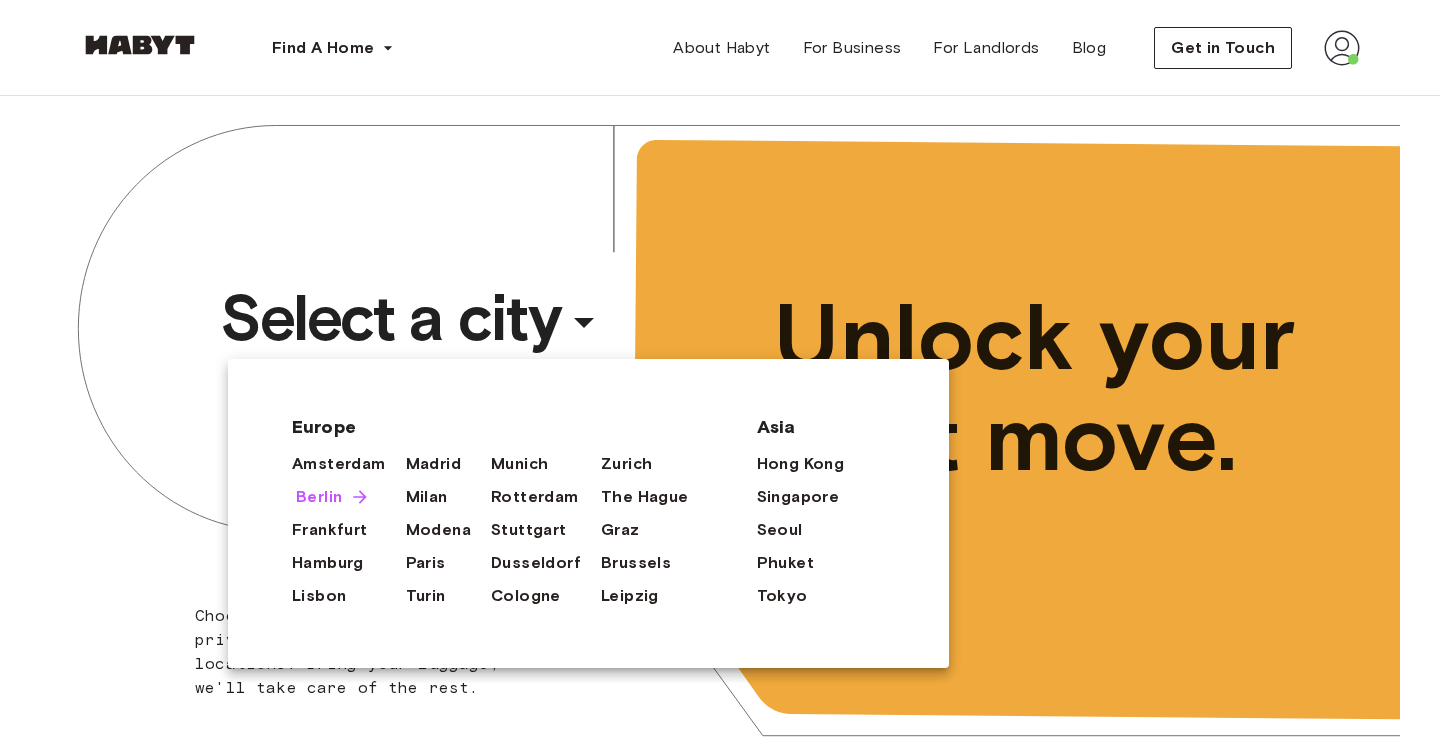 click on "Berlin" at bounding box center (319, 497) 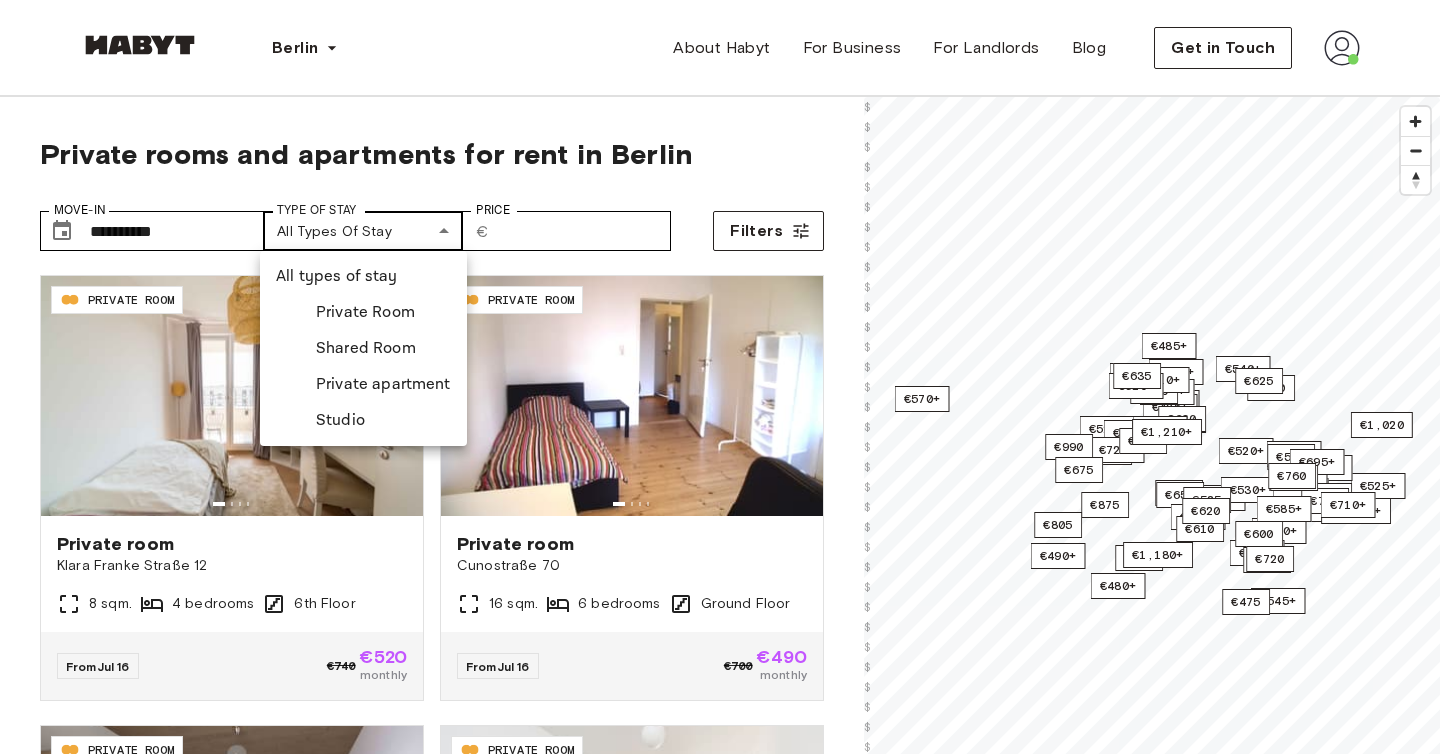 click on "DE-01-007-011-02HF PRIVATE ROOM Private room [STREET] [NUMBER] 8 sqm. 4 bedrooms 6th Floor From Jul 16 €740 €520 monthly DE-01-029-04M PRIVATE ROOM Private room [STREET] [NUMBER] 16 sqm. 6 bedrooms Ground Floor From Jul 16 €700 €490 monthly DE-01-07-024-03Q PRIVATE ROOM Private room [STREET] [NUMBER] 11.5 sqm. 5 bedrooms 3rd Floor From Jul 16 €725 €505 monthly DE-01-09-044-01Q PRIVATE ROOM Private room [STREET] [NUMBER] 10.79 sqm. 3 bedrooms Ground Floor From Jul 16 €760 €530 monthly DE-01-477-015-02 PRIVATE ROOM Private room [STREET] [NUMBER] 11.1 sqm." at bounding box center (720, 2384) 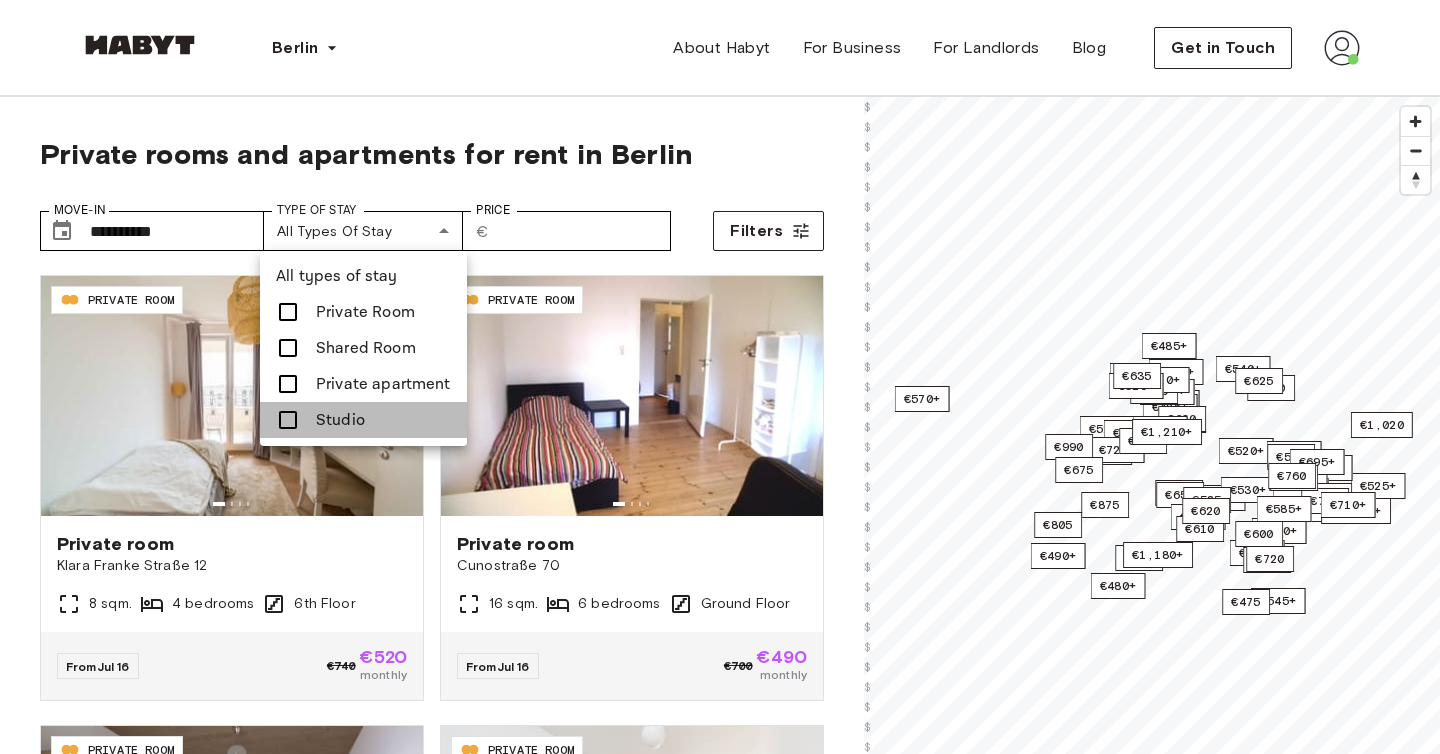 click on "Studio" at bounding box center (363, 420) 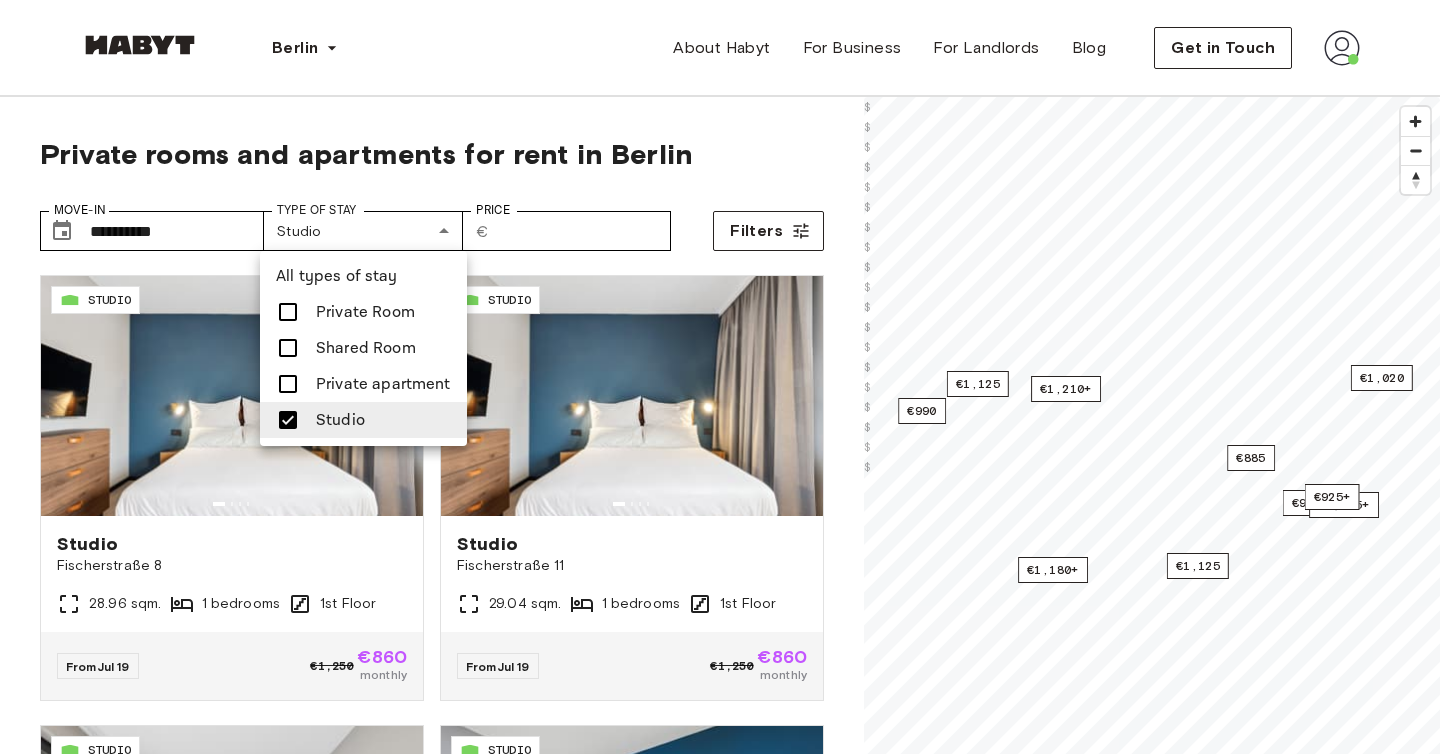 click at bounding box center [720, 377] 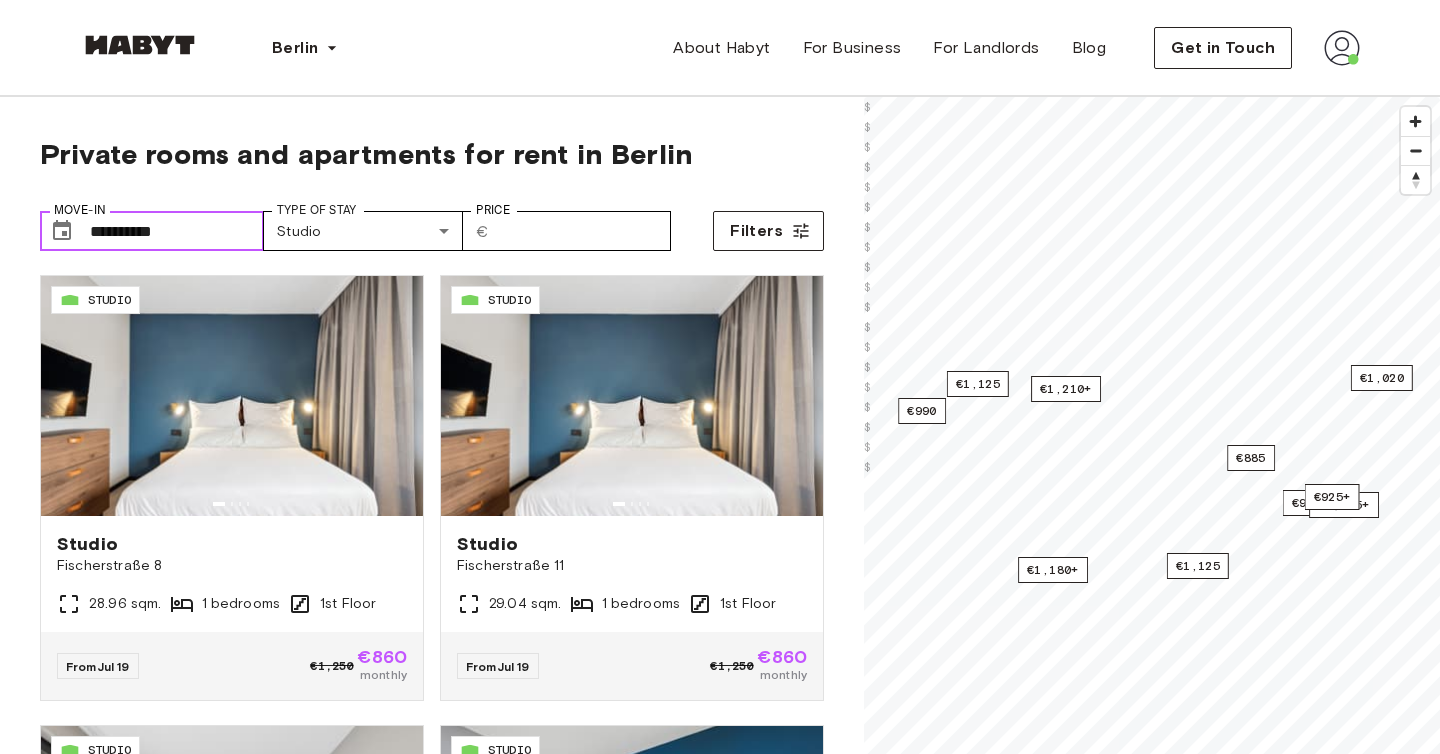 click on "**********" at bounding box center [177, 231] 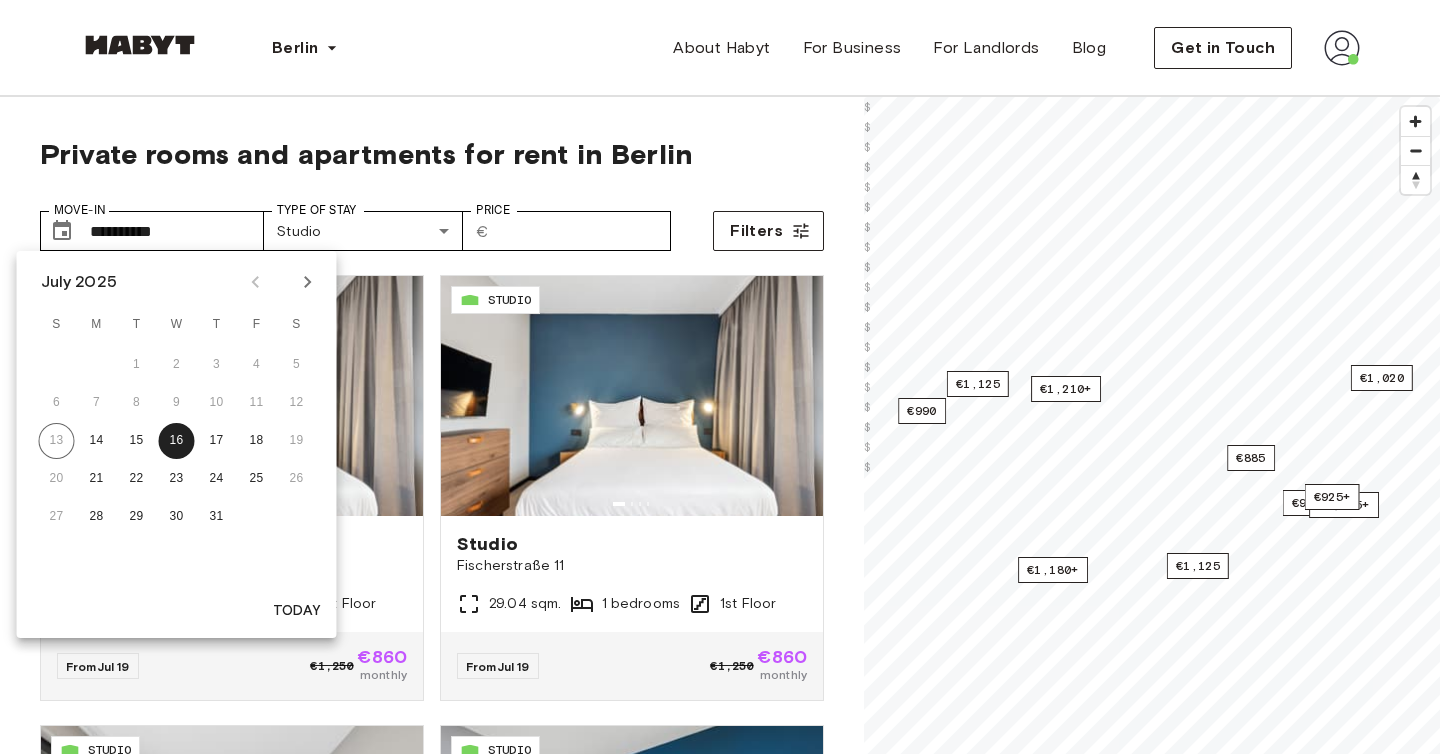 click 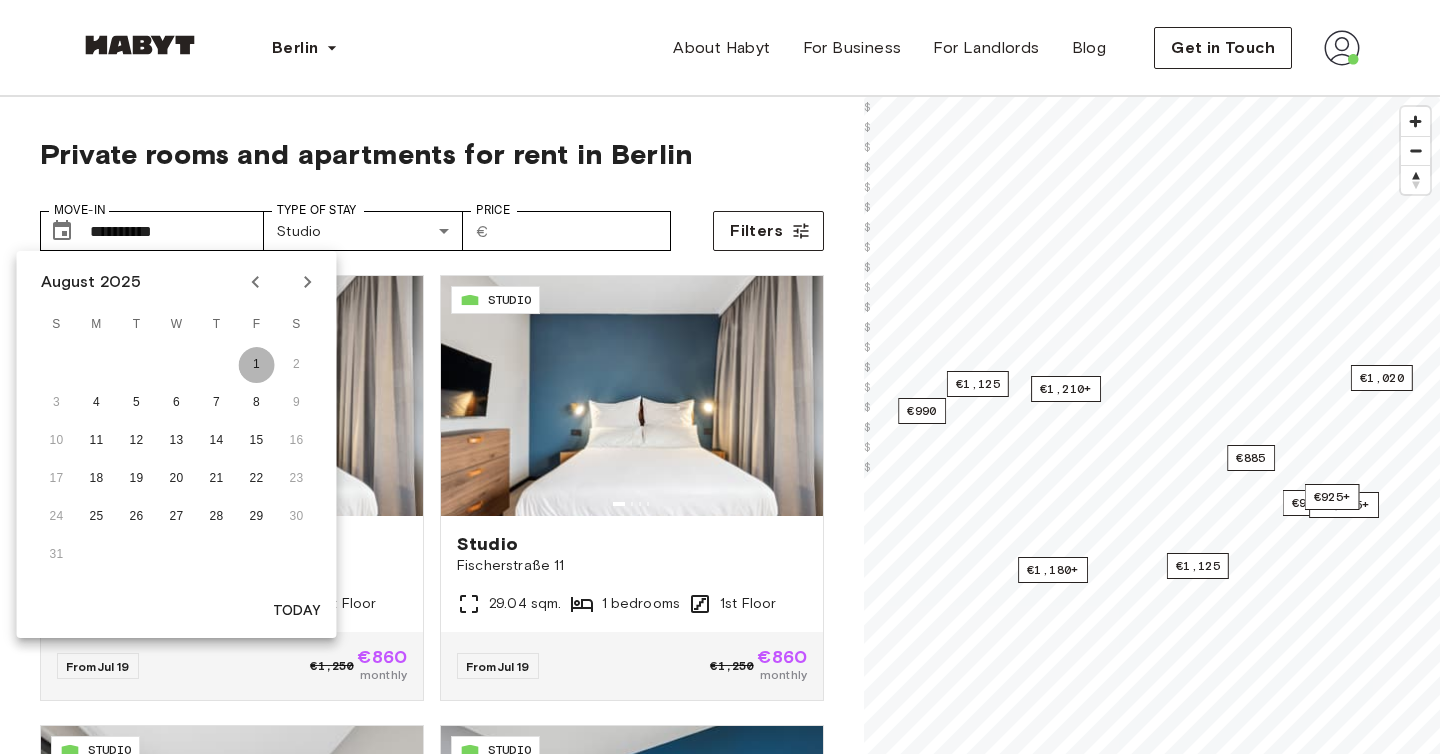 click on "1" at bounding box center [257, 365] 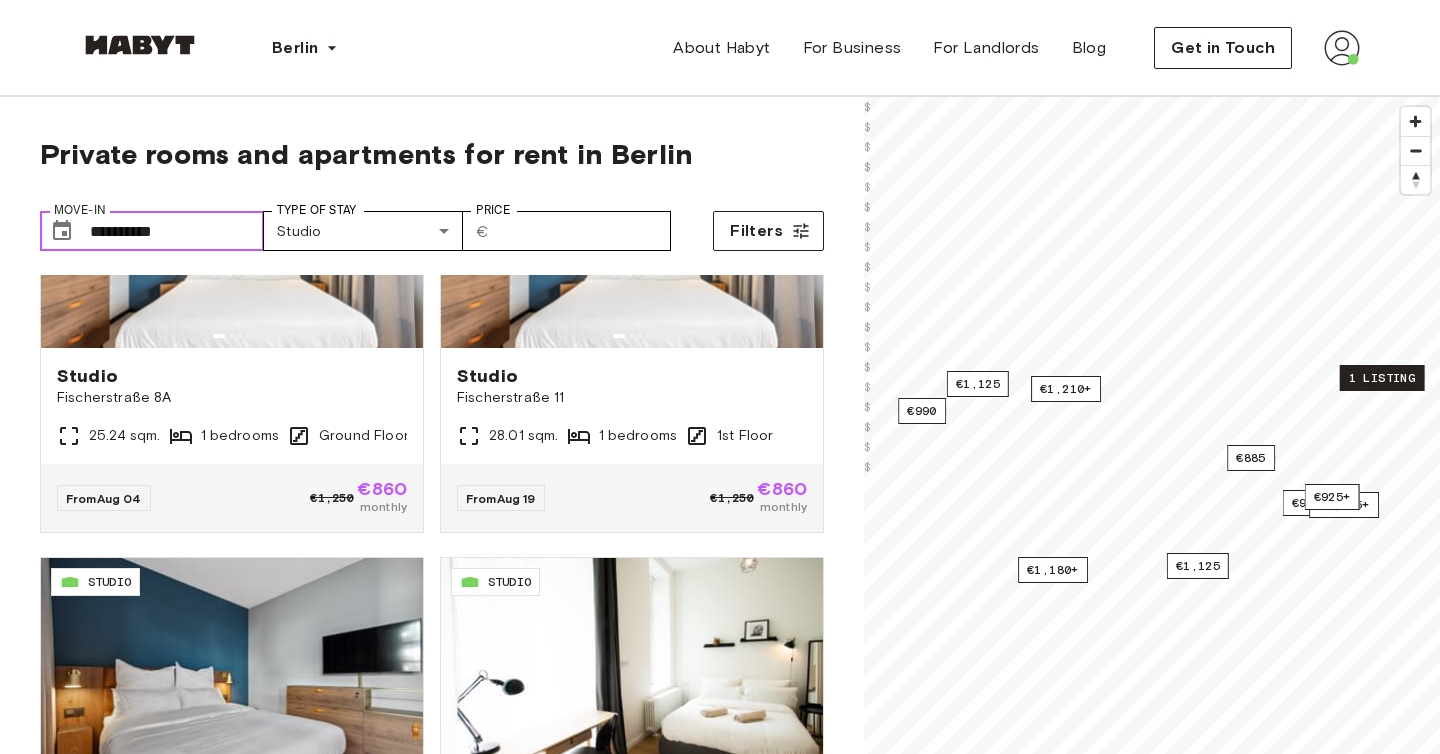 scroll, scrollTop: 3836, scrollLeft: 0, axis: vertical 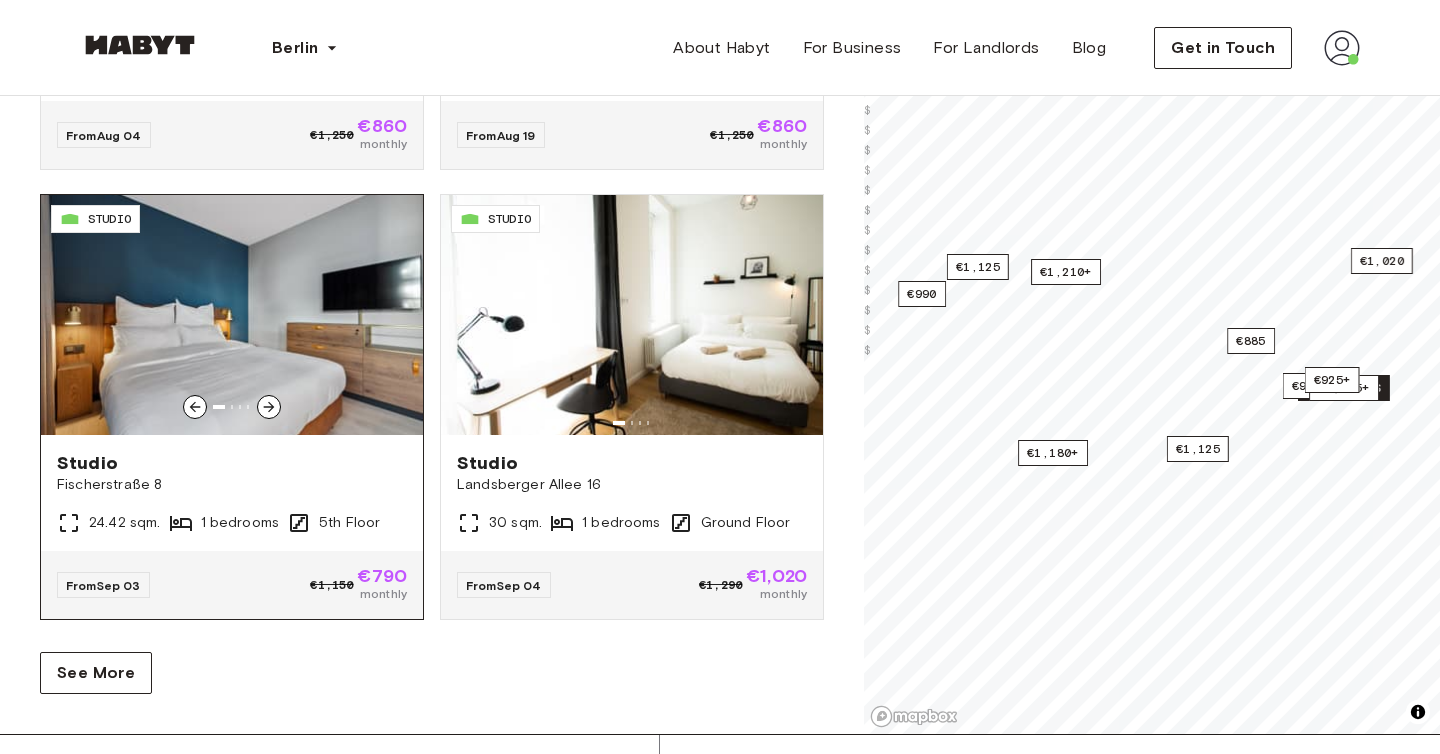 click at bounding box center (232, 315) 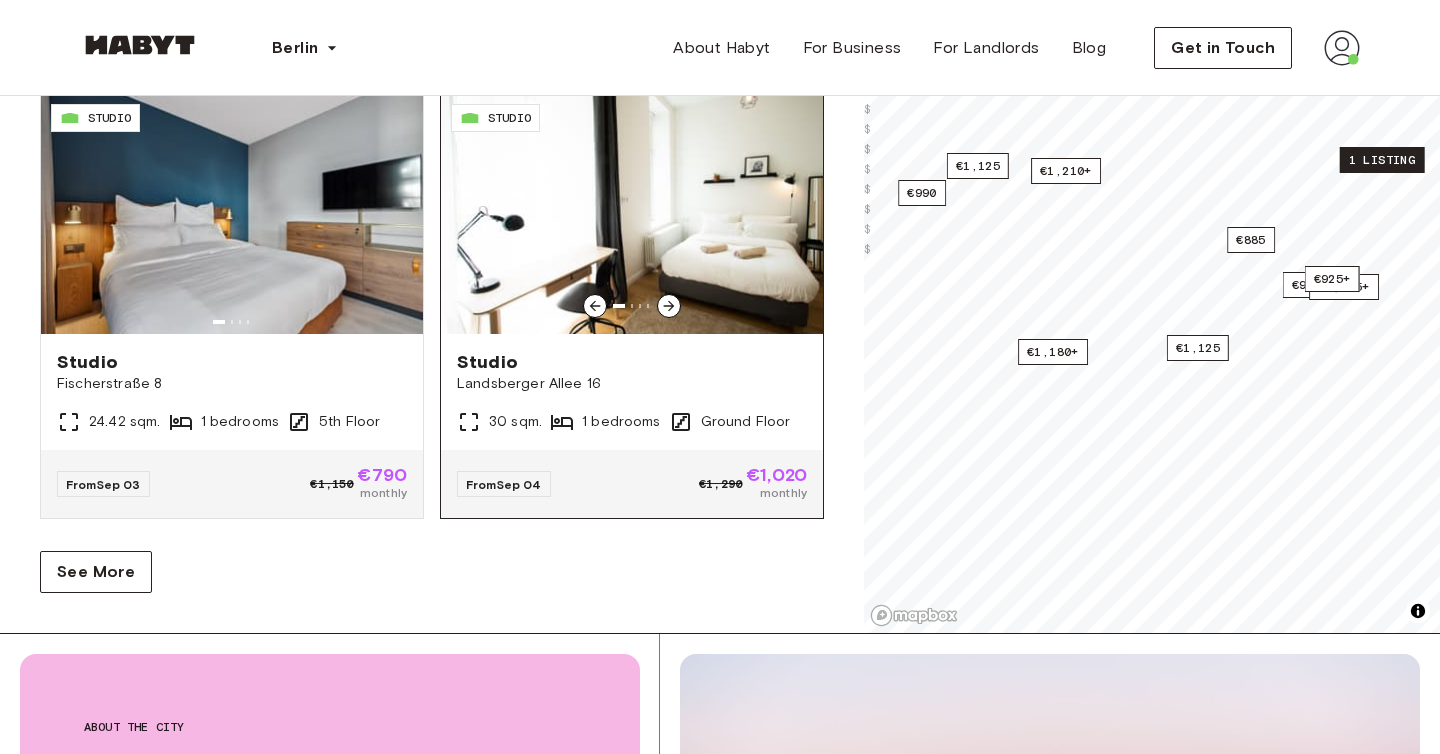 scroll, scrollTop: 400, scrollLeft: 0, axis: vertical 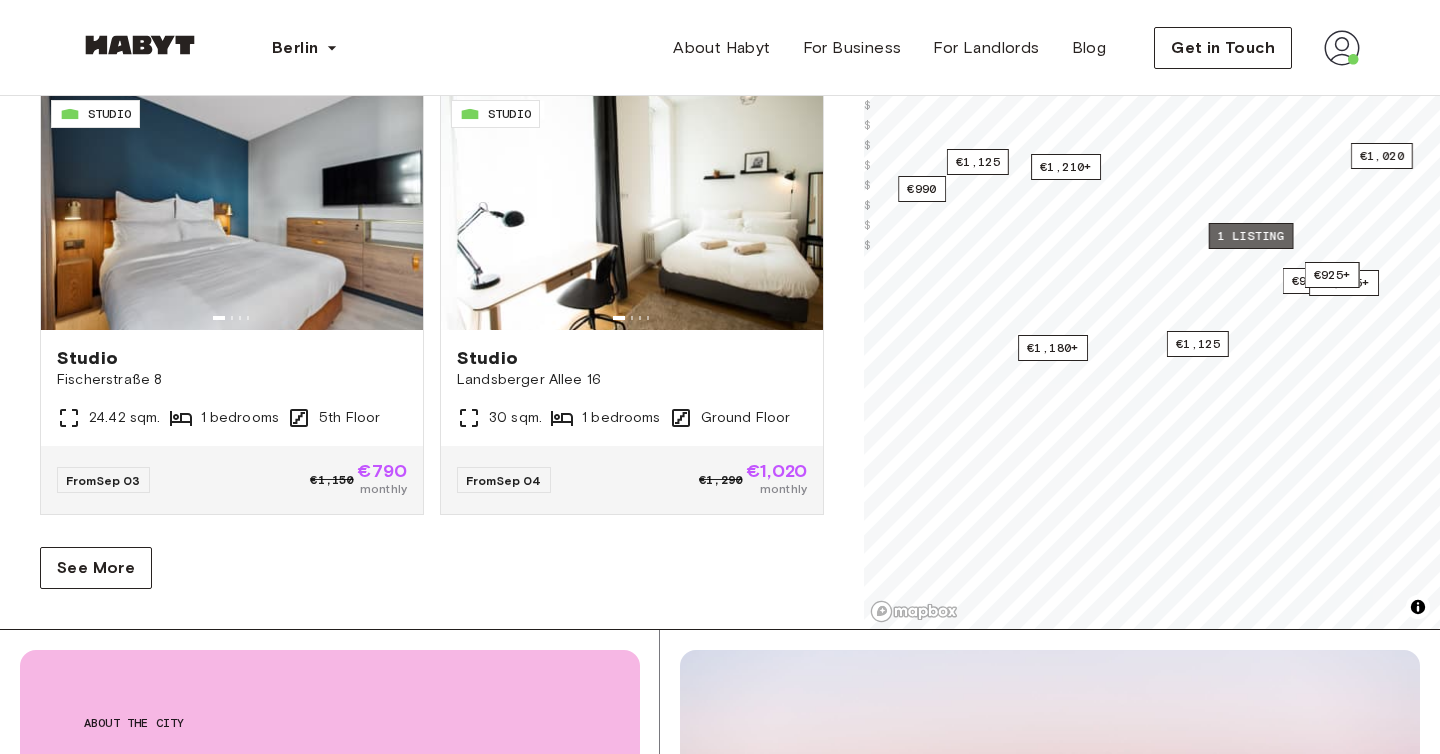 click on "1 listing" at bounding box center [1251, 236] 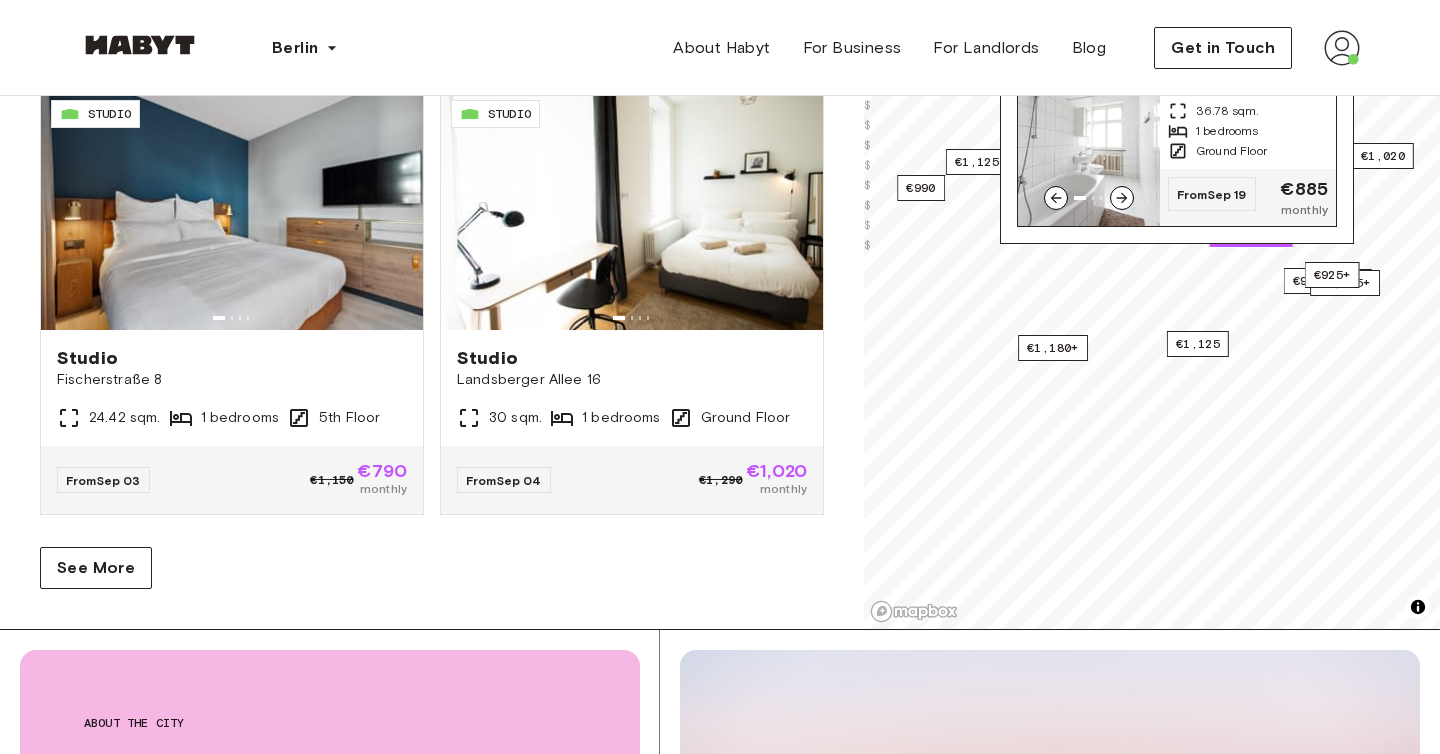 click on "Ground Floor" at bounding box center (1231, 151) 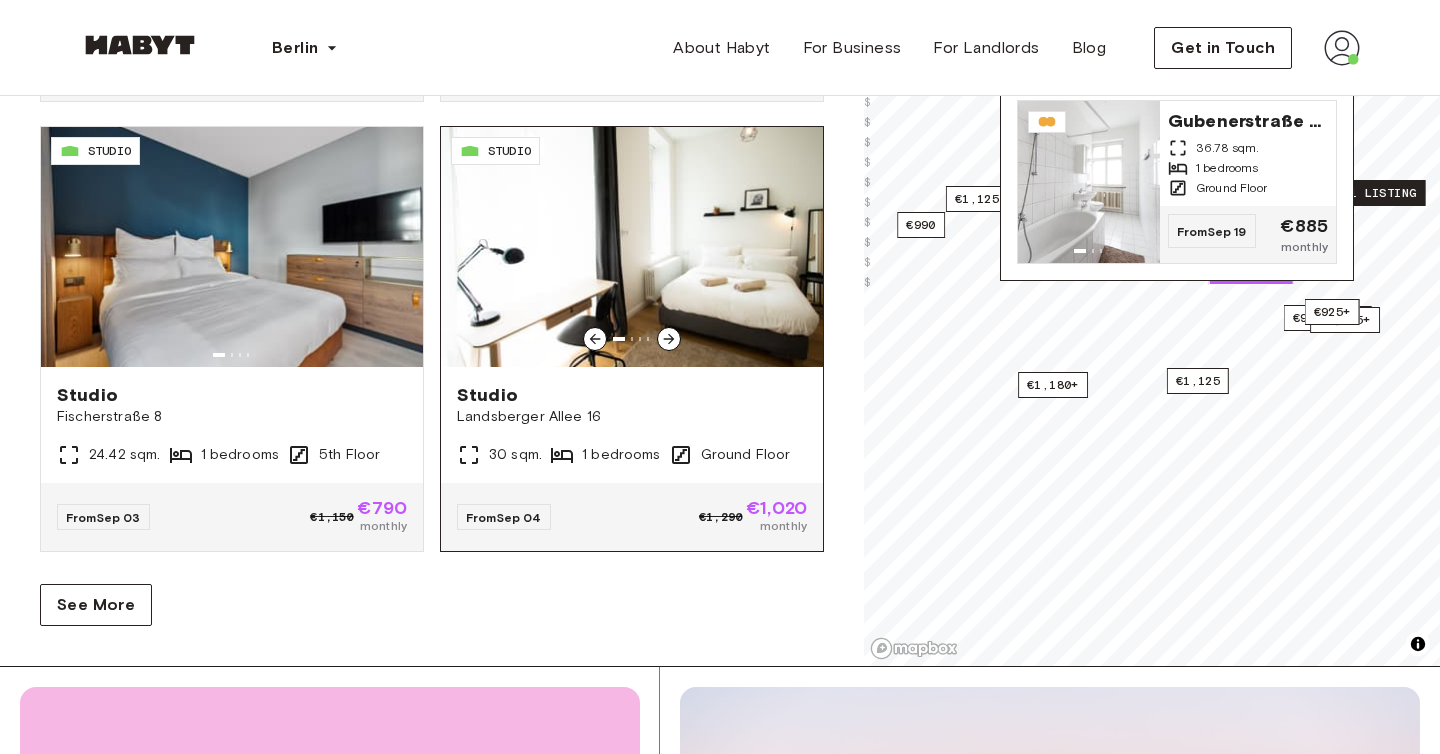 scroll, scrollTop: 458, scrollLeft: 0, axis: vertical 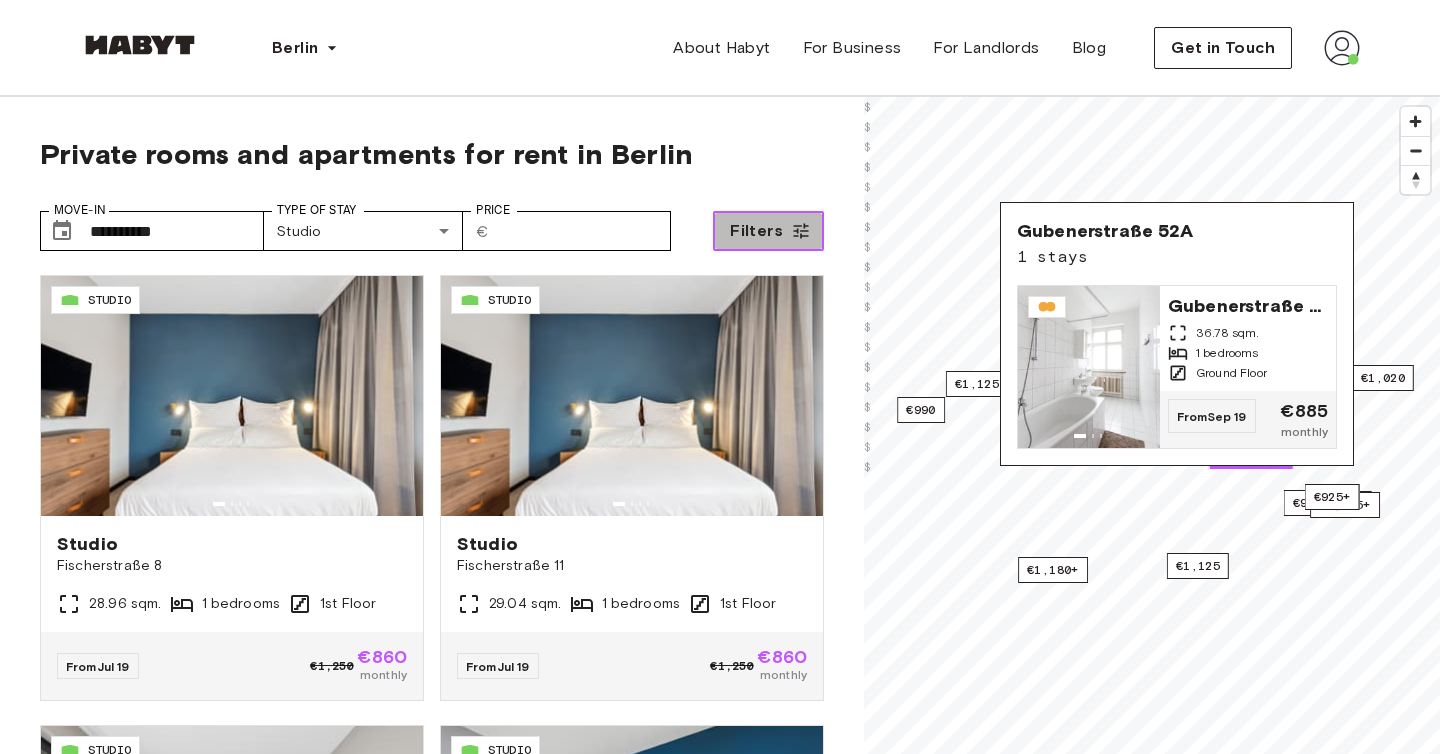 click on "Filters" at bounding box center [768, 231] 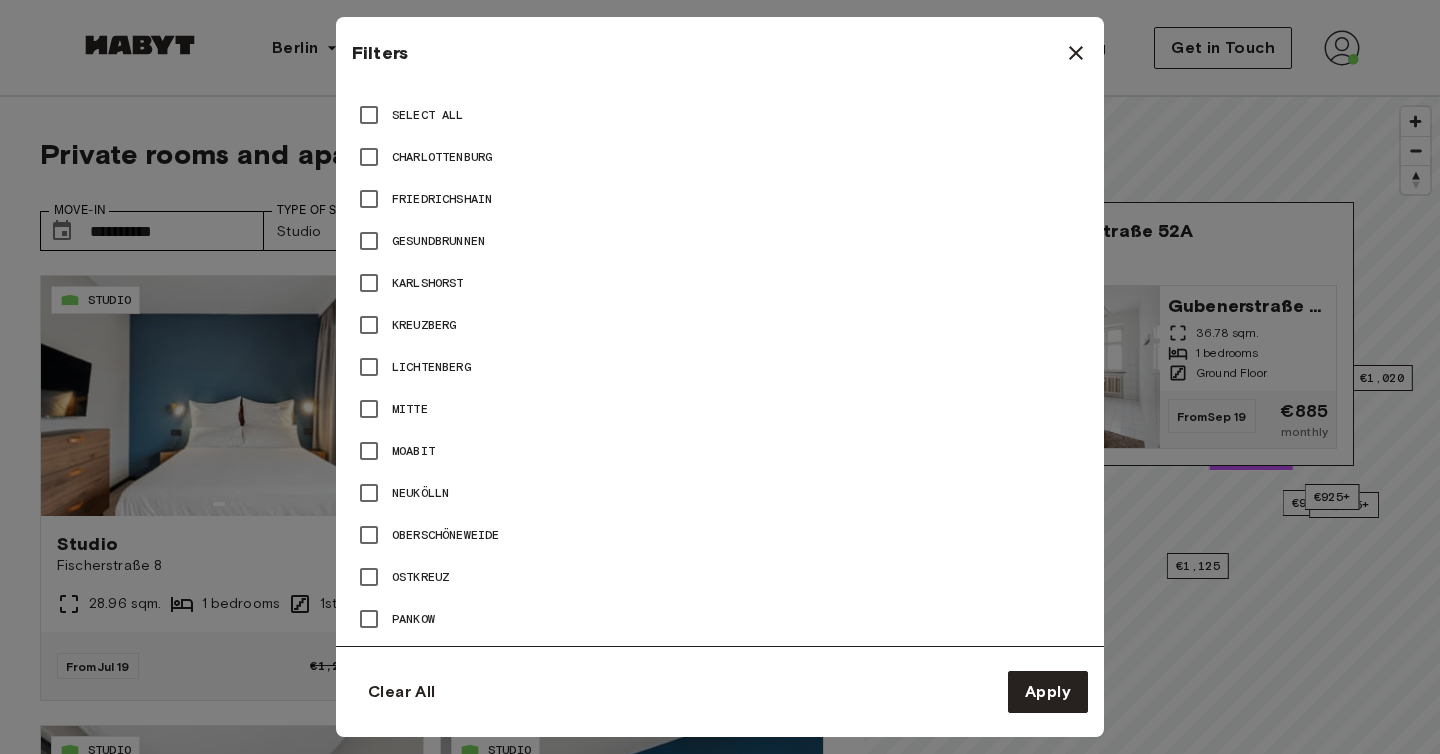 scroll, scrollTop: 942, scrollLeft: 0, axis: vertical 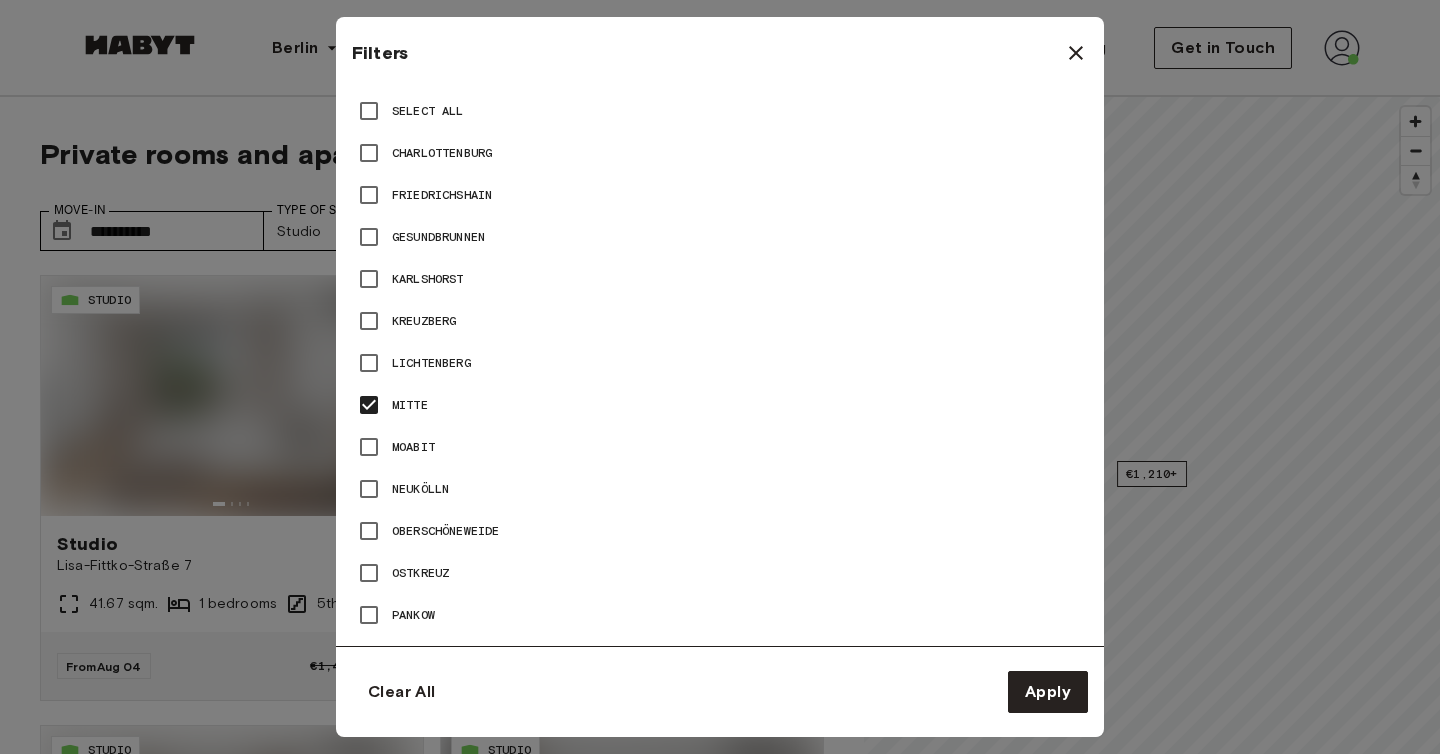 type on "**" 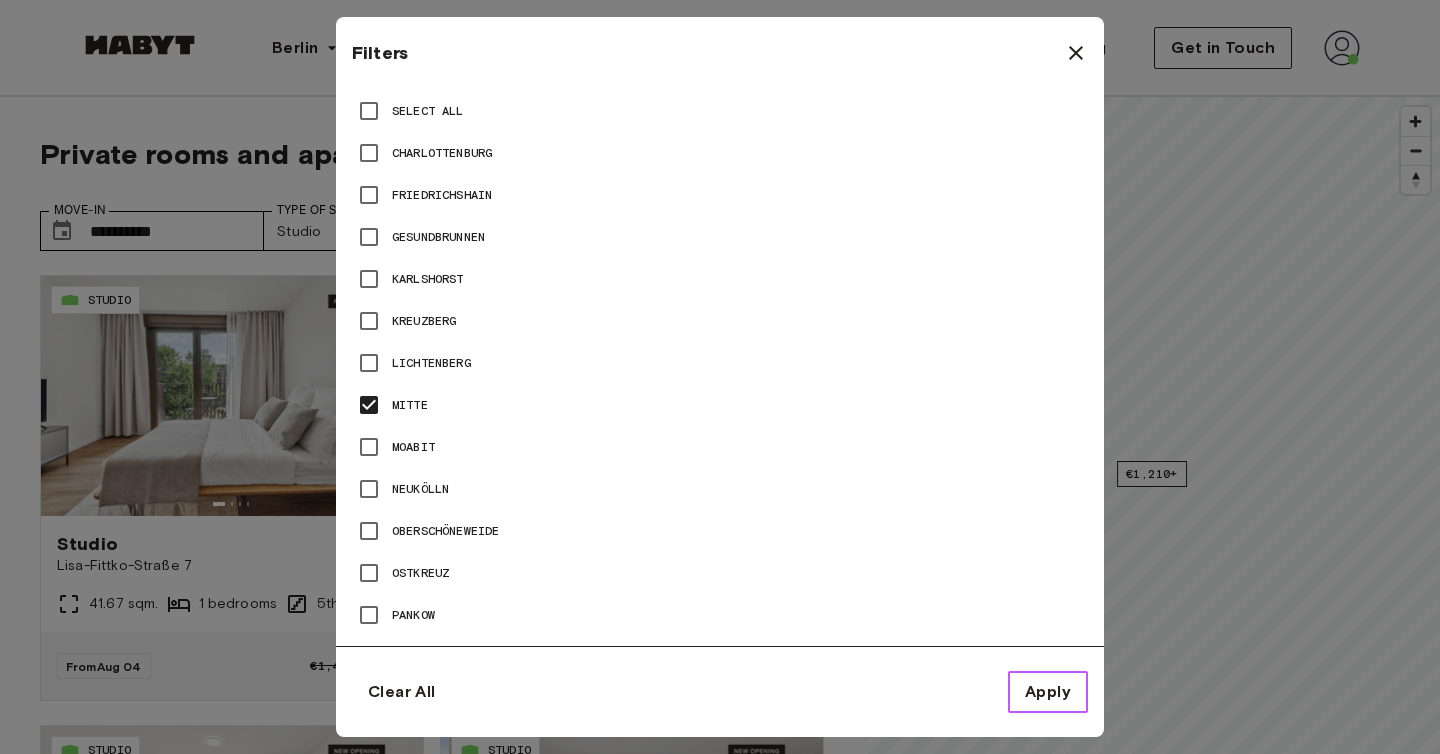click on "Apply" at bounding box center (1048, 692) 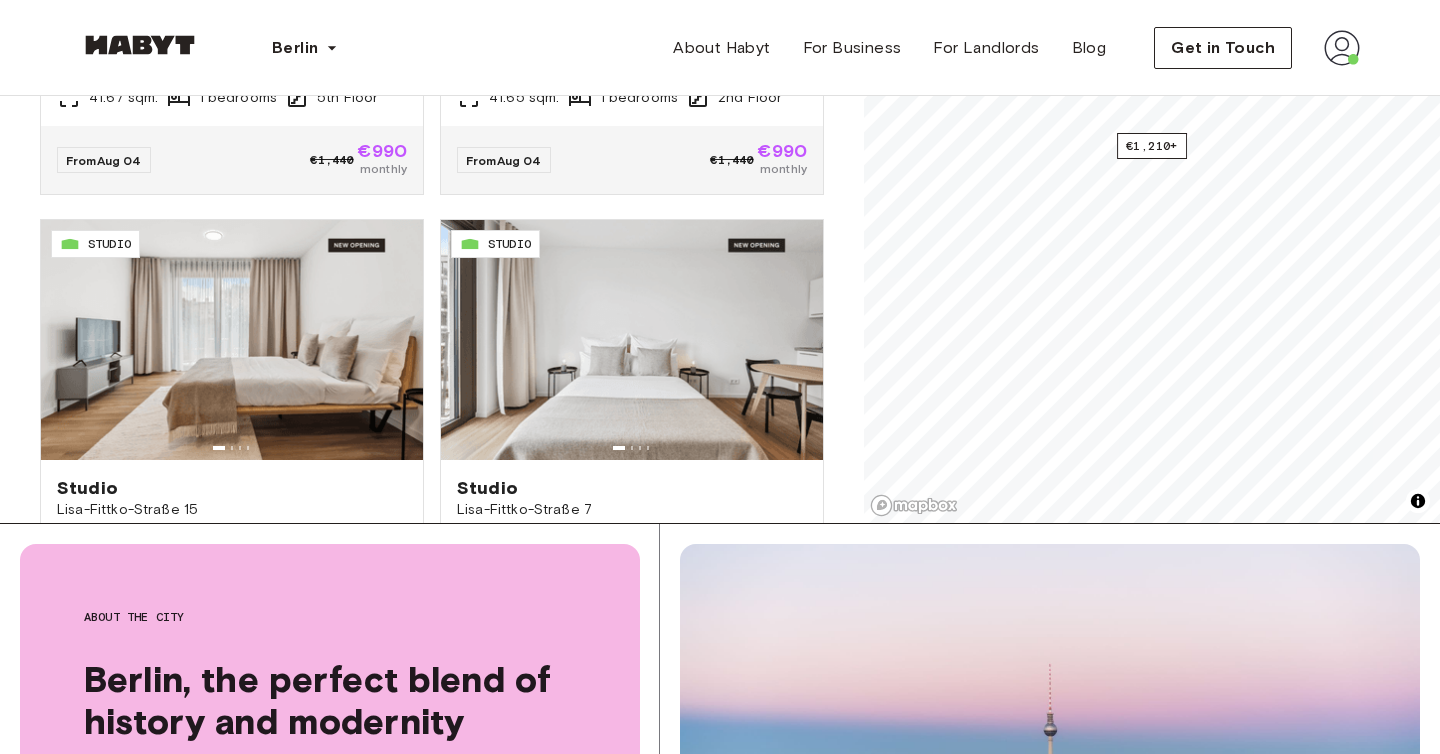 scroll, scrollTop: 543, scrollLeft: 0, axis: vertical 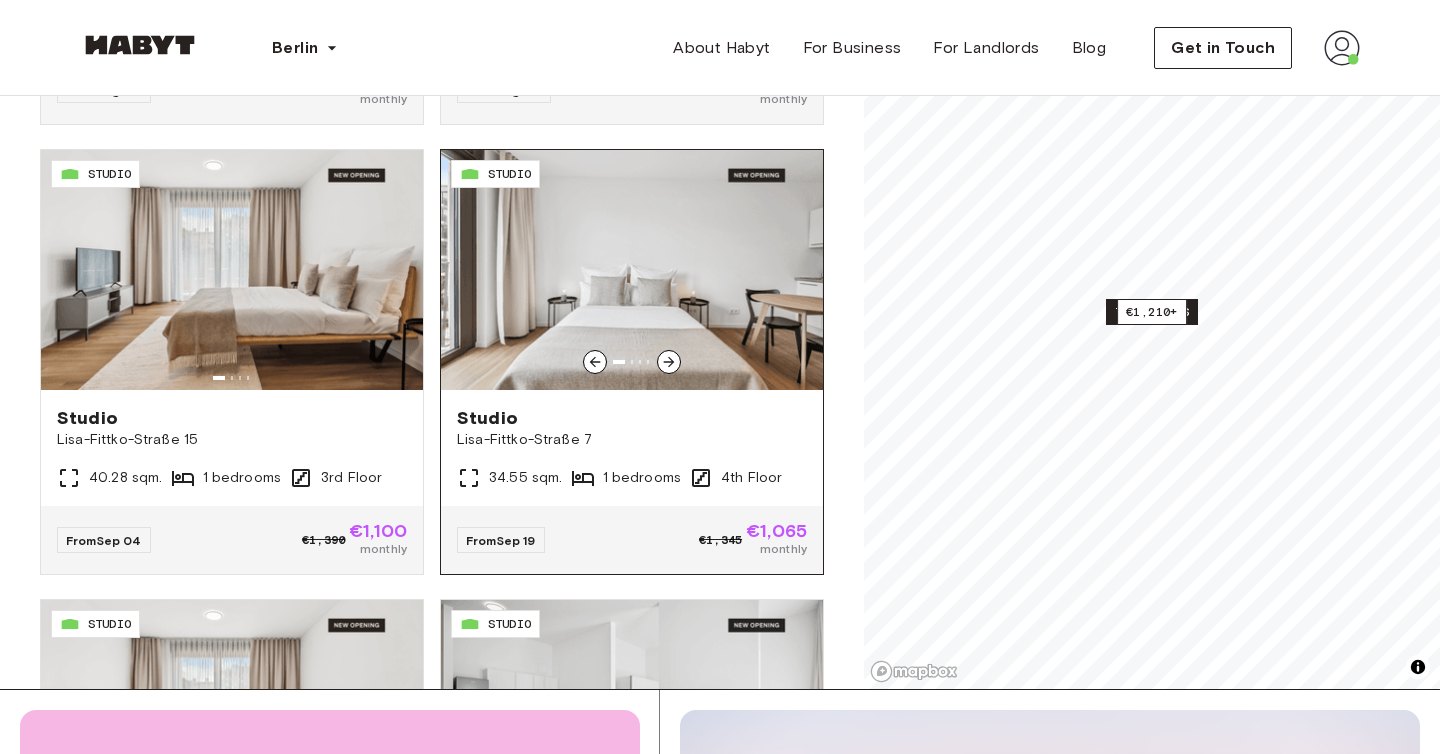 click 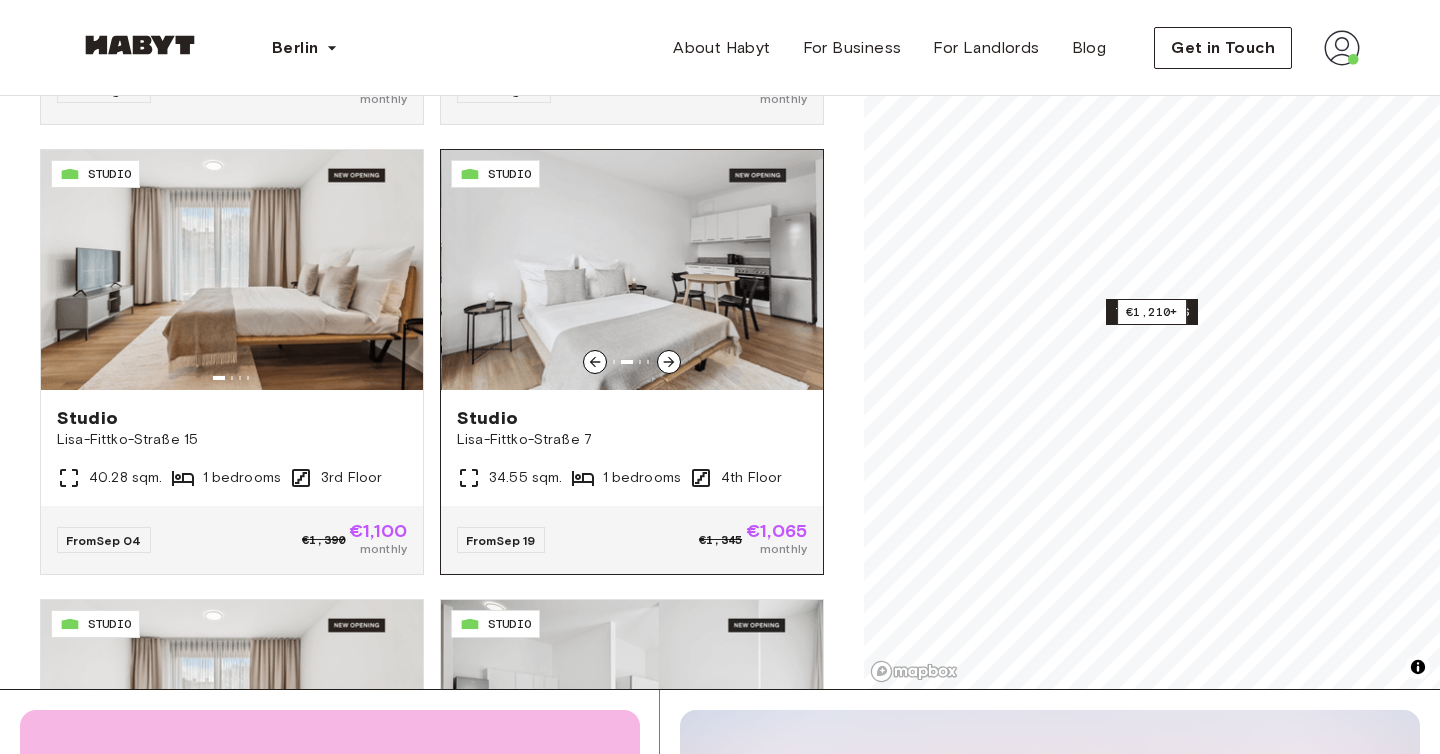 click 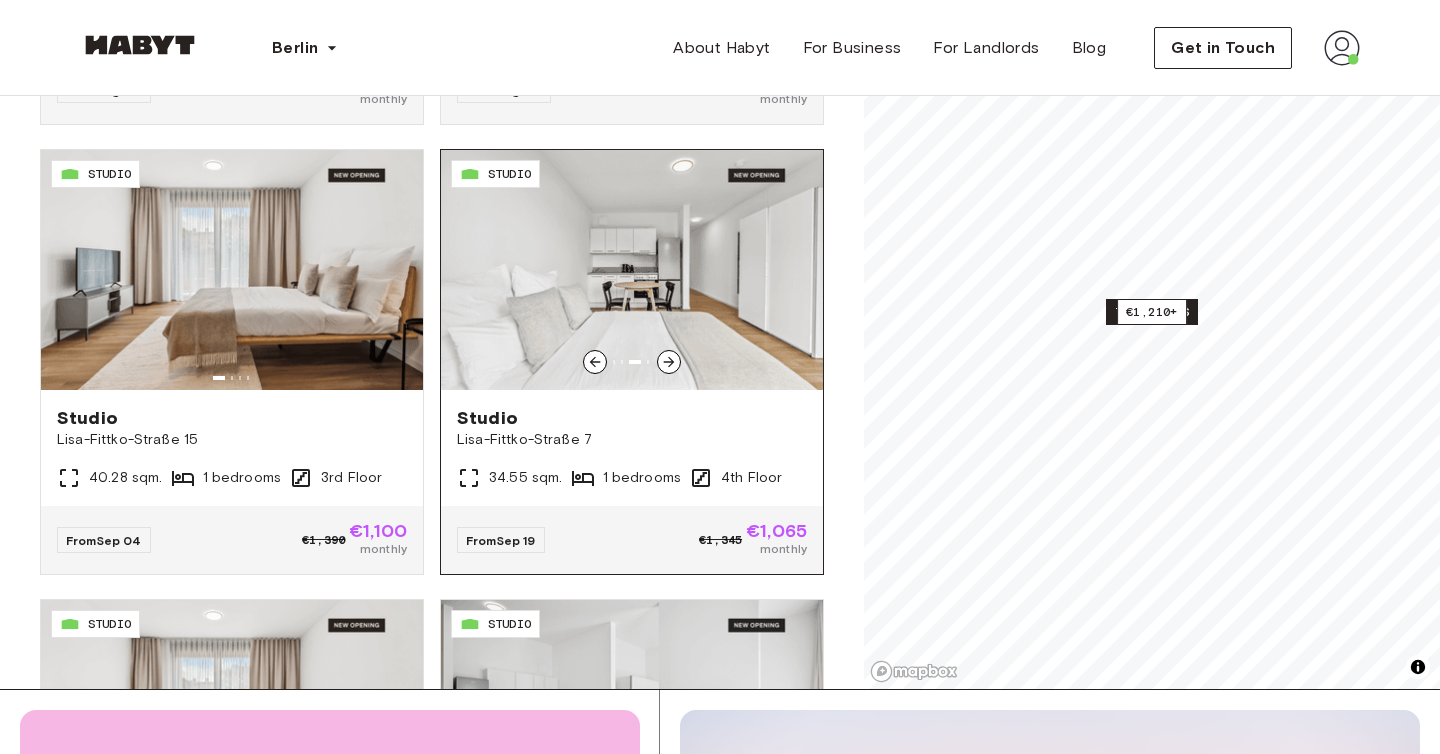 click 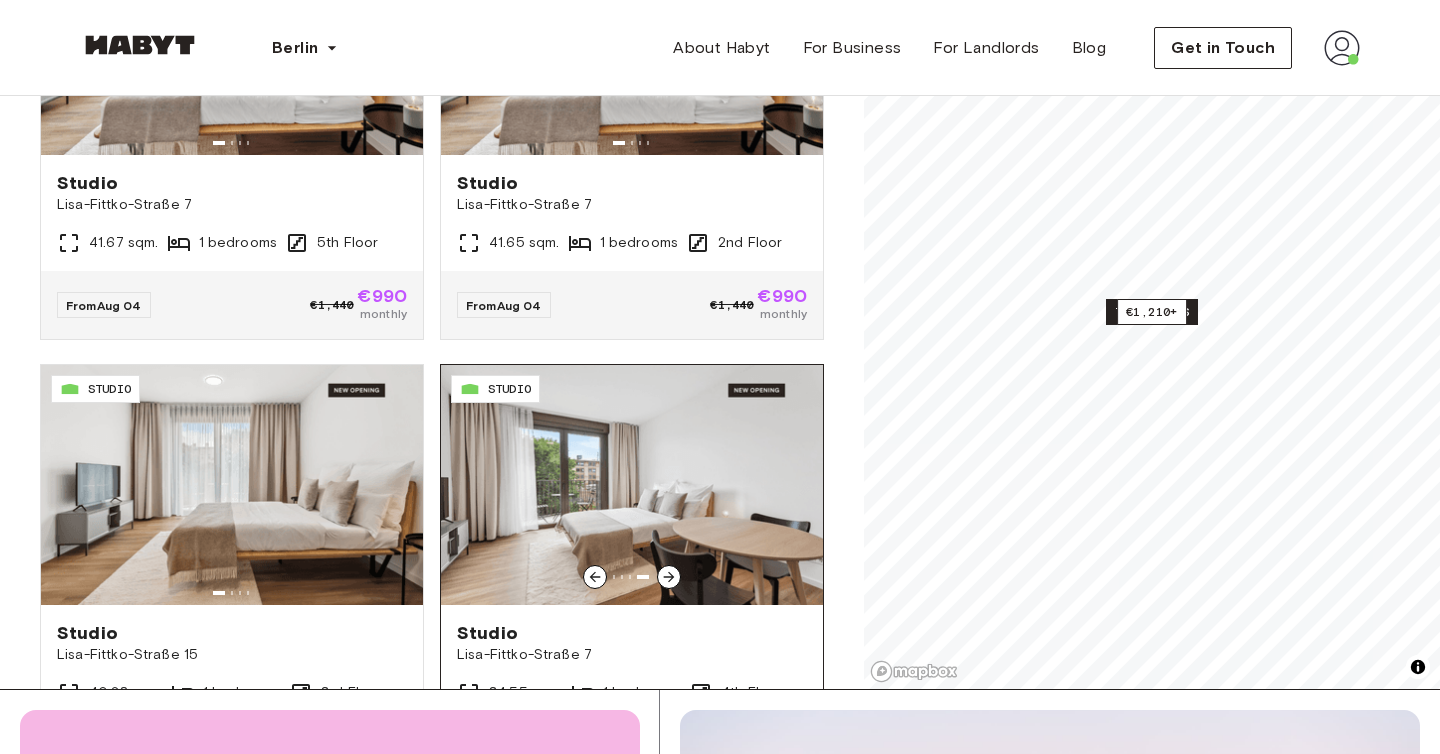 scroll, scrollTop: 0, scrollLeft: 0, axis: both 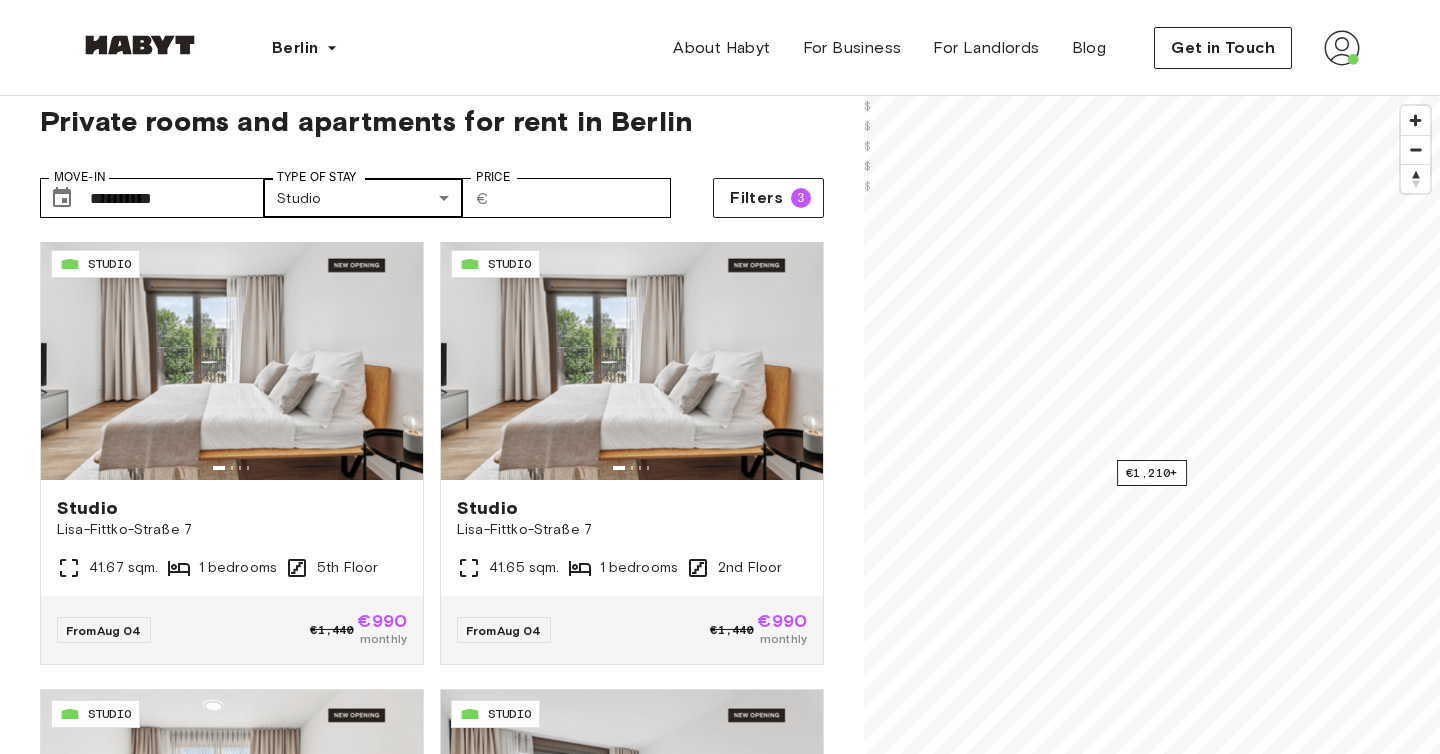 click on "**********" at bounding box center (720, 2351) 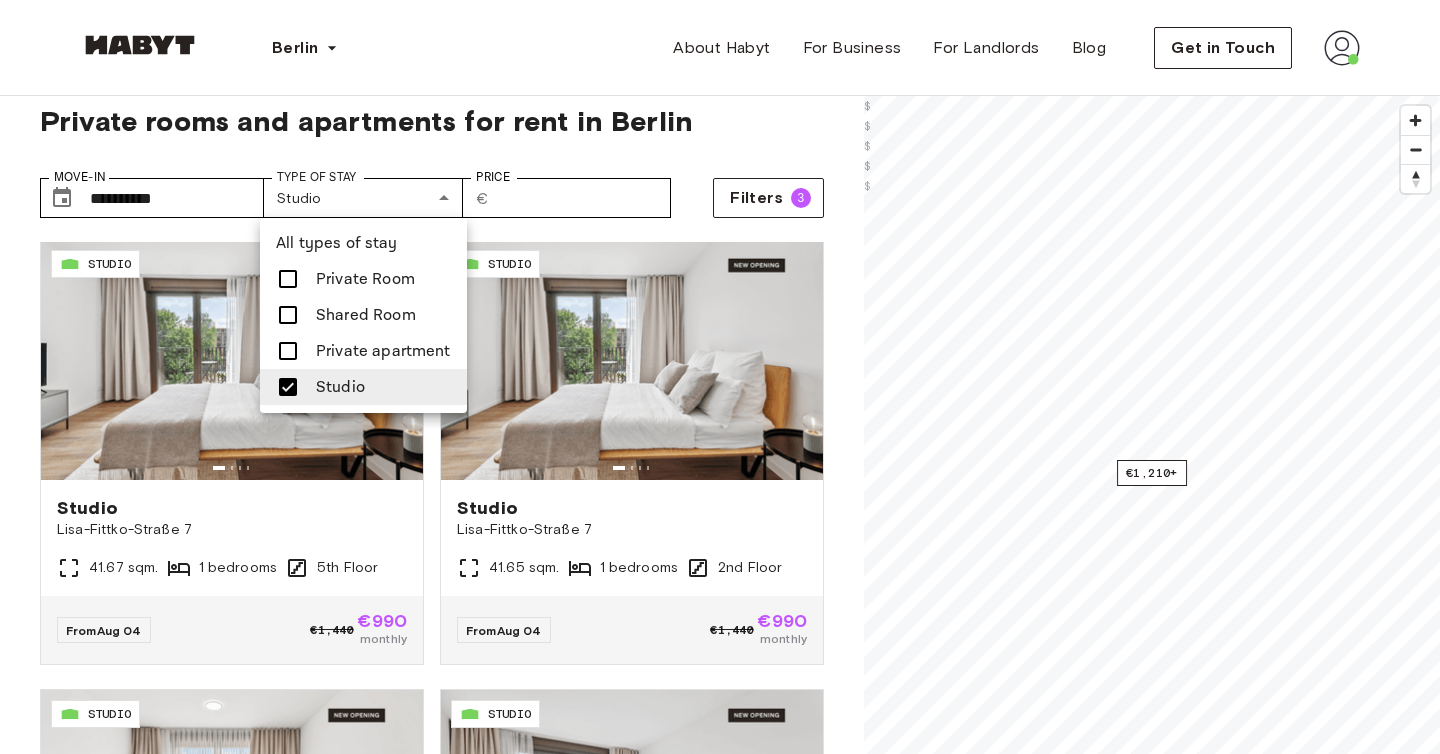 click at bounding box center [720, 377] 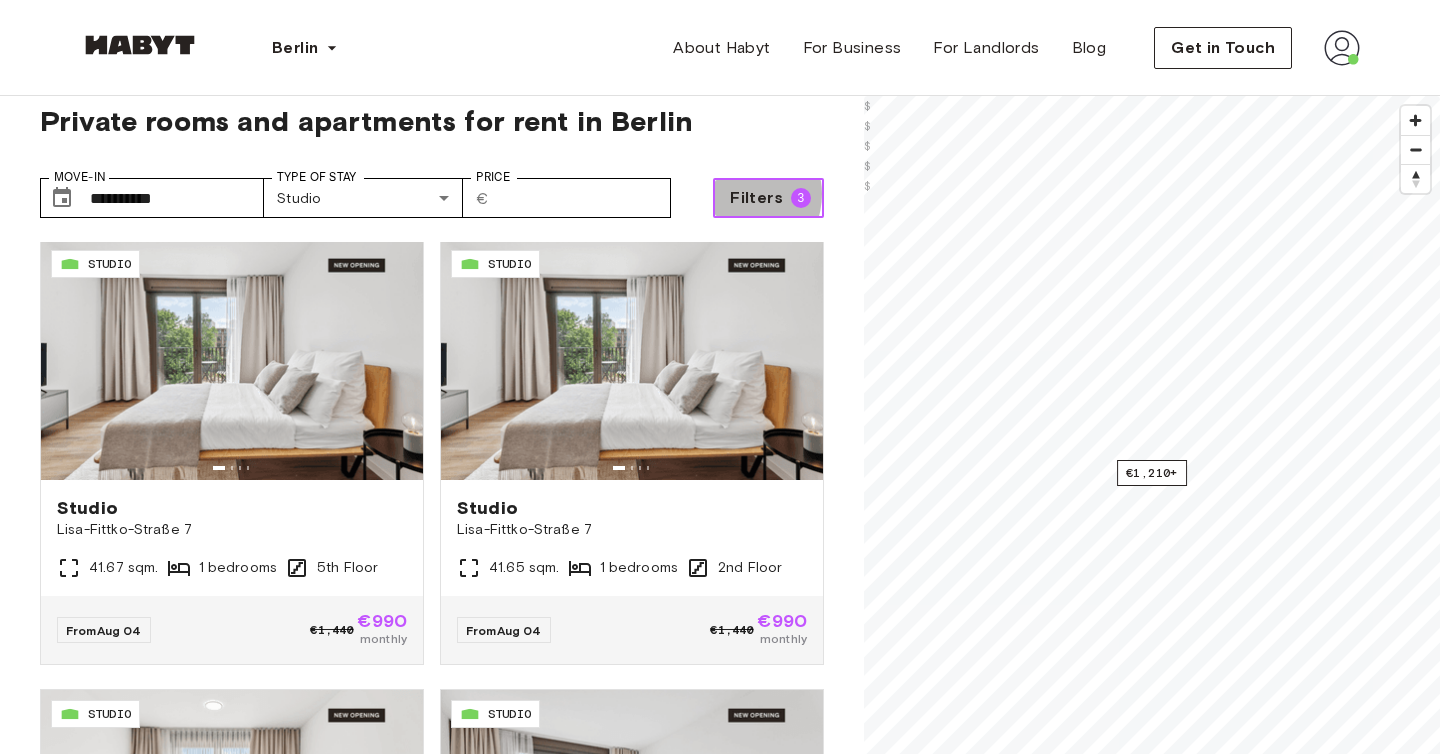 click on "Filters" at bounding box center (756, 198) 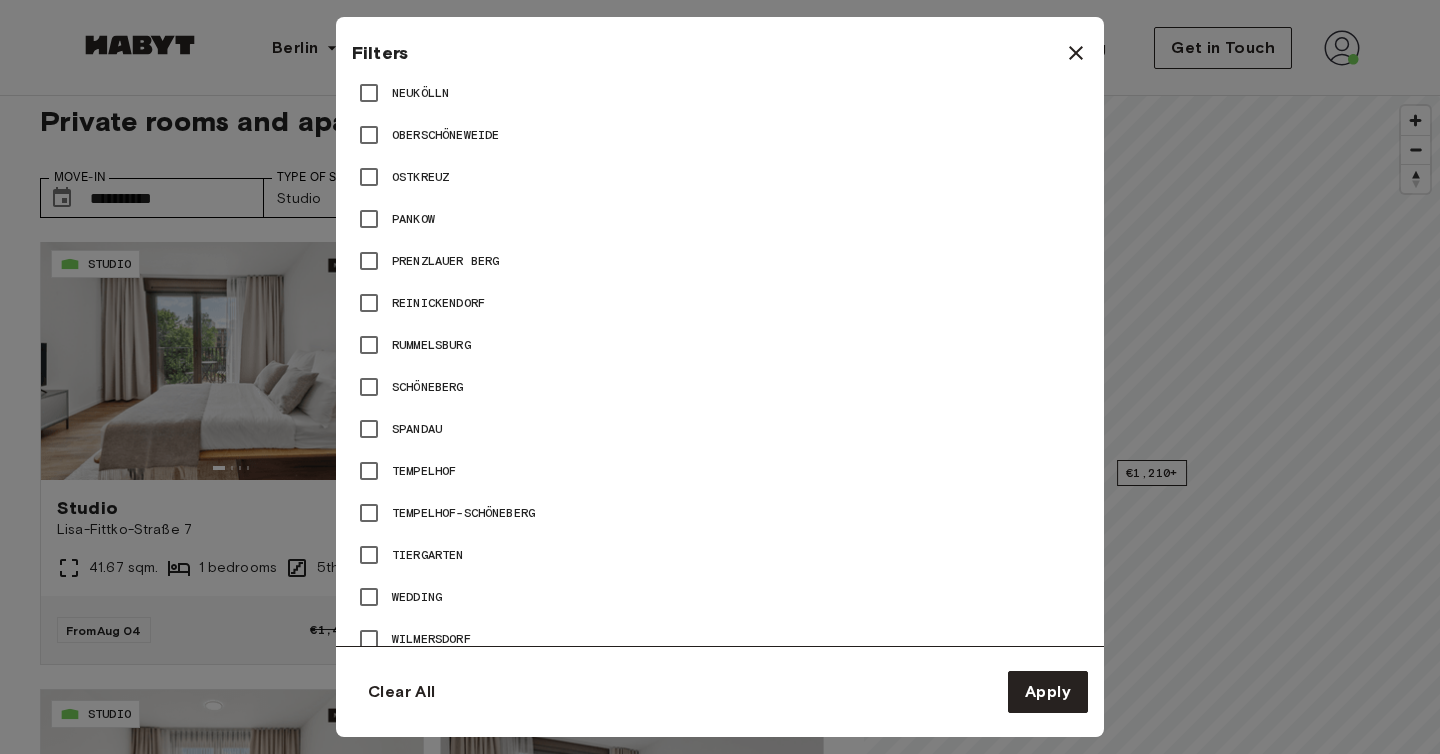 scroll, scrollTop: 1392, scrollLeft: 0, axis: vertical 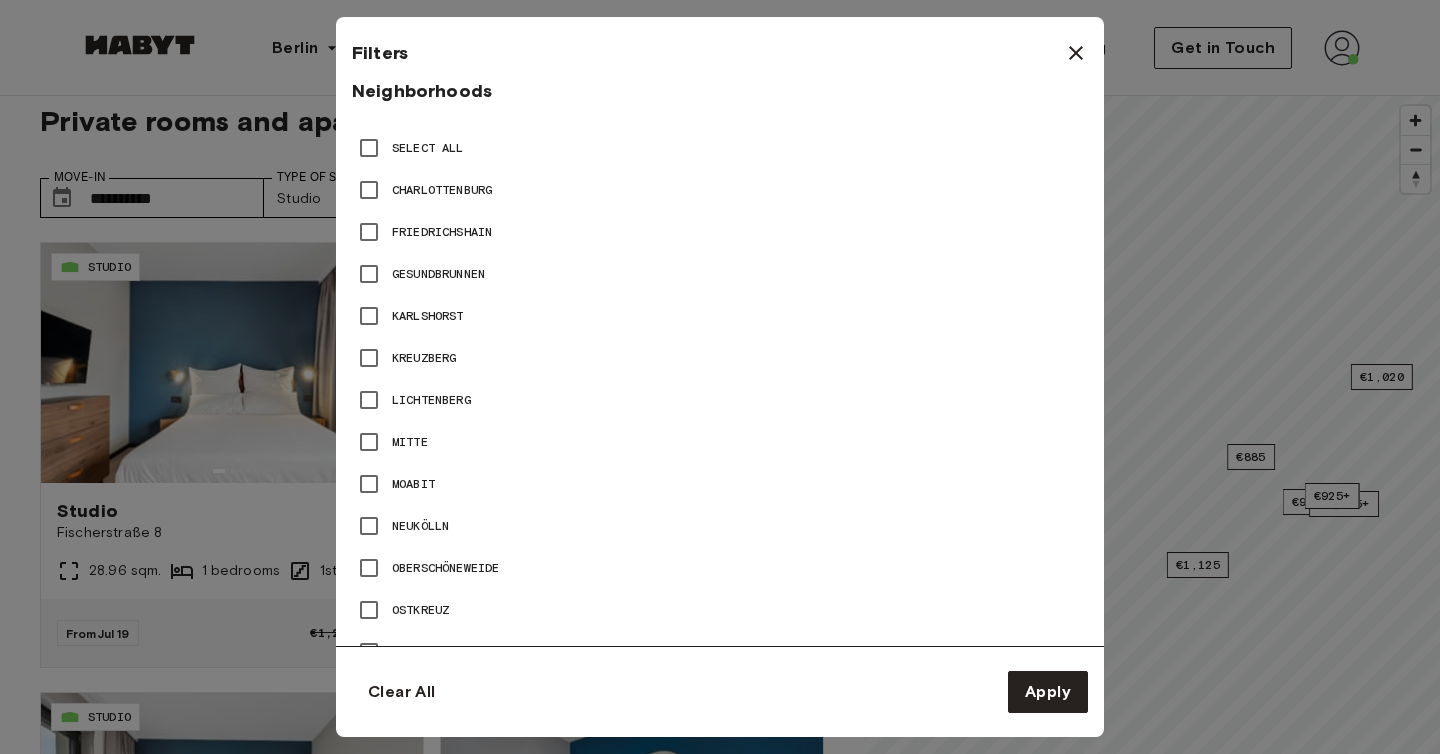 type on "**" 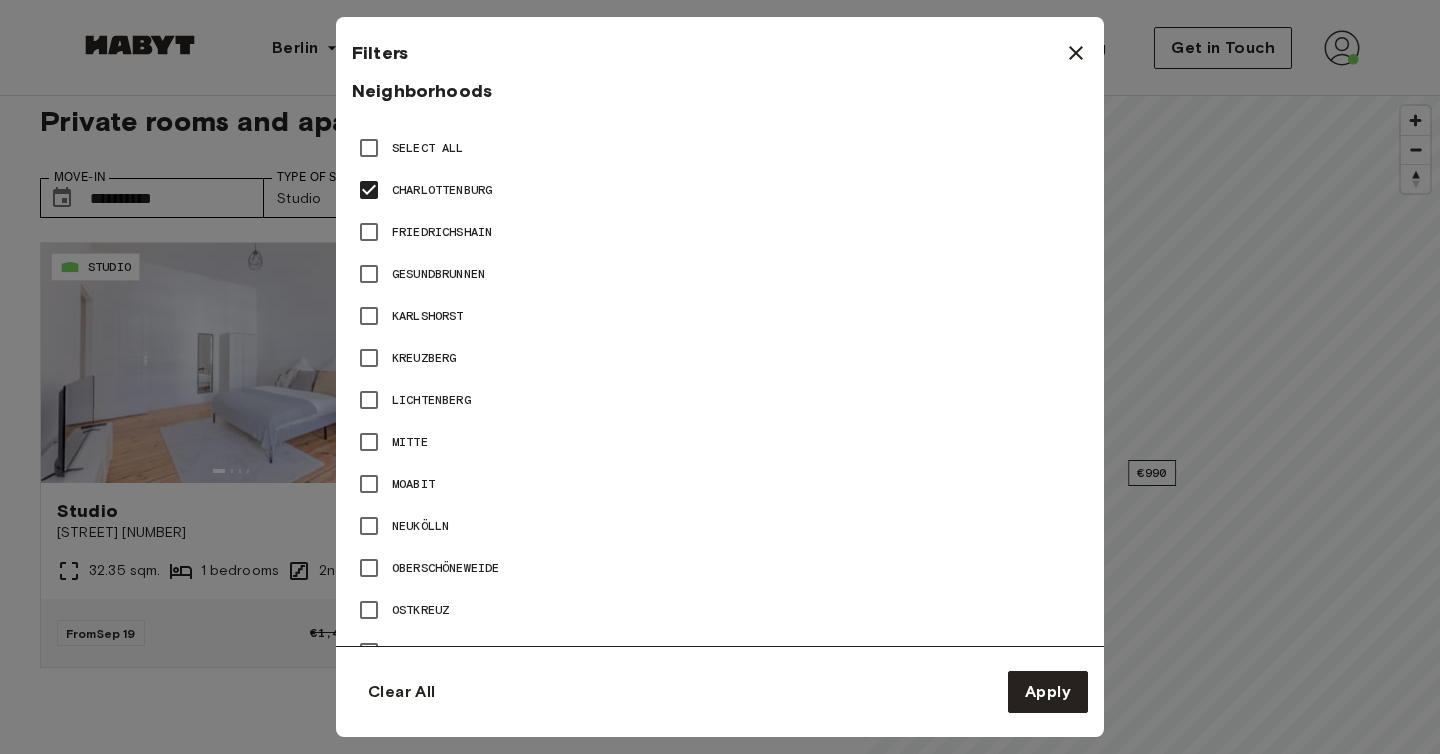 click at bounding box center (720, 377) 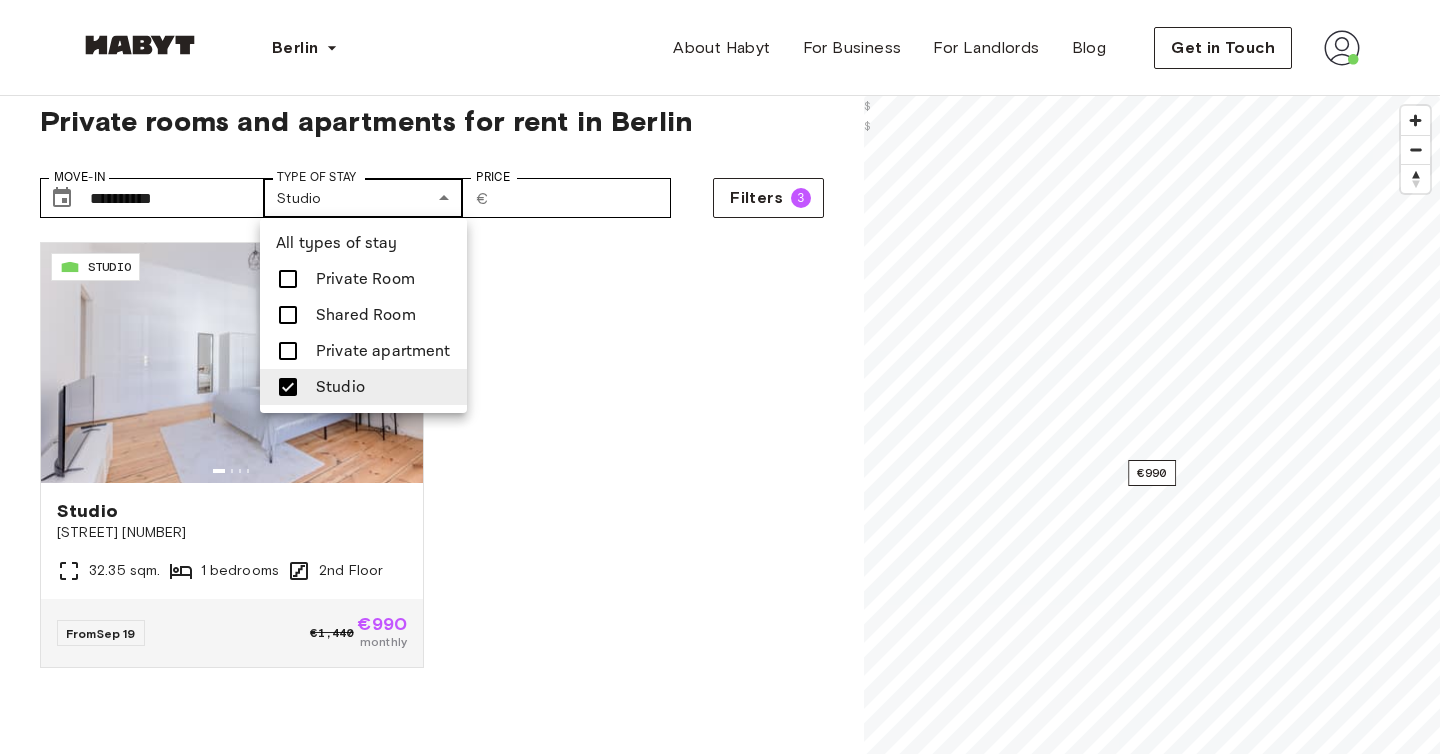 click on "**********" at bounding box center [720, 2351] 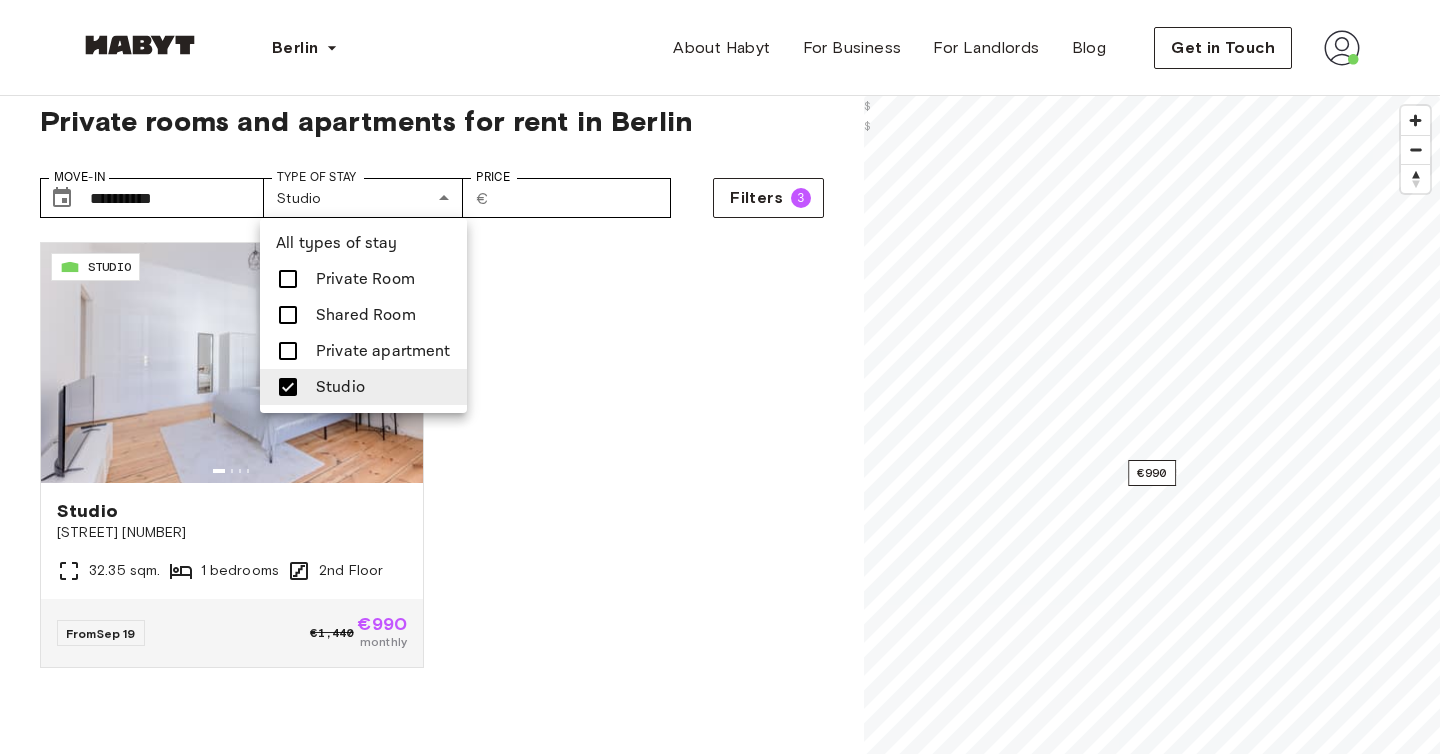 click at bounding box center [720, 377] 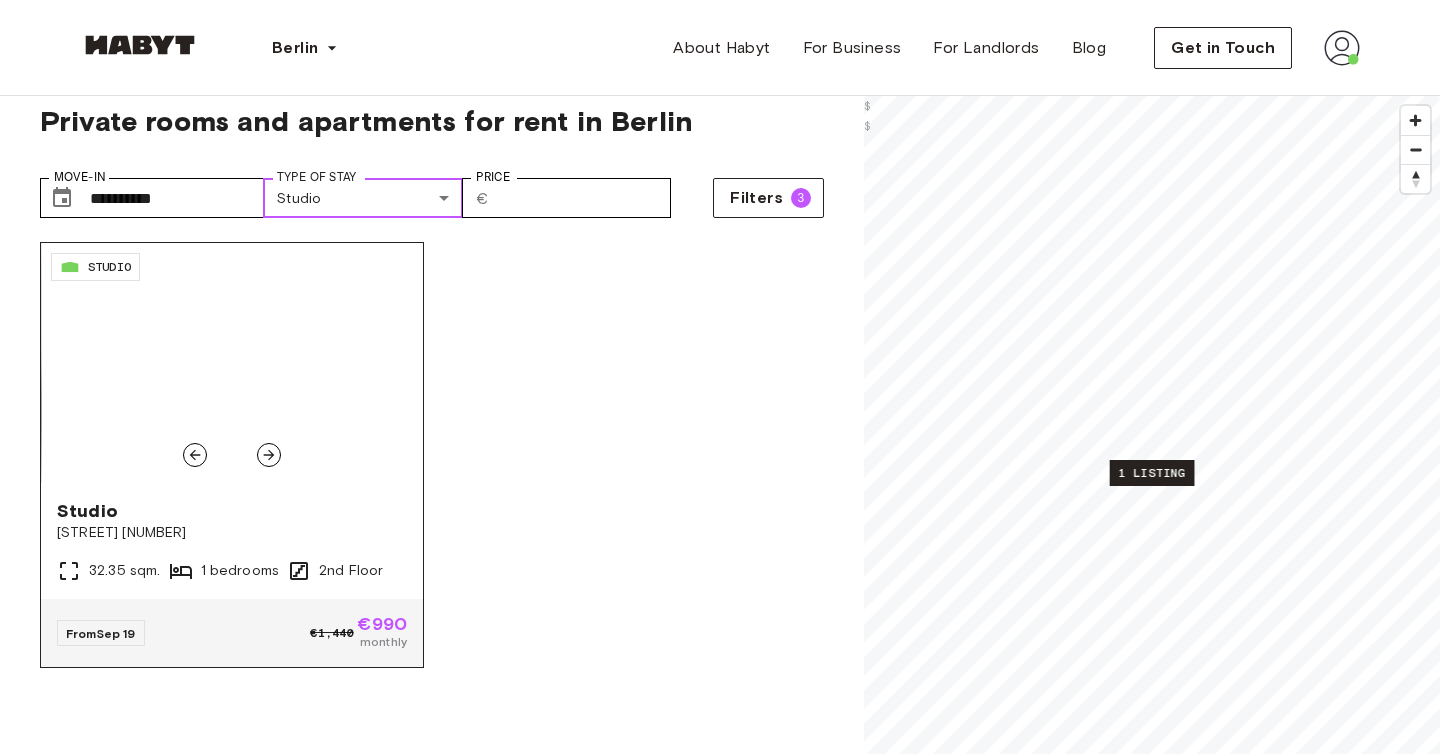 click at bounding box center (232, 363) 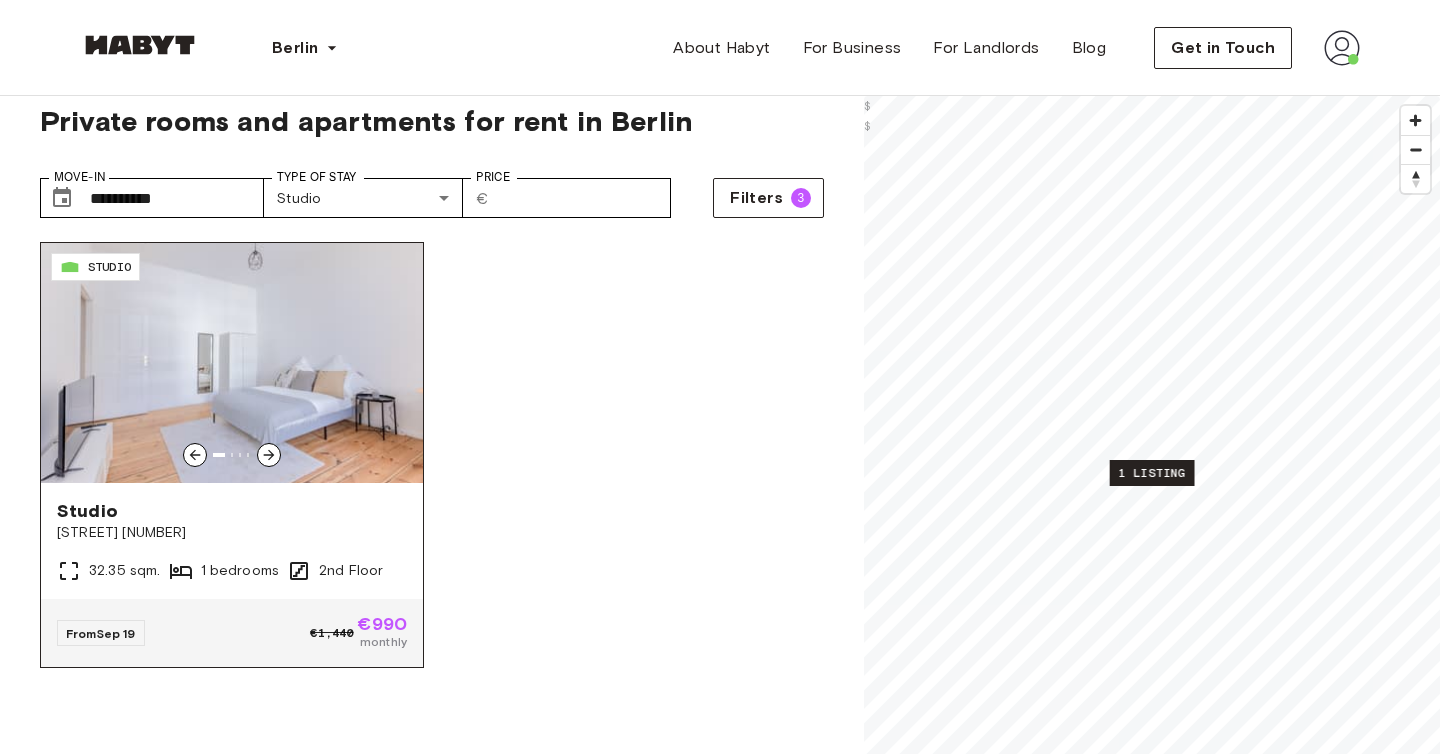 click 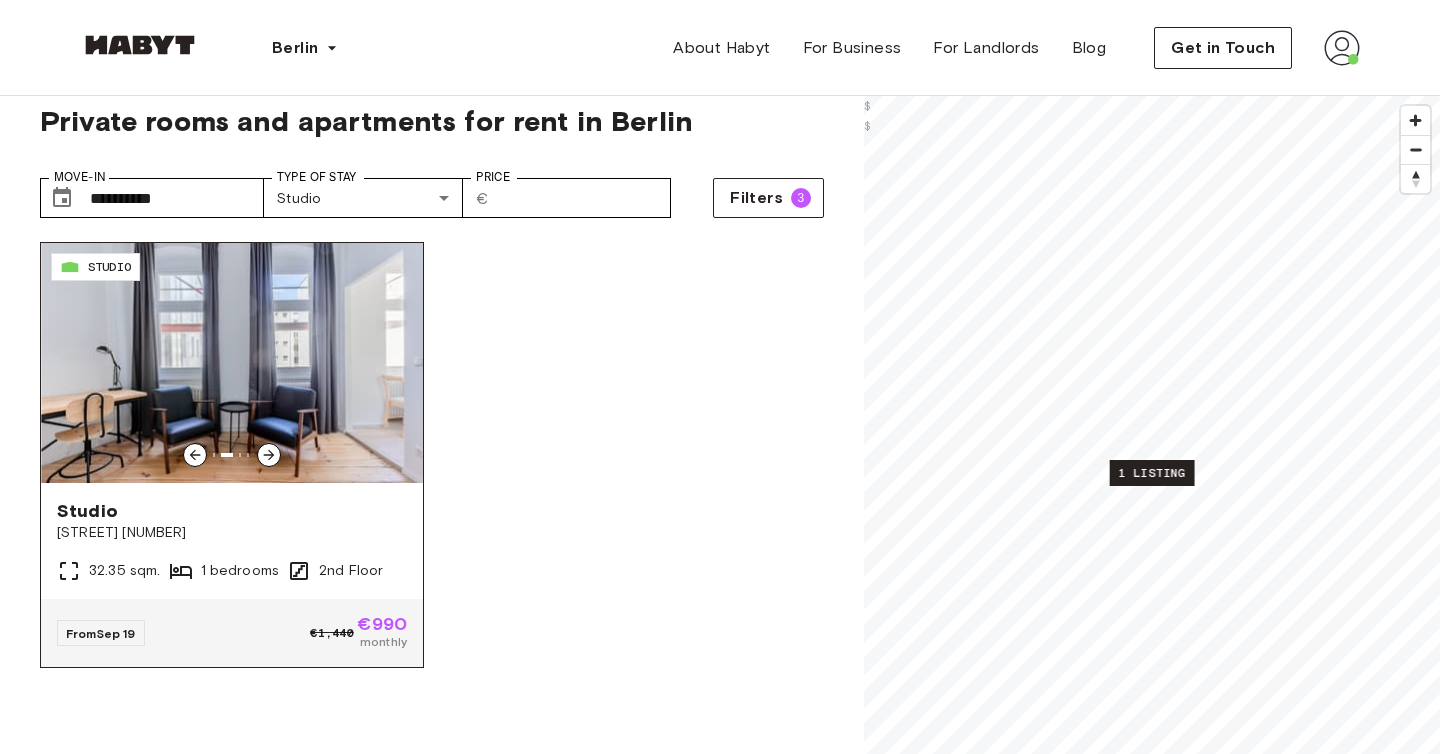 click 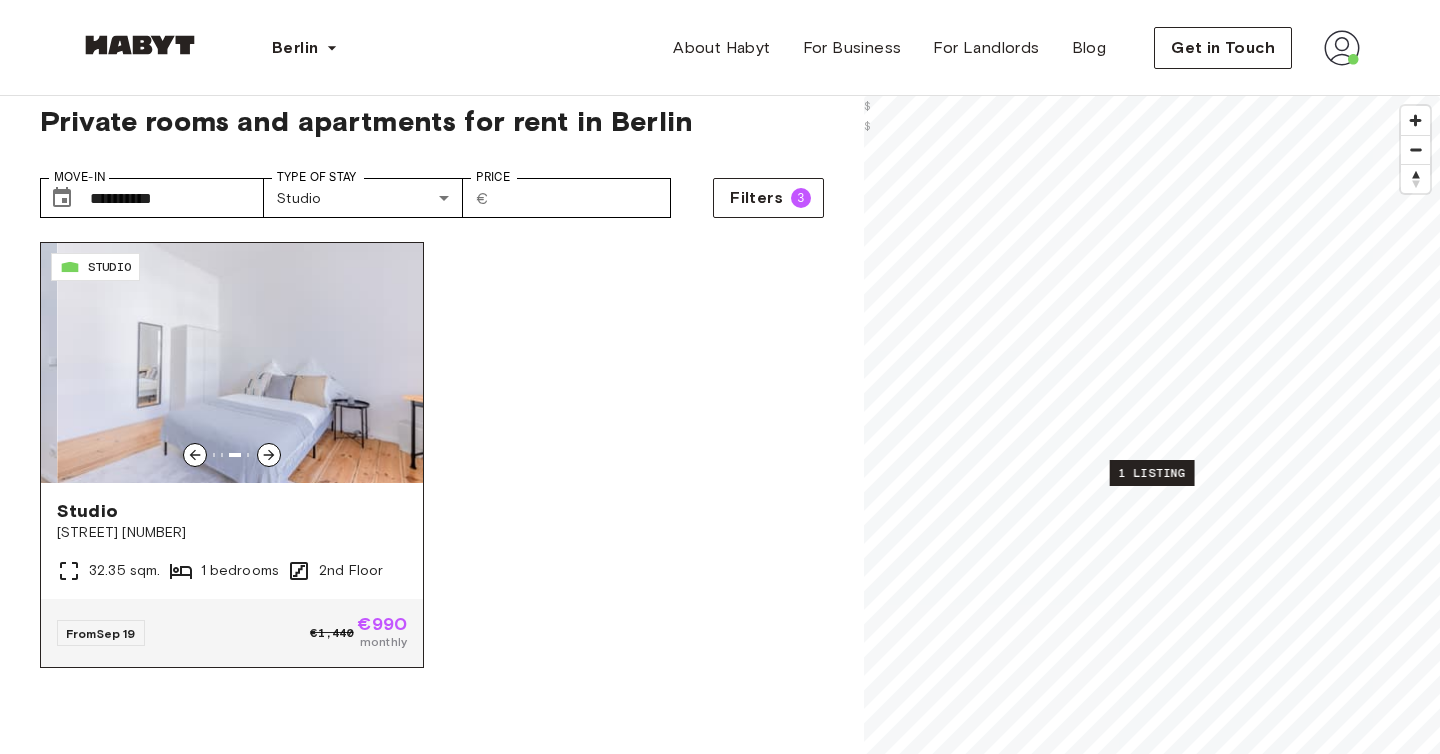 click 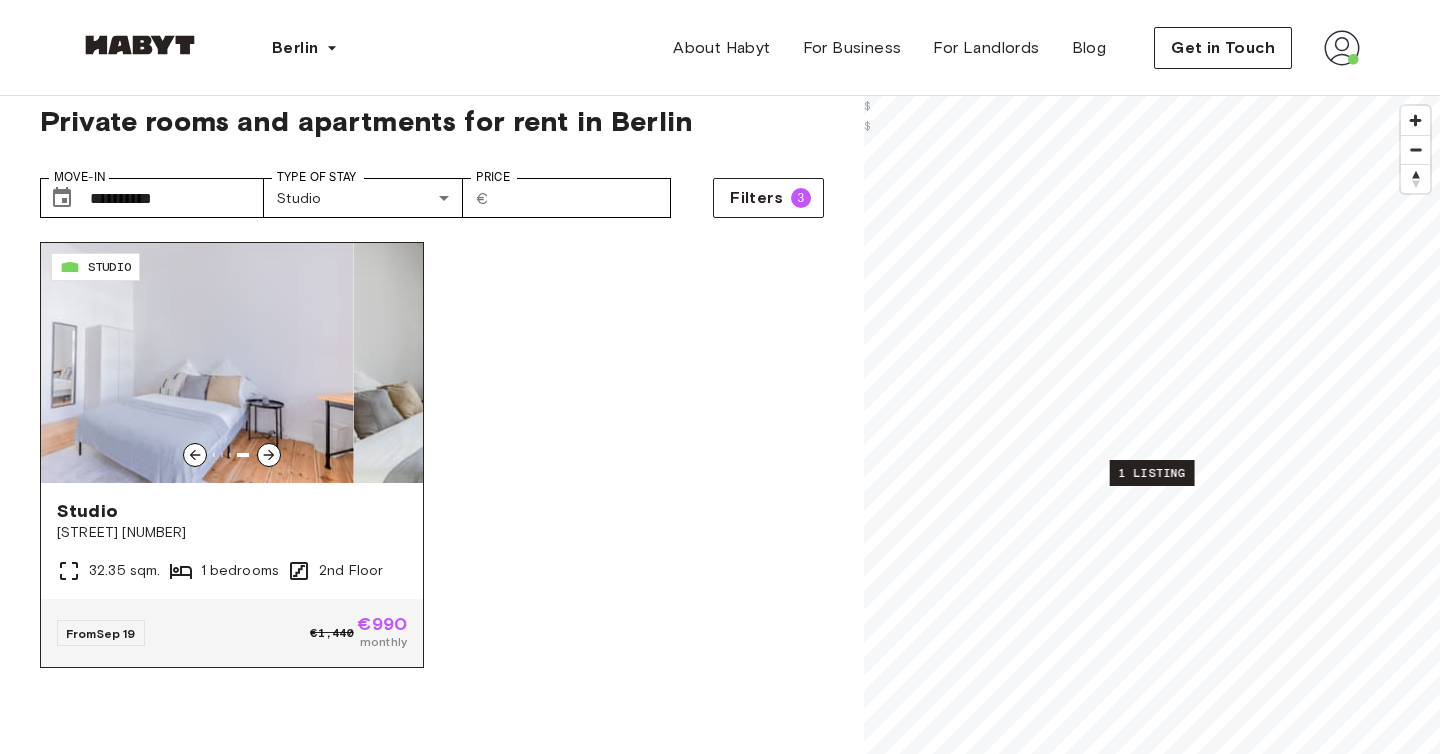 click 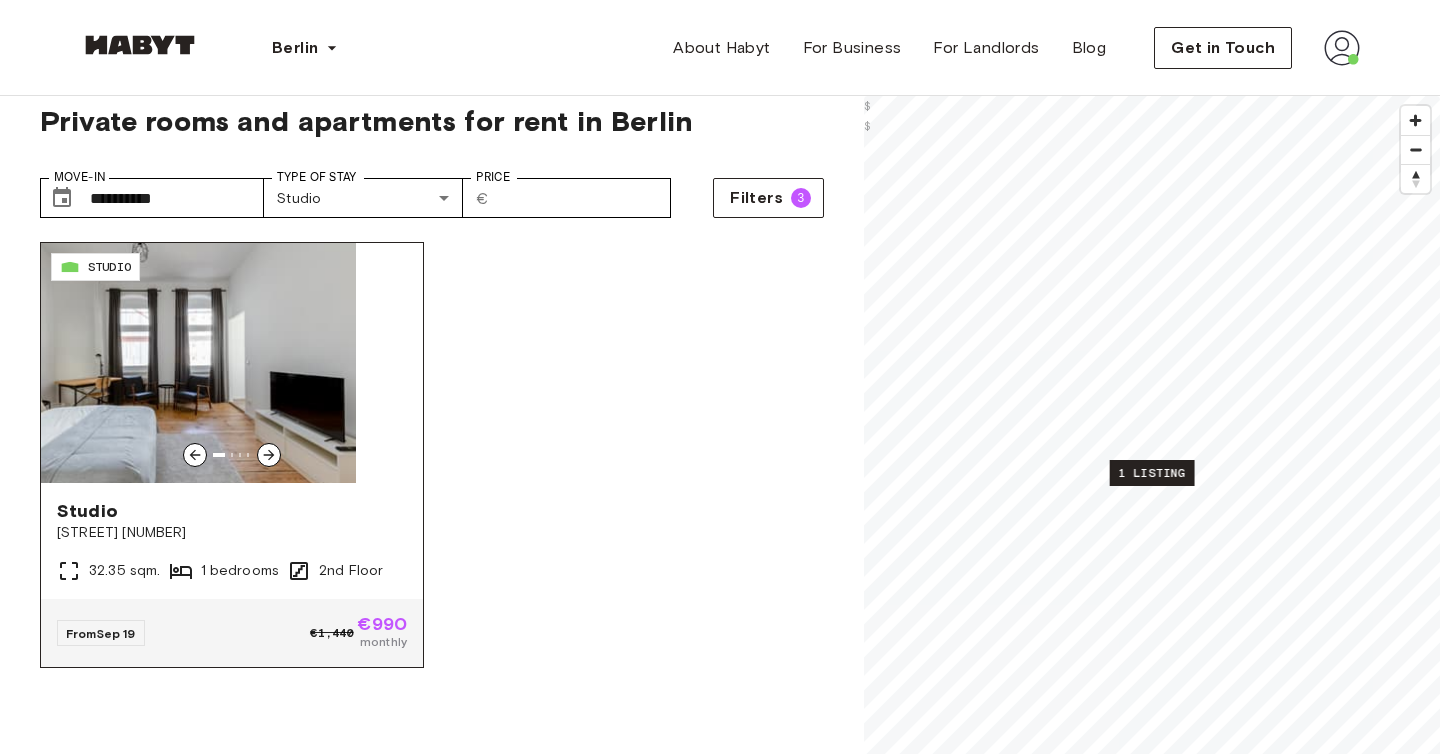 click 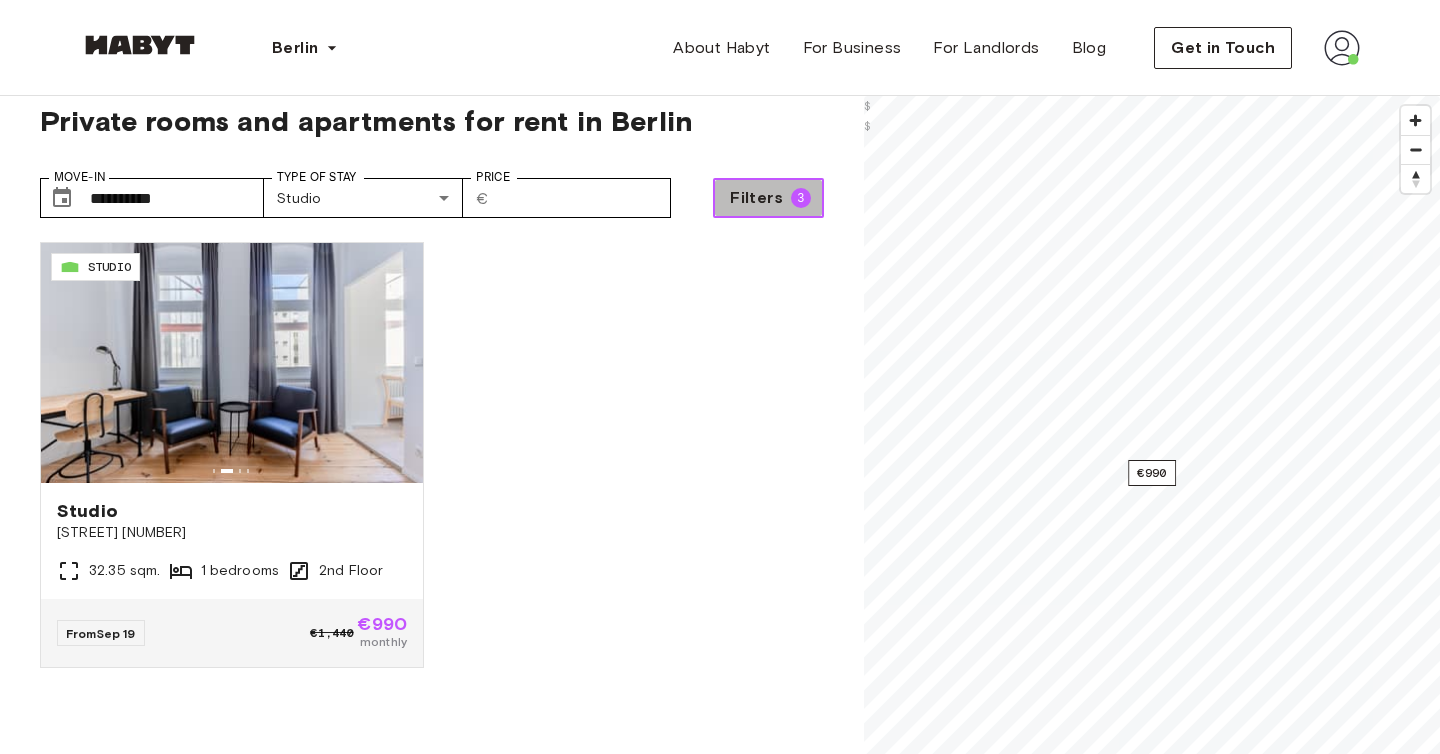 click on "Filters" at bounding box center (756, 198) 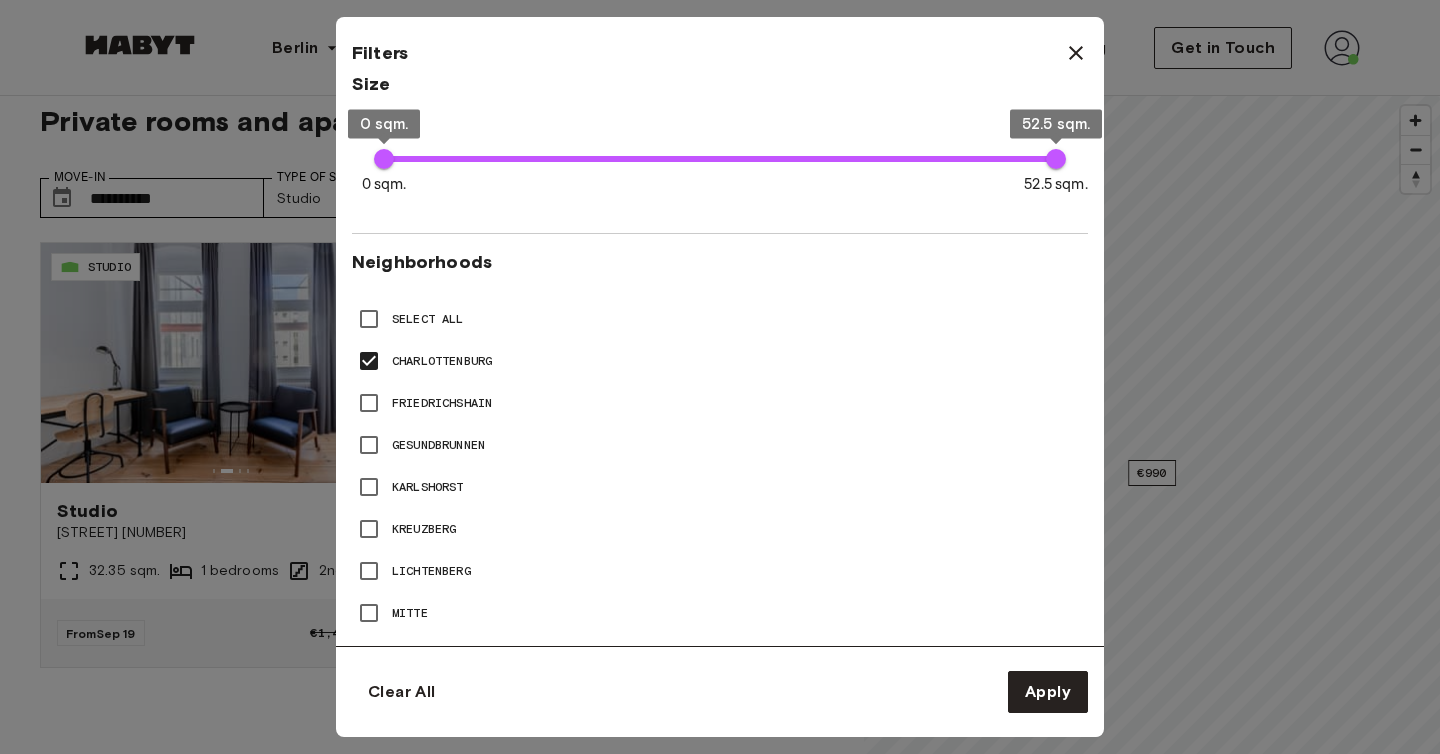 scroll, scrollTop: 751, scrollLeft: 0, axis: vertical 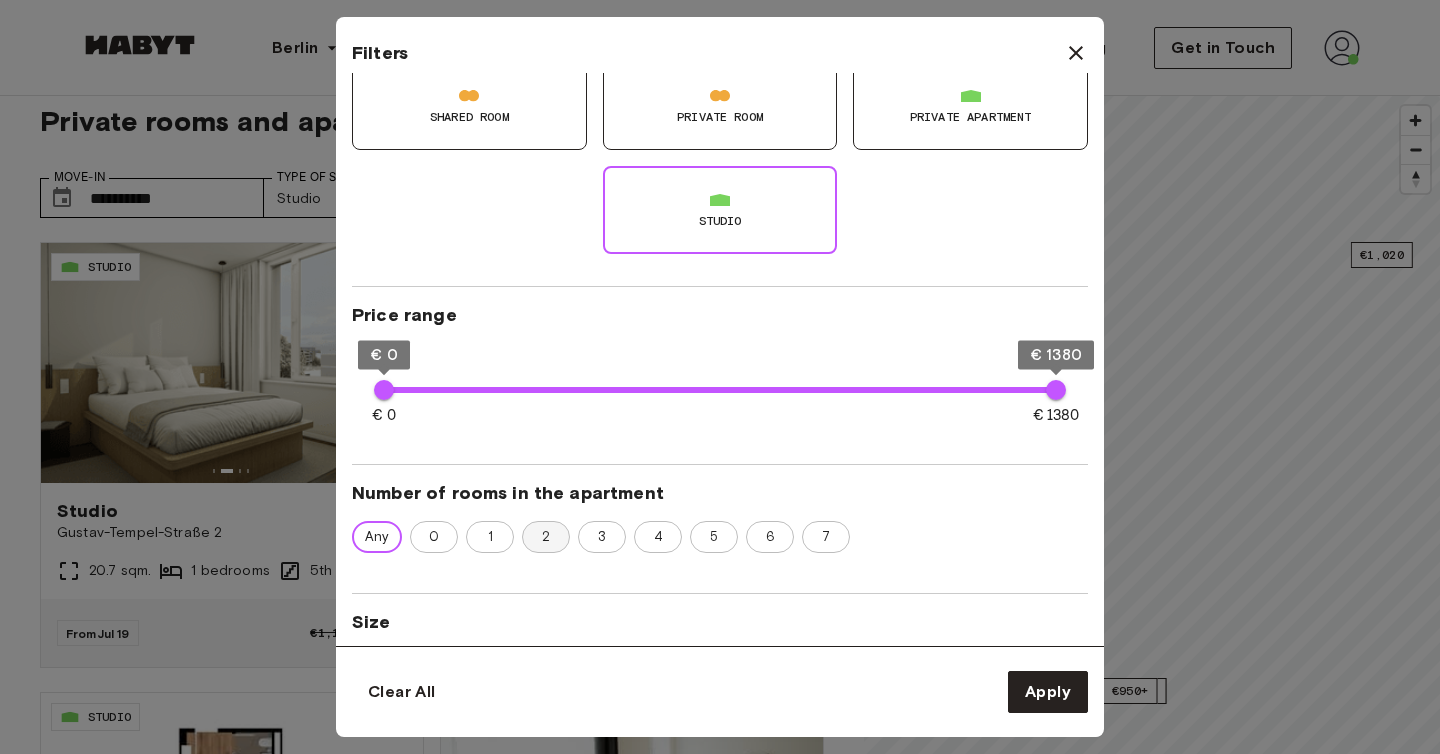 click on "2" at bounding box center [546, 537] 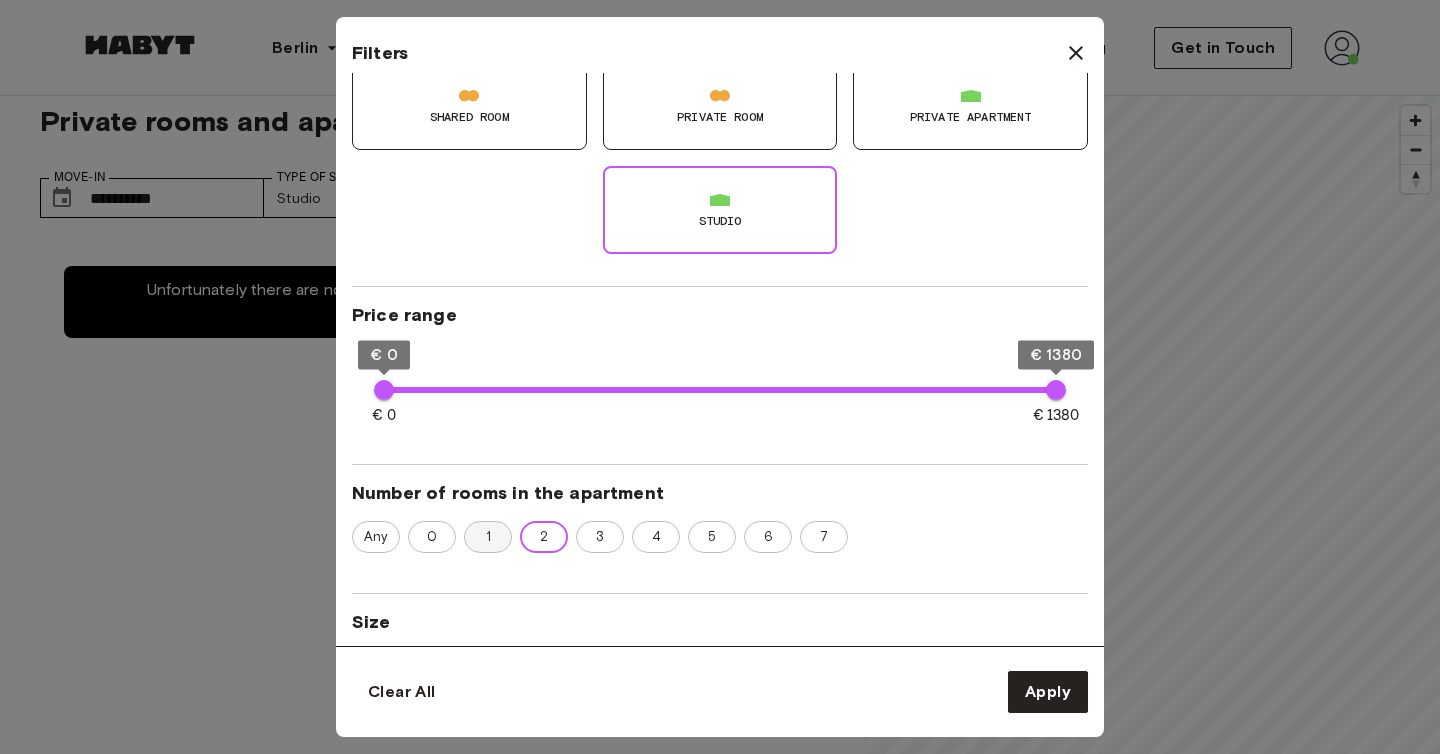 click on "1" at bounding box center (488, 537) 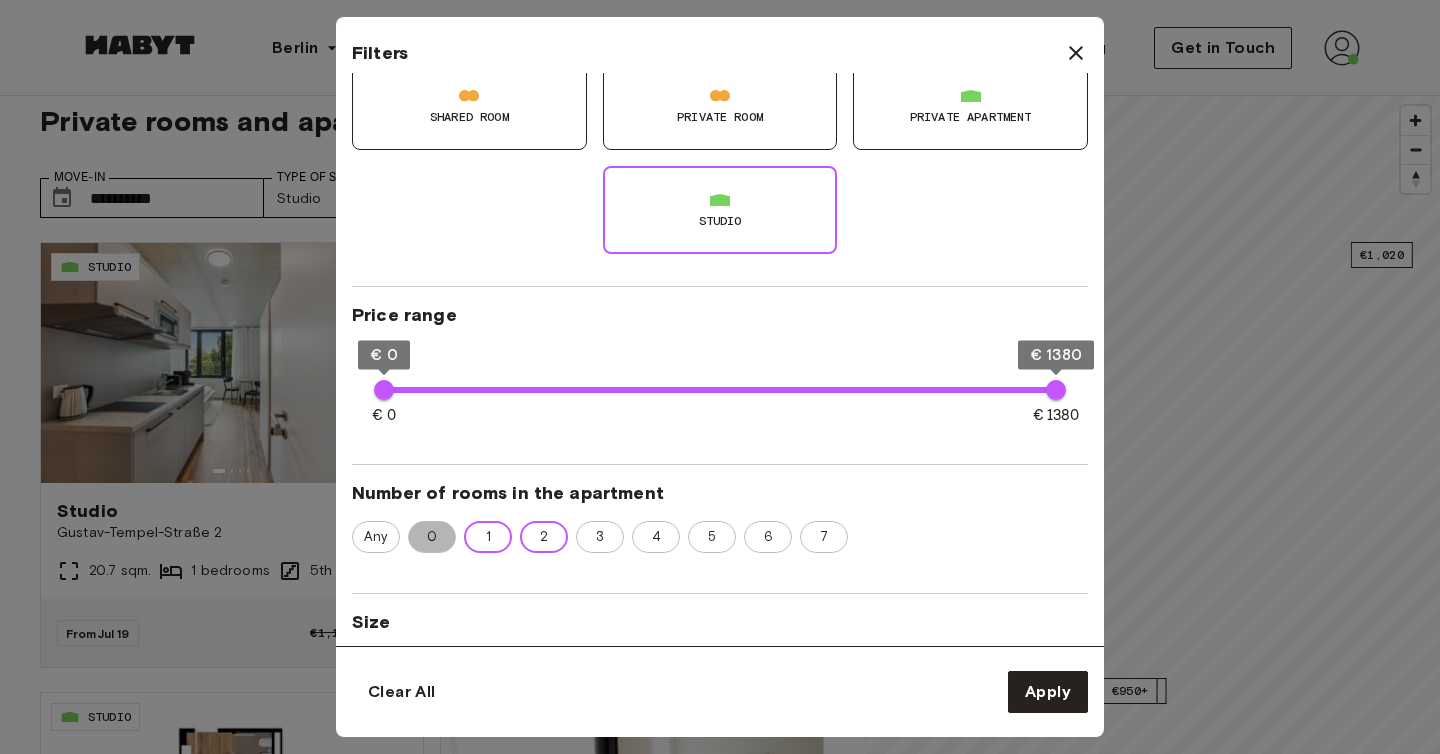click on "0" at bounding box center (432, 537) 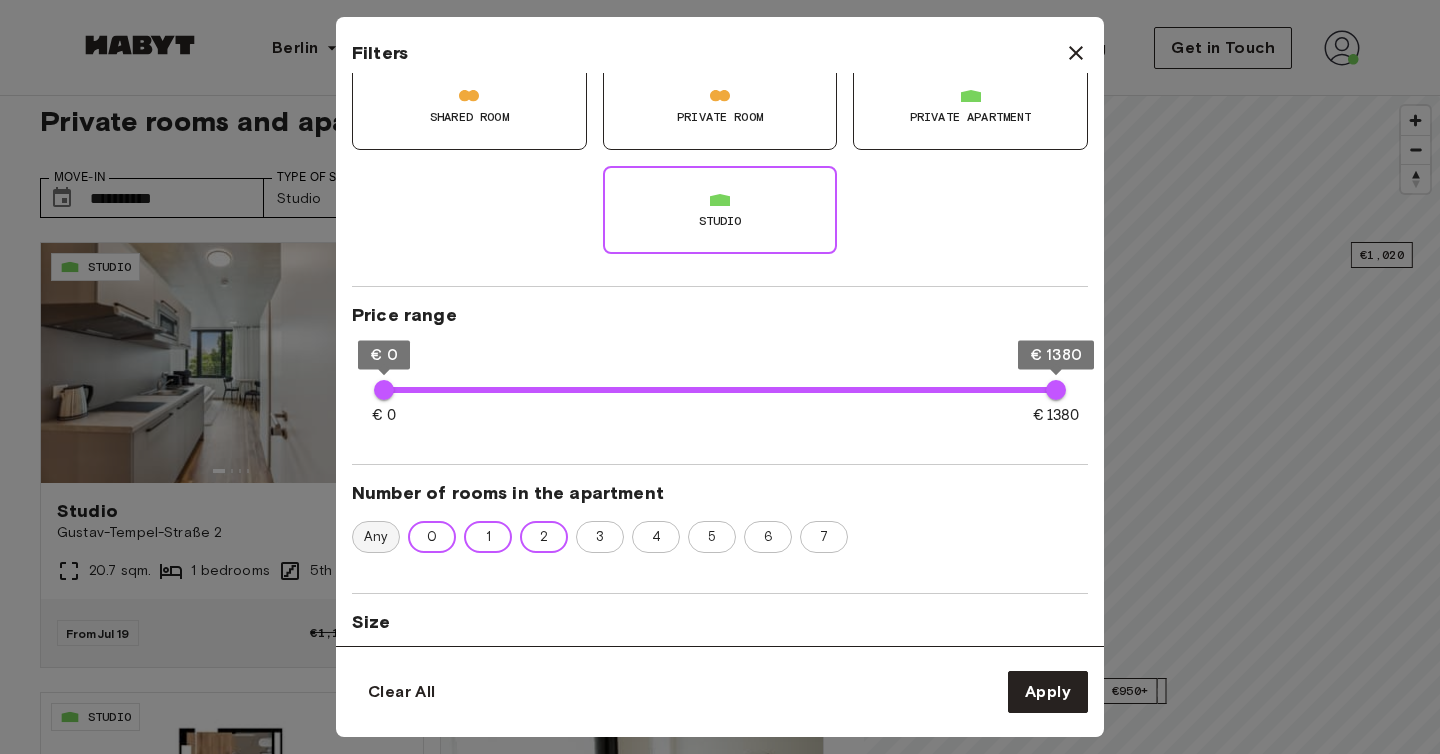 click on "Any" at bounding box center (376, 537) 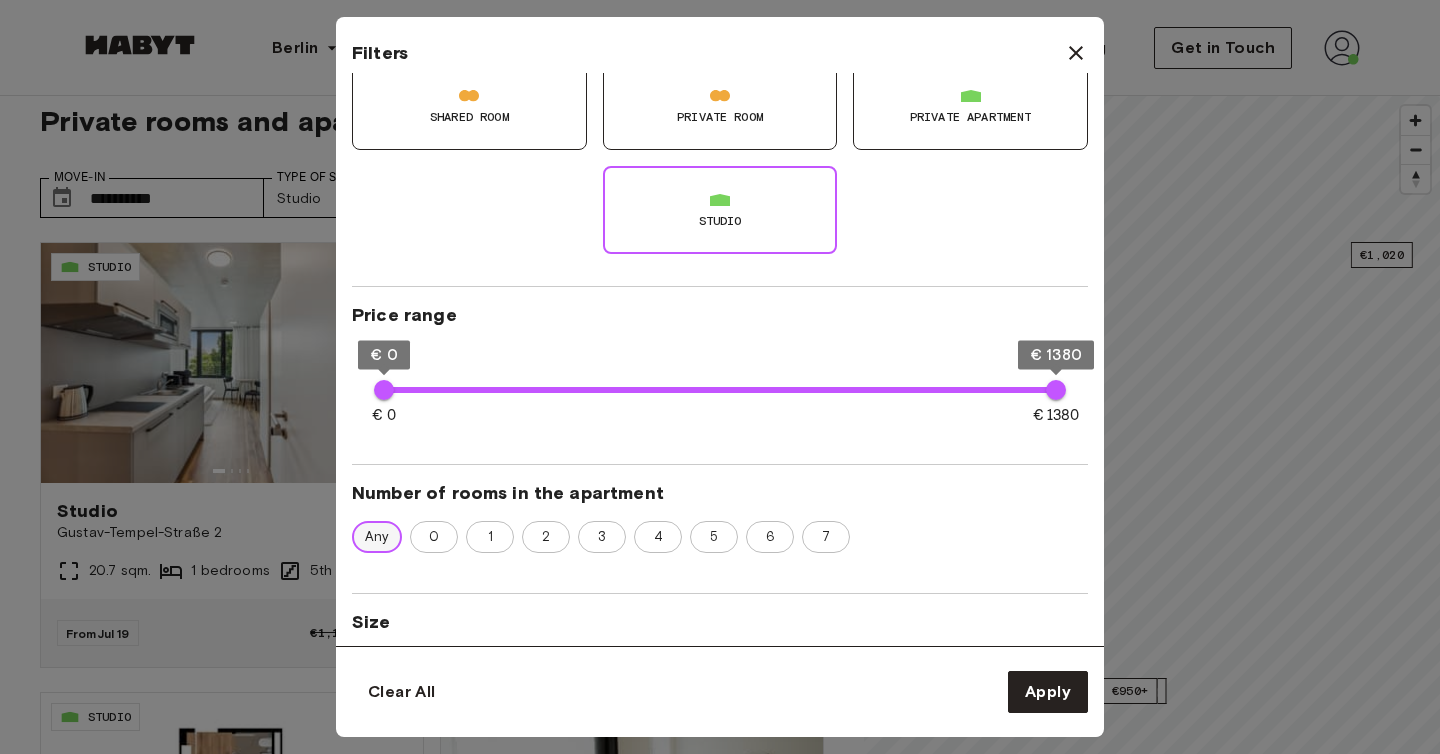 type on "**" 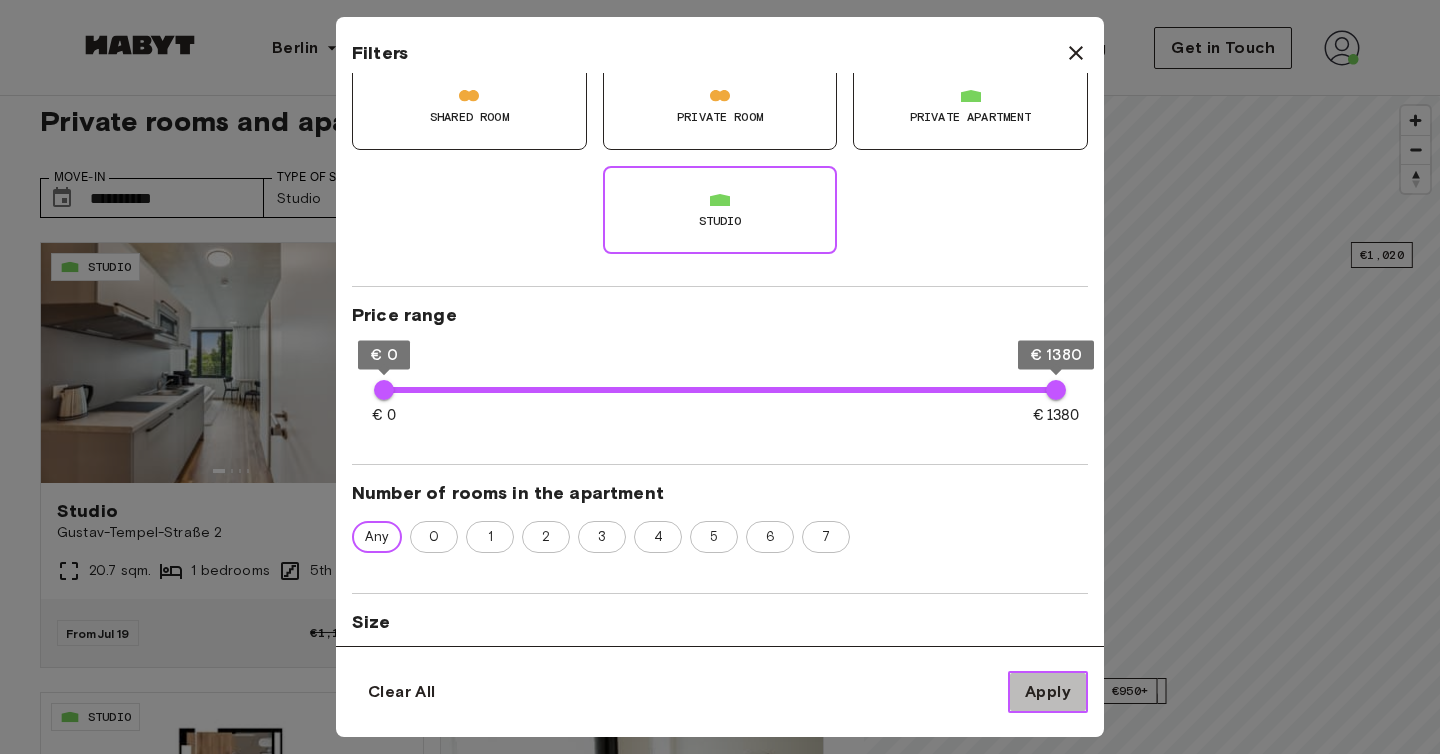 click on "Apply" at bounding box center [1048, 692] 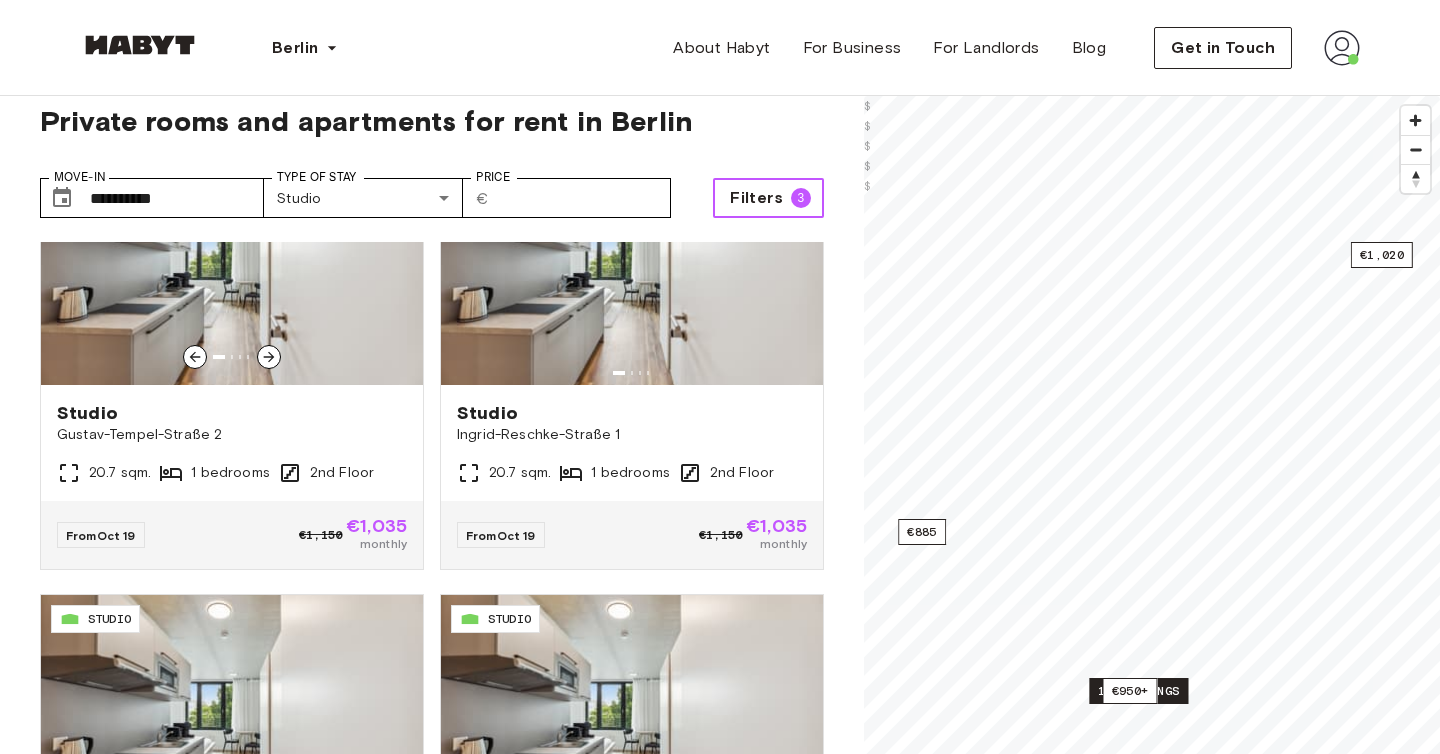 scroll, scrollTop: 3762, scrollLeft: 0, axis: vertical 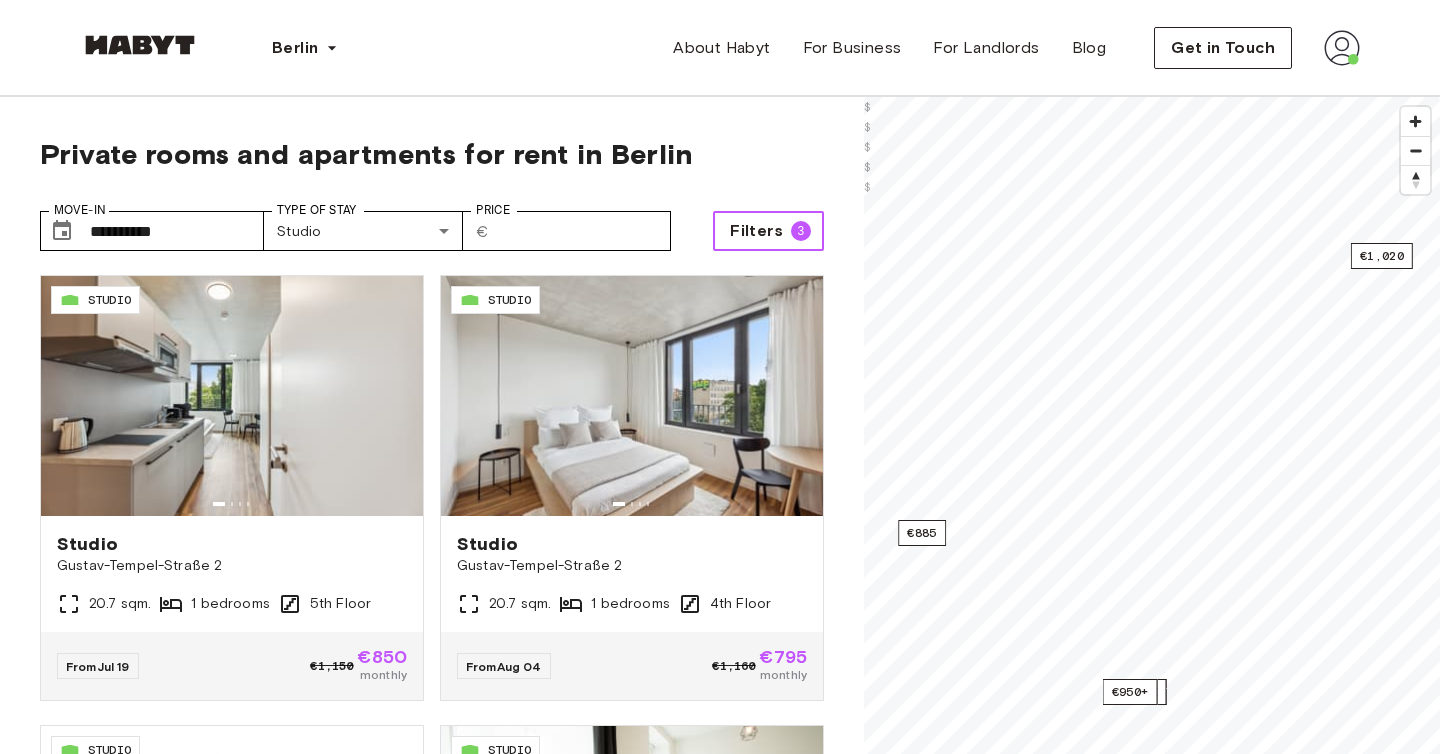 click on "Filters" at bounding box center [756, 231] 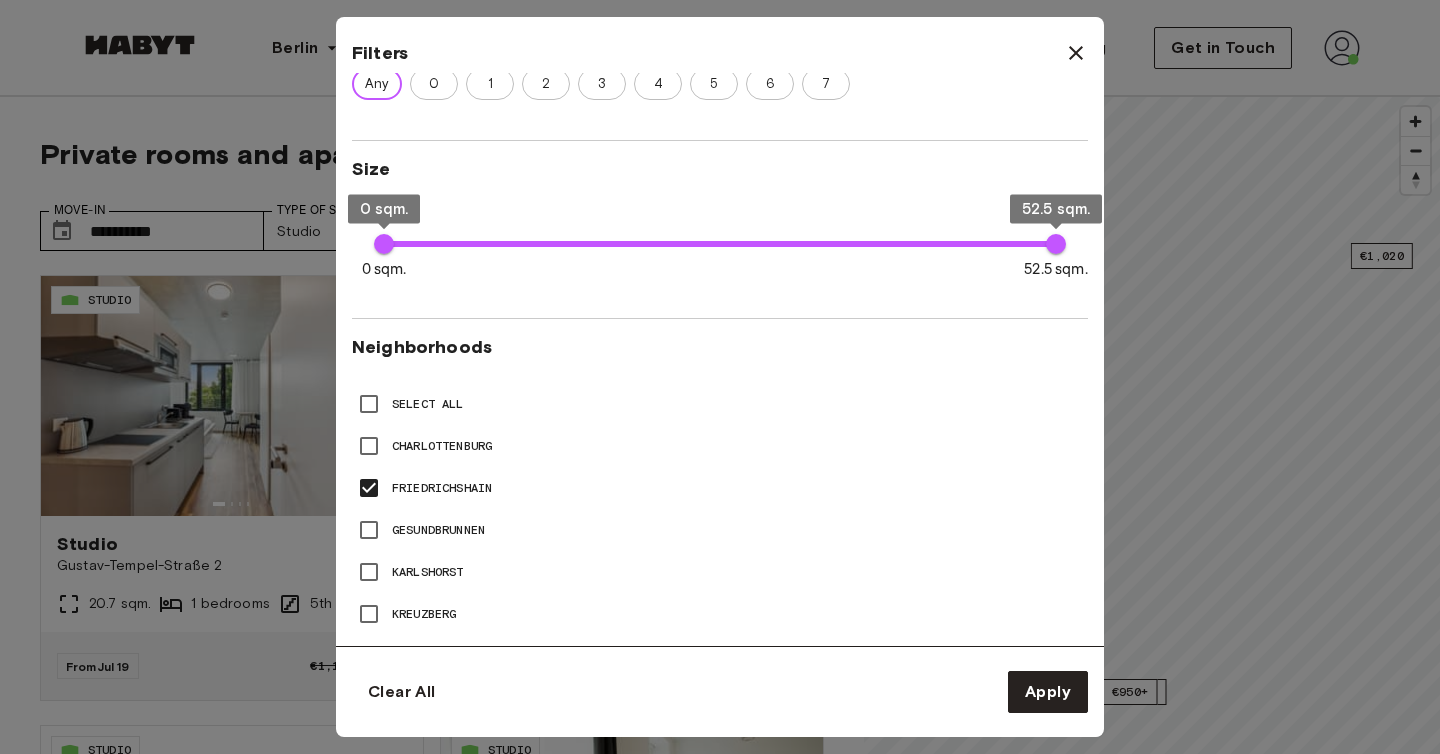 scroll, scrollTop: 878, scrollLeft: 0, axis: vertical 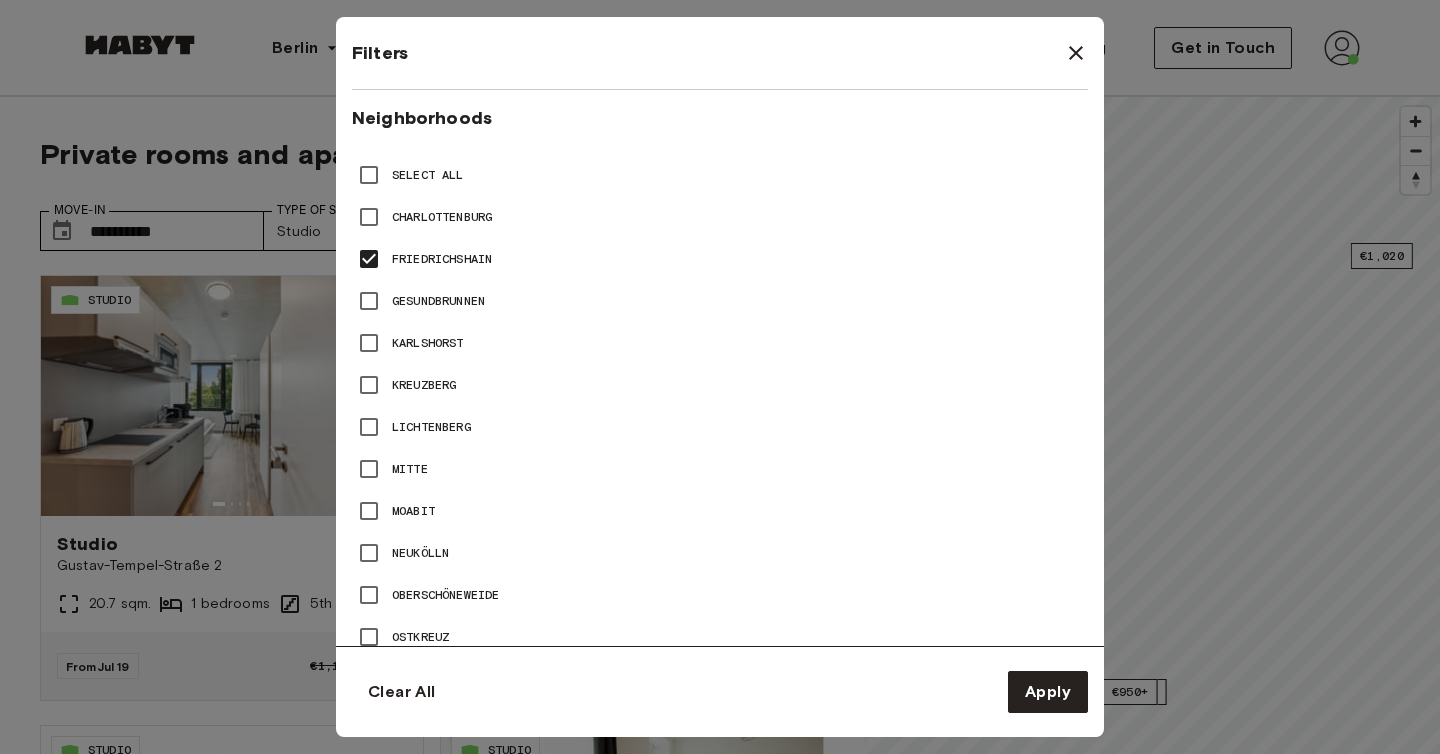 type on "**" 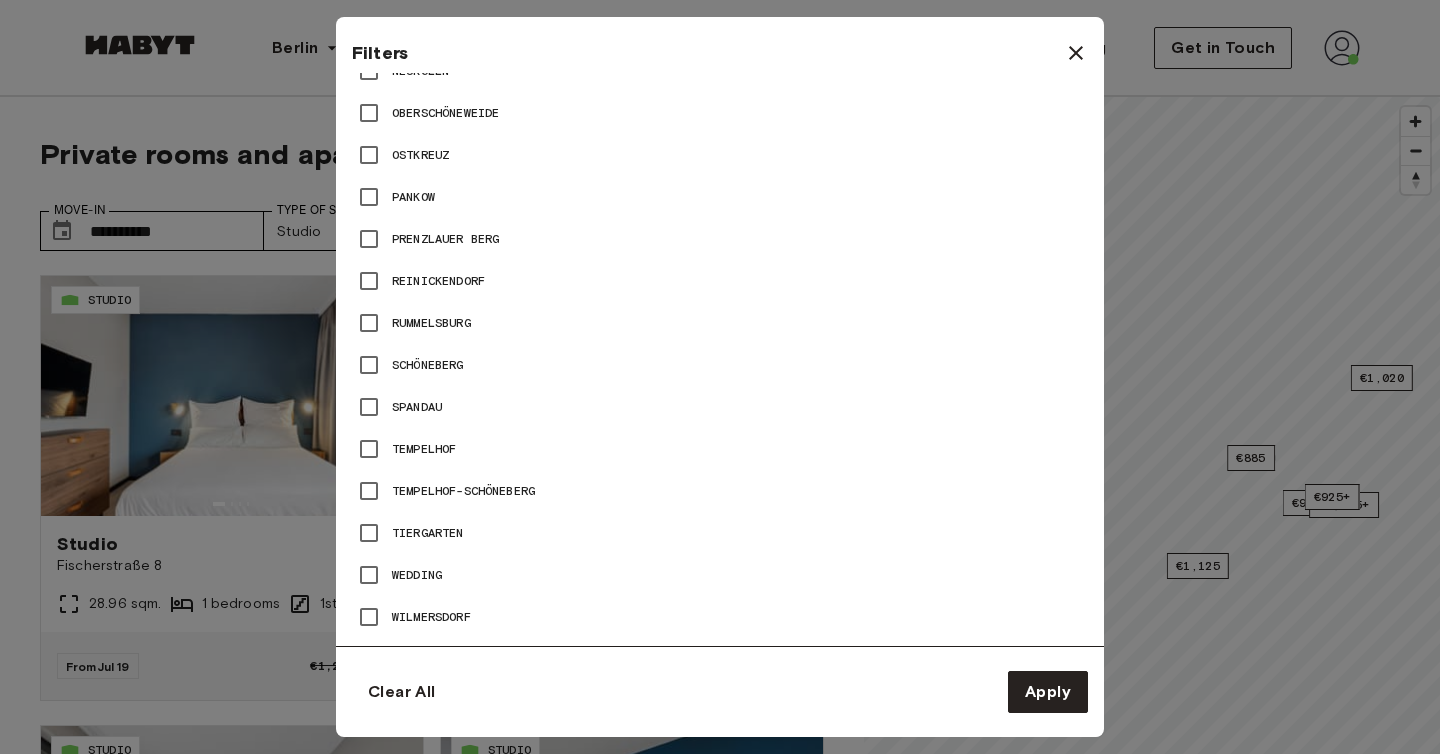scroll, scrollTop: 1392, scrollLeft: 0, axis: vertical 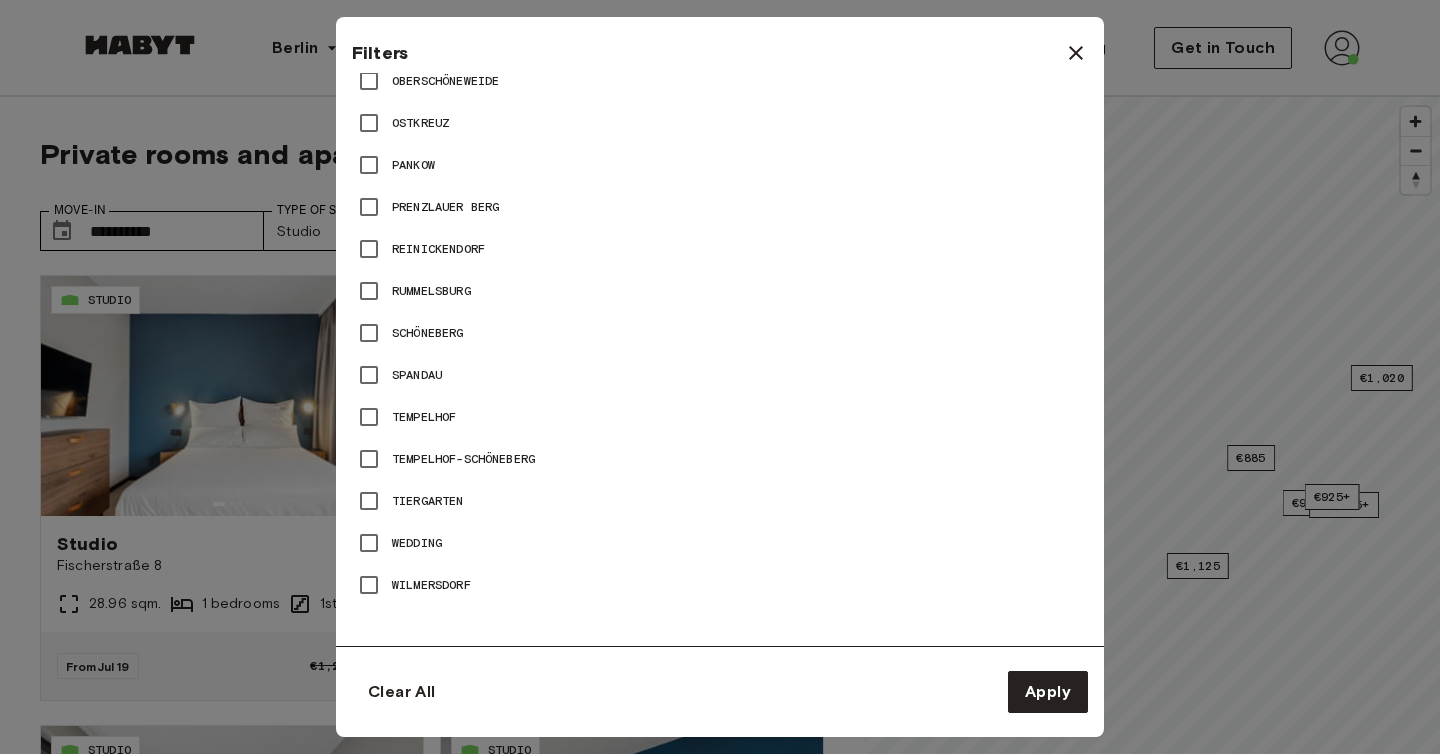 click at bounding box center (720, 377) 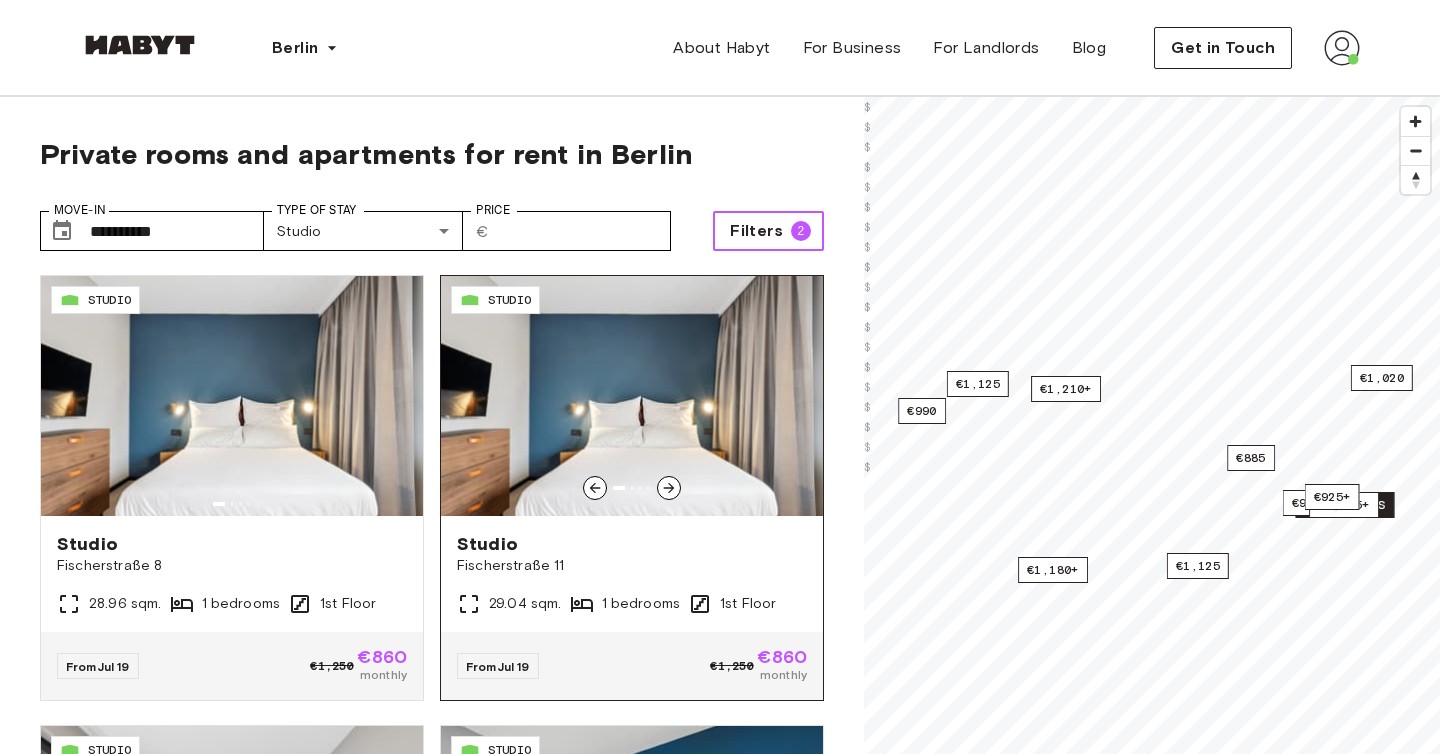 click at bounding box center (632, 396) 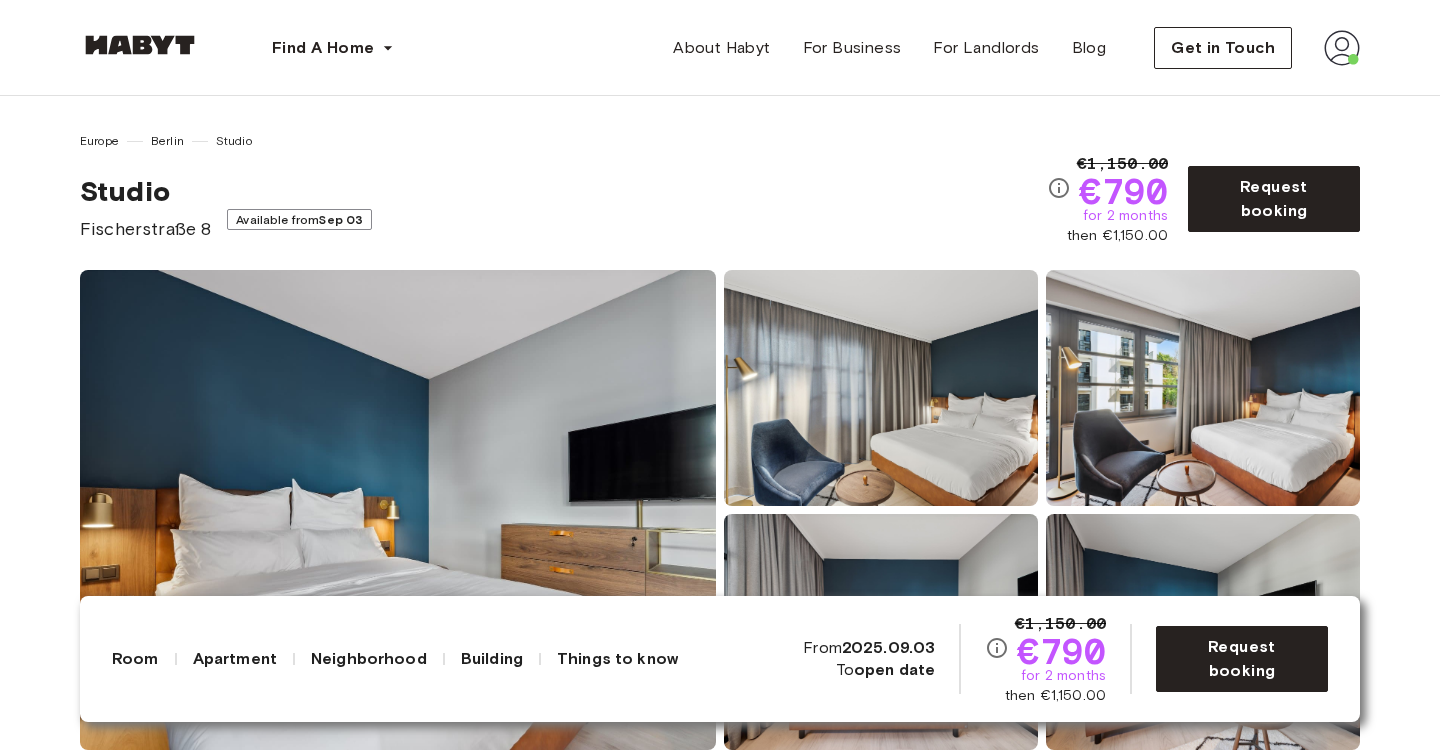 scroll, scrollTop: 0, scrollLeft: 0, axis: both 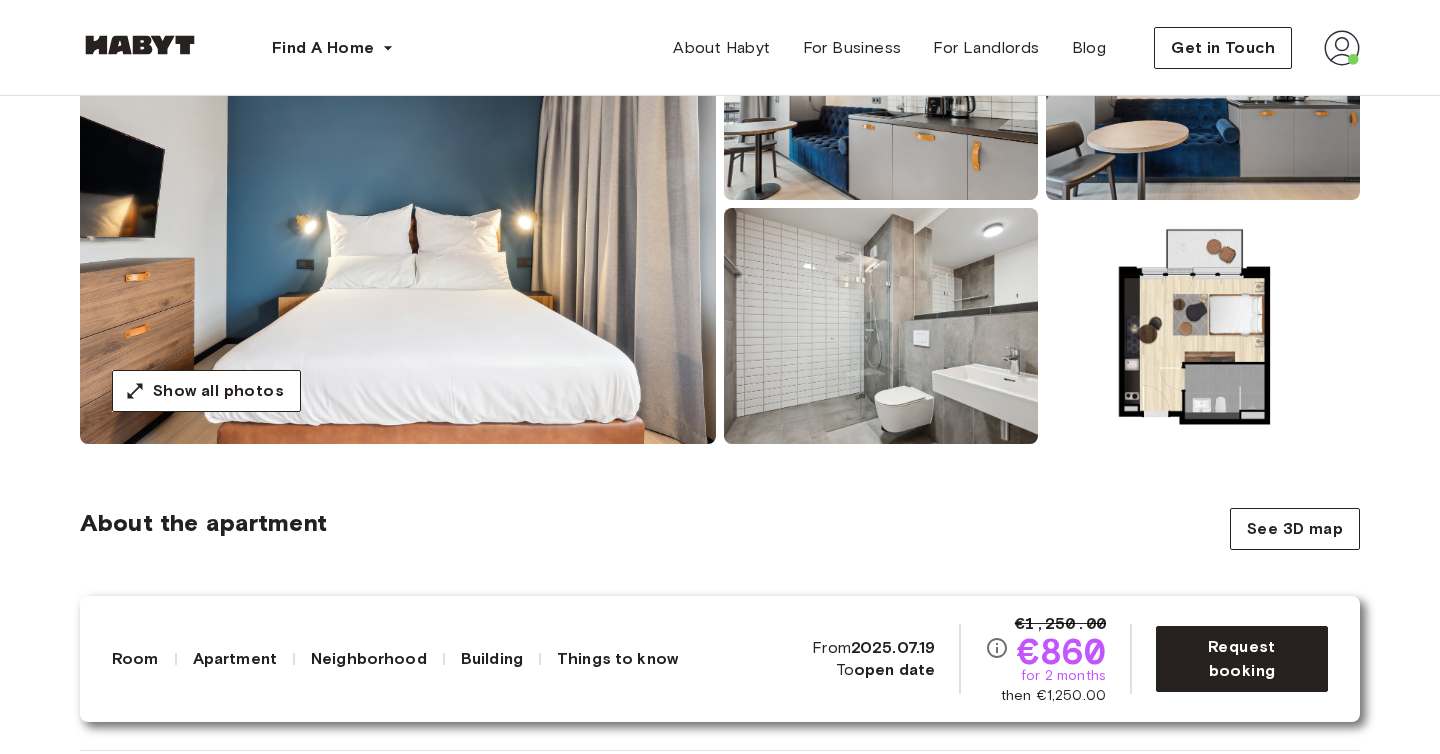 click at bounding box center [398, 204] 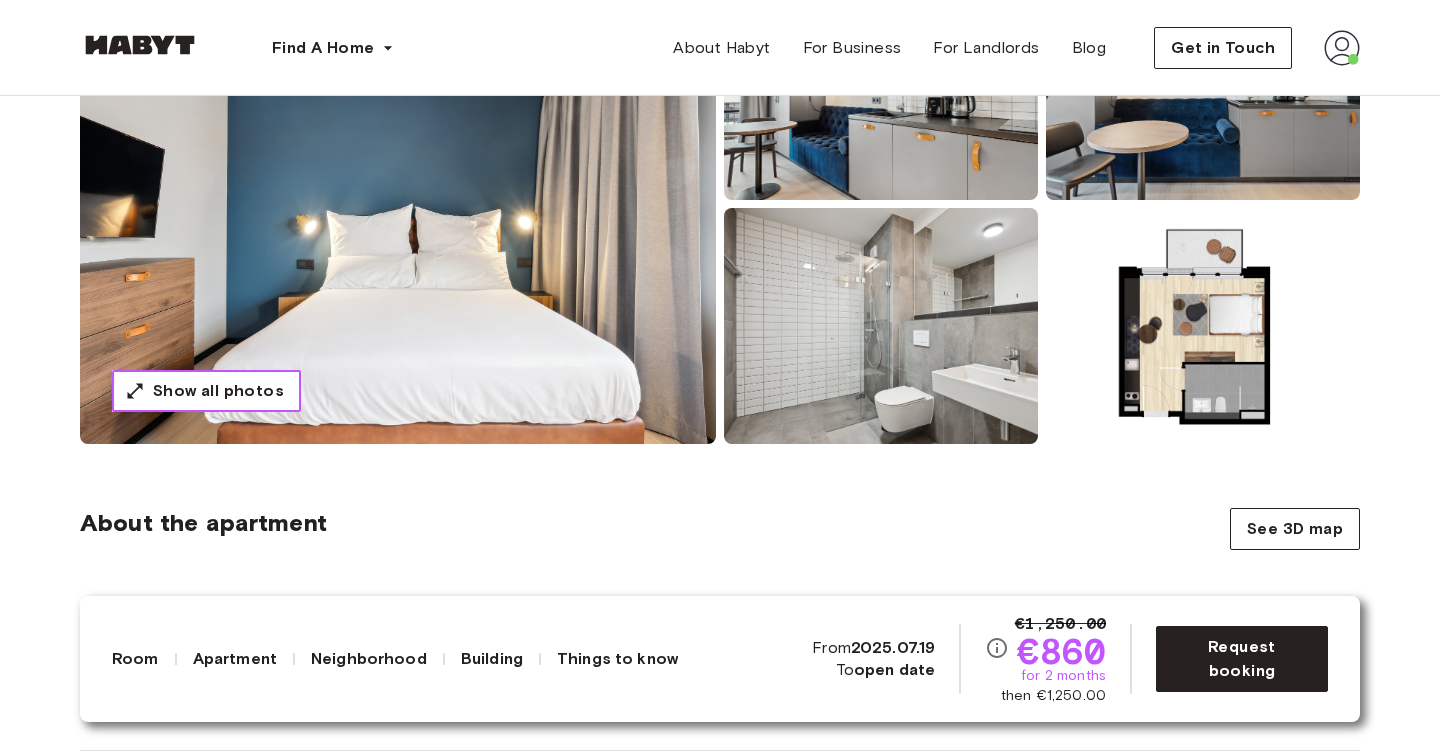 click on "Show all photos" at bounding box center (218, 391) 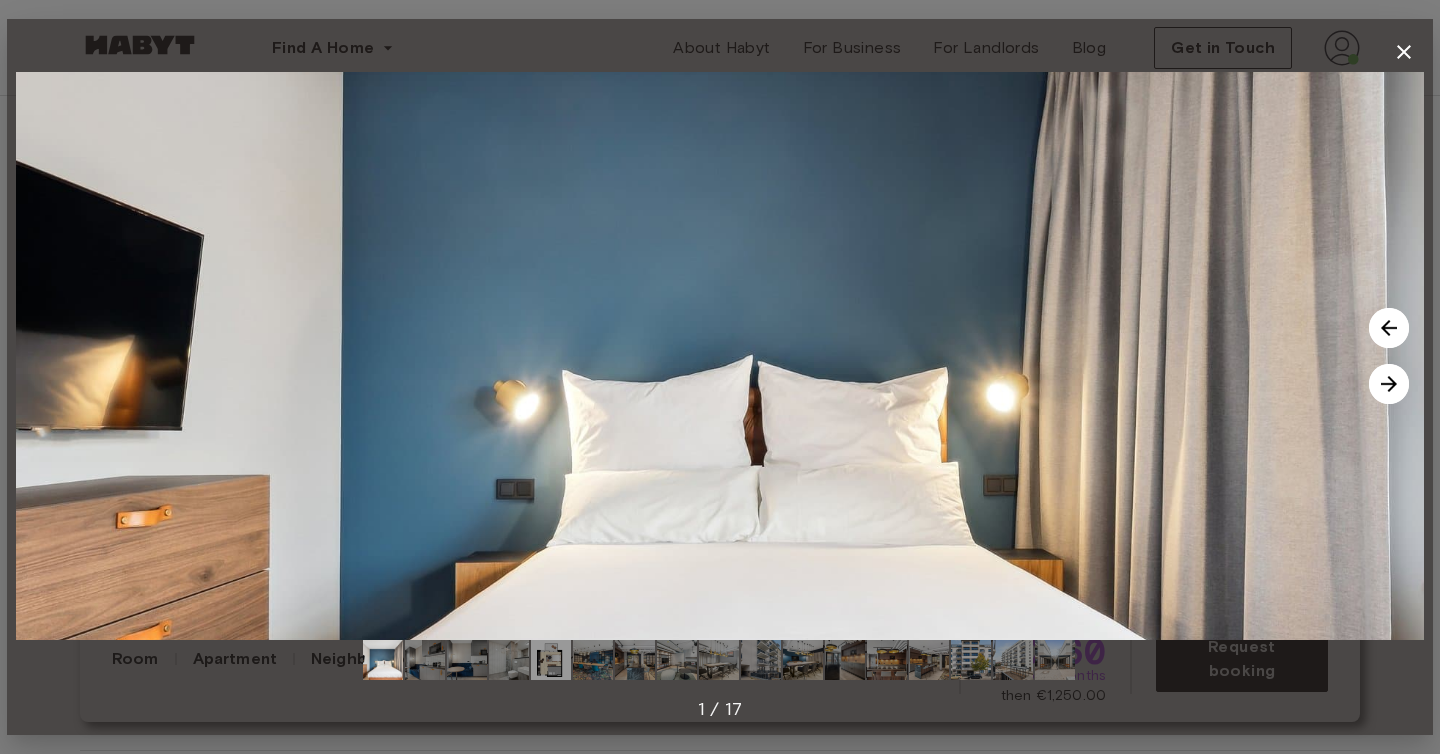 click at bounding box center [1389, 384] 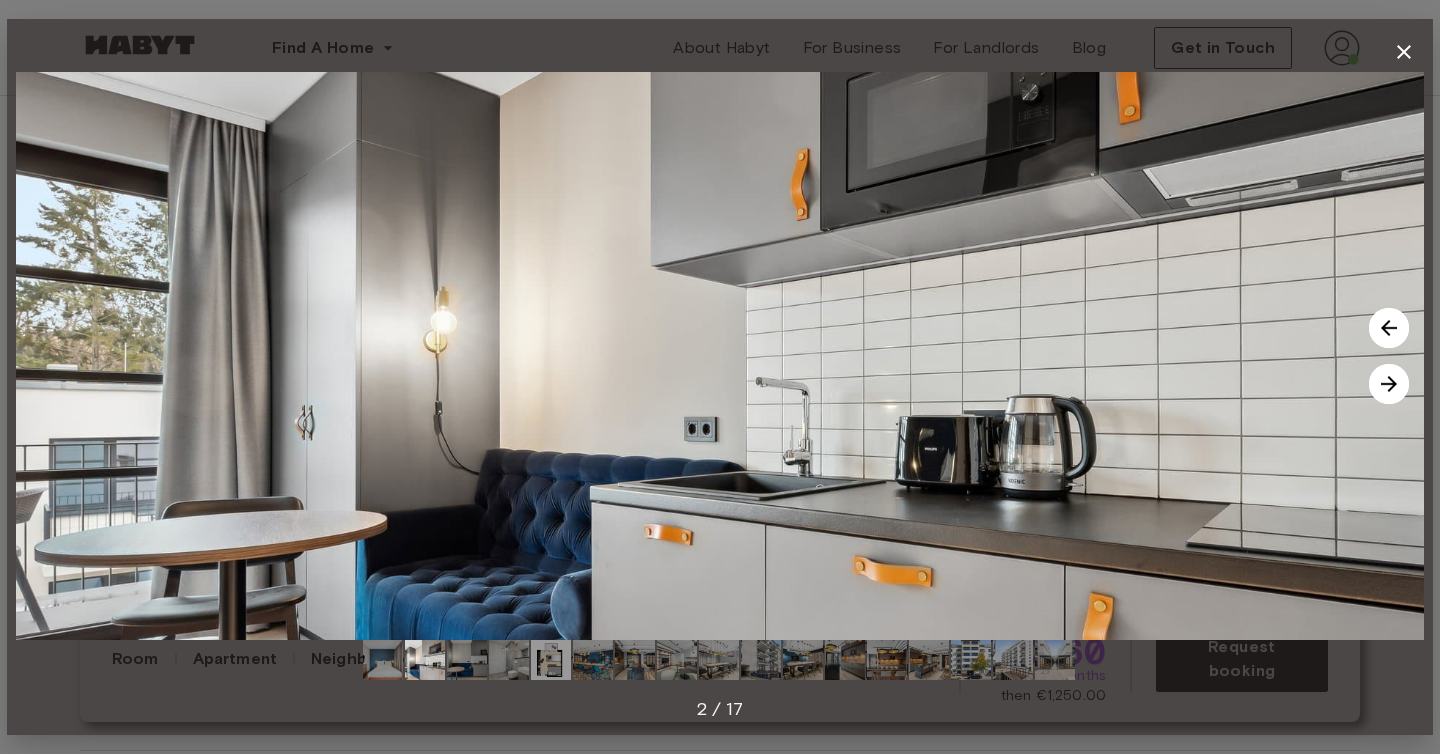 click at bounding box center (1389, 384) 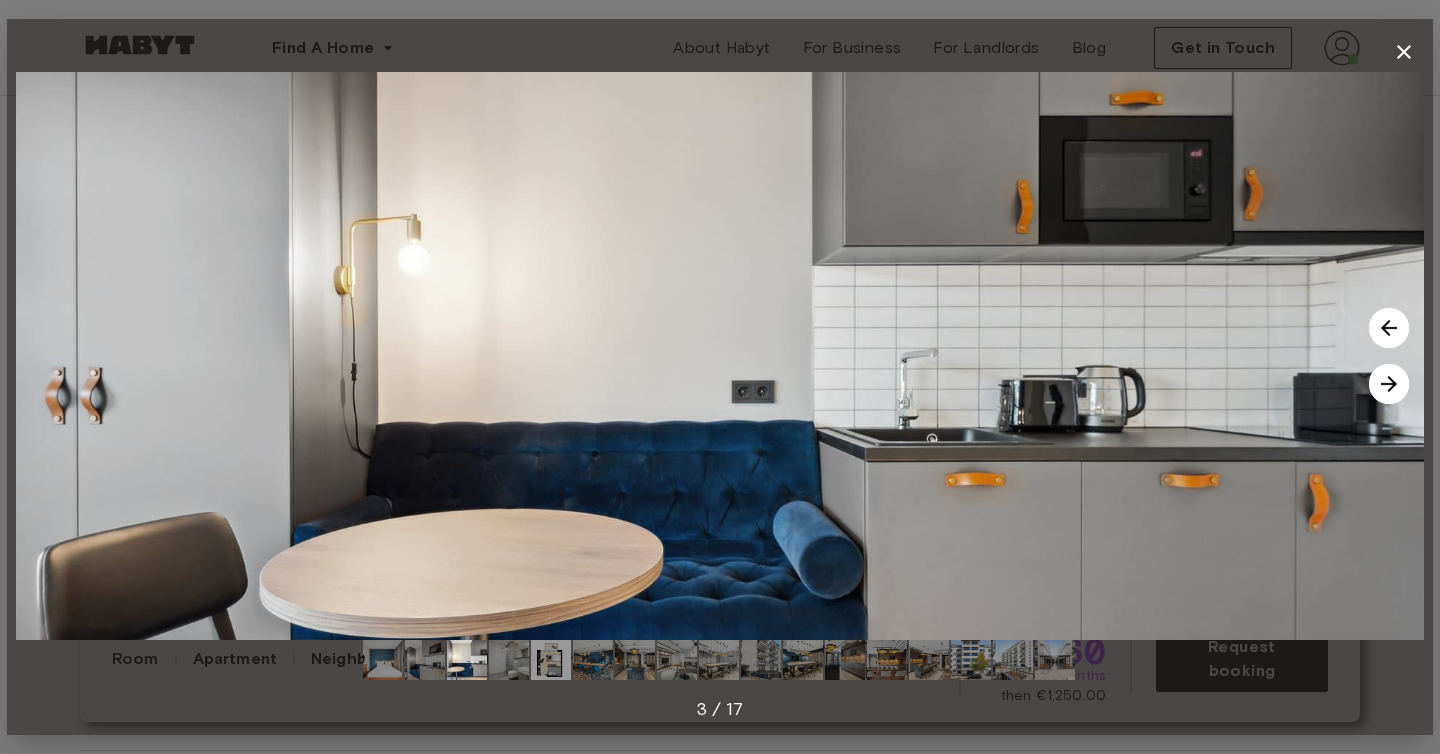 click at bounding box center [1389, 384] 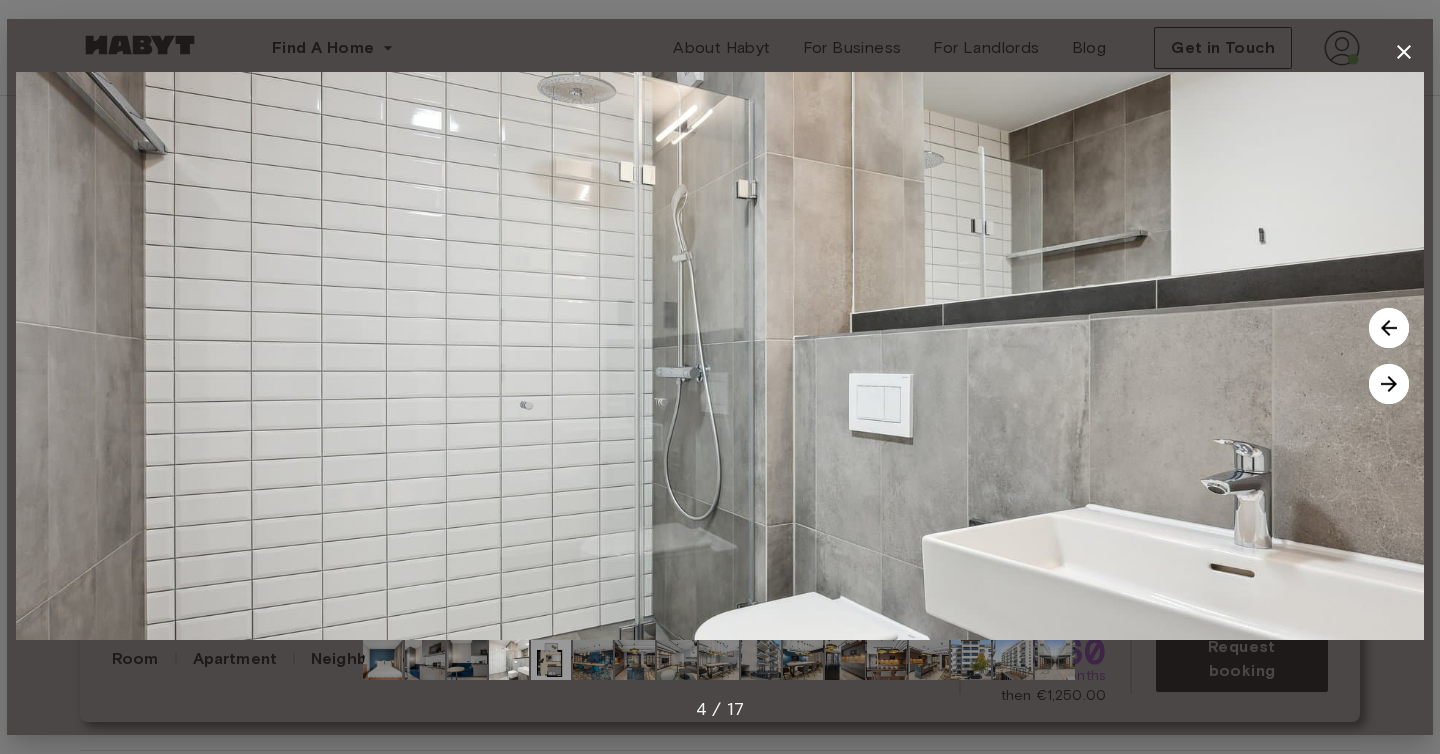 click at bounding box center [1389, 384] 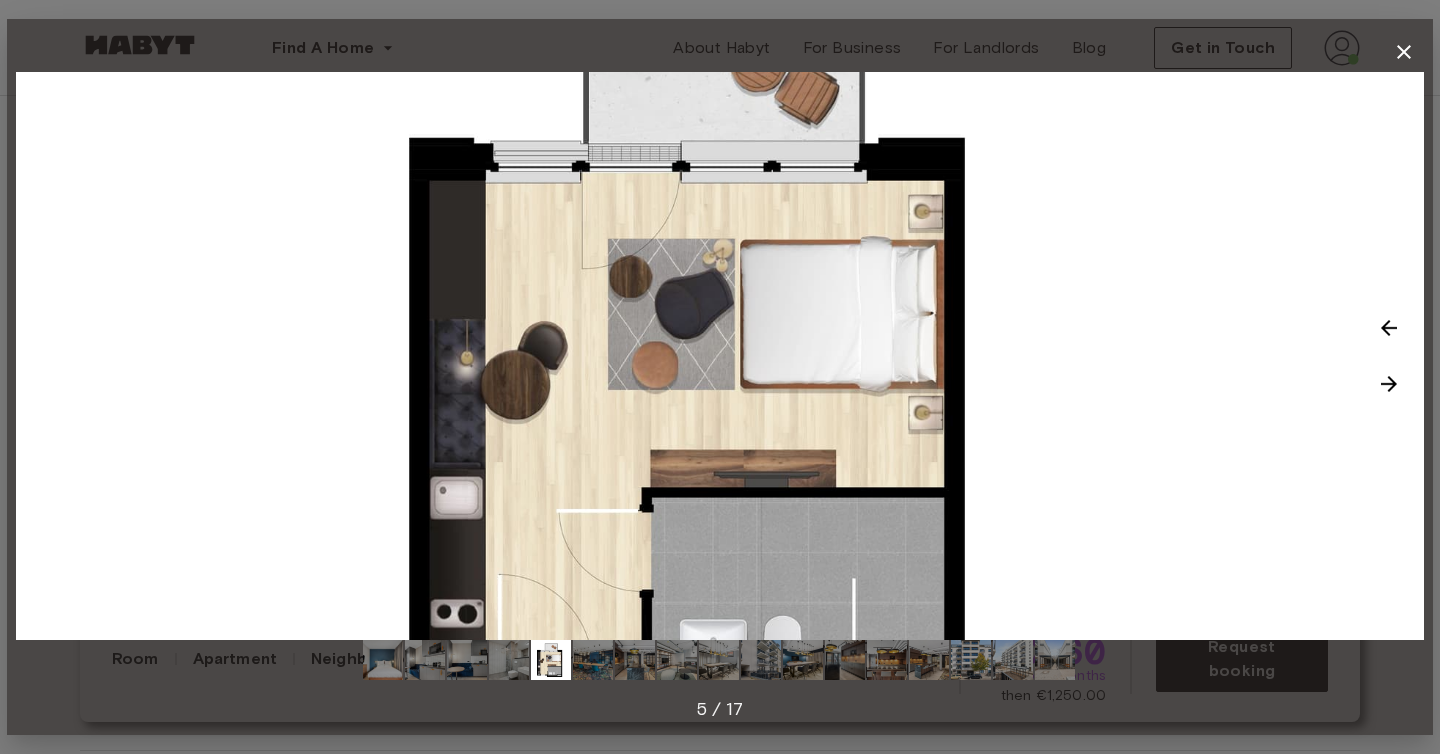 click at bounding box center (1389, 384) 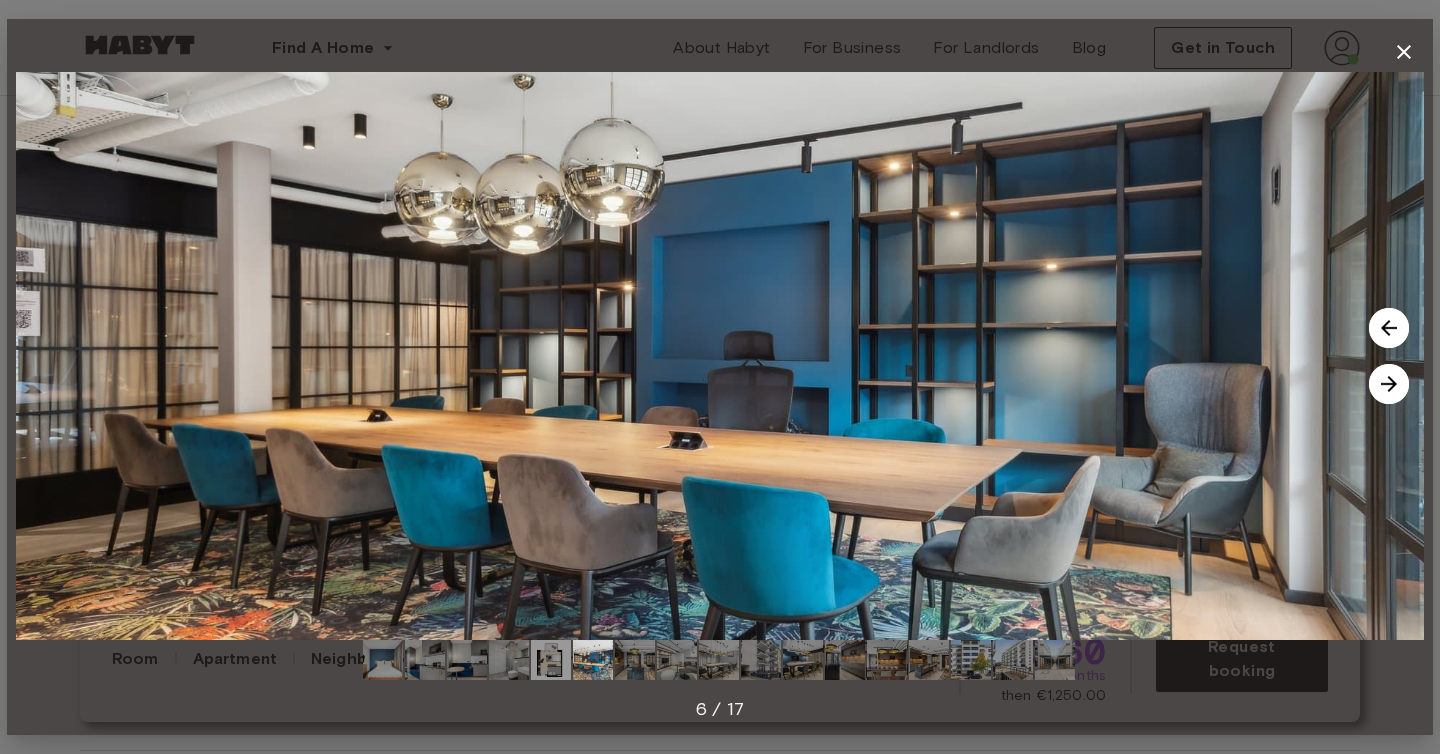 click at bounding box center [1389, 384] 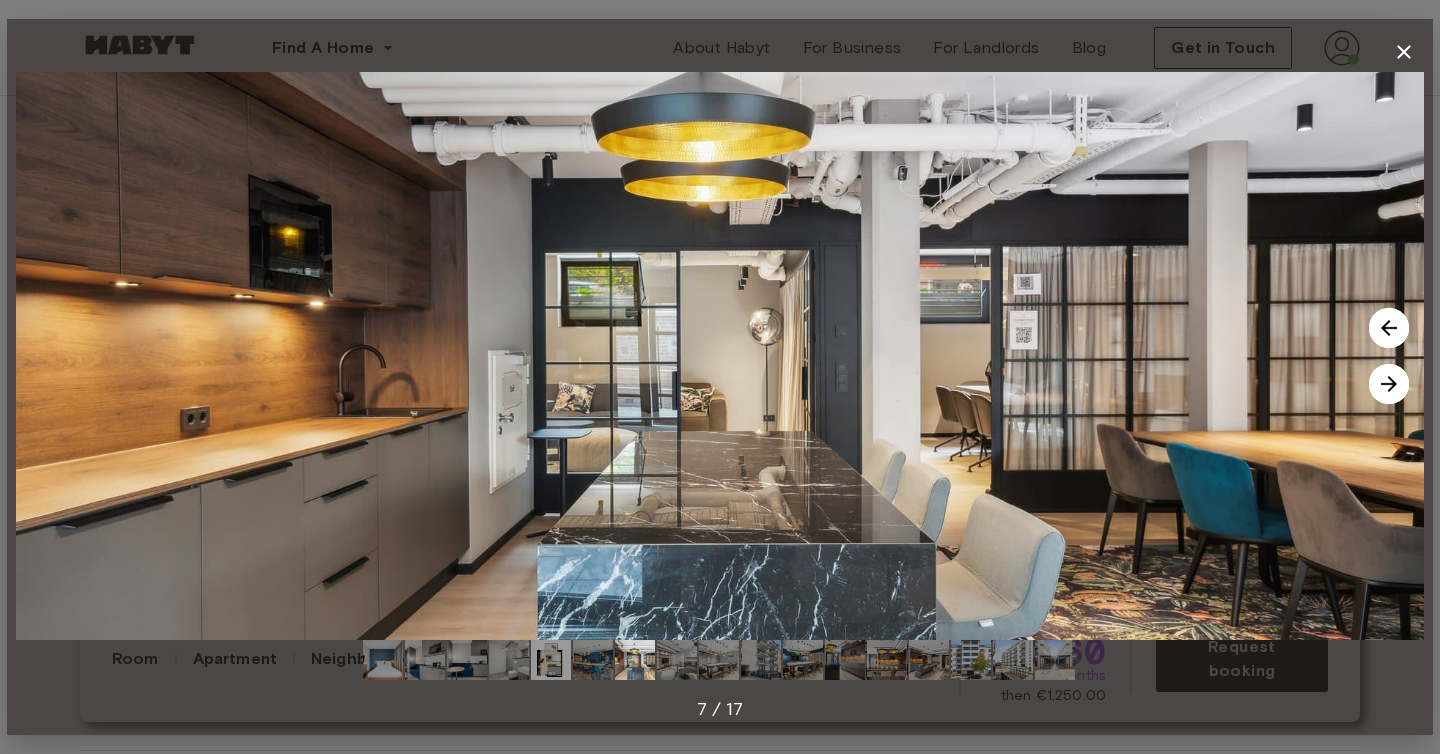 click at bounding box center (1389, 384) 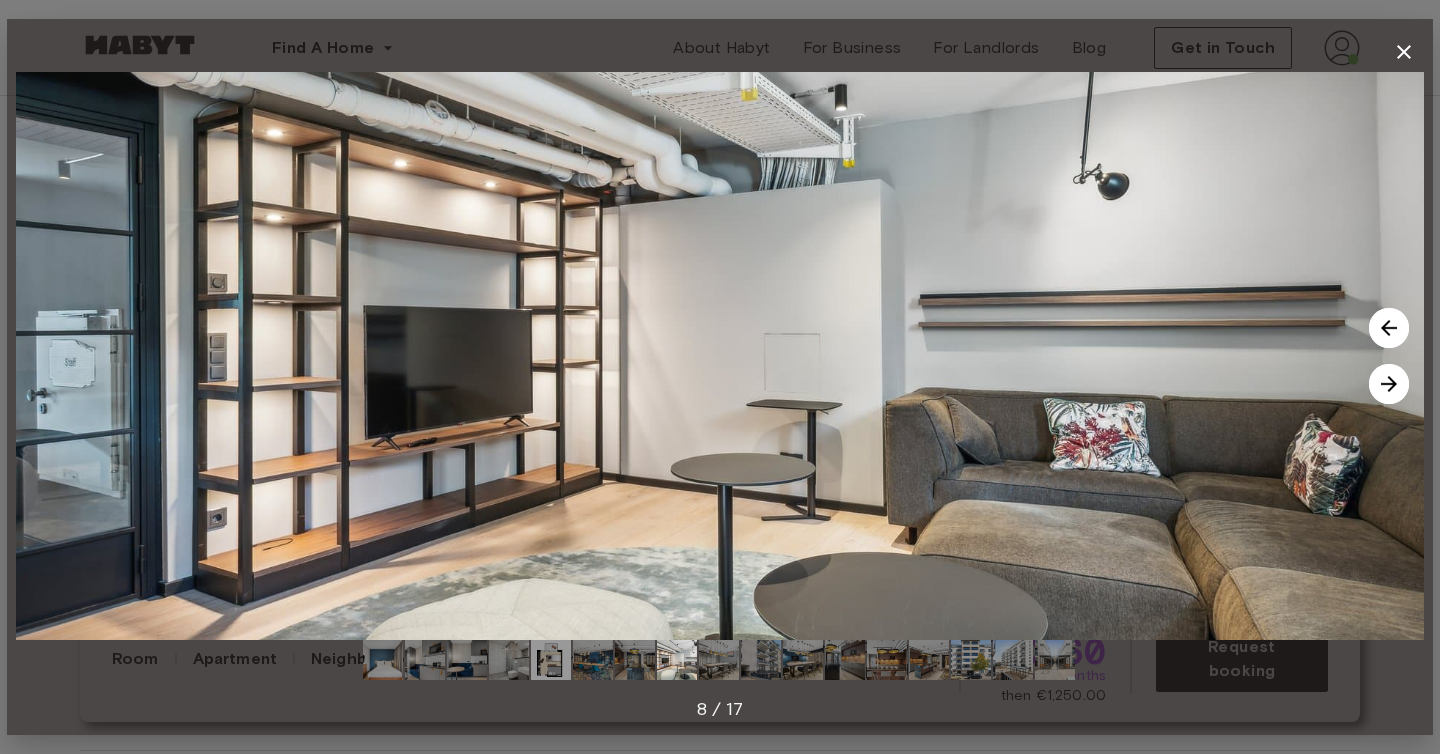 click at bounding box center (1389, 384) 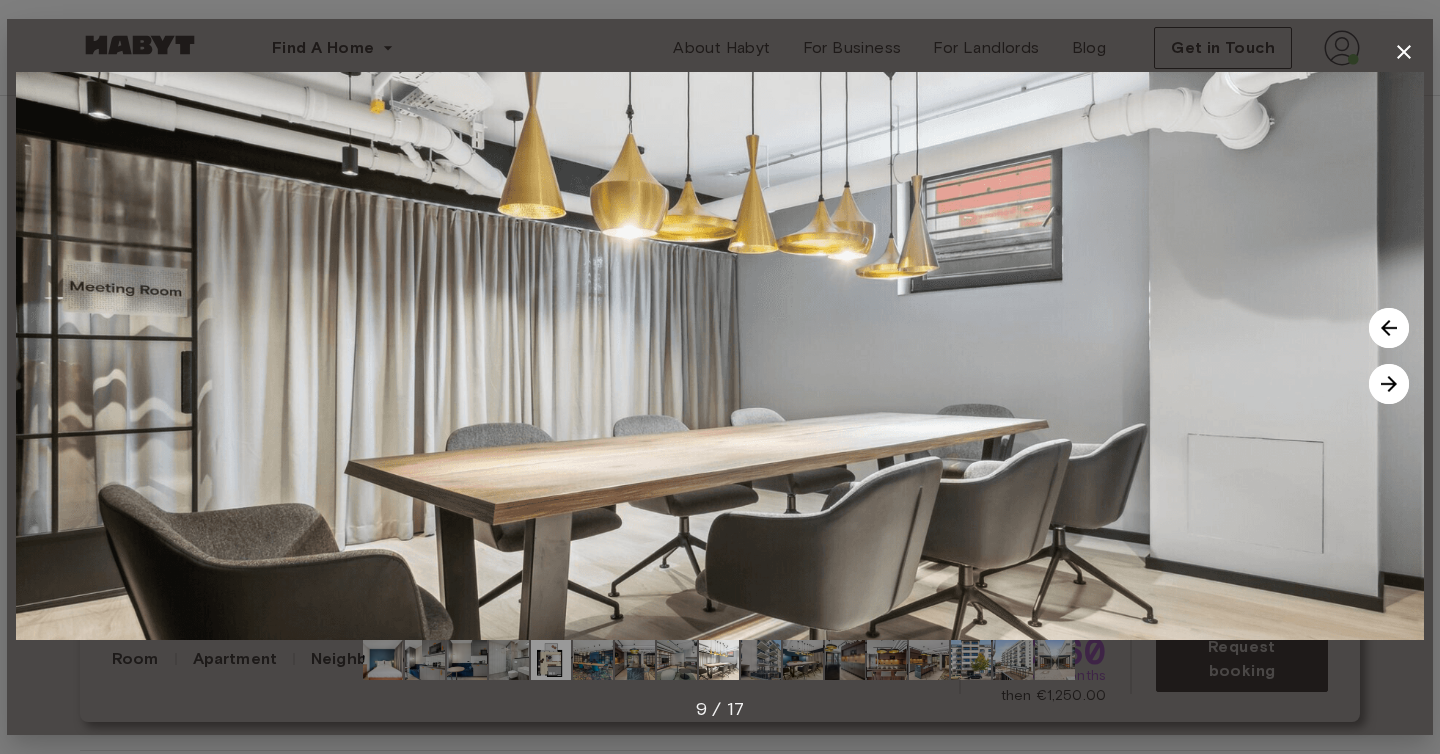 click at bounding box center [1389, 384] 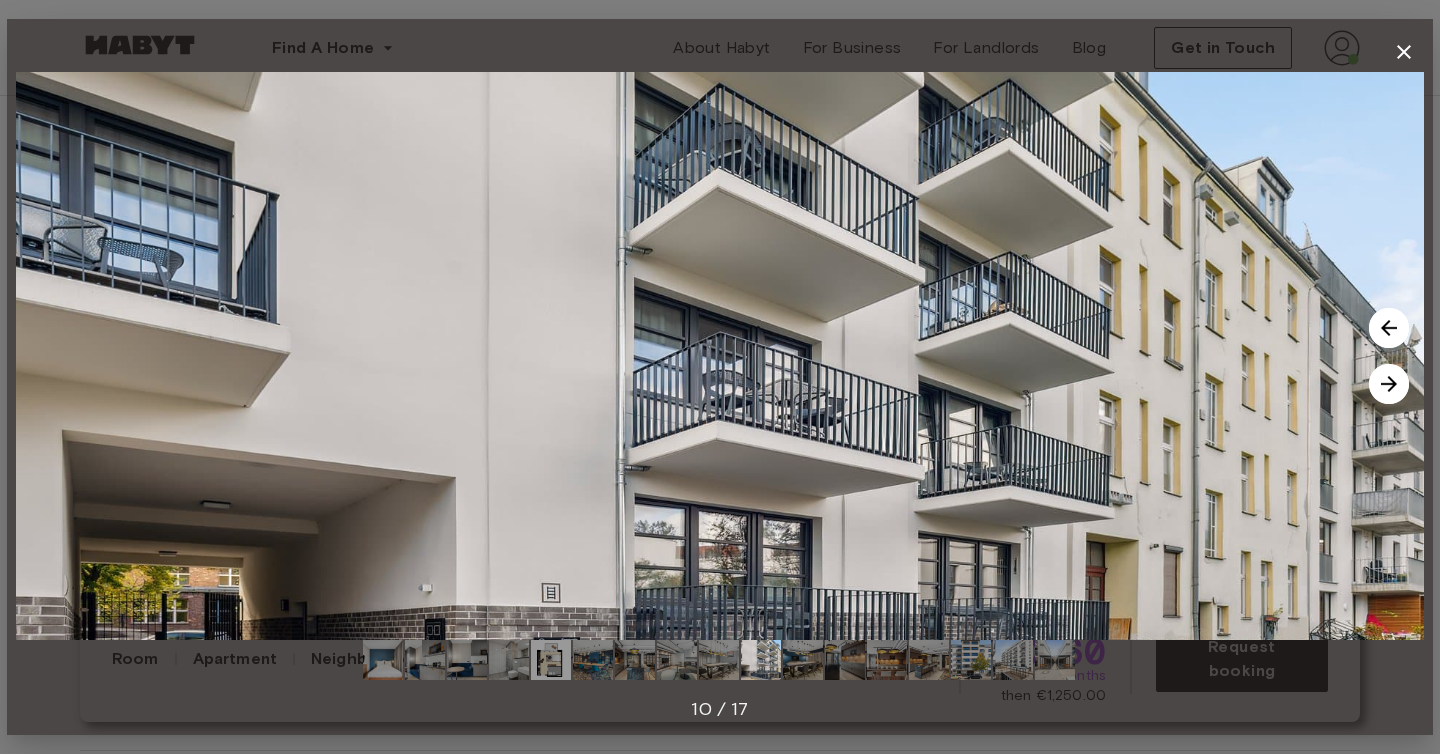 click at bounding box center (1389, 384) 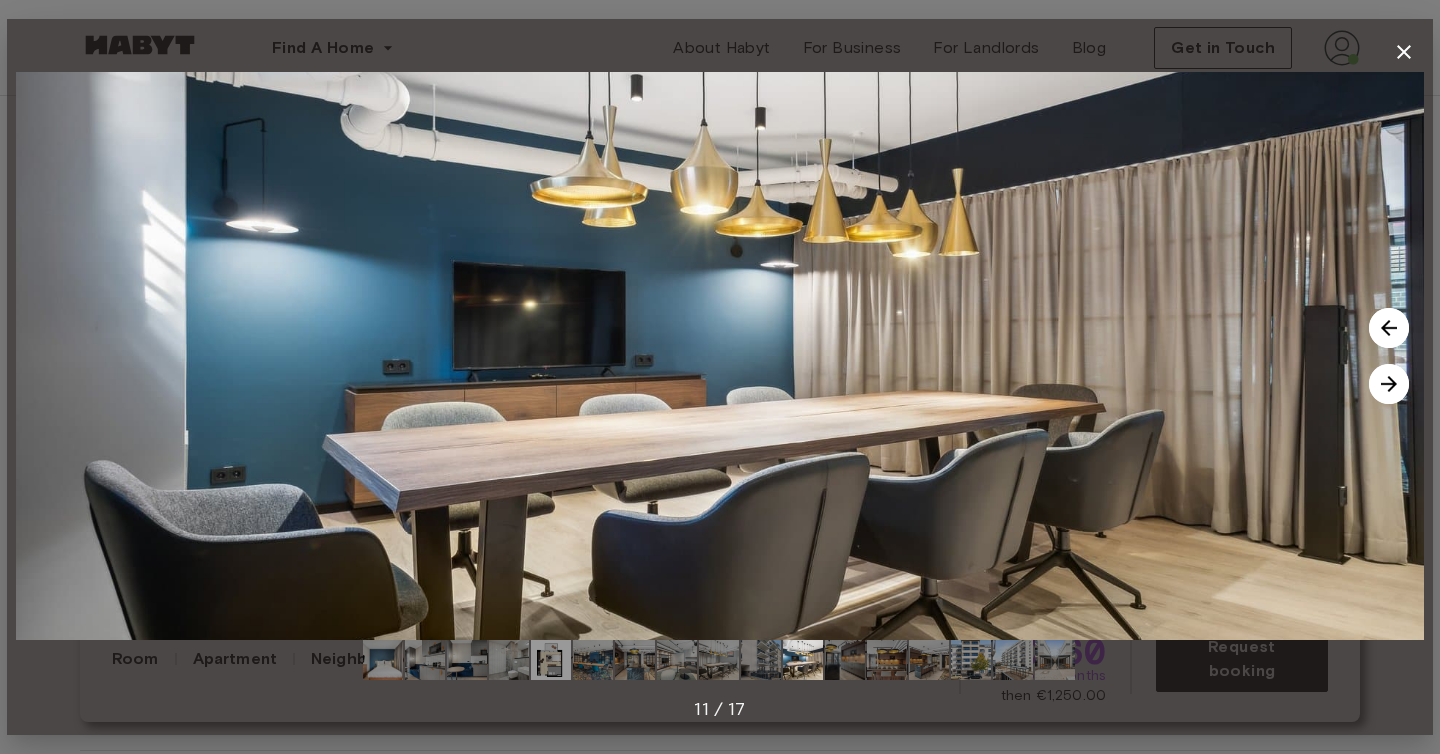 click at bounding box center [1389, 384] 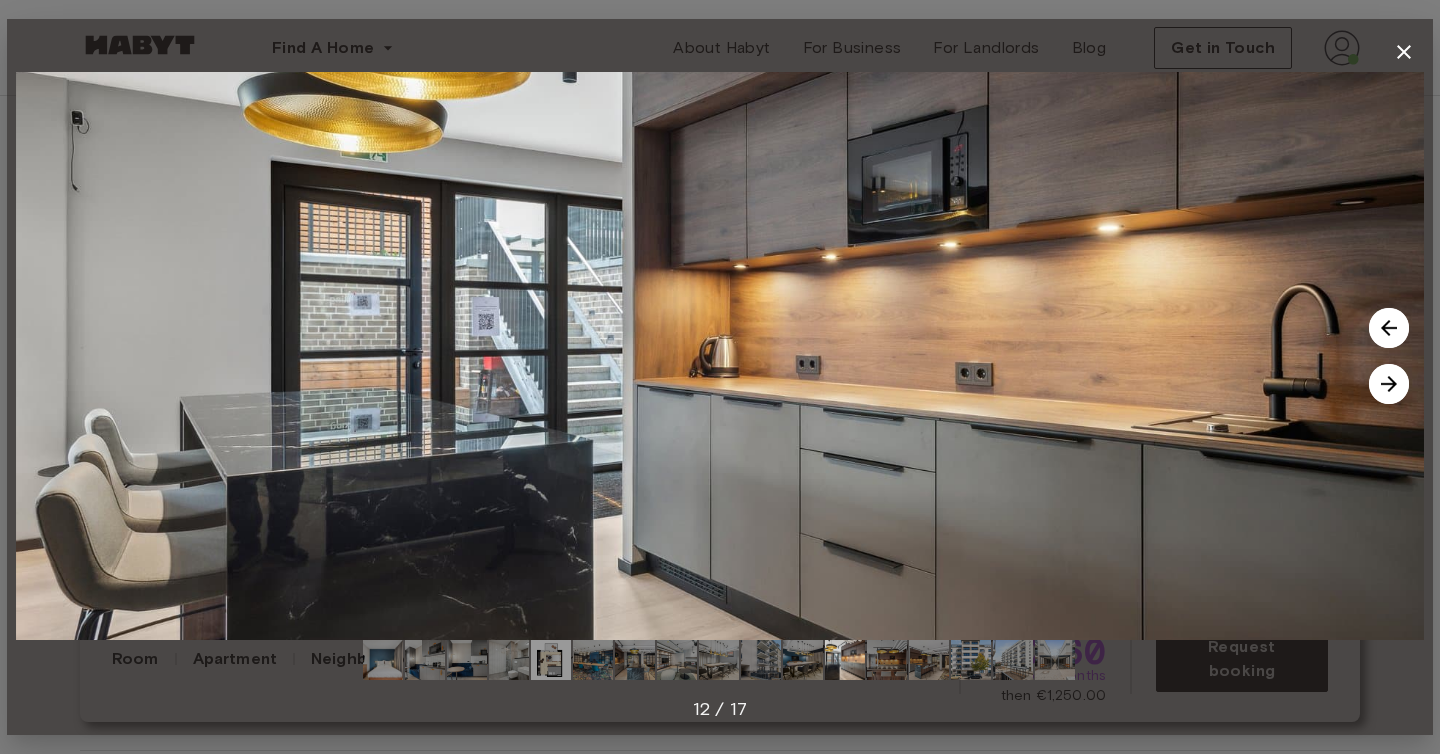 click at bounding box center (1389, 384) 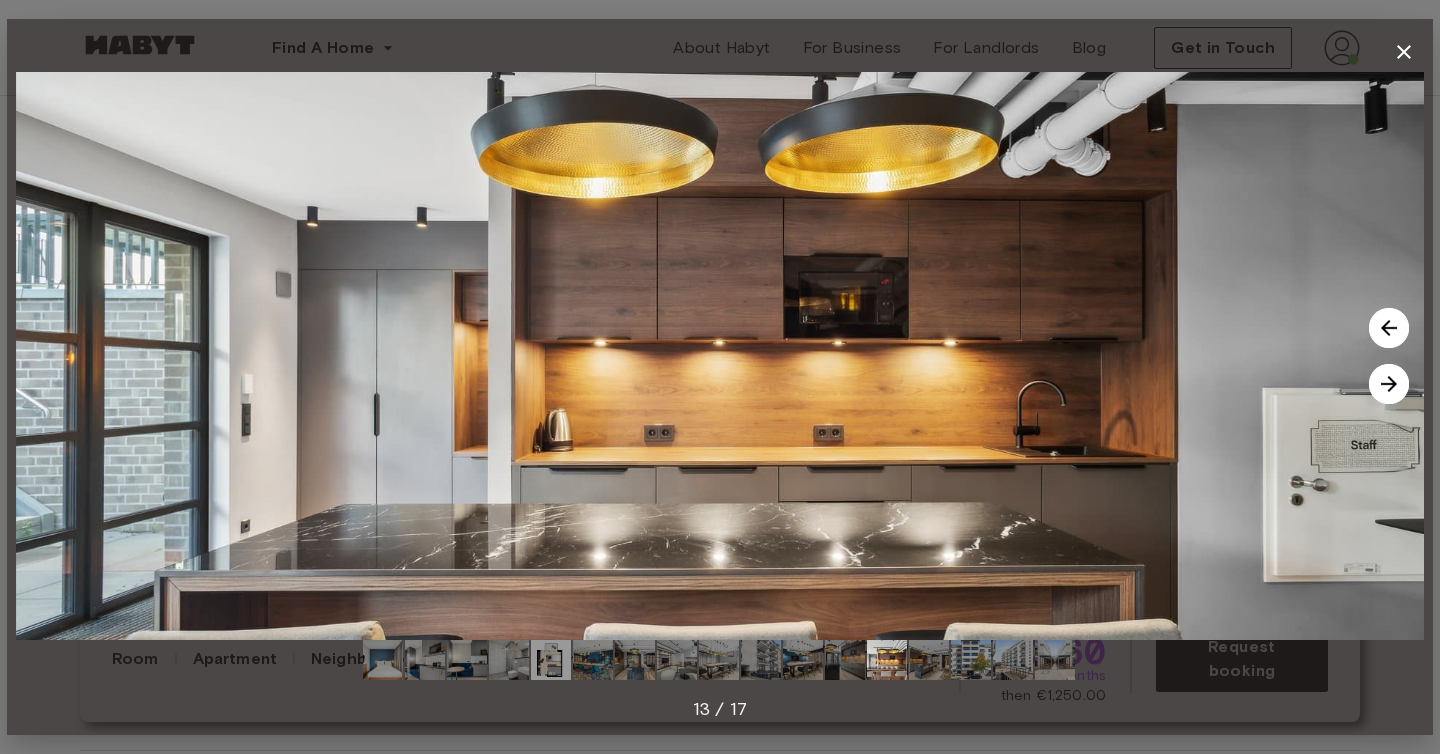 click at bounding box center [1389, 384] 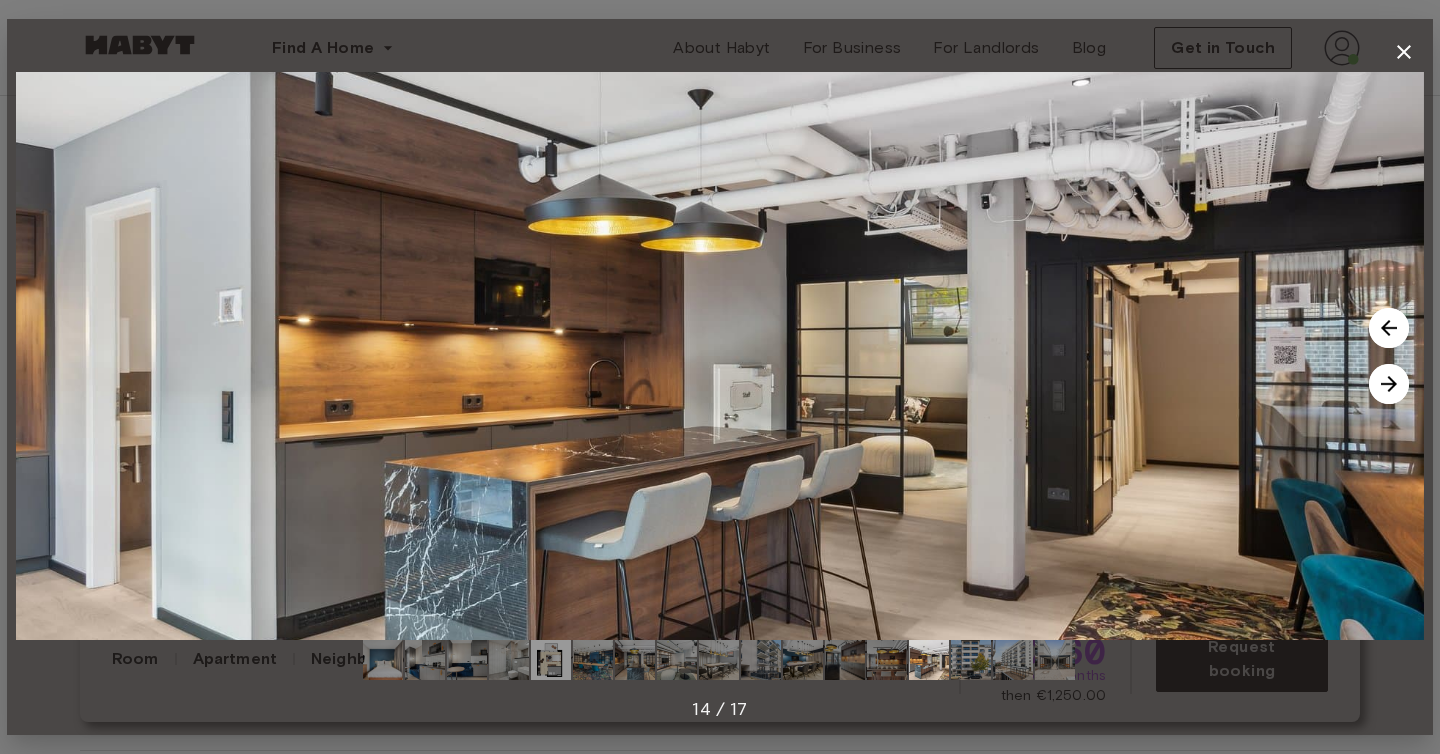 click at bounding box center (1389, 384) 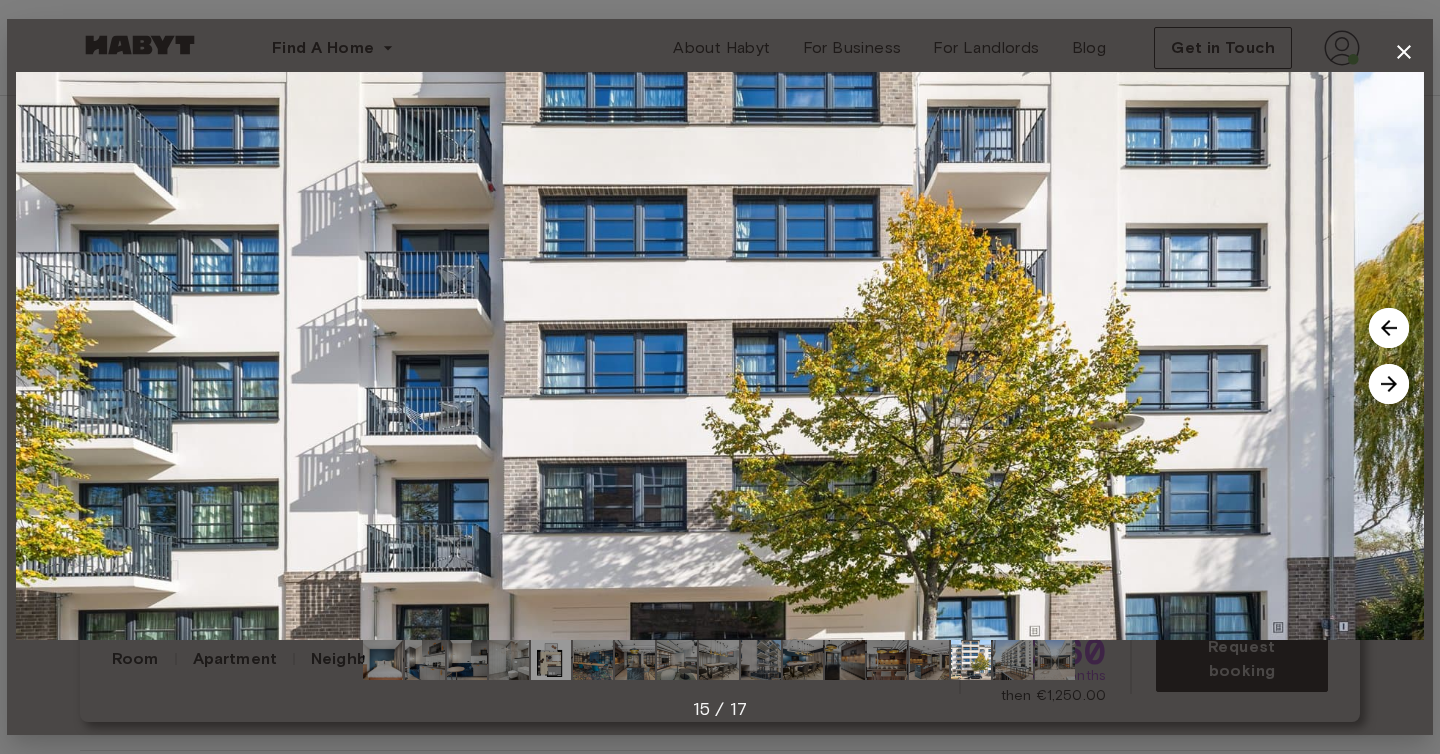 click at bounding box center (1389, 384) 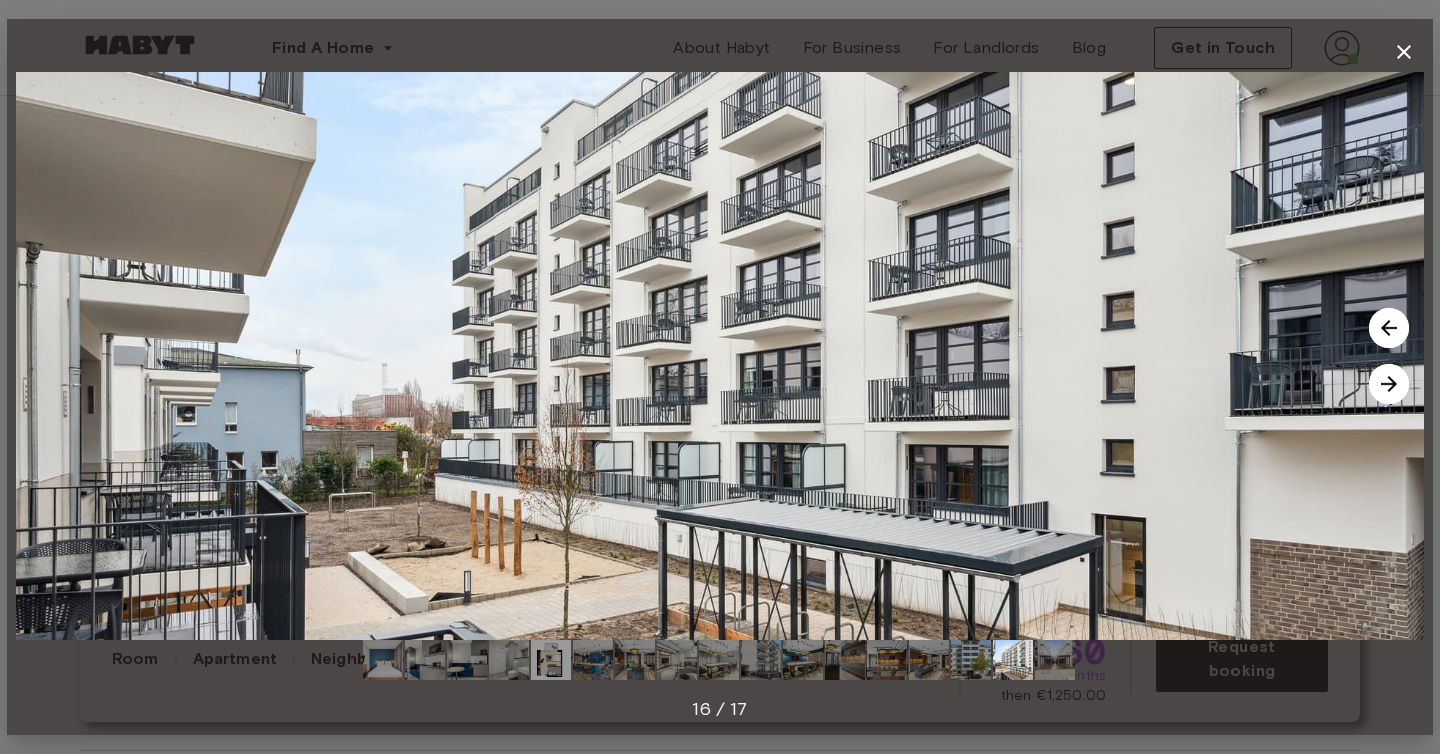 click at bounding box center [1389, 384] 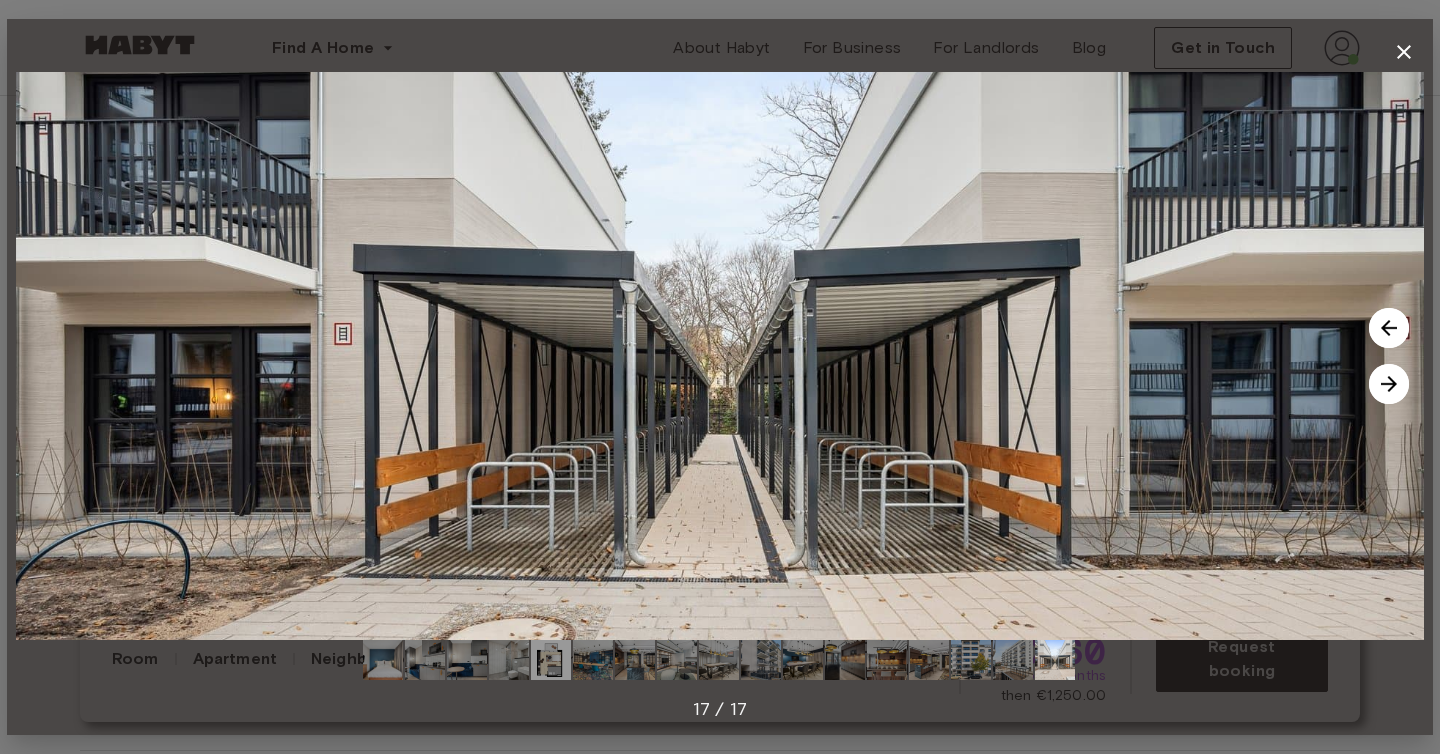 click at bounding box center (1389, 384) 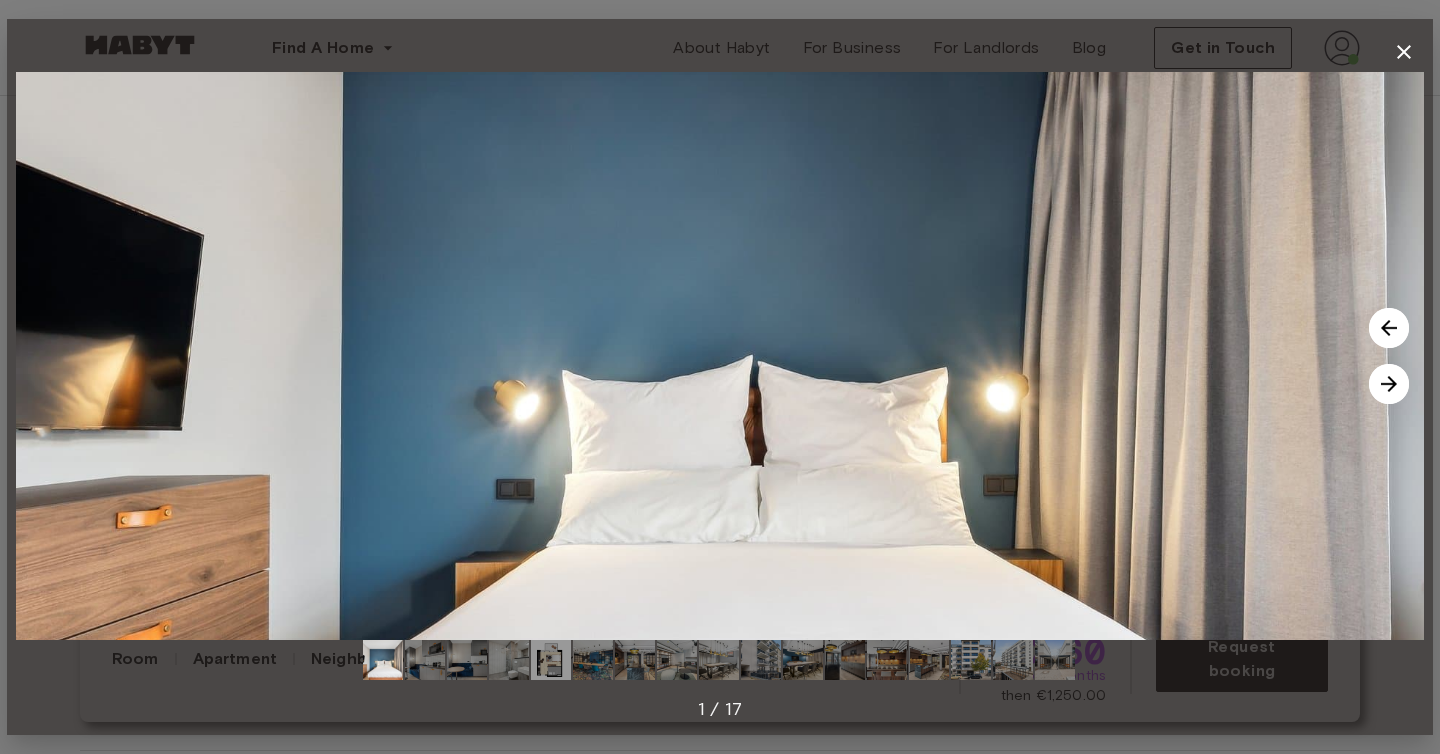 click at bounding box center [1389, 384] 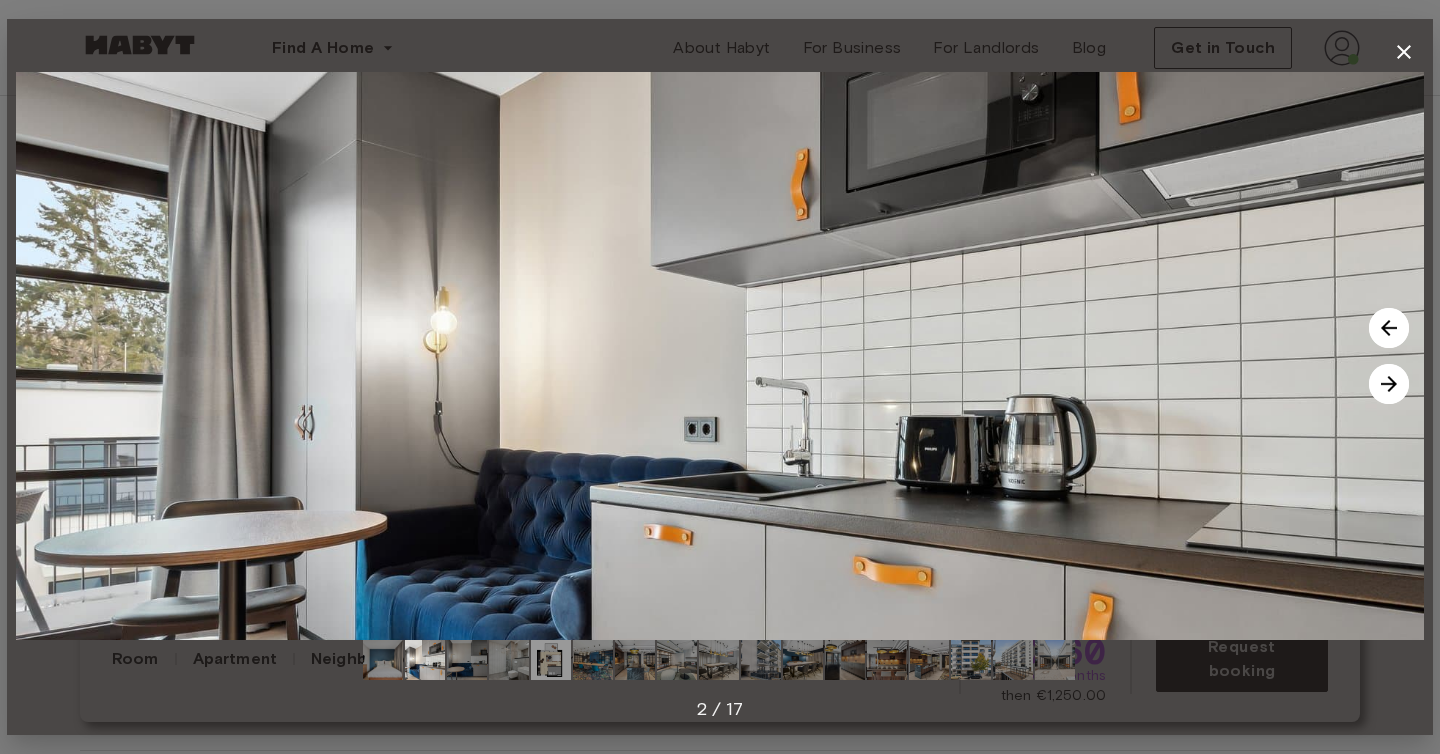 click at bounding box center (1389, 384) 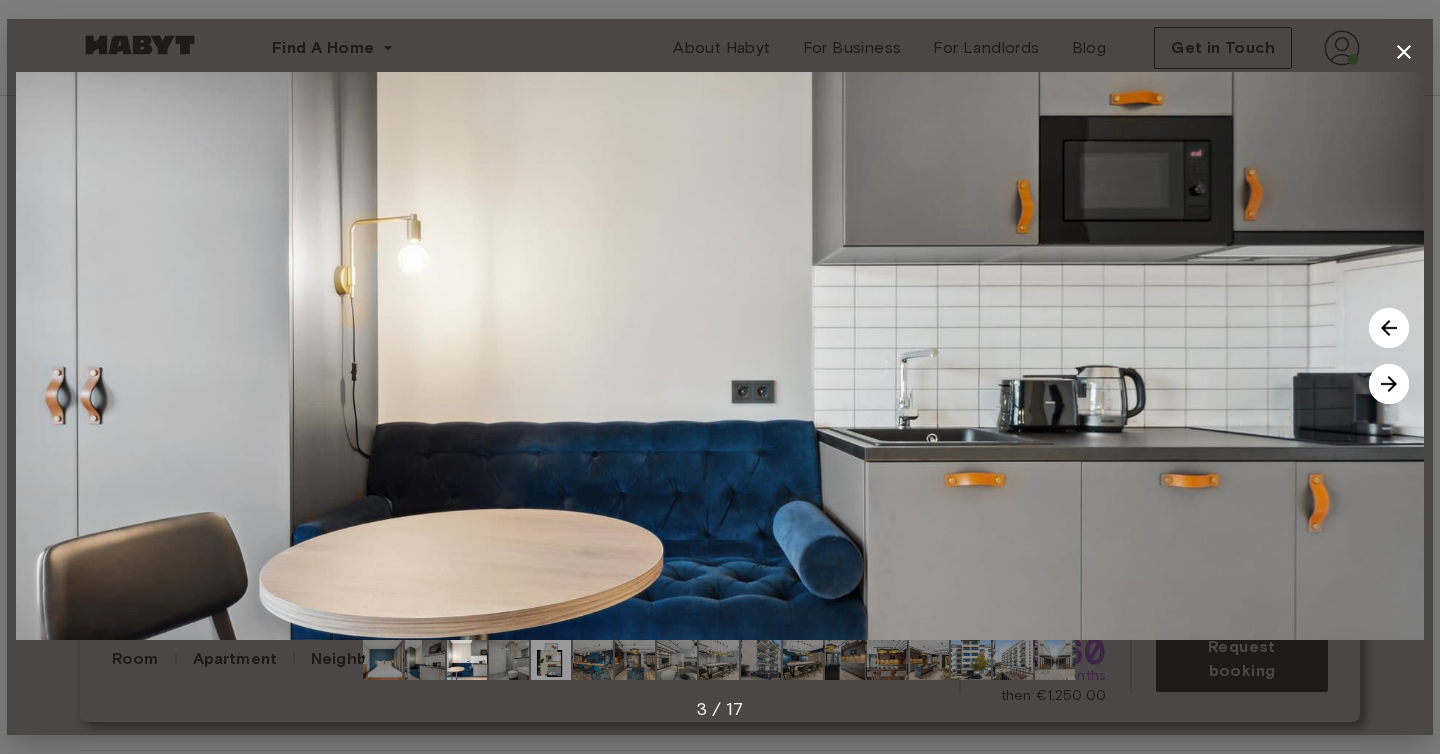 click 